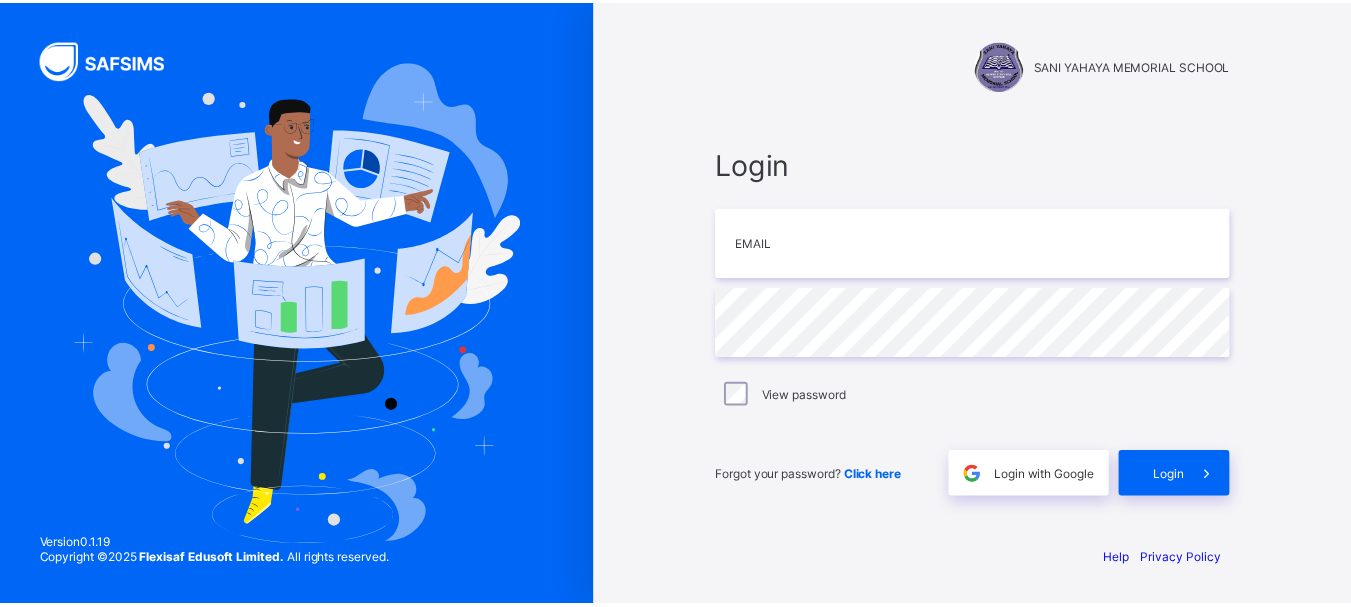 scroll, scrollTop: 0, scrollLeft: 0, axis: both 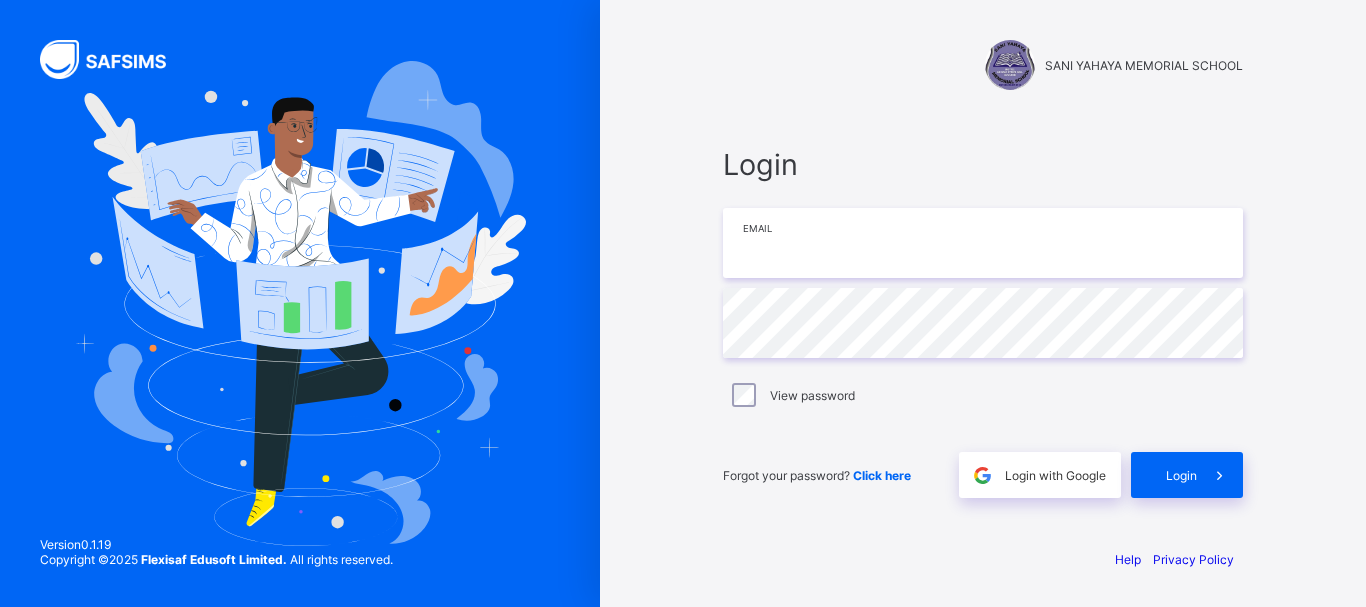 type on "**********" 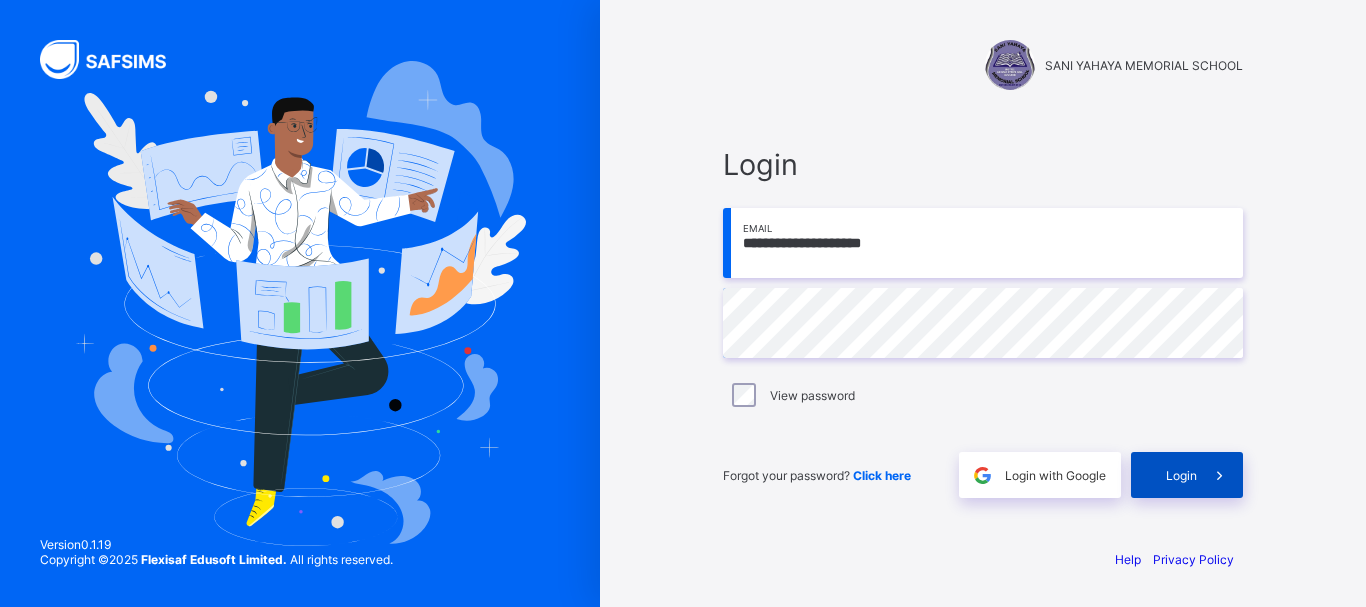 click on "Login" at bounding box center [1181, 475] 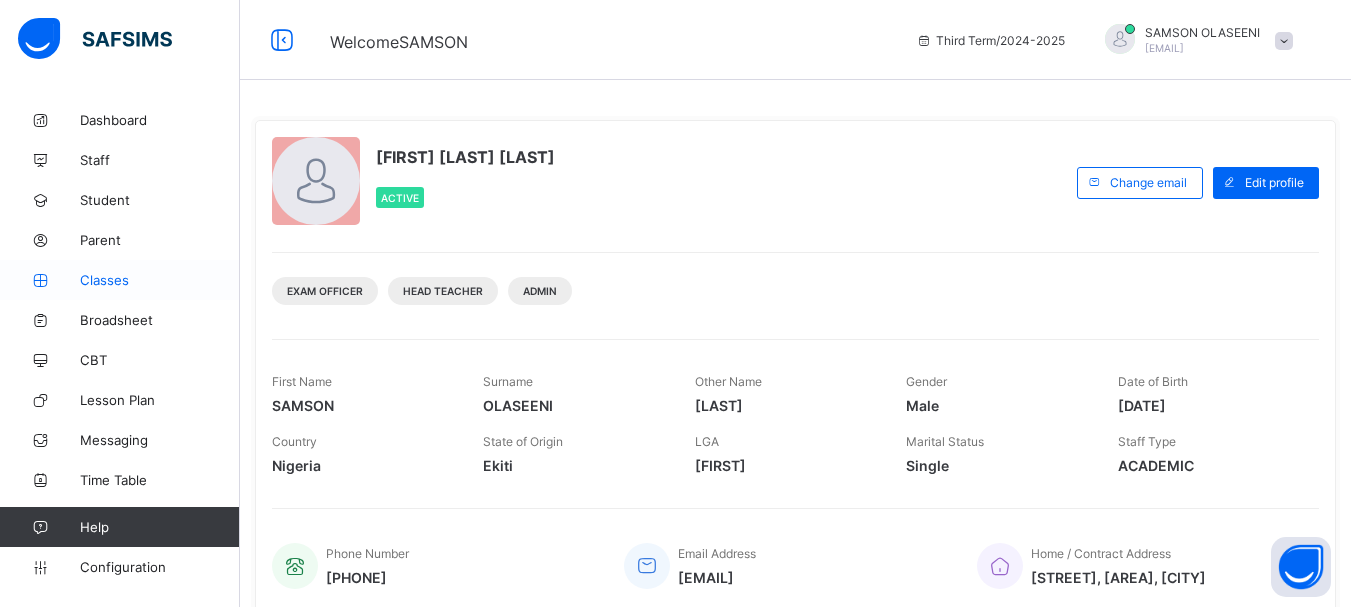 click on "Classes" at bounding box center (160, 280) 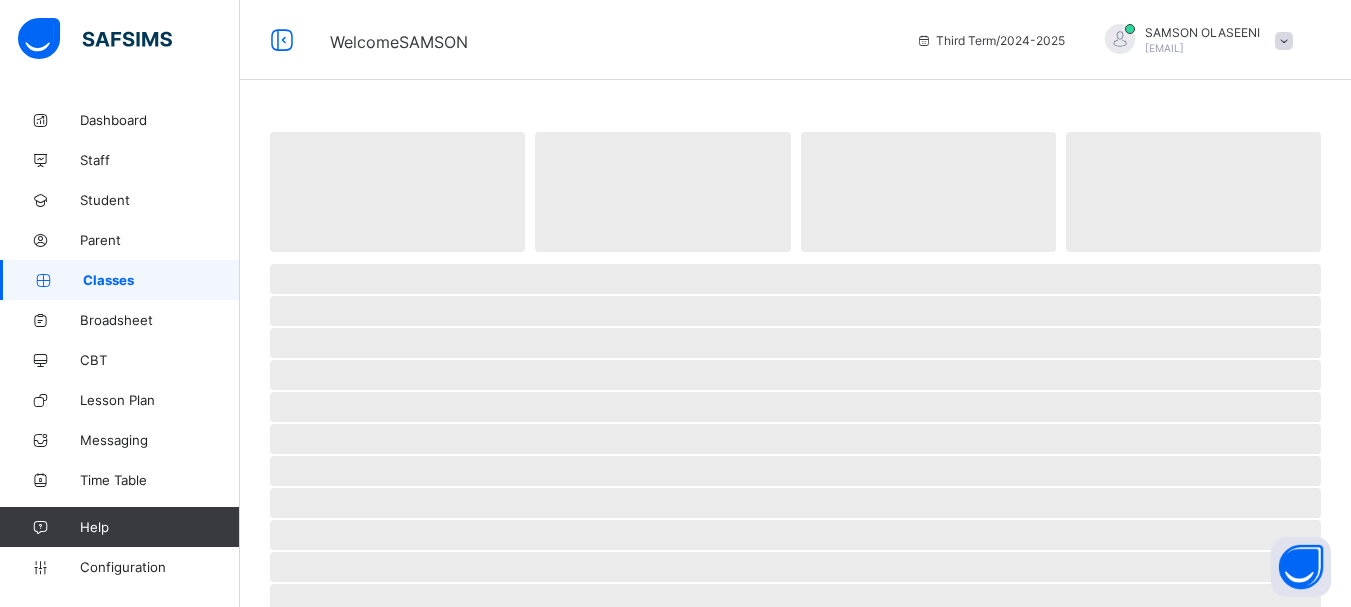click on "Classes" at bounding box center (161, 280) 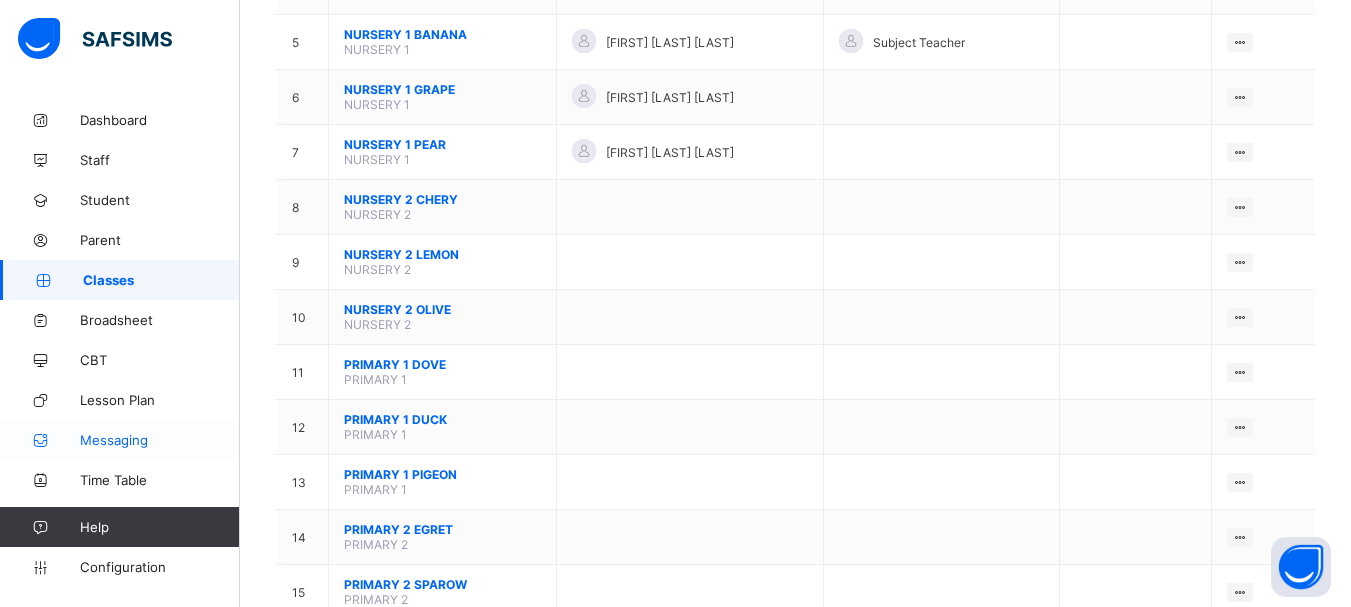 scroll, scrollTop: 480, scrollLeft: 0, axis: vertical 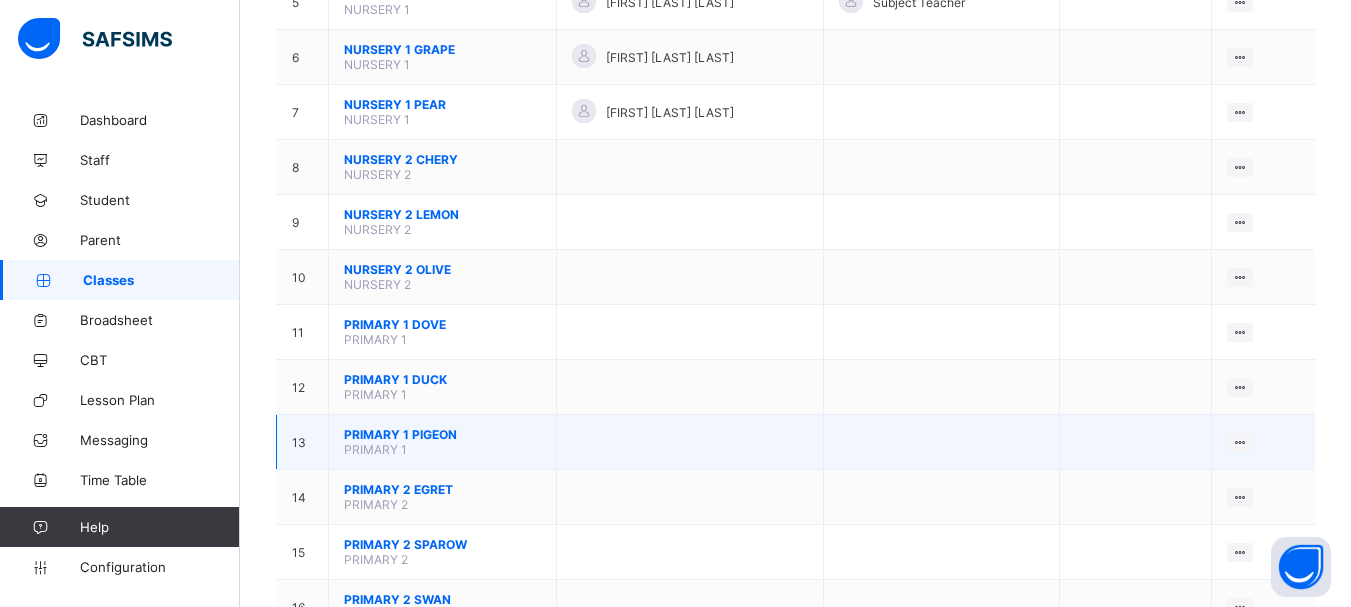 click on "PRIMARY 1   PIGEON   PRIMARY 1" at bounding box center [443, 442] 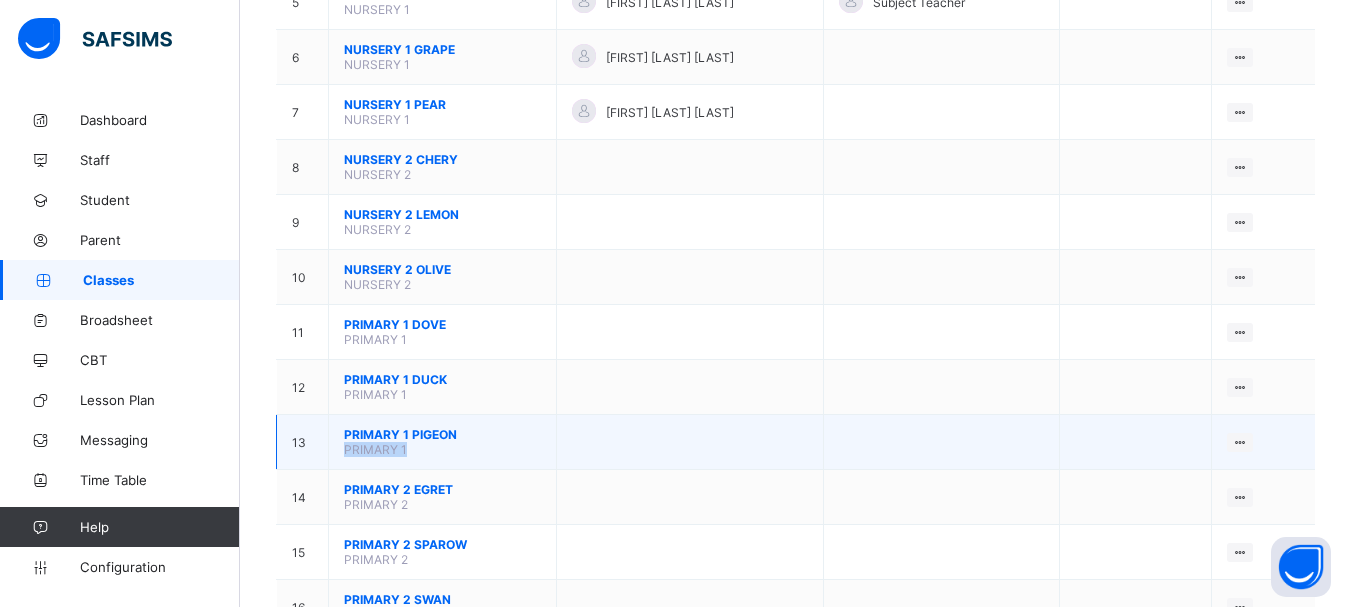 click on "PRIMARY 1   PIGEON   PRIMARY 1" at bounding box center [443, 442] 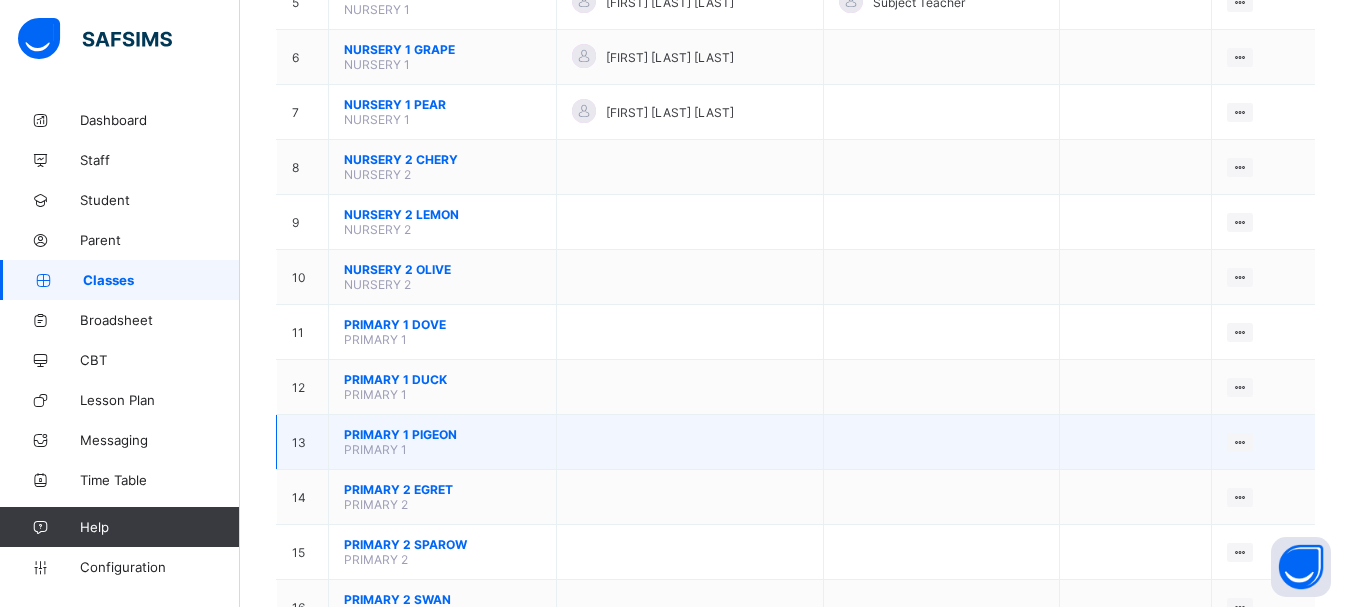 click on "PRIMARY 1 PIGEON" at bounding box center (442, 434) 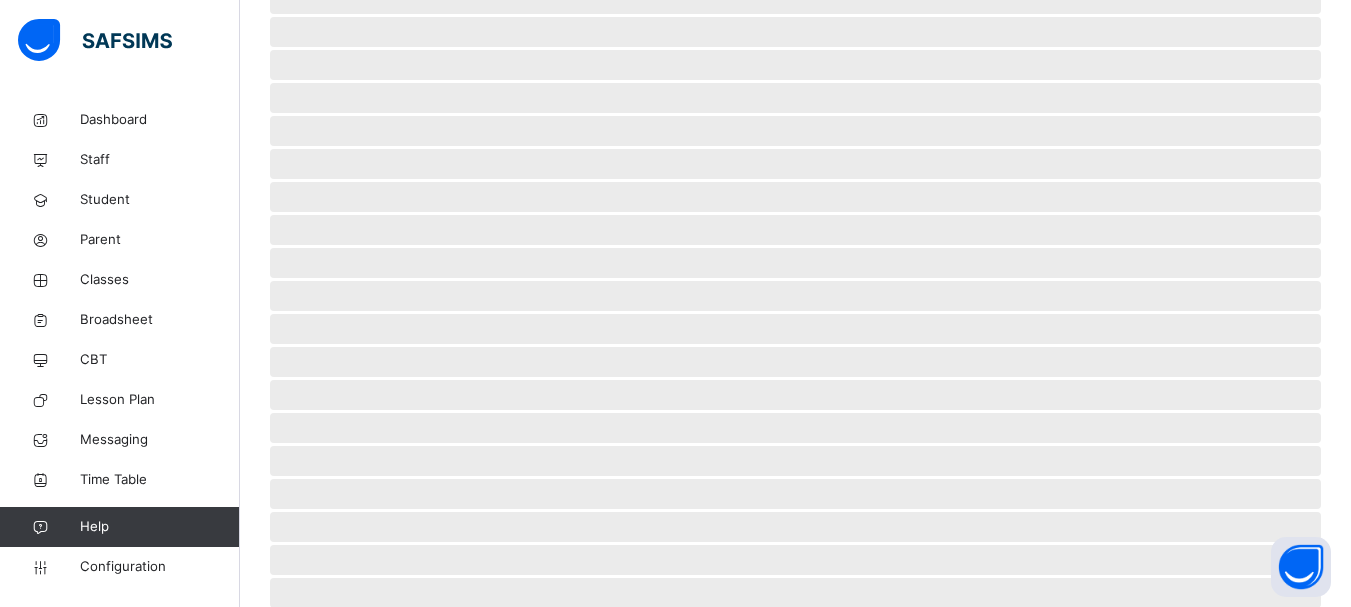 click on "‌ ‌ ‌ ‌ ‌ ‌ ‌ ‌ ‌ ‌ ‌ ‌ ‌ ‌ ‌ ‌ ‌ ‌ ‌ ‌ ‌ ‌ ‌ ‌ ‌" at bounding box center [795, 187] 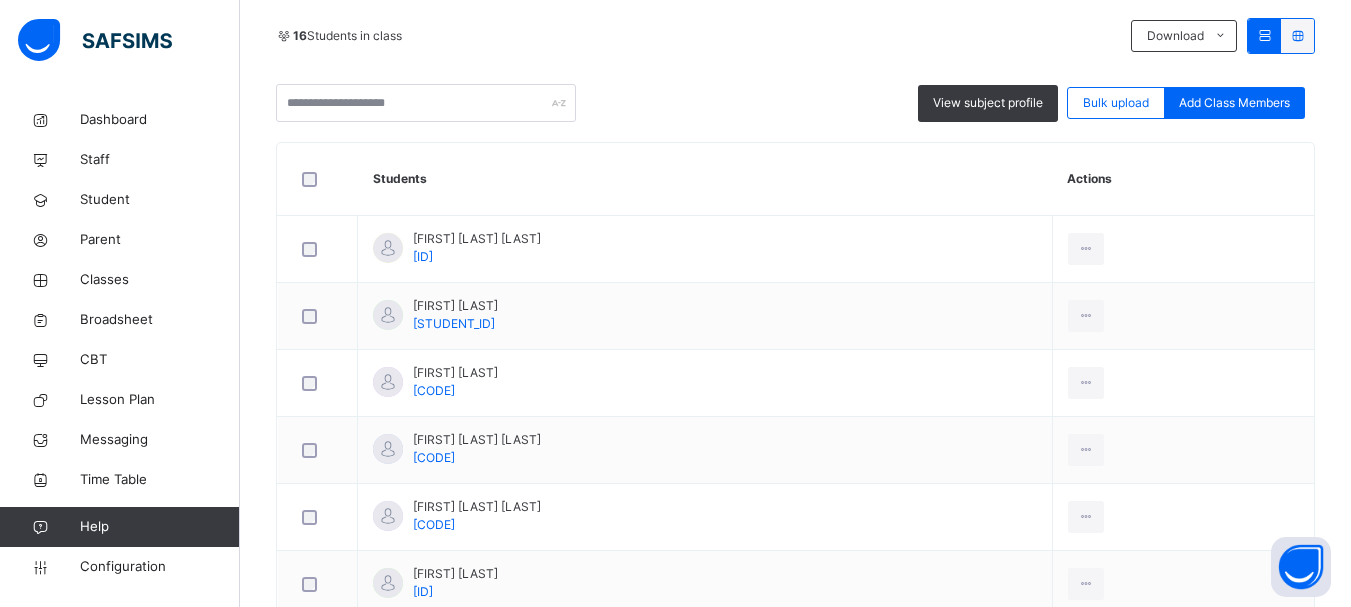 scroll, scrollTop: 440, scrollLeft: 0, axis: vertical 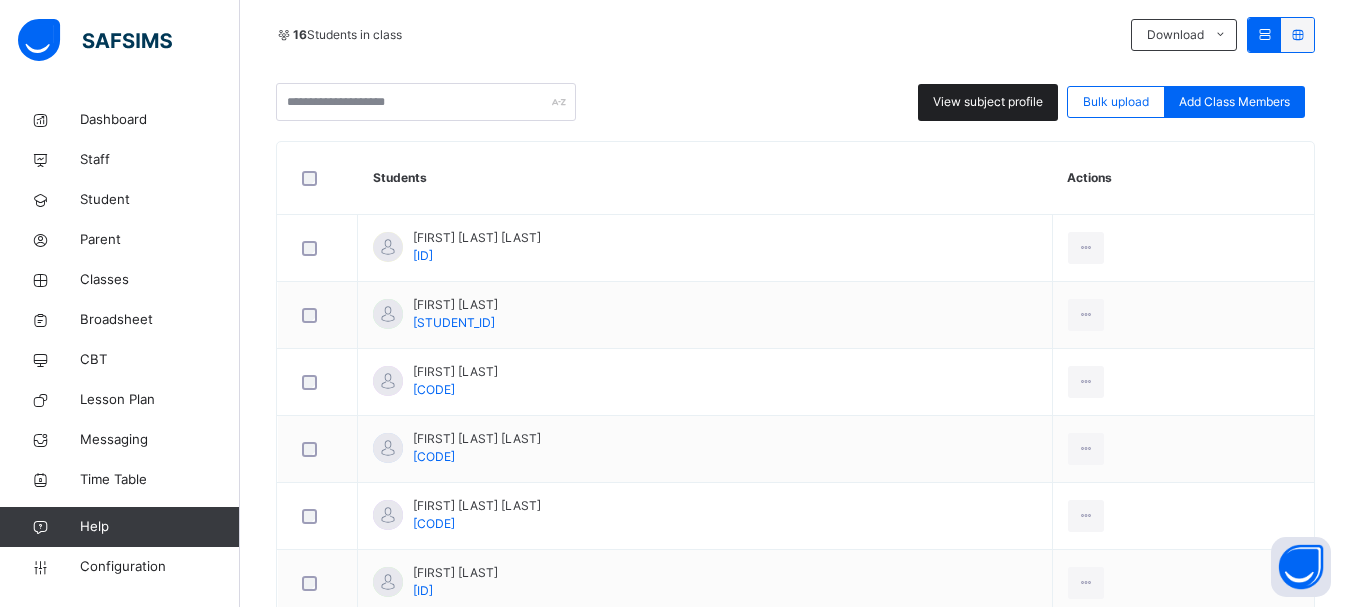 click on "View subject profile" at bounding box center (988, 102) 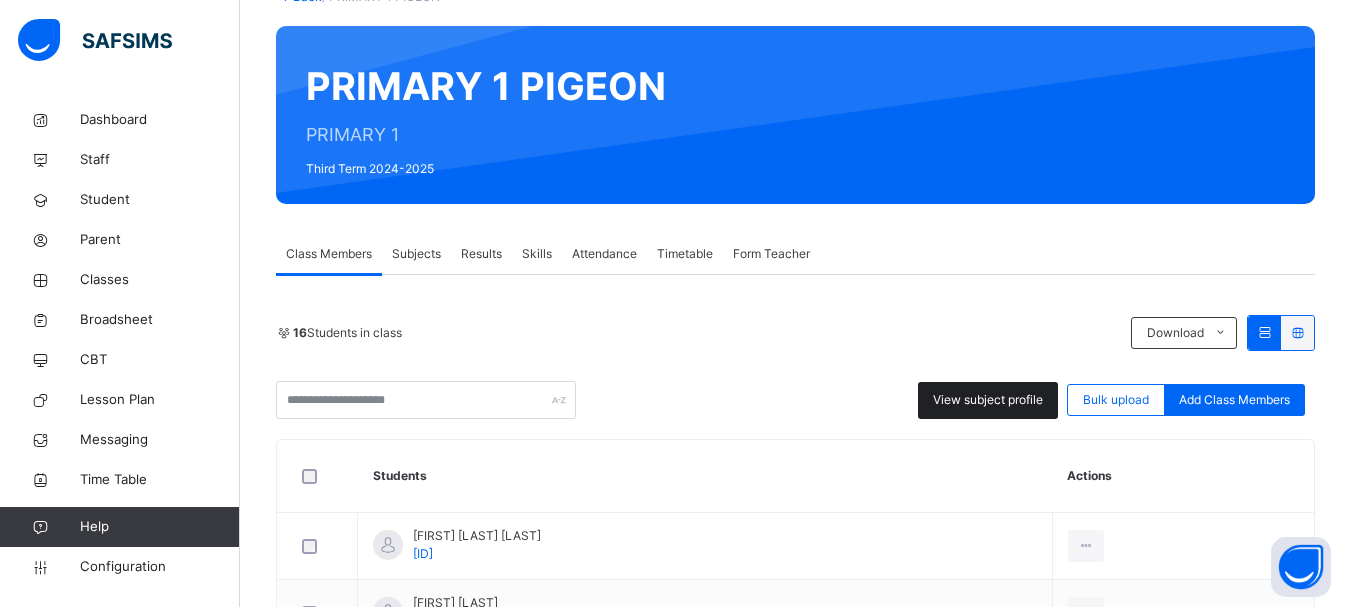 scroll, scrollTop: 120, scrollLeft: 0, axis: vertical 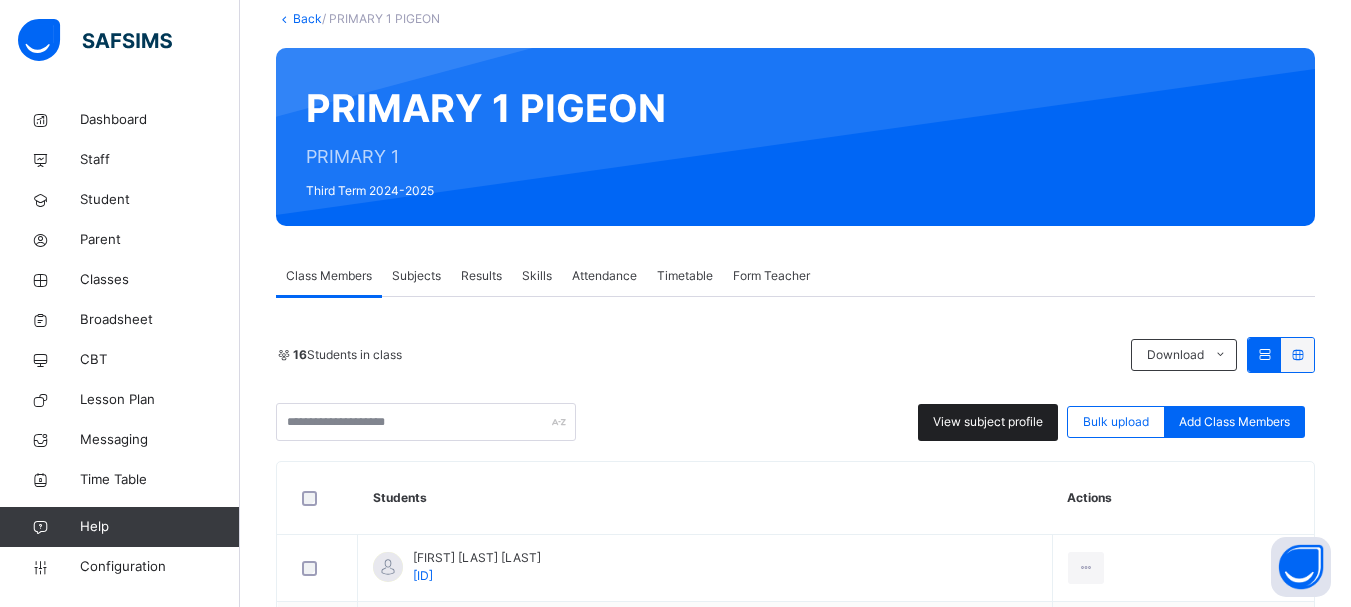 click on "View subject profile" at bounding box center [988, 422] 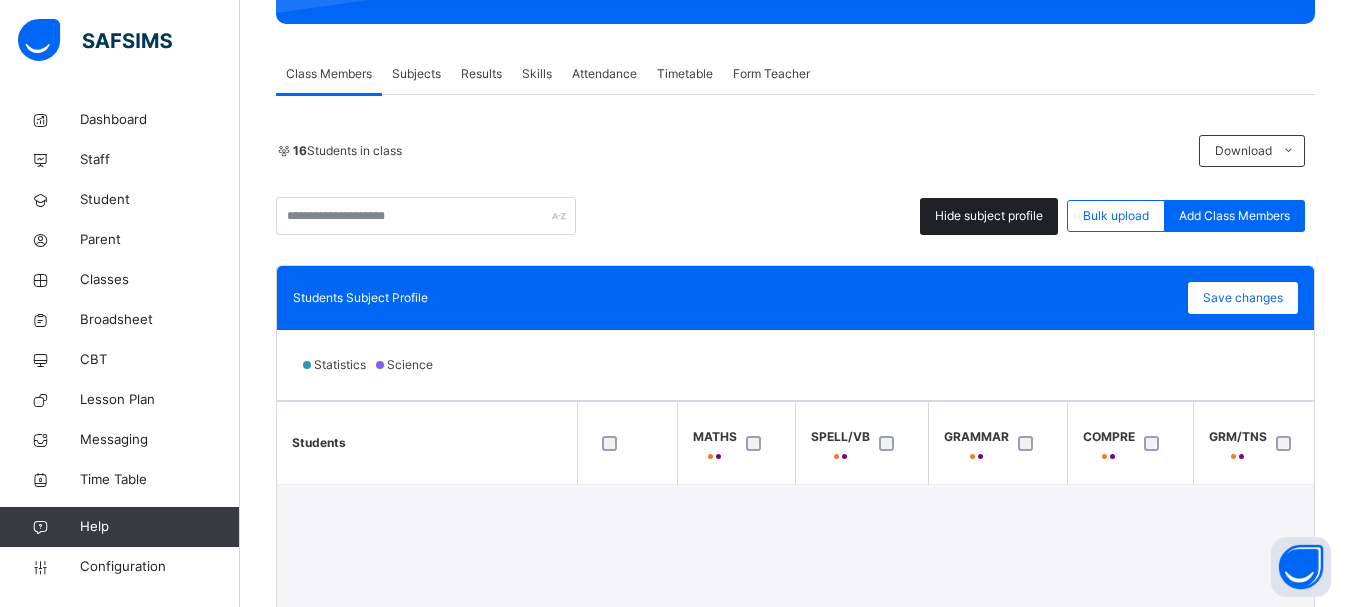 scroll, scrollTop: 360, scrollLeft: 0, axis: vertical 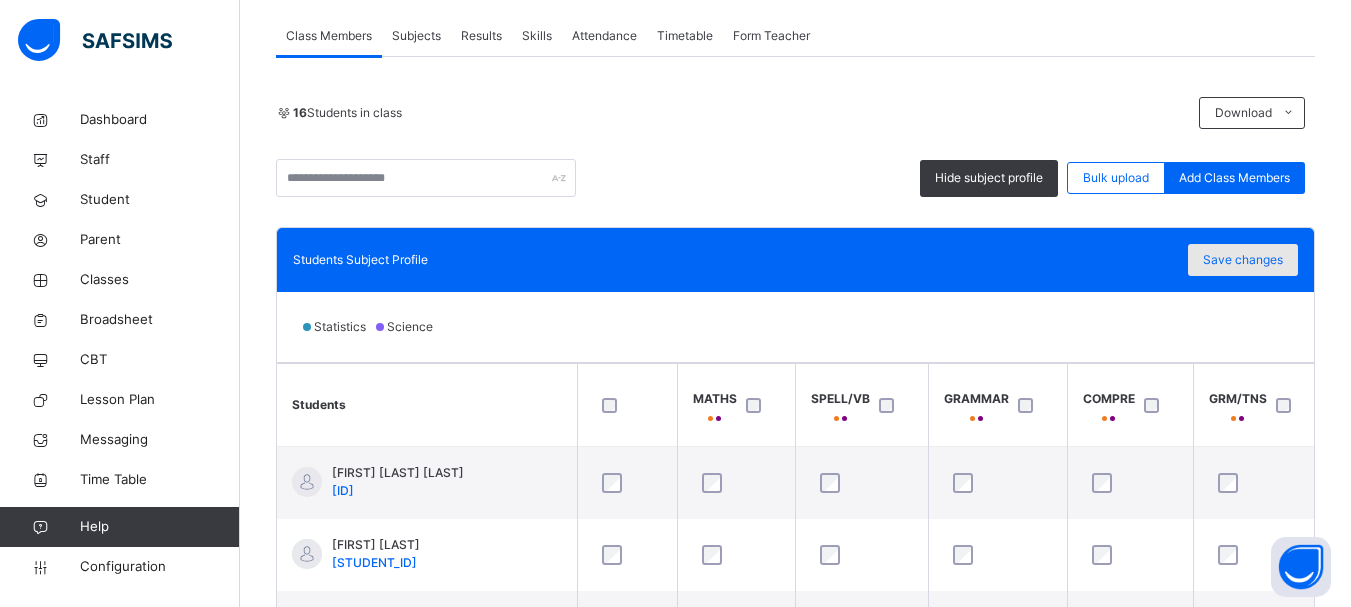 click on "Save changes" at bounding box center [1243, 260] 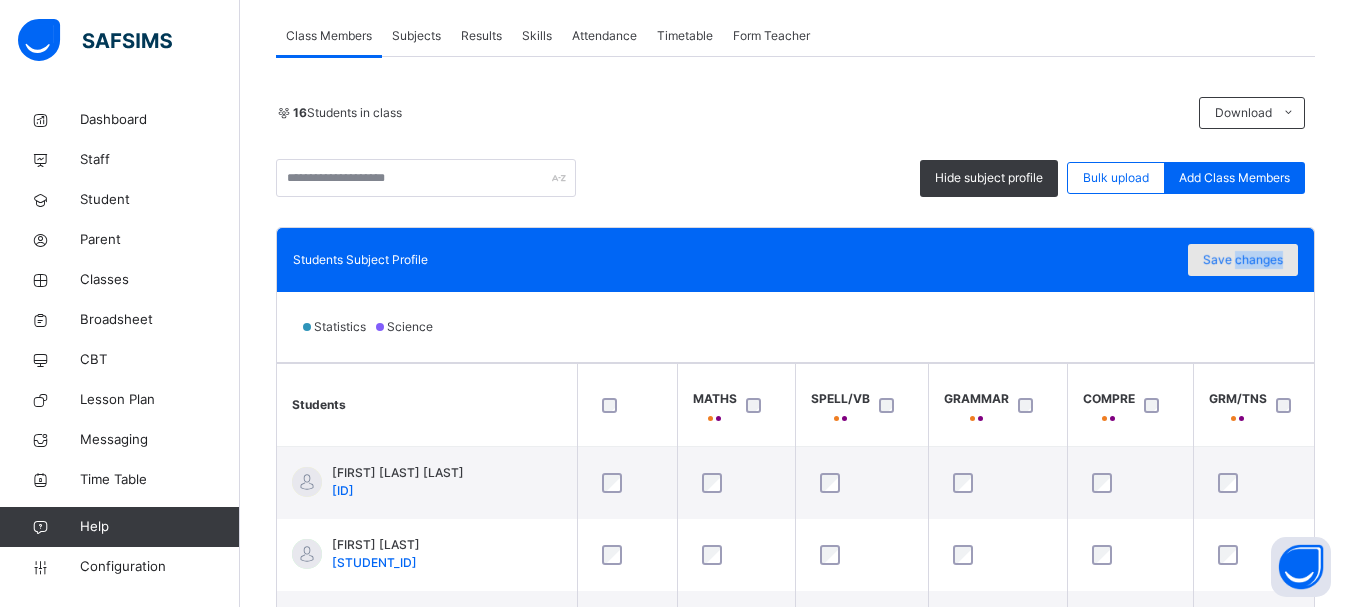 click on "Save changes" at bounding box center [1243, 260] 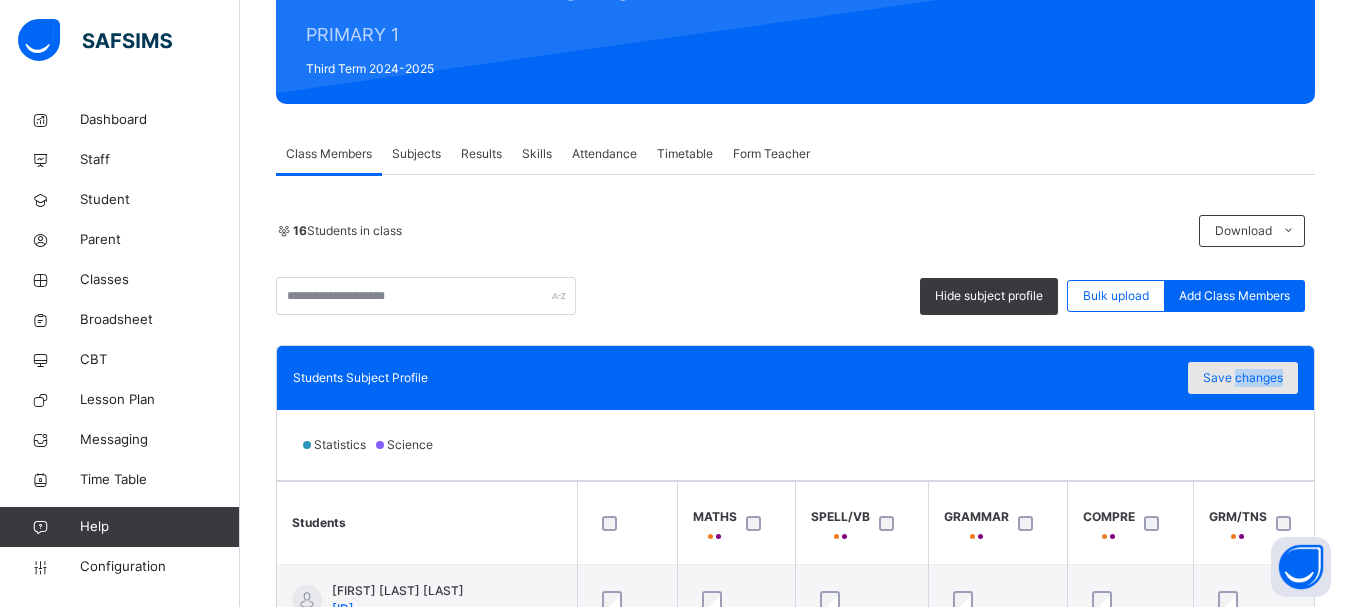 scroll, scrollTop: 240, scrollLeft: 0, axis: vertical 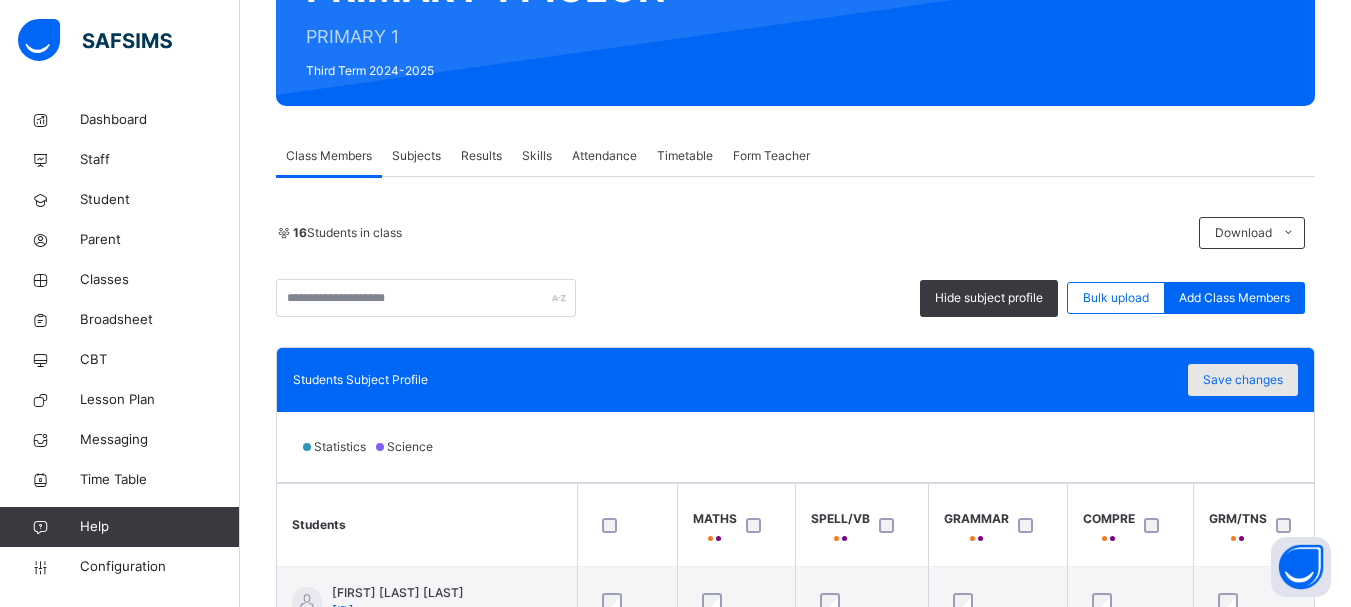click on "Save changes" at bounding box center (1243, 380) 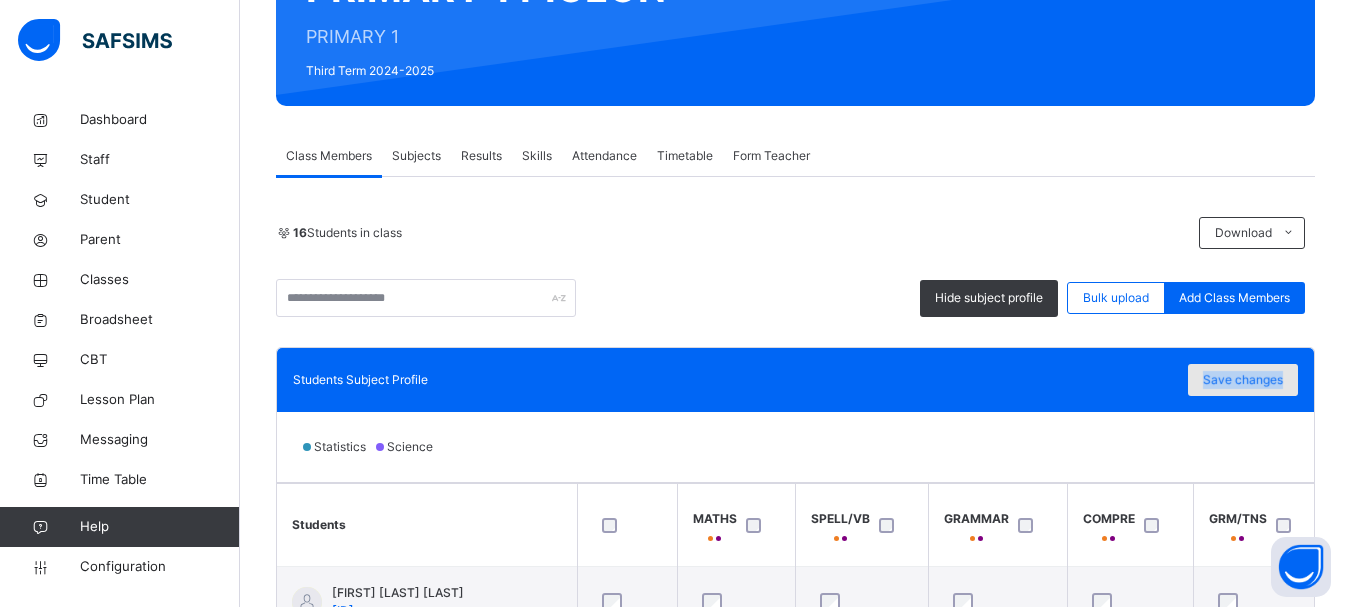 click on "Save changes" at bounding box center [1243, 380] 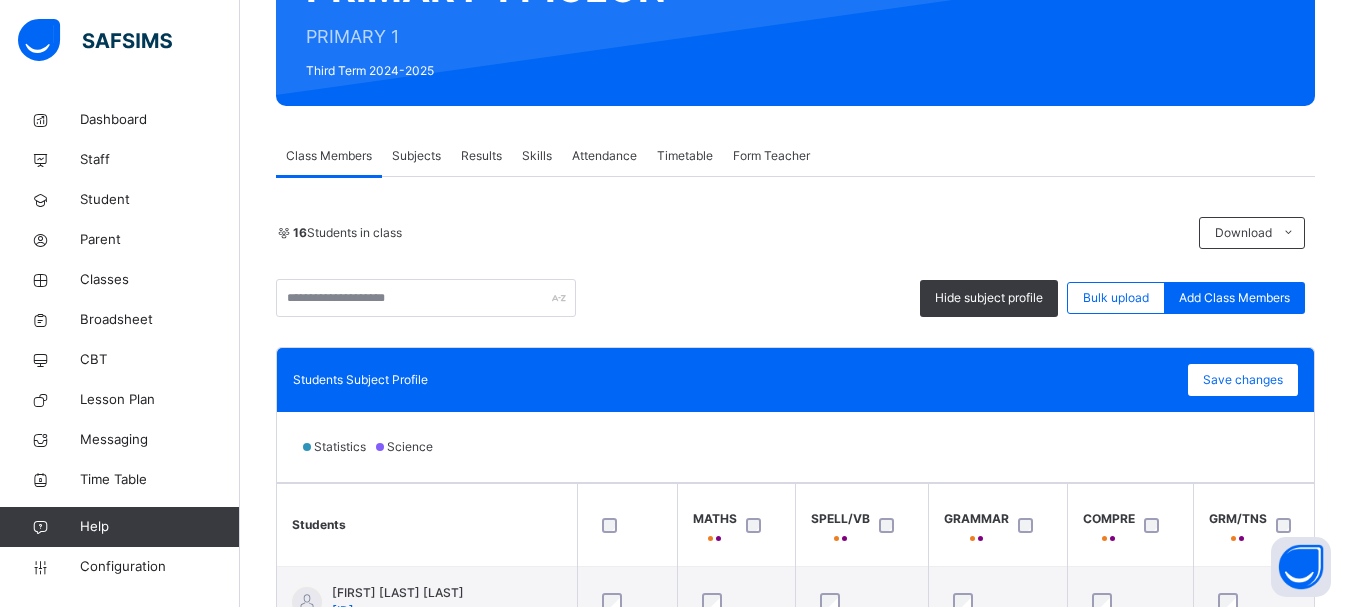 click on "Statistics   Science" at bounding box center (795, 447) 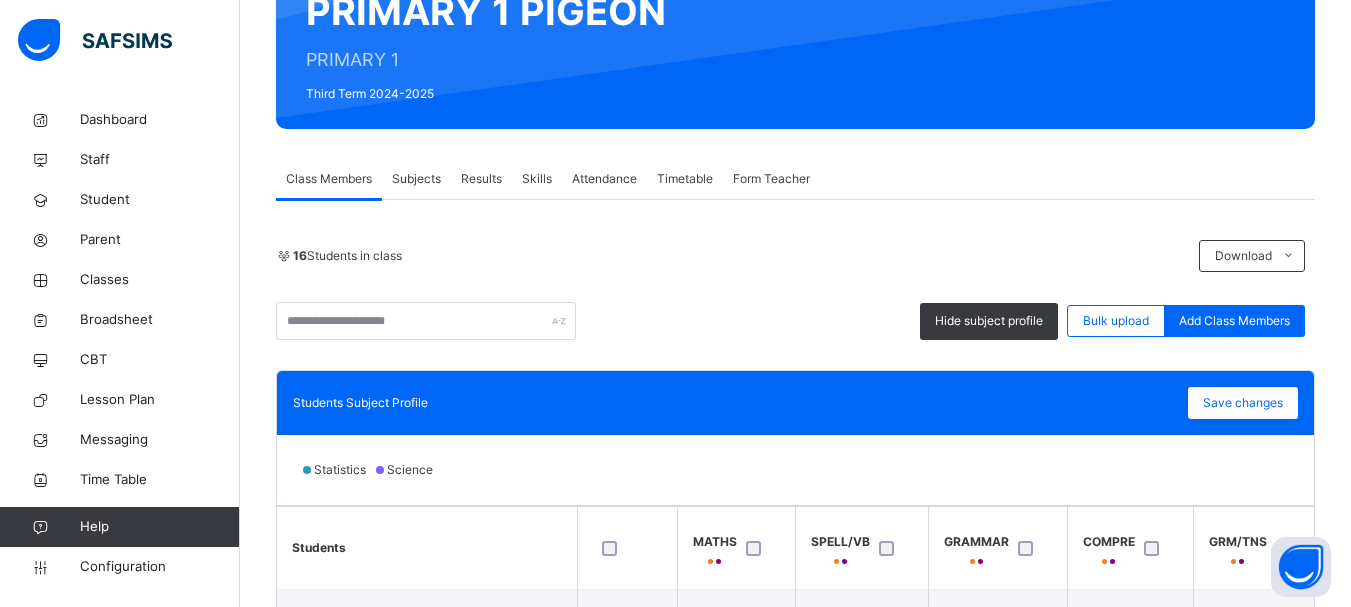 scroll, scrollTop: 36, scrollLeft: 0, axis: vertical 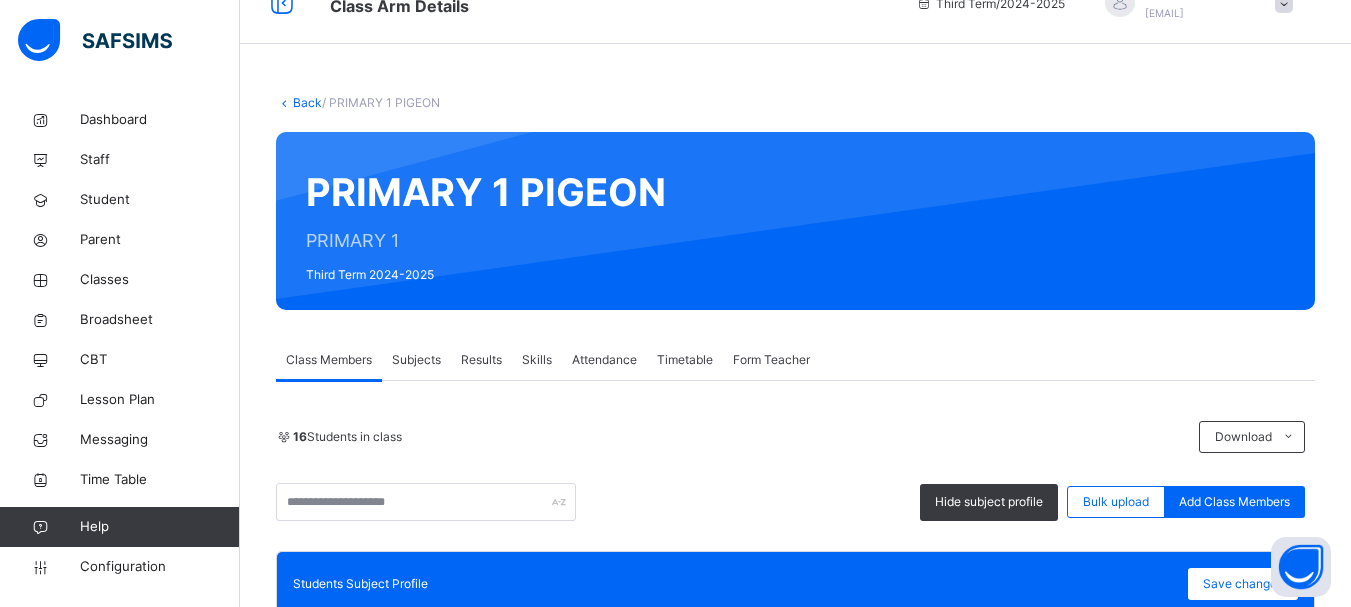 click on "Results" at bounding box center (481, 360) 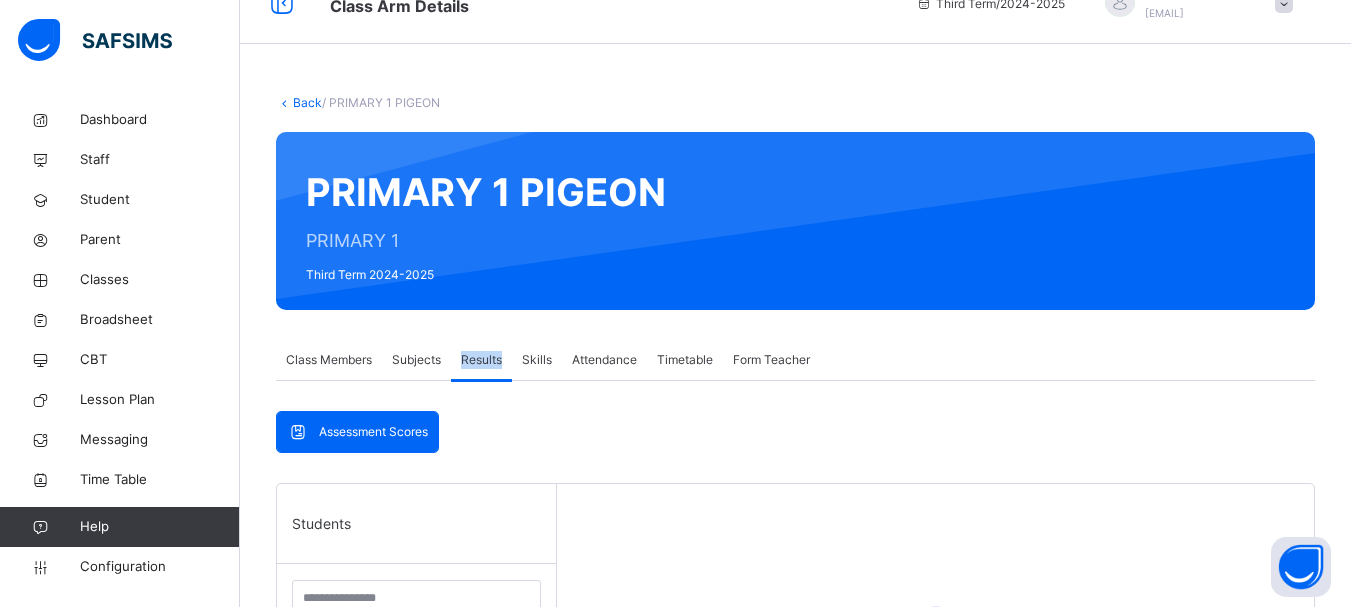 click on "Results" at bounding box center [481, 360] 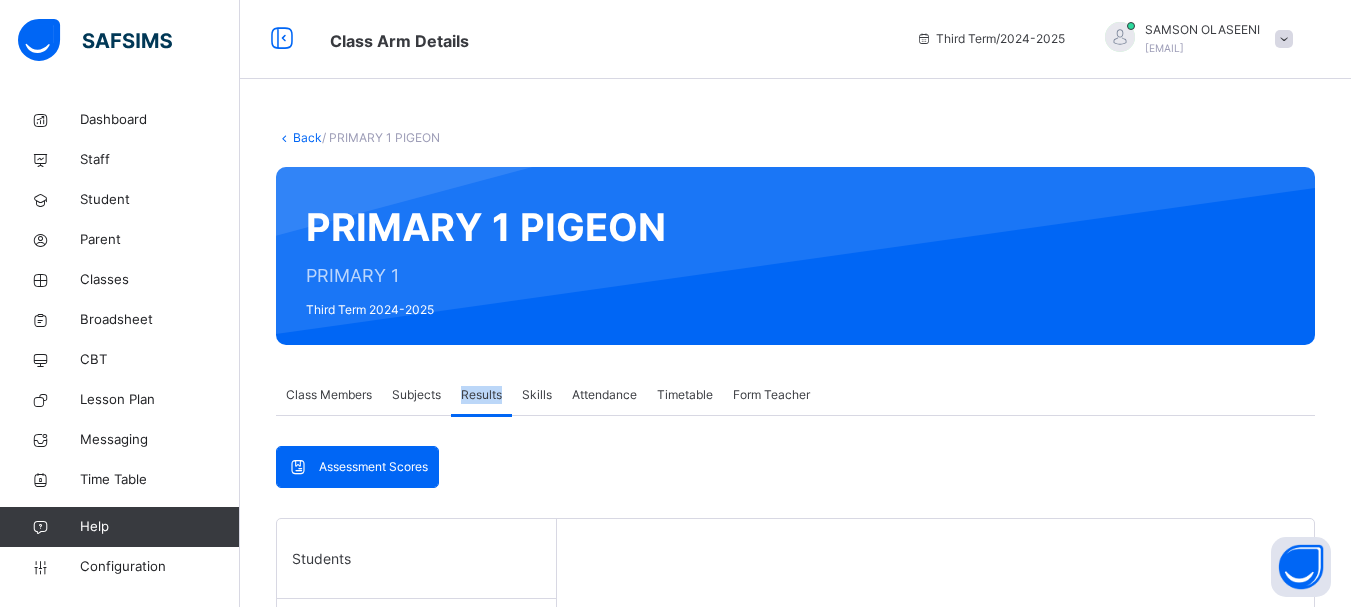 scroll, scrollTop: 0, scrollLeft: 0, axis: both 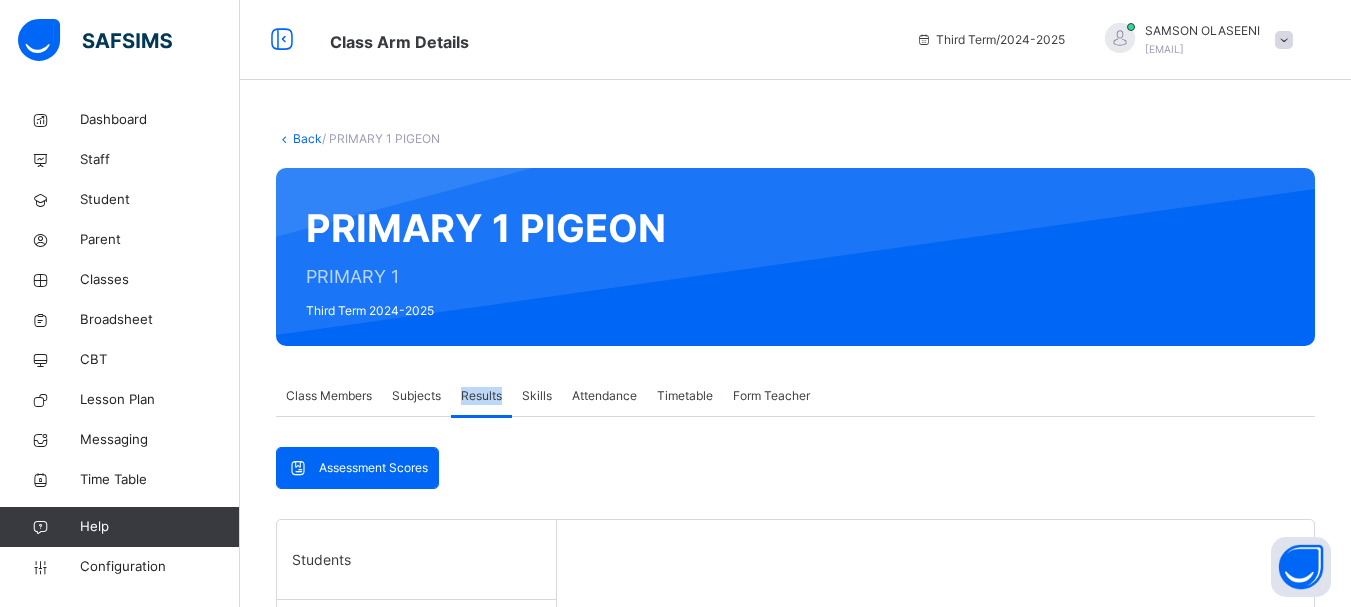 click on "Results" at bounding box center [481, 396] 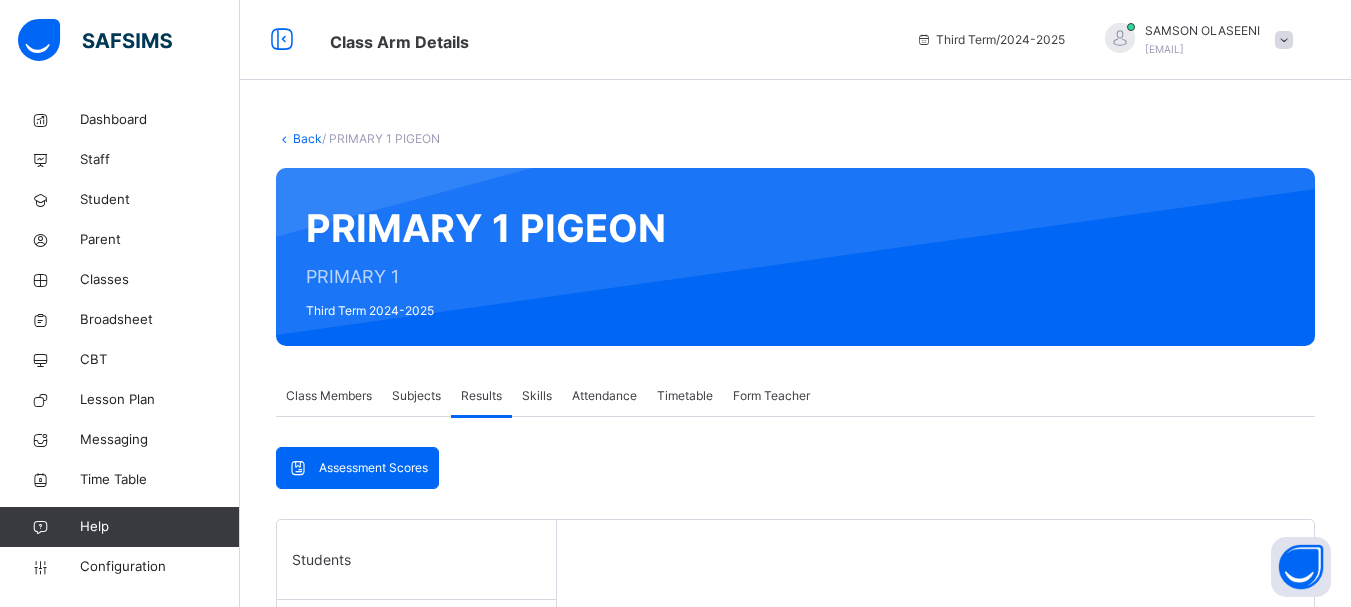 click on "Assessment Scores Assessment Scores Students [FIRST] [LAST] [LAST] [CODE] [FIRST] [LAST] [CODE] [FIRST] [LAST] [CODE] [FIRST] [LAST] [CODE] [FIRST] [LAST] [LAST] [CODE] [FIRST] [LAST] [LAST] [CODE] [FIRST] [LAST] [LAST] [CODE] [FIRST] [LAST] [LAST] [CODE] [FIRST] [LAST] [LAST] [CODE] [FIRST] [LAST] [LAST] [CODE] [FIRST] [LAST] [CODE] [FIRST] [LAST] [LAST] [CODE] [FIRST] [LAST] [LAST] [CODE] [FIRST] [LAST] [CODE] [FIRST] [LAST] [LAST] [CODE] [FIRST] [LAST] [LAST] [CODE] Select a Student Select a student from the list to the left to view records" at bounding box center [795, 792] 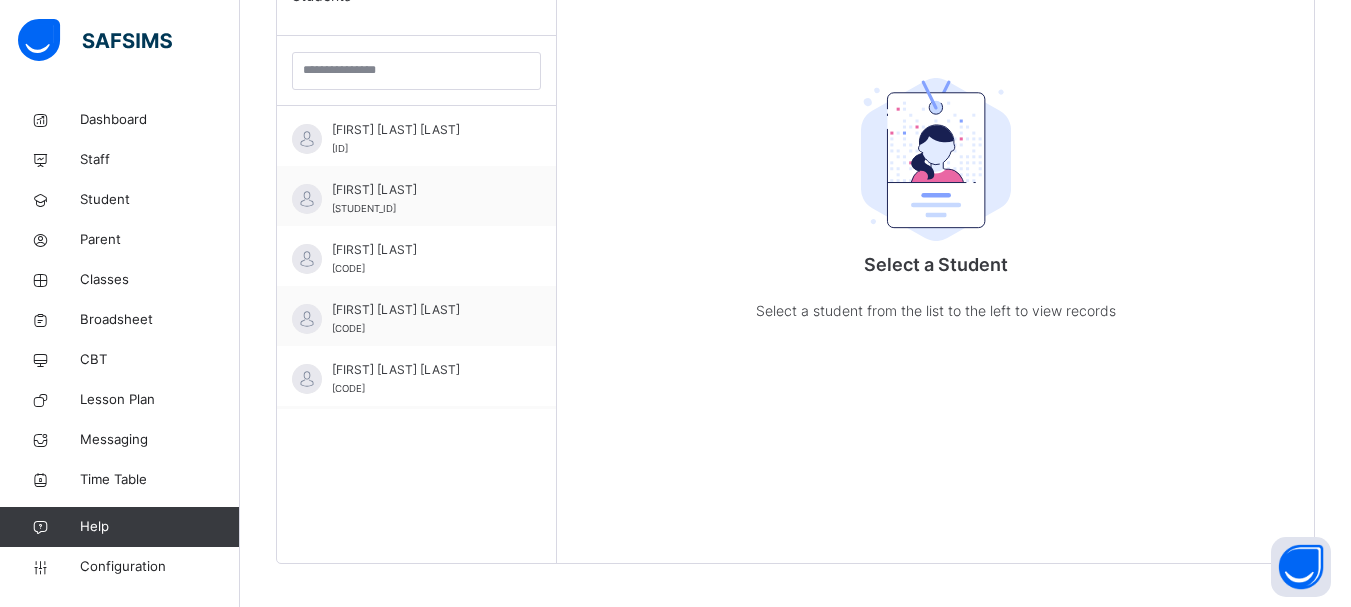 scroll, scrollTop: 581, scrollLeft: 0, axis: vertical 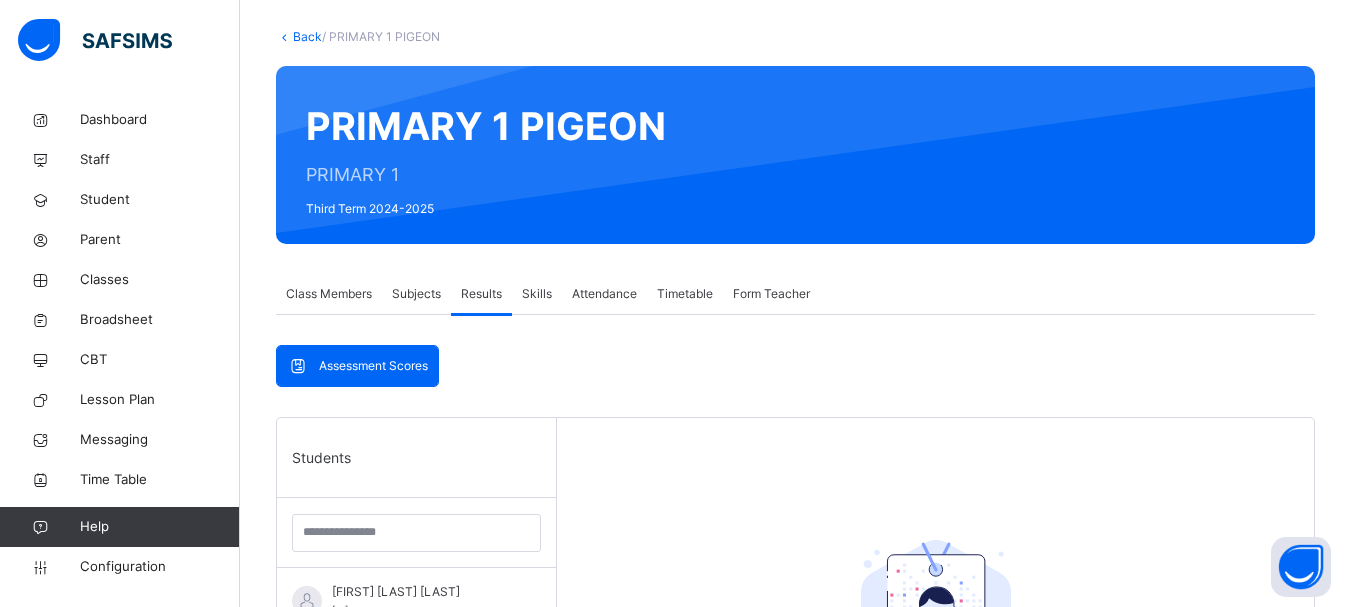 click on "Subjects" at bounding box center (416, 294) 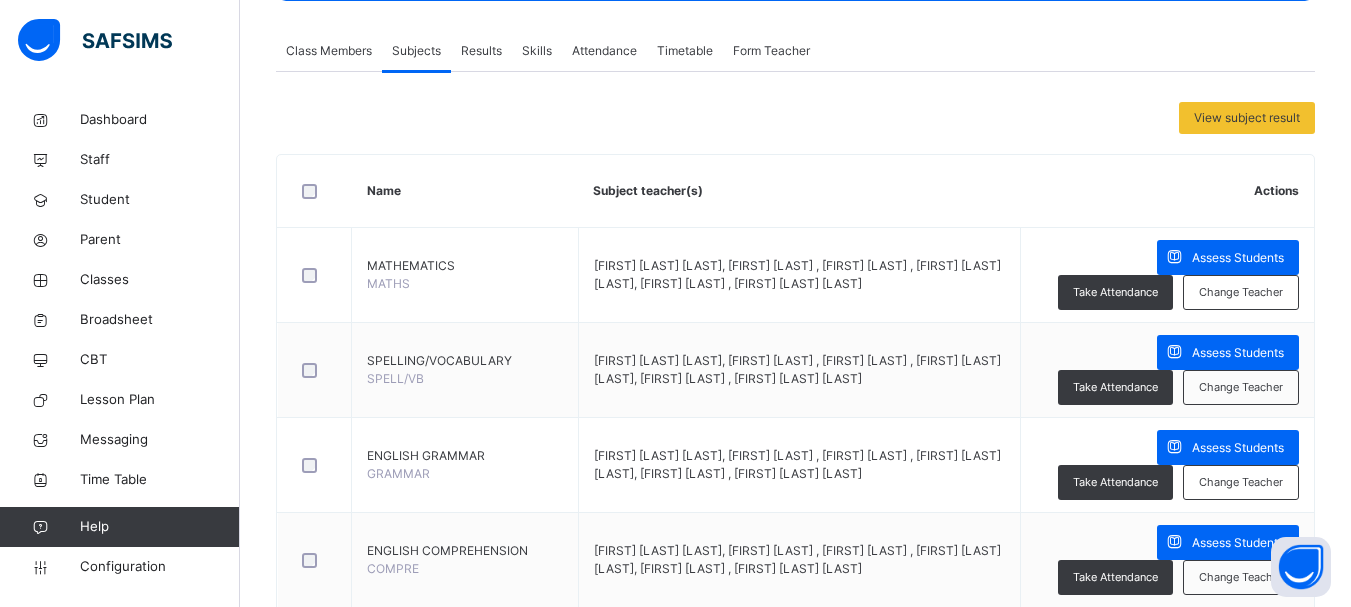 scroll, scrollTop: 542, scrollLeft: 0, axis: vertical 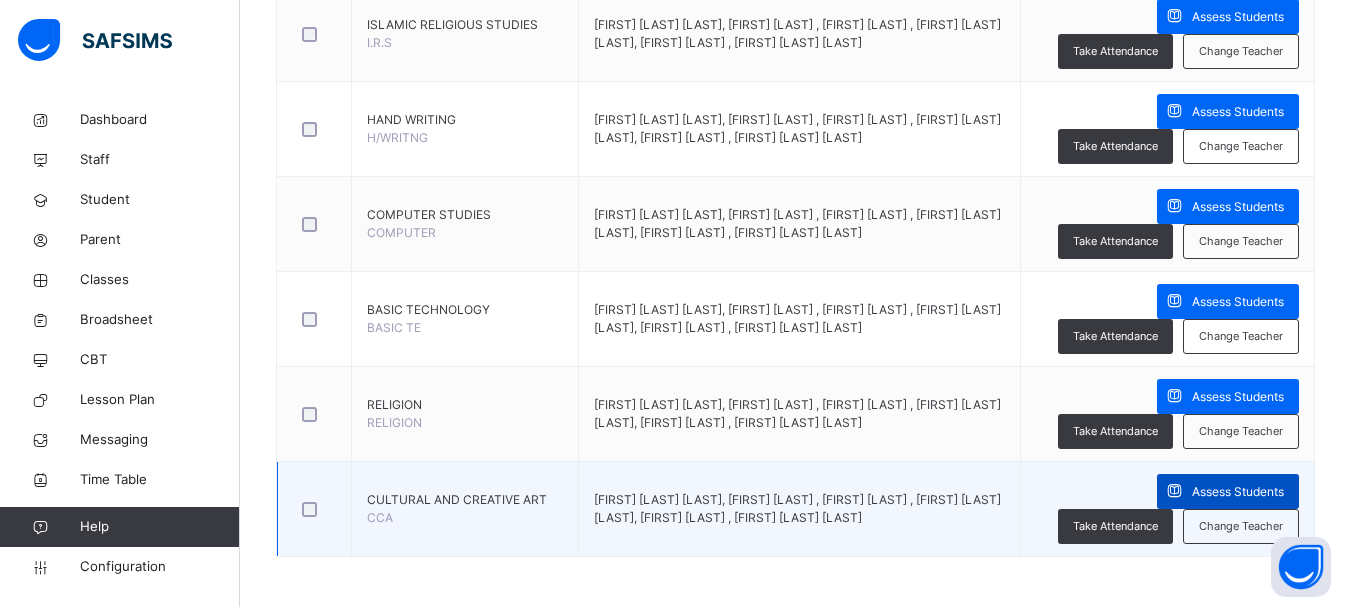 click on "Assess Students" at bounding box center (1238, 492) 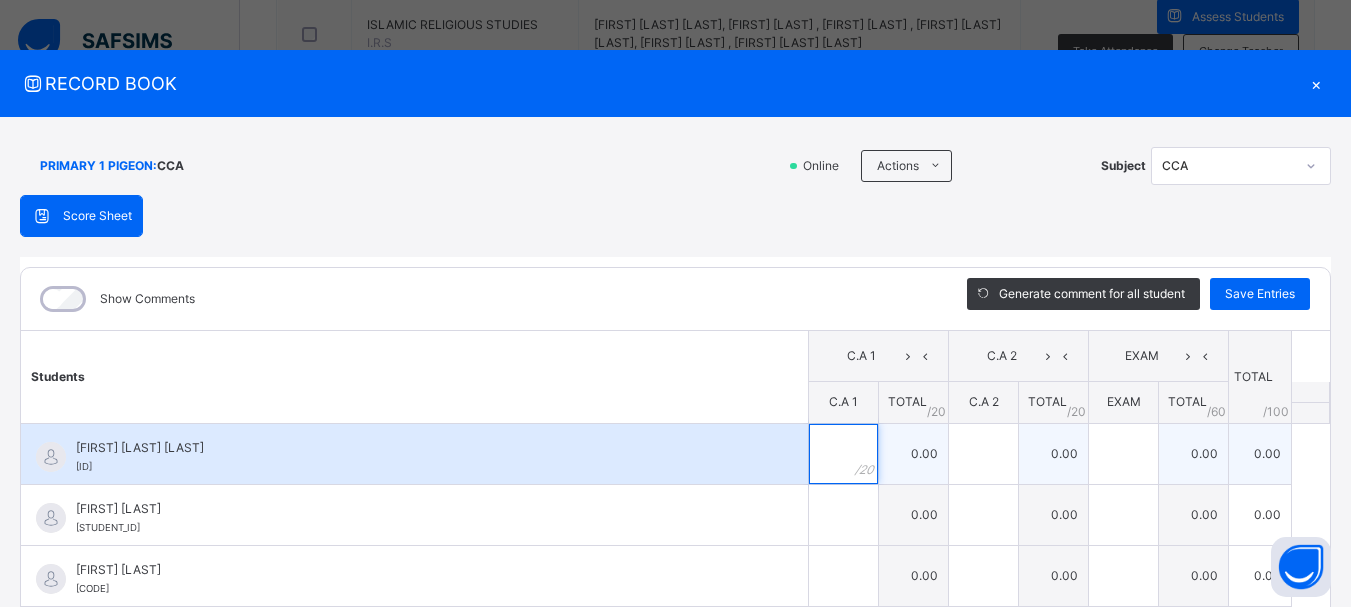 click at bounding box center [843, 454] 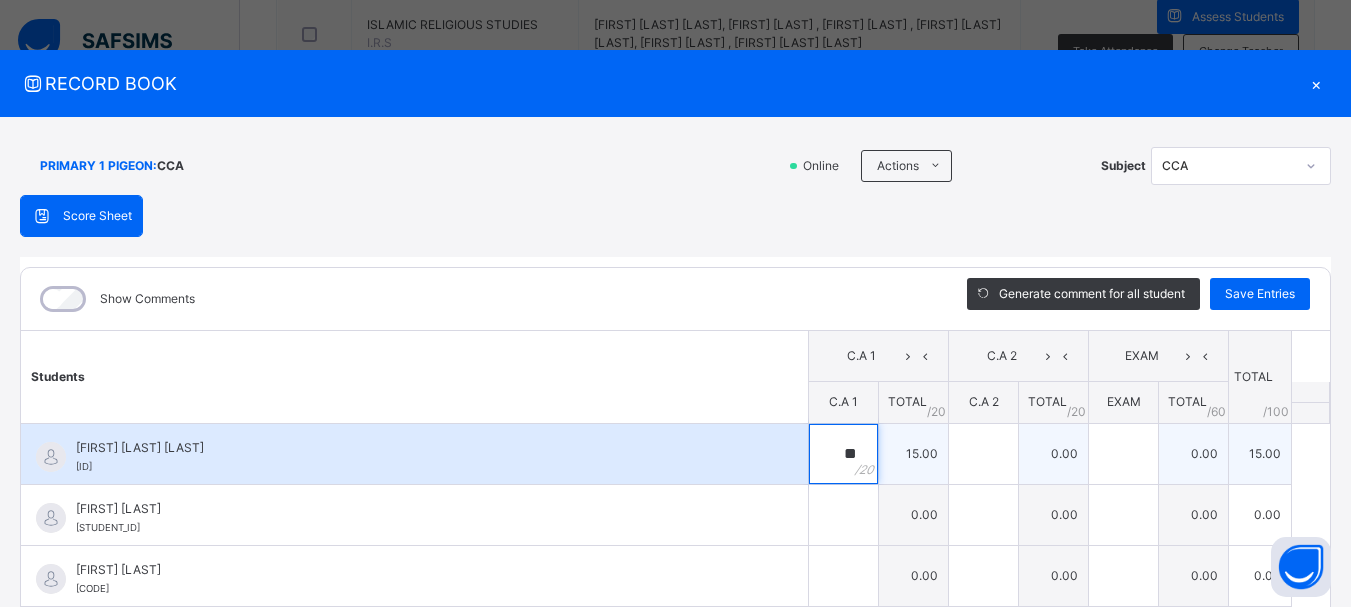 type on "**" 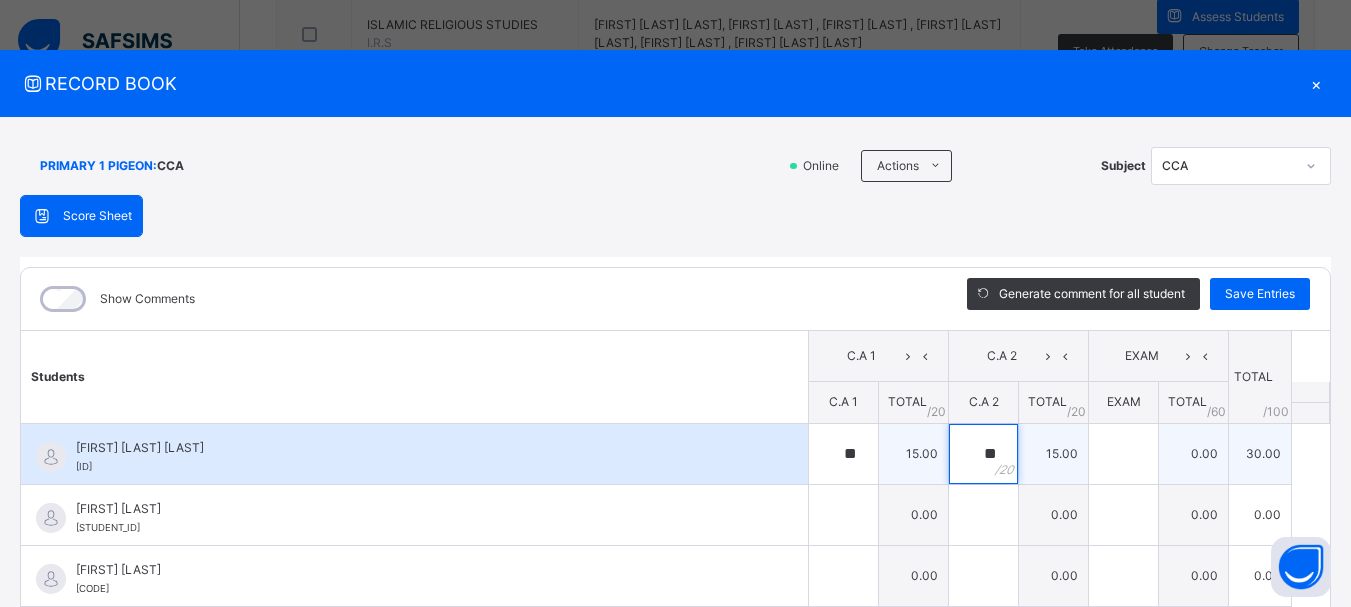 type on "**" 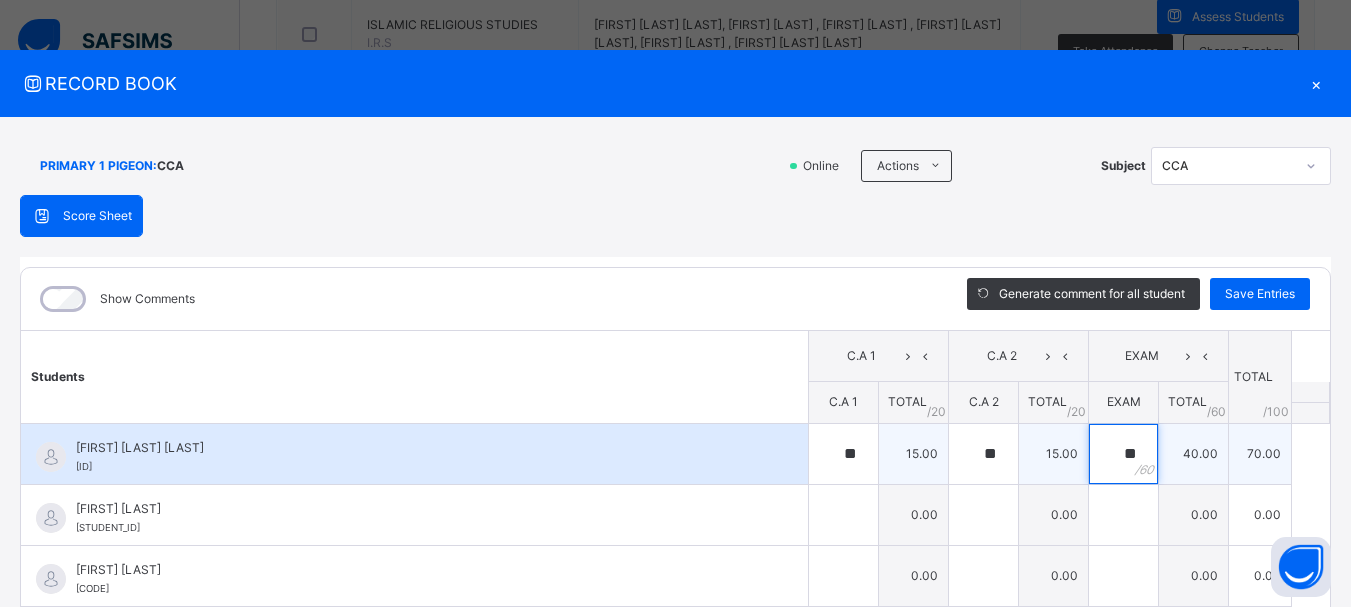 type on "**" 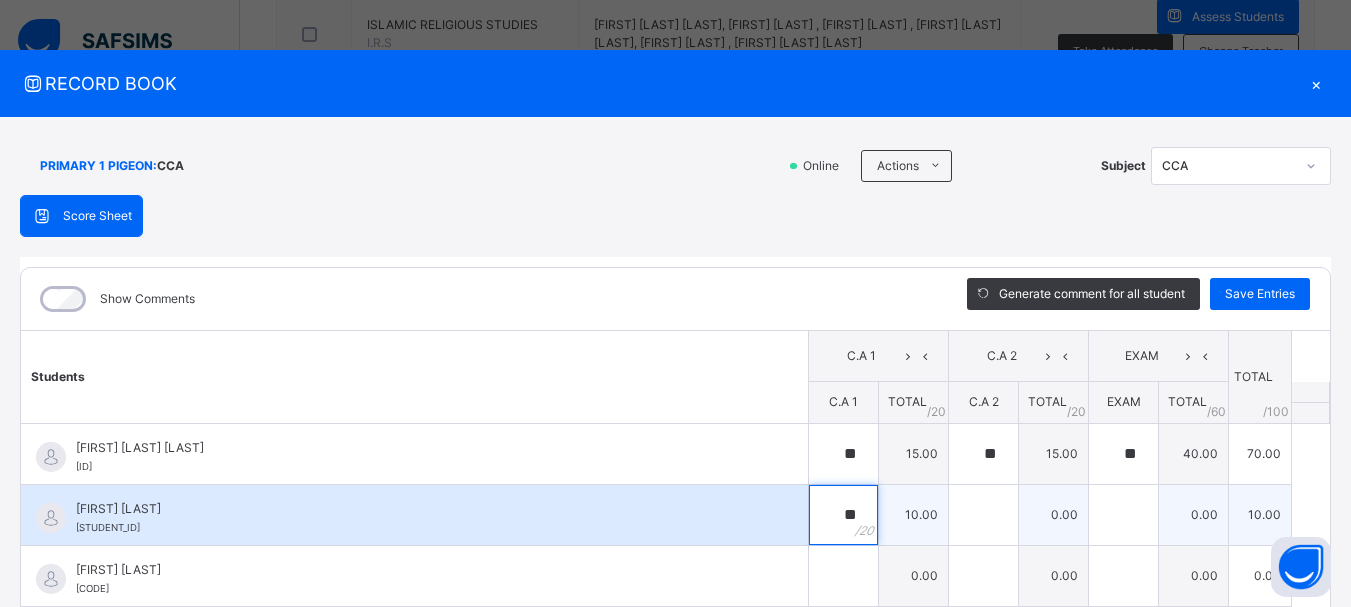 type on "**" 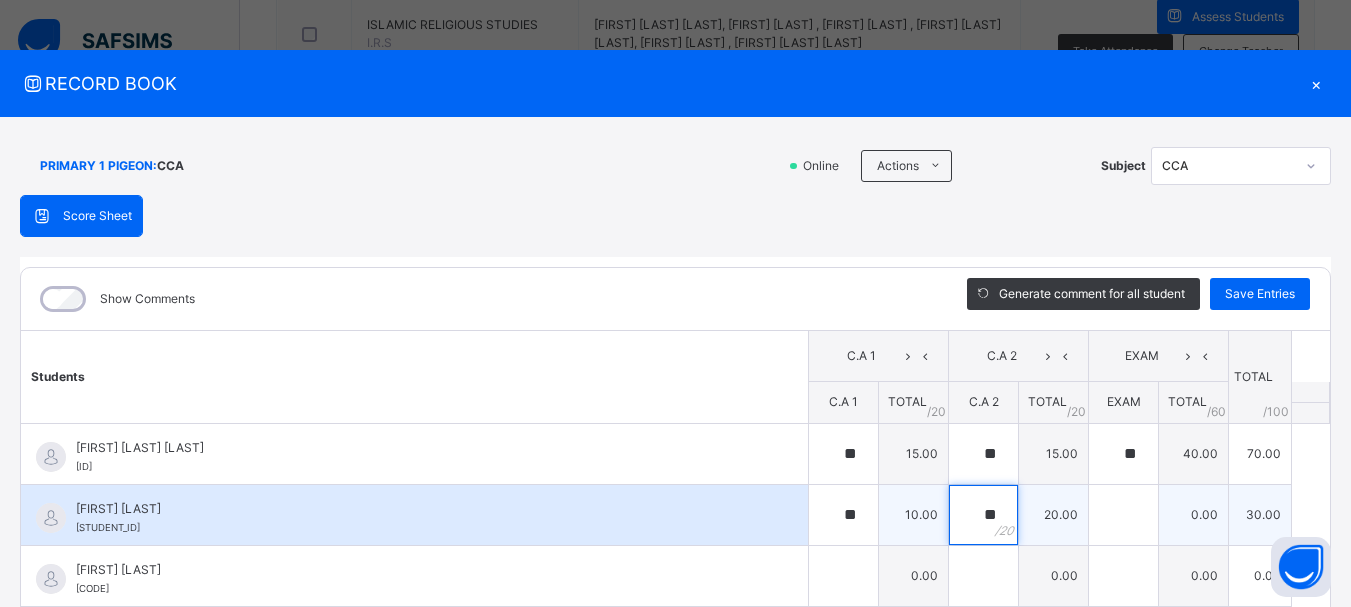 type on "**" 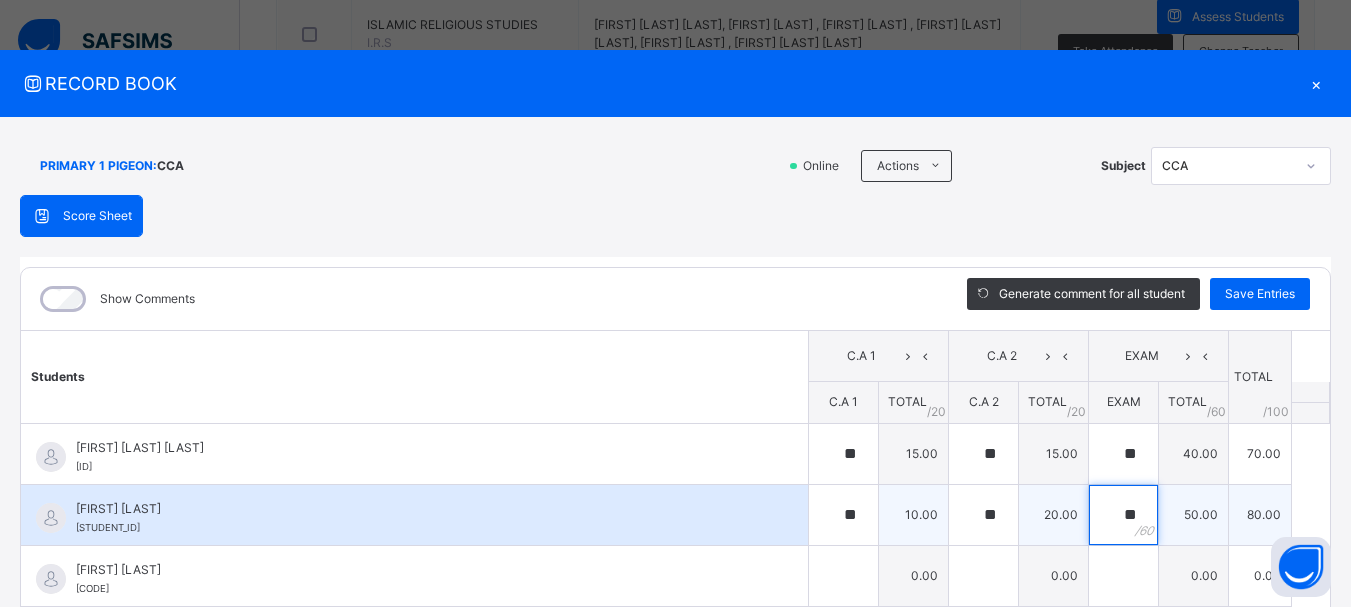 type on "**" 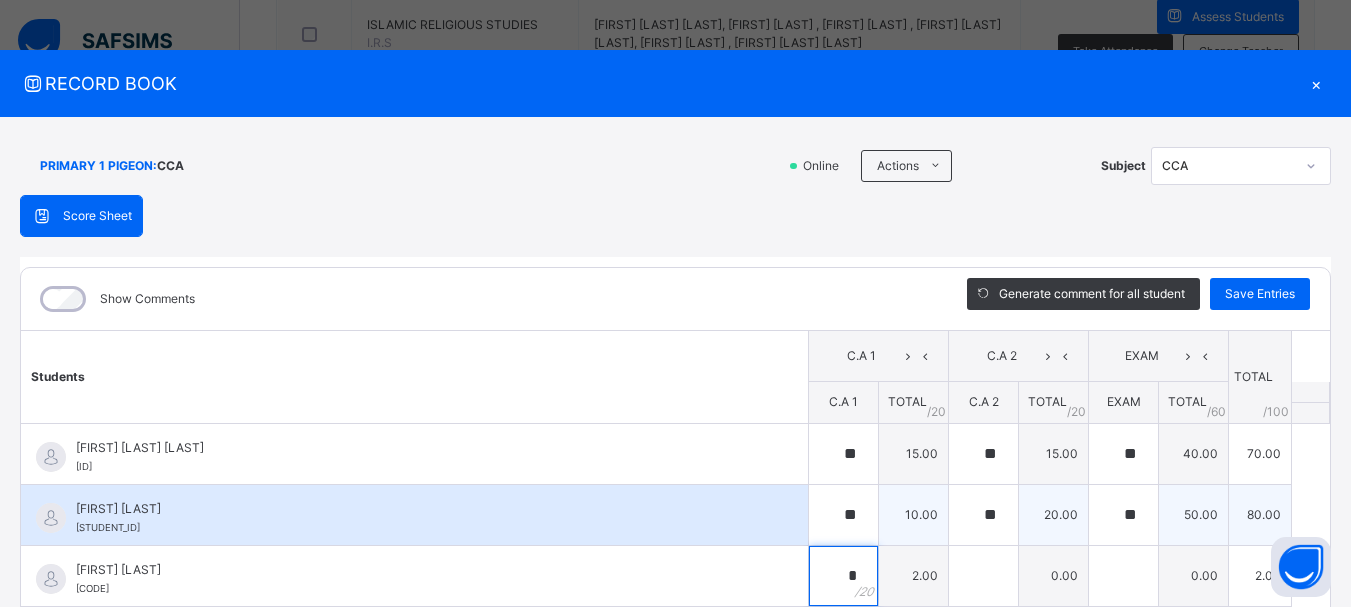type on "**" 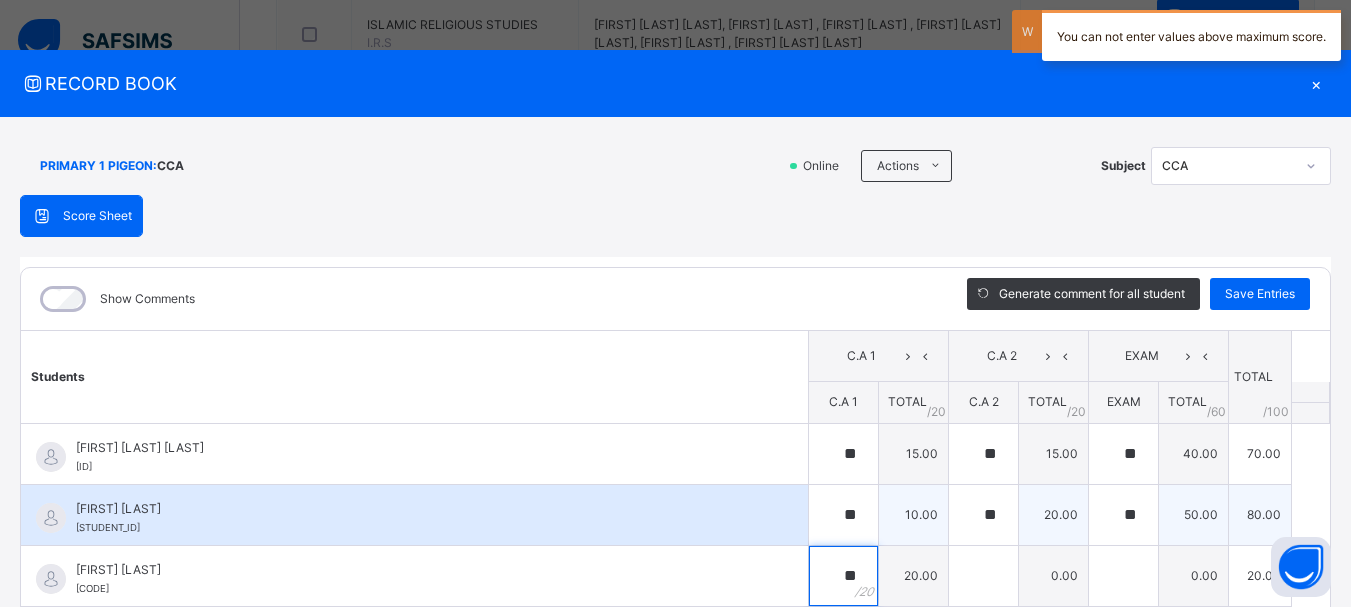 type on "**" 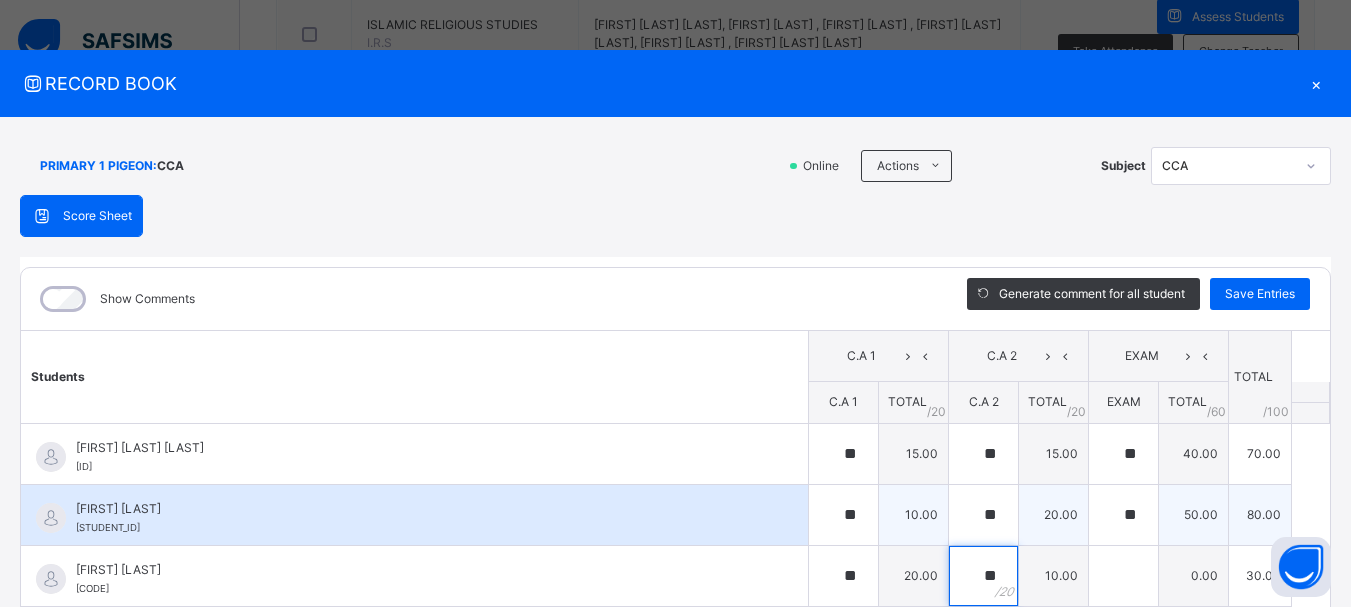 type on "**" 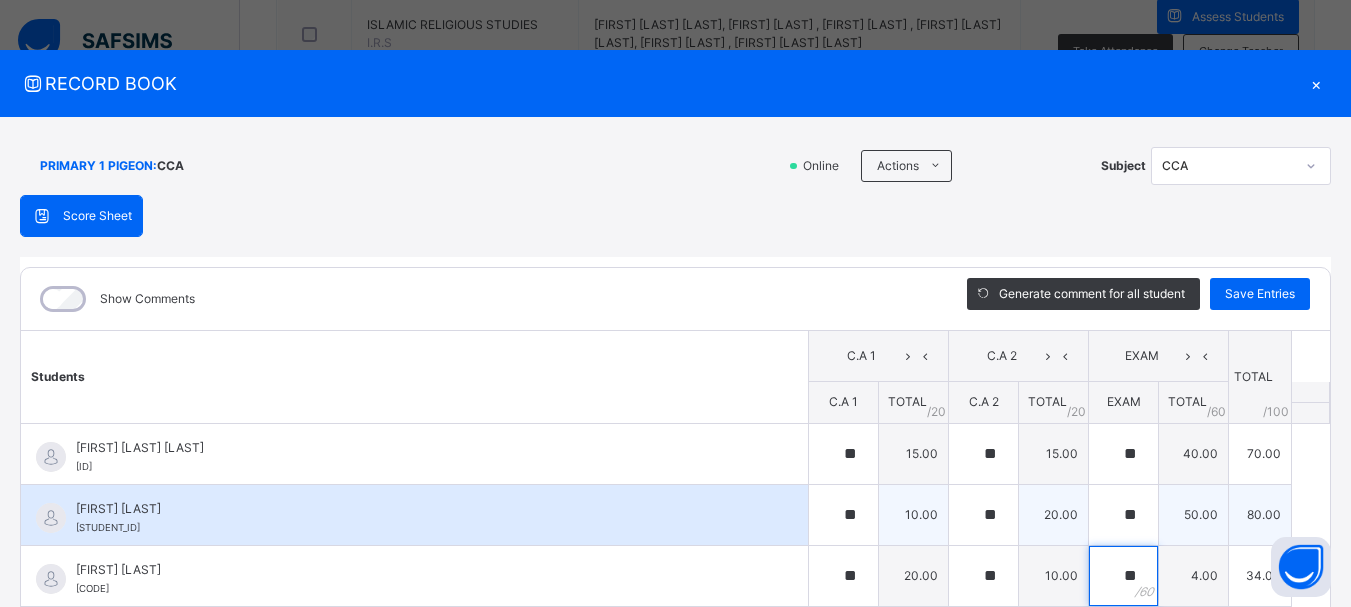 type on "**" 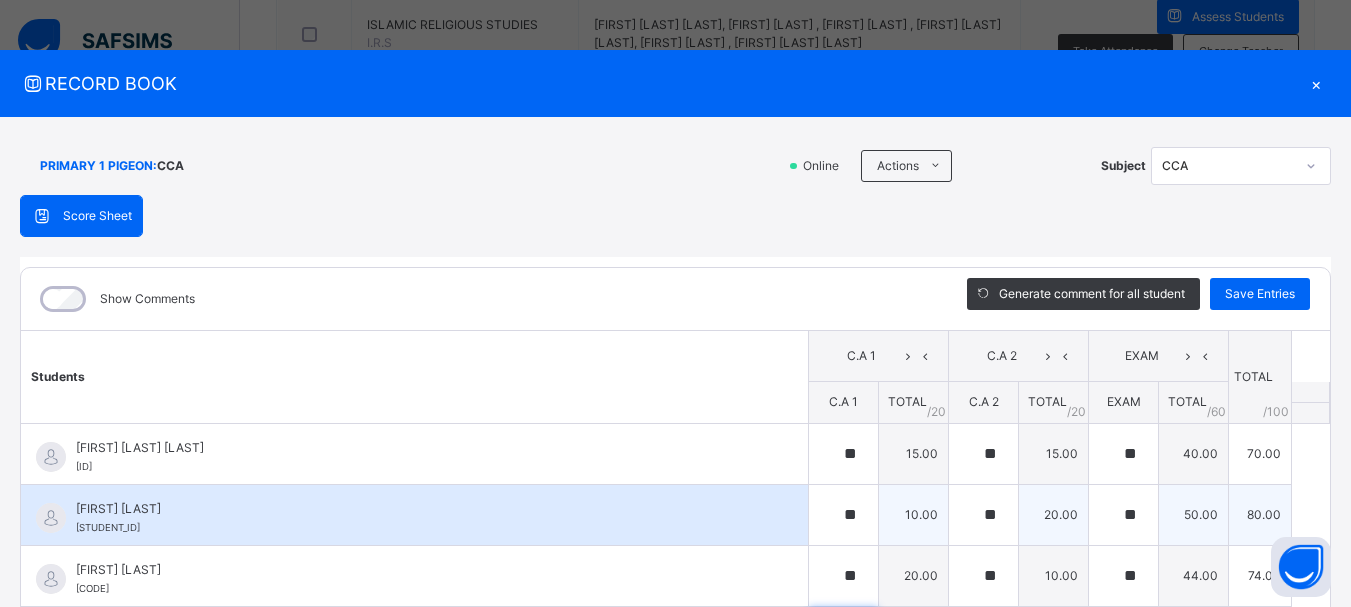 scroll, scrollTop: 60, scrollLeft: 0, axis: vertical 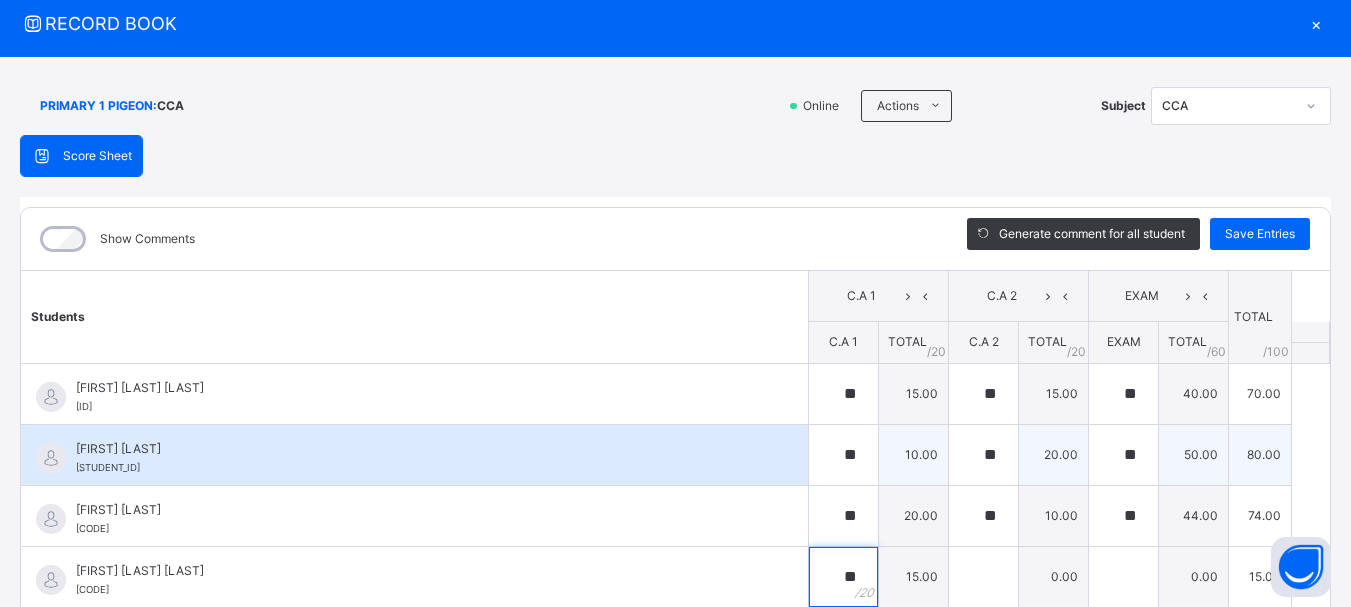 type on "**" 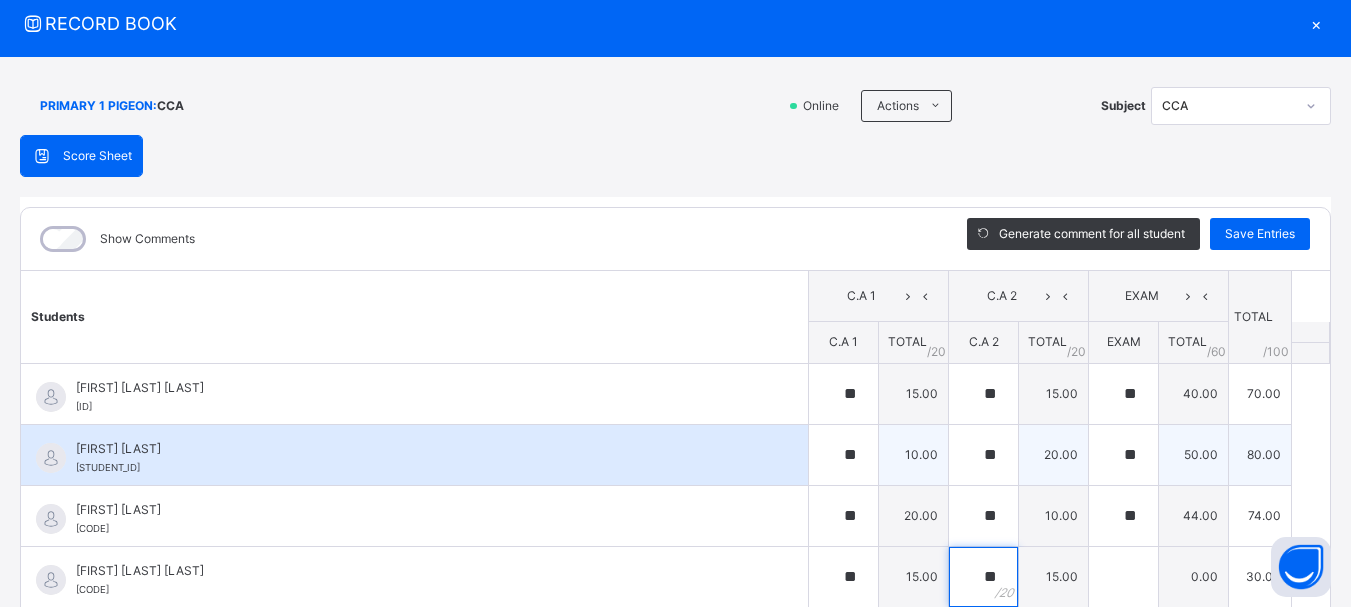 type on "**" 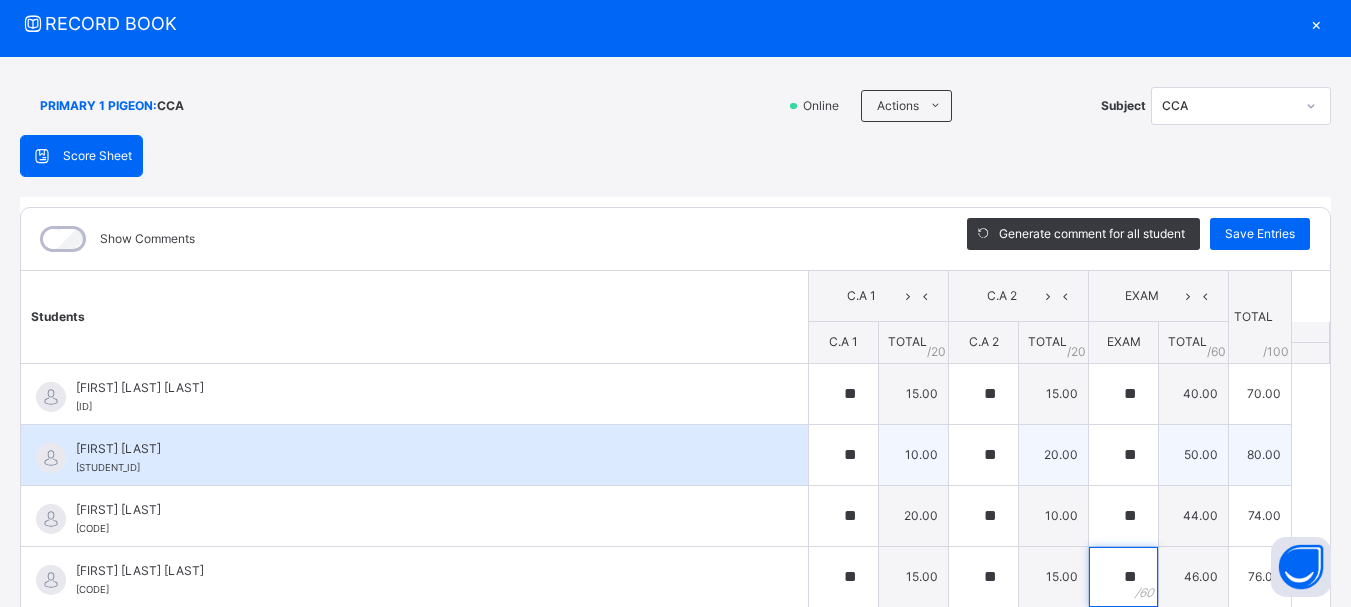 type on "**" 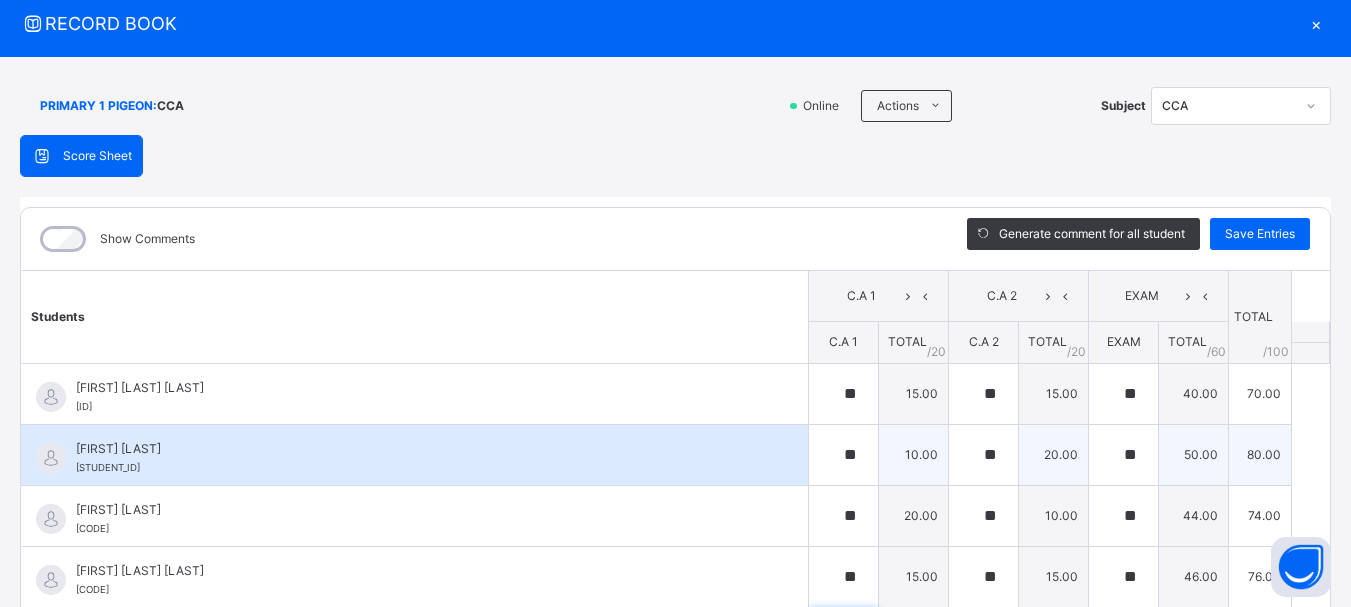 scroll, scrollTop: 304, scrollLeft: 0, axis: vertical 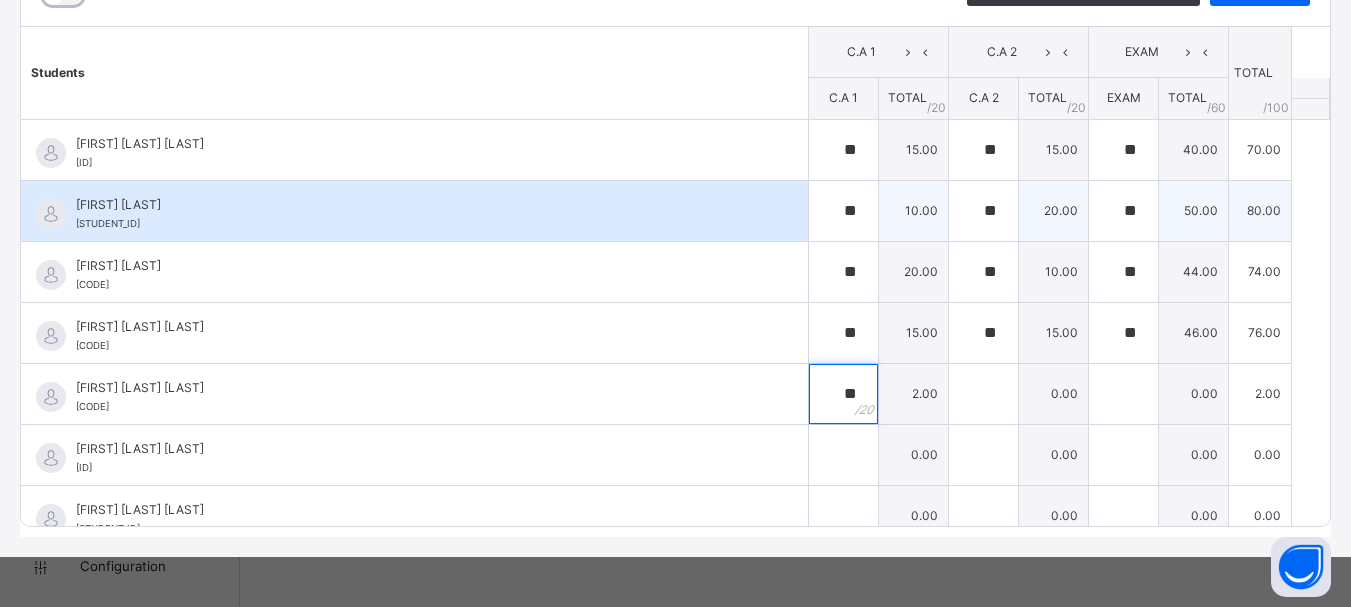 type on "**" 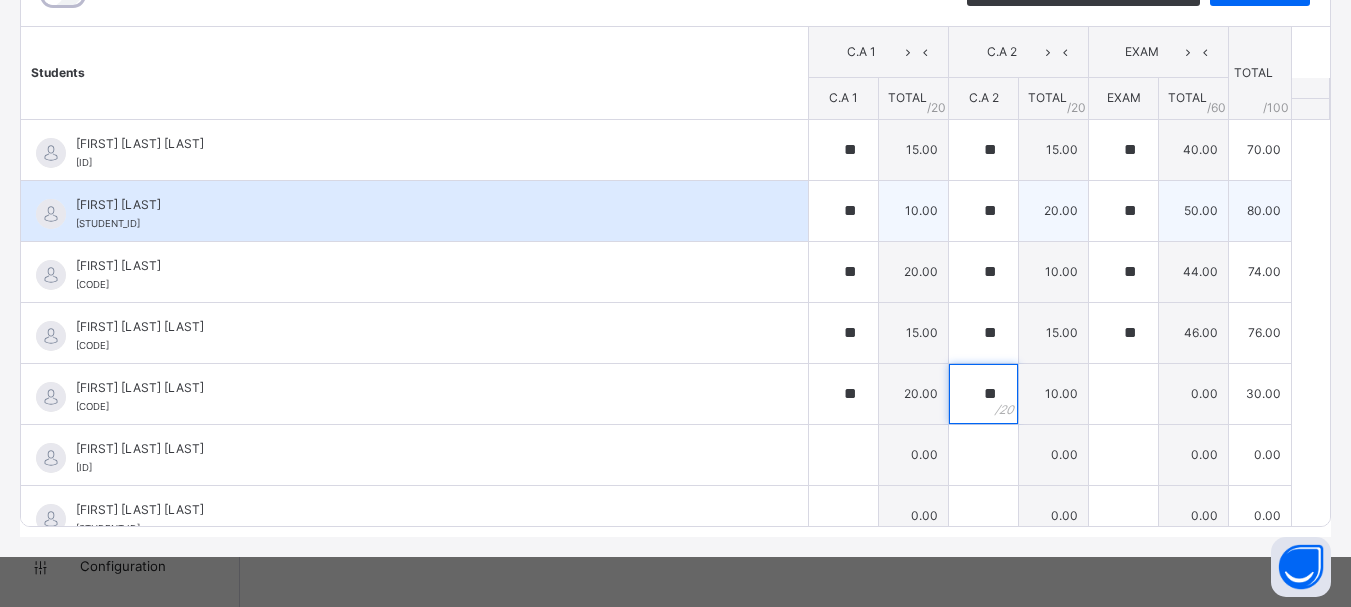 type on "**" 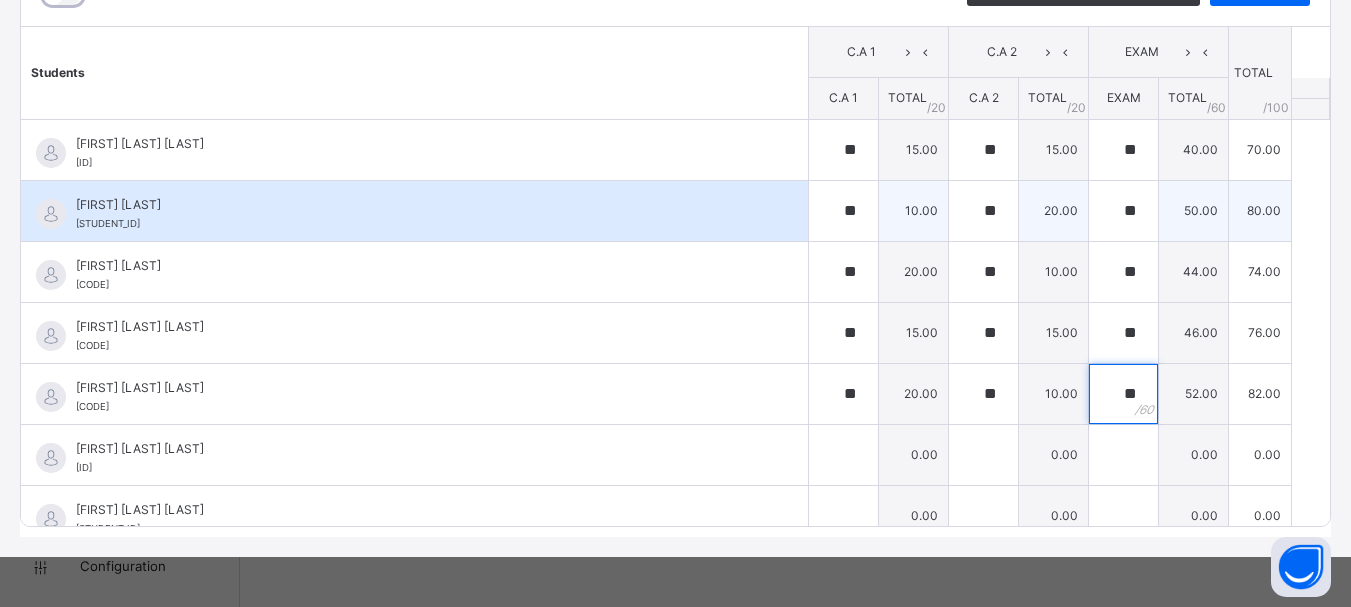 type on "**" 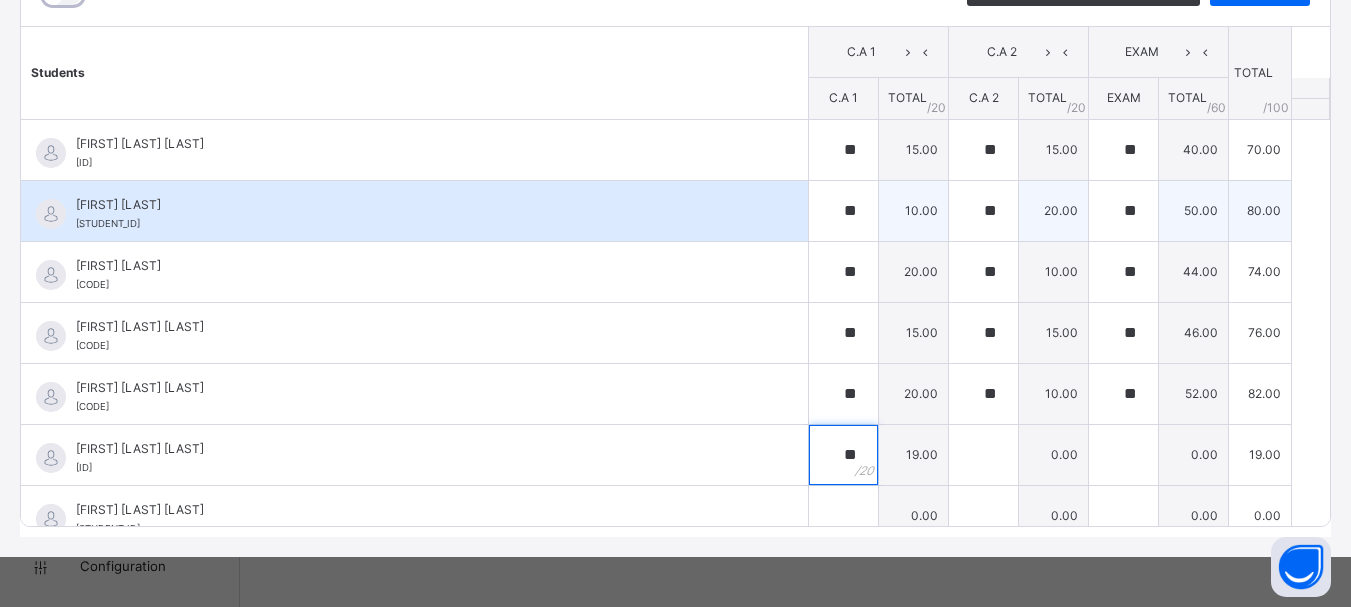 type on "**" 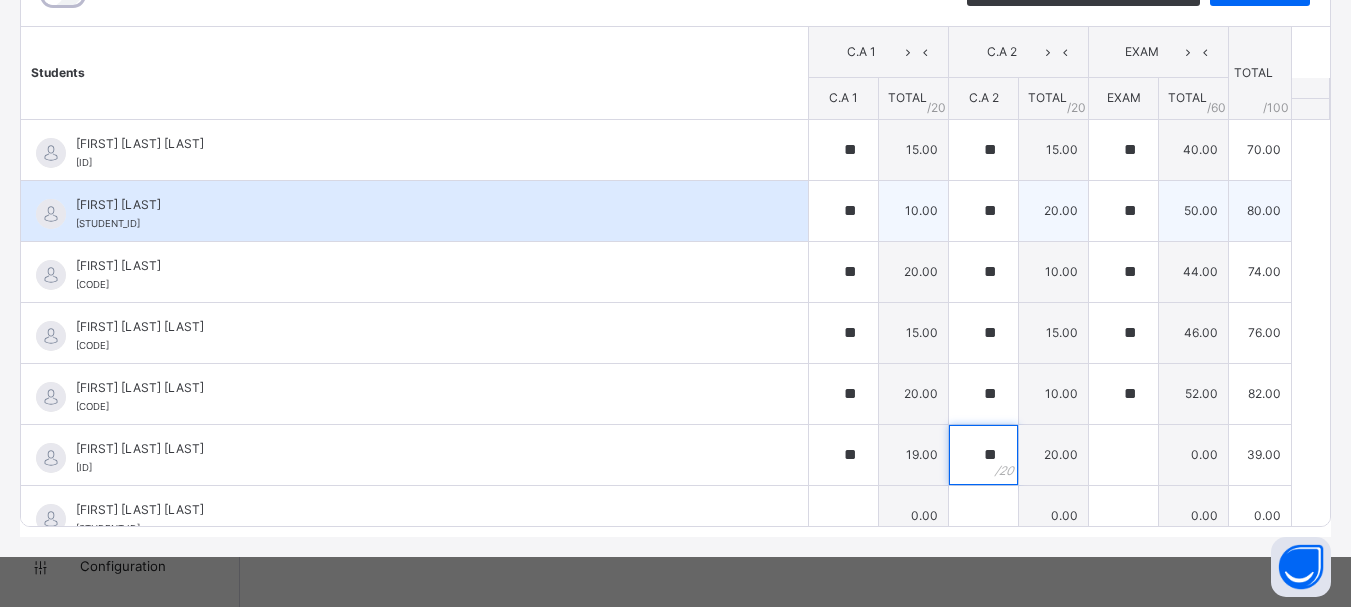 type on "**" 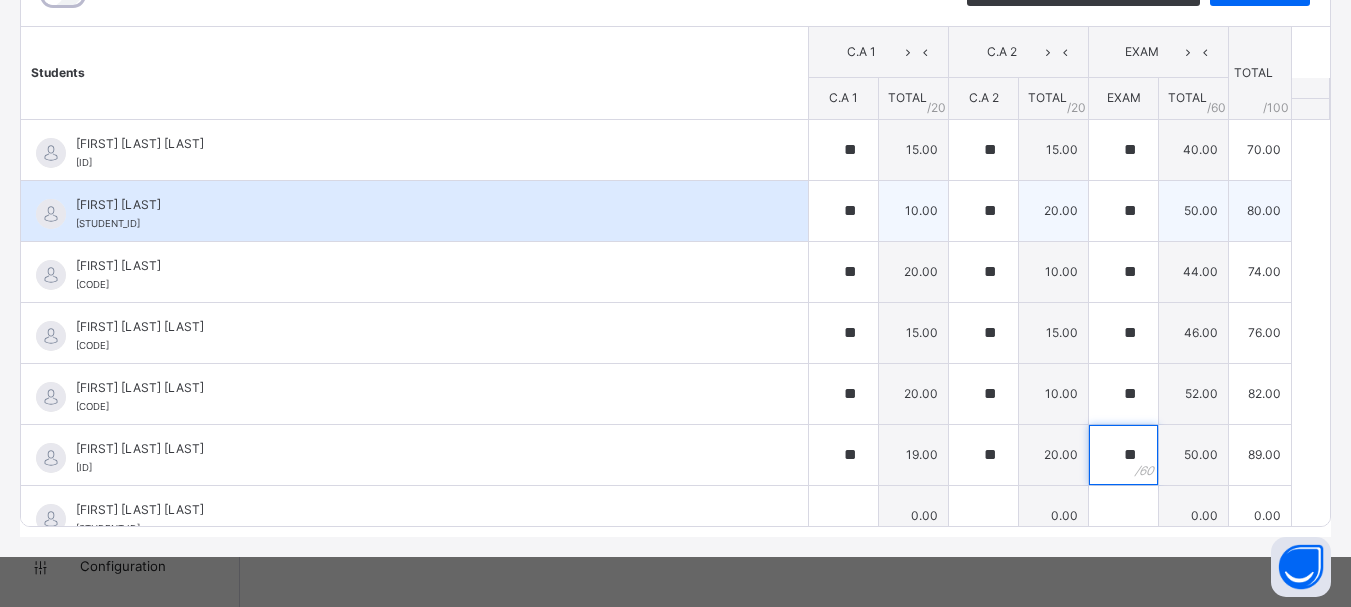 type on "**" 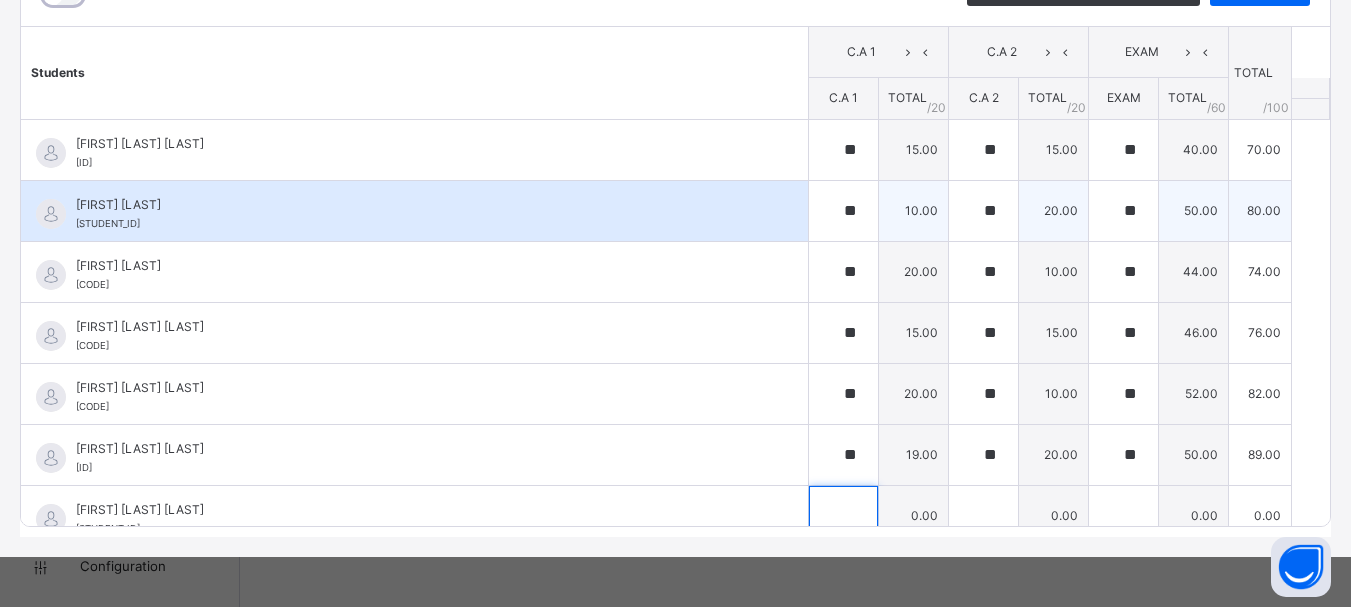 scroll, scrollTop: 20, scrollLeft: 0, axis: vertical 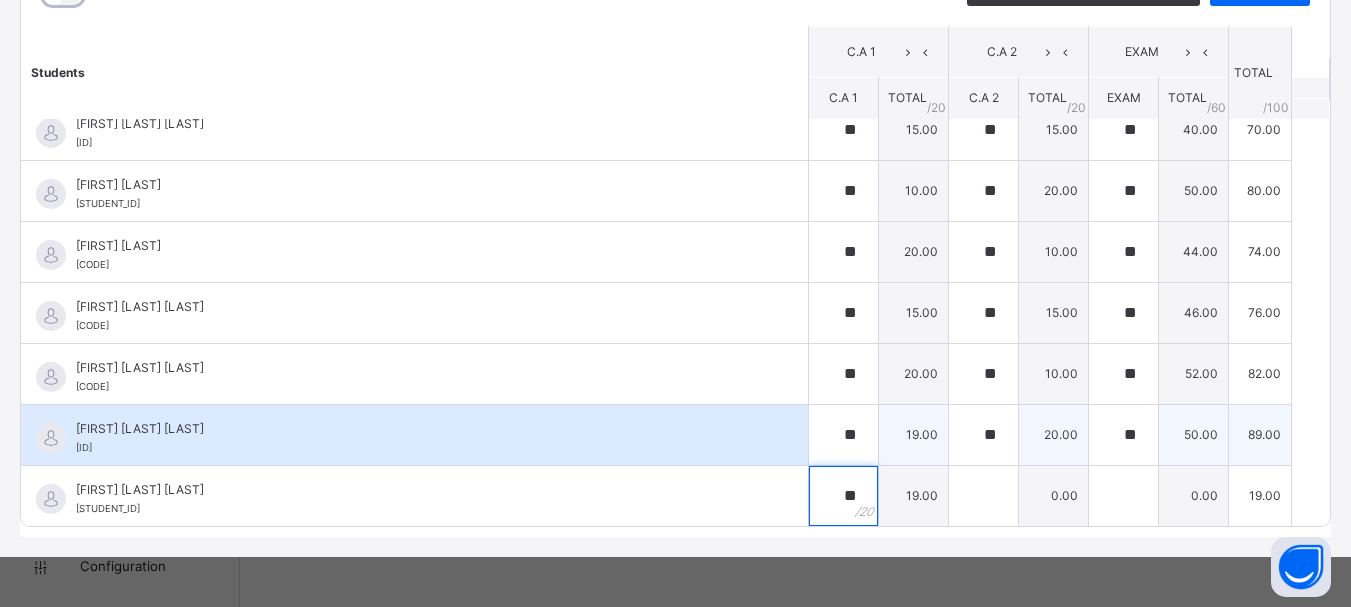type on "**" 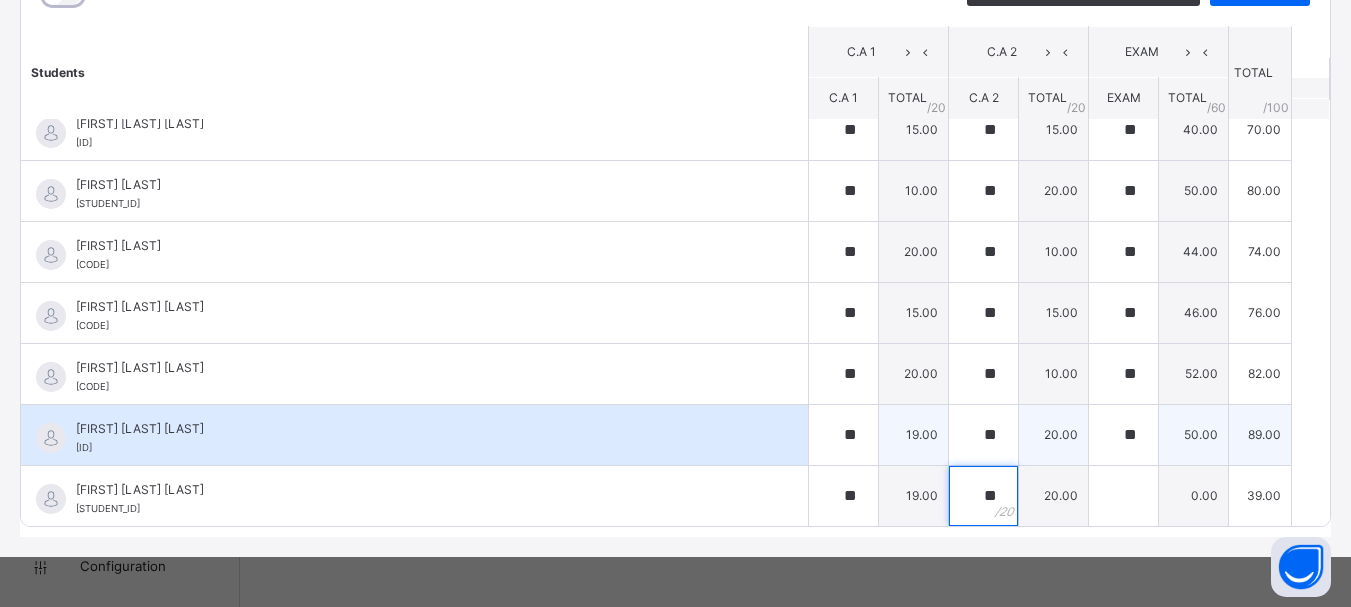 type on "**" 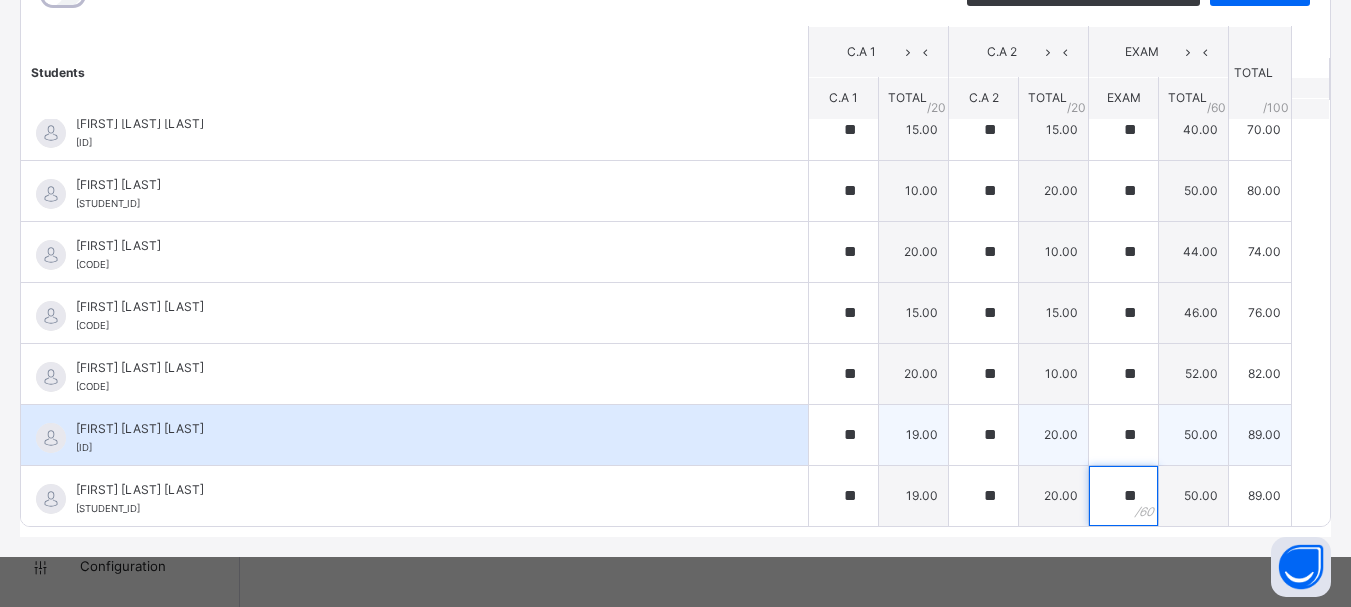 type on "**" 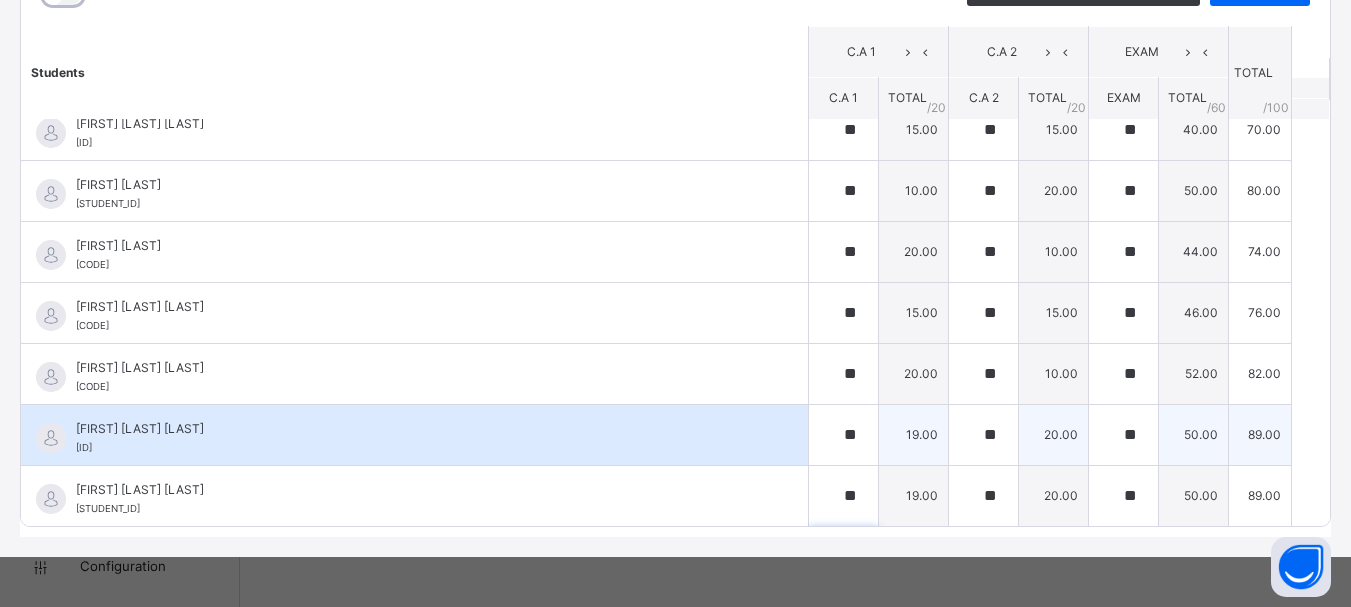 scroll, scrollTop: 301, scrollLeft: 0, axis: vertical 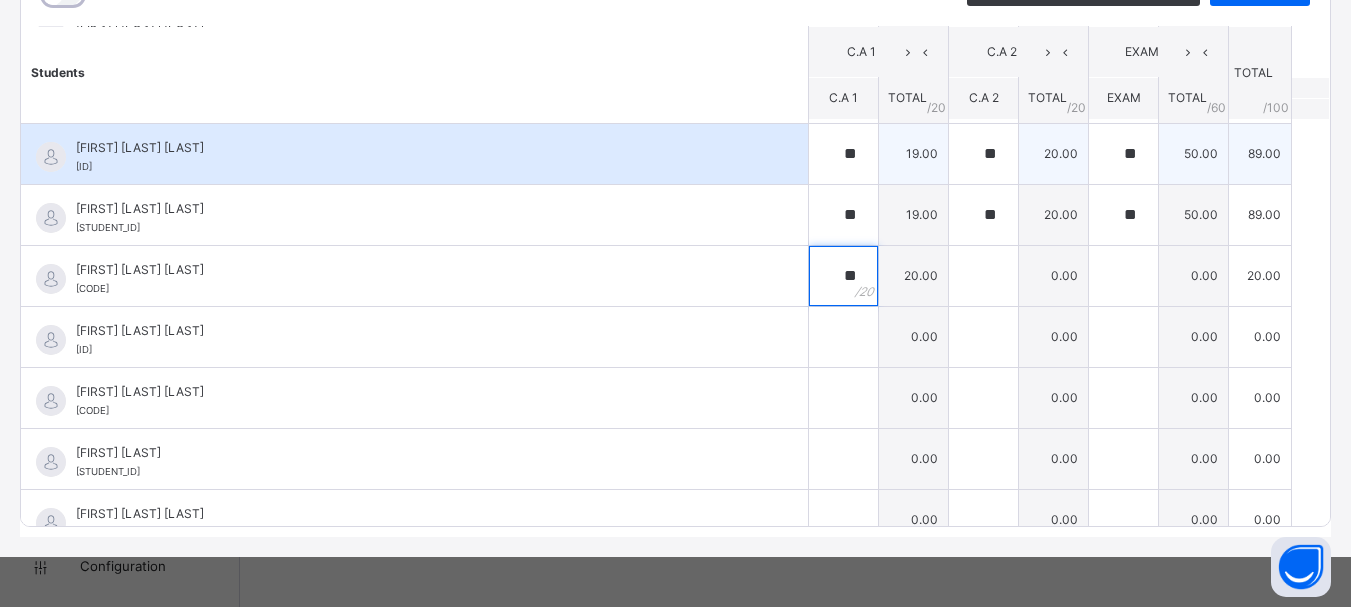 type on "**" 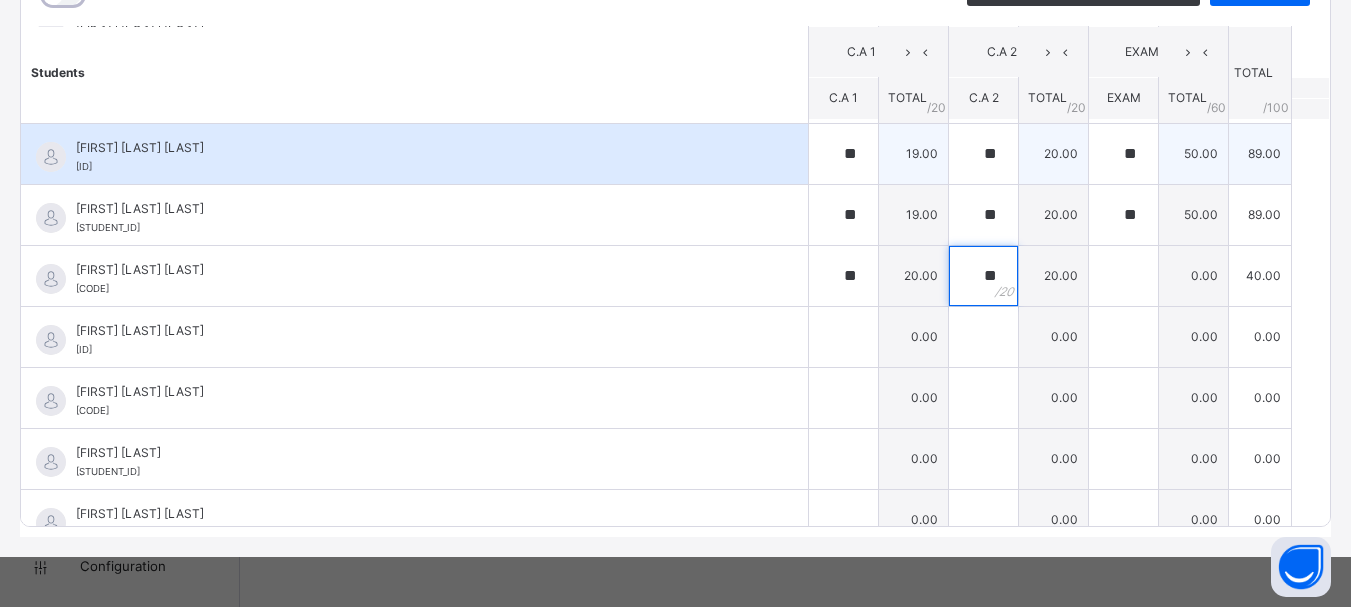 type on "**" 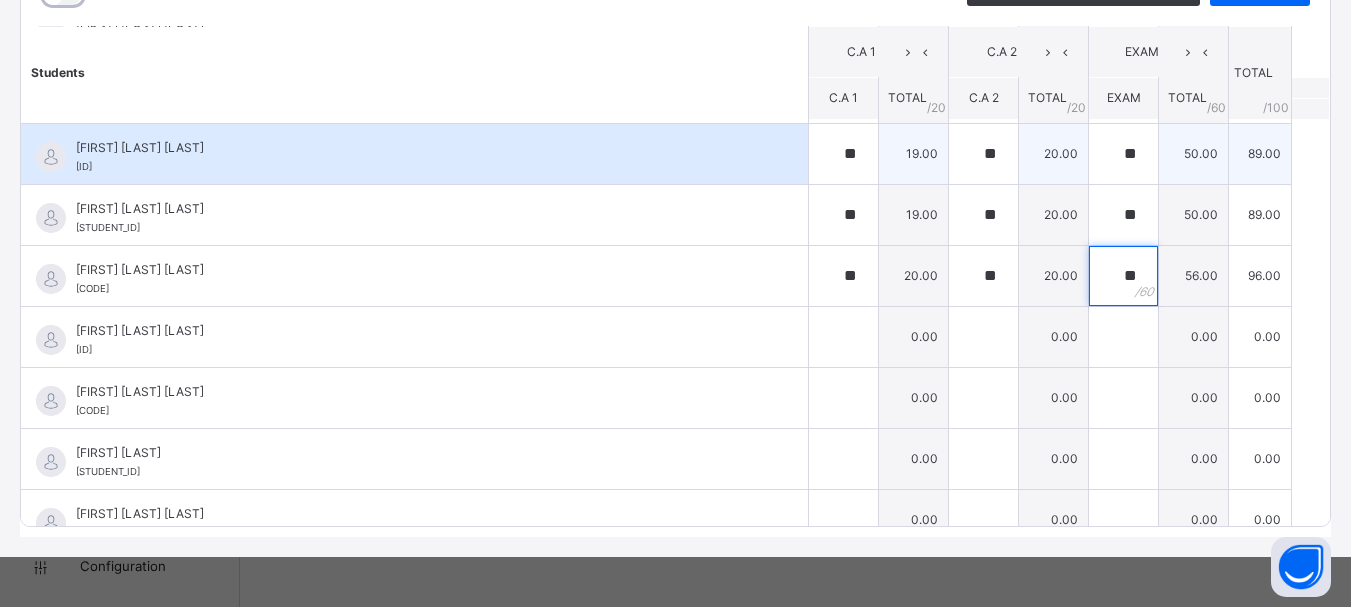type on "**" 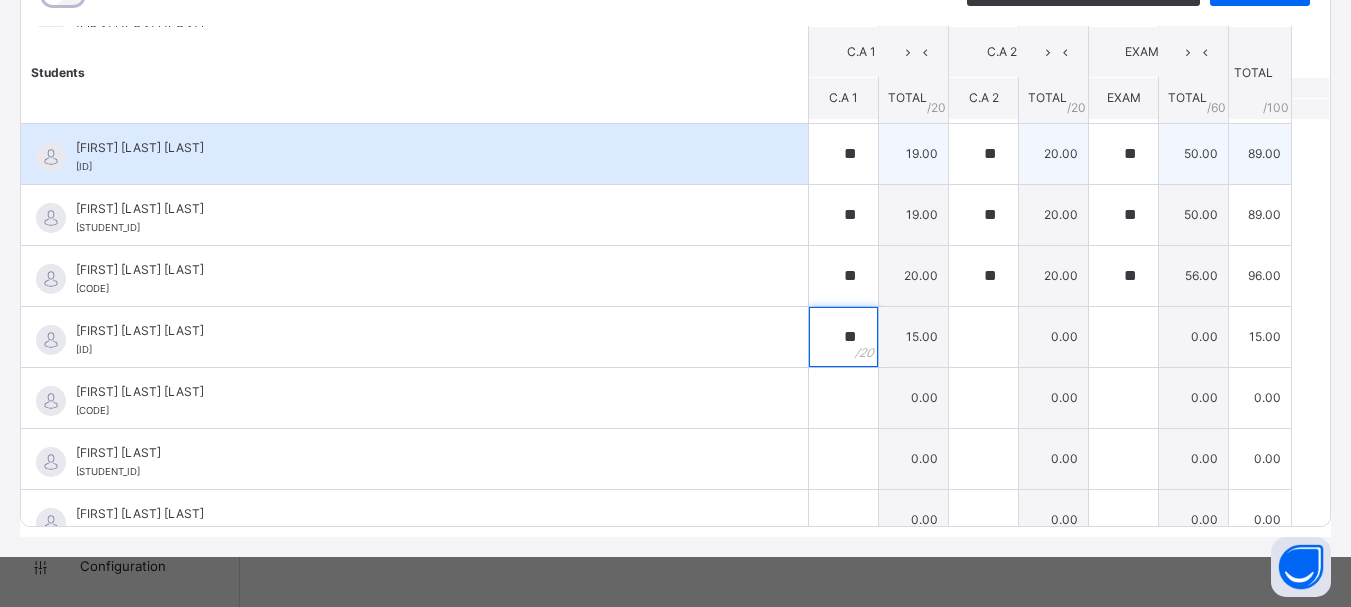 type on "**" 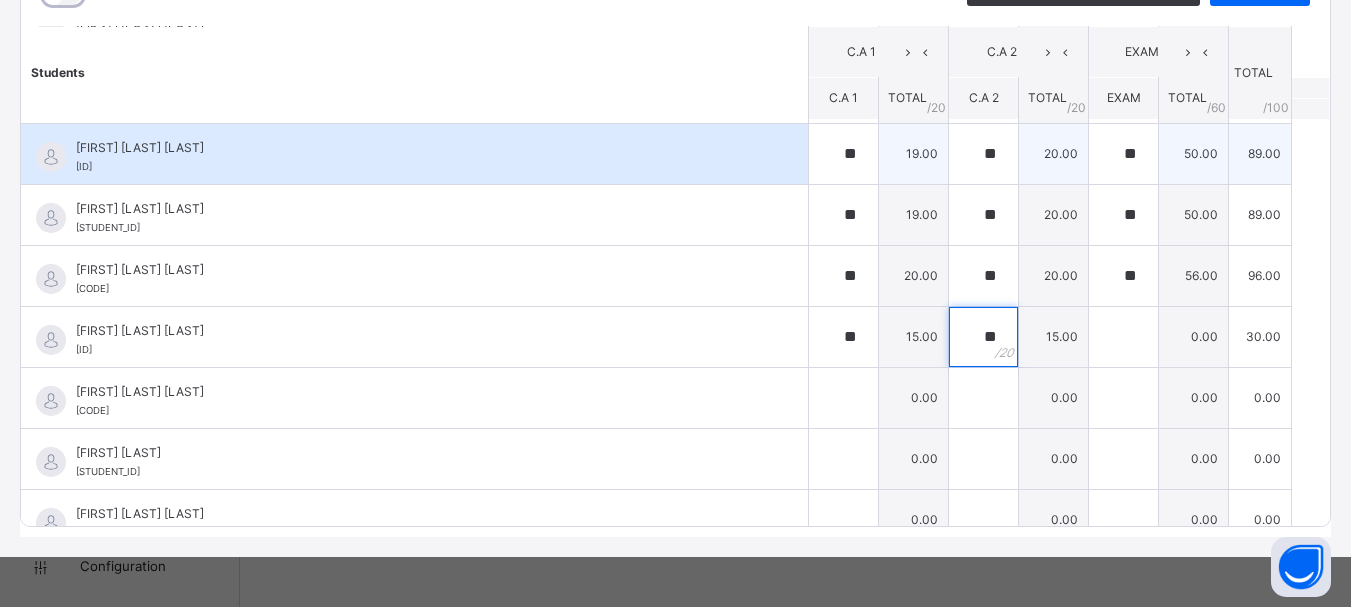 type on "**" 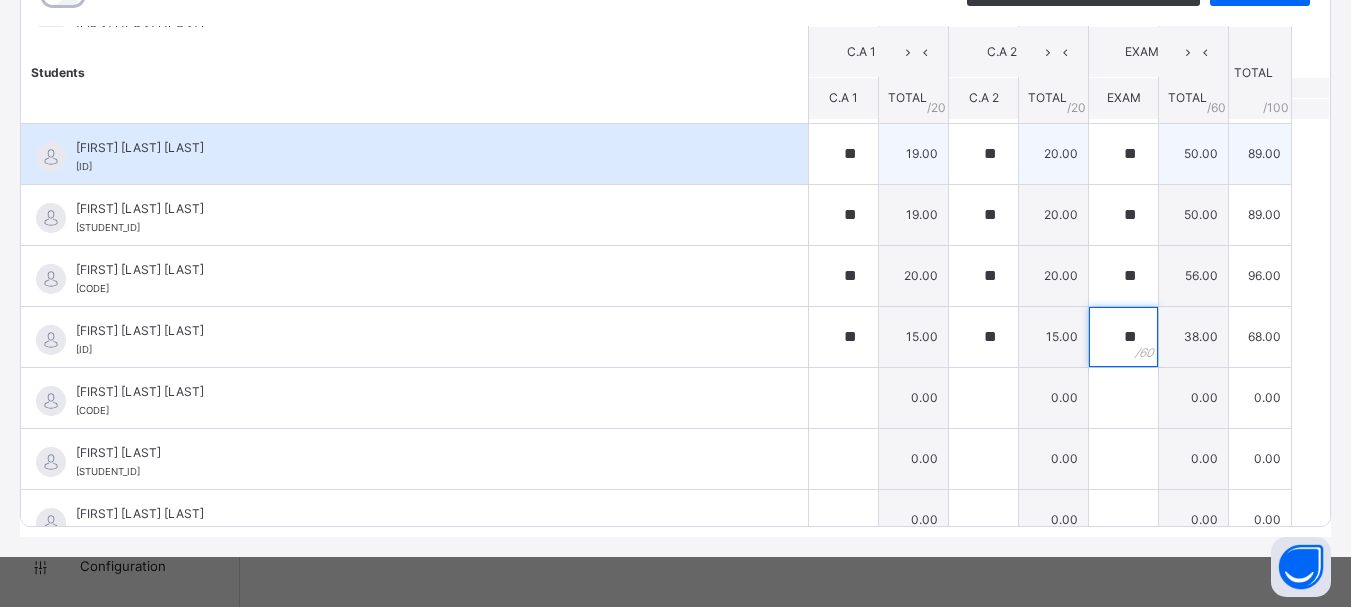 type on "**" 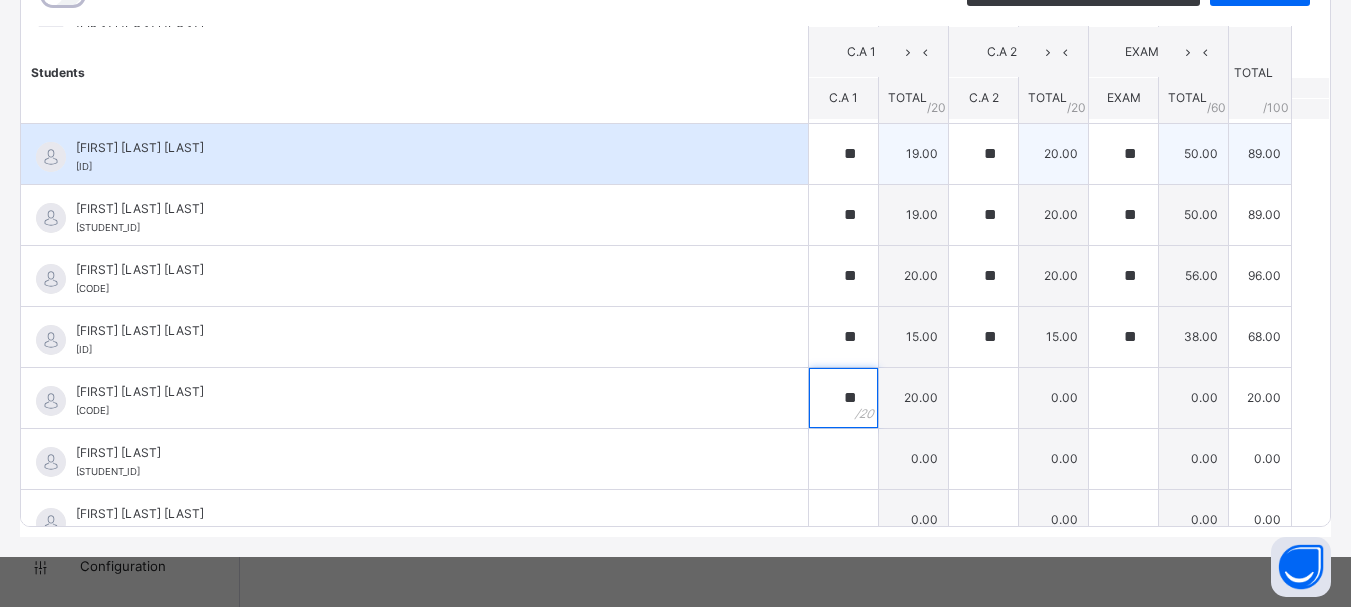 type on "**" 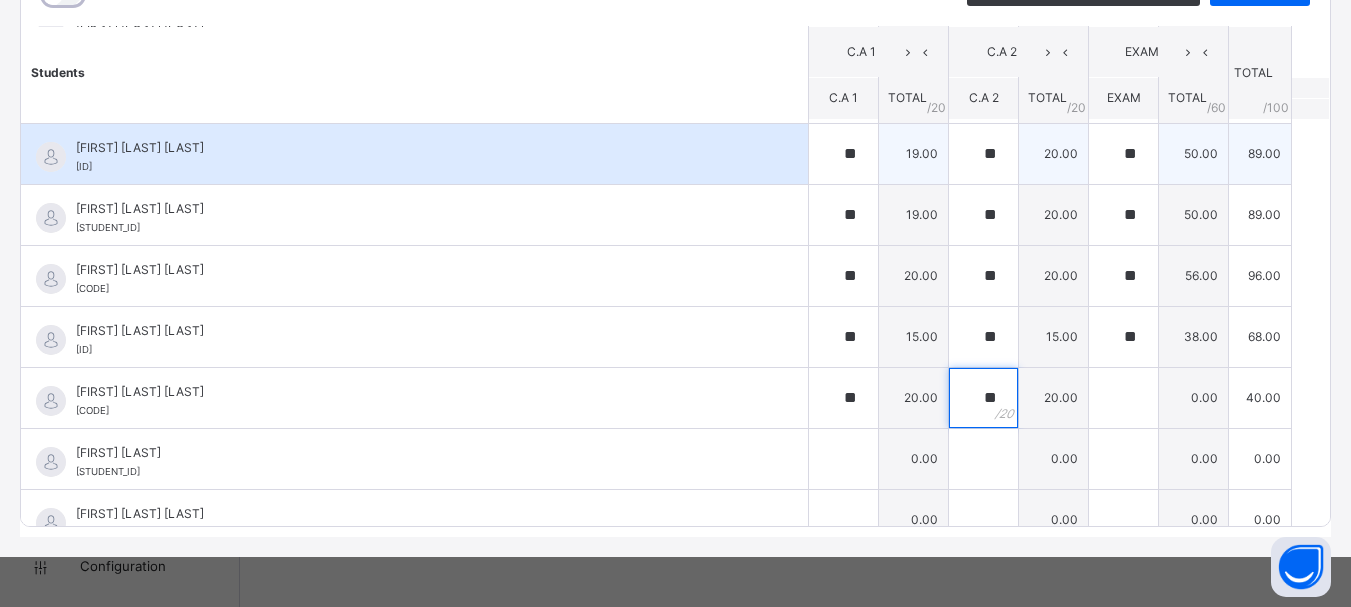 type on "**" 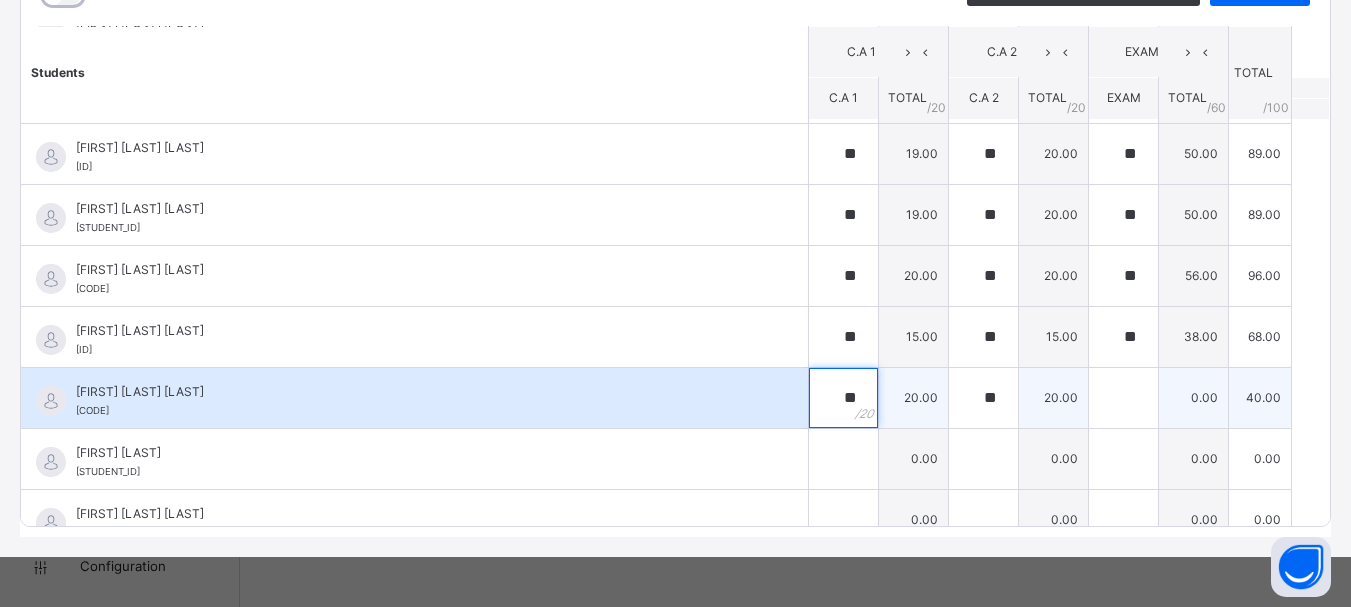 click on "**" at bounding box center [843, 398] 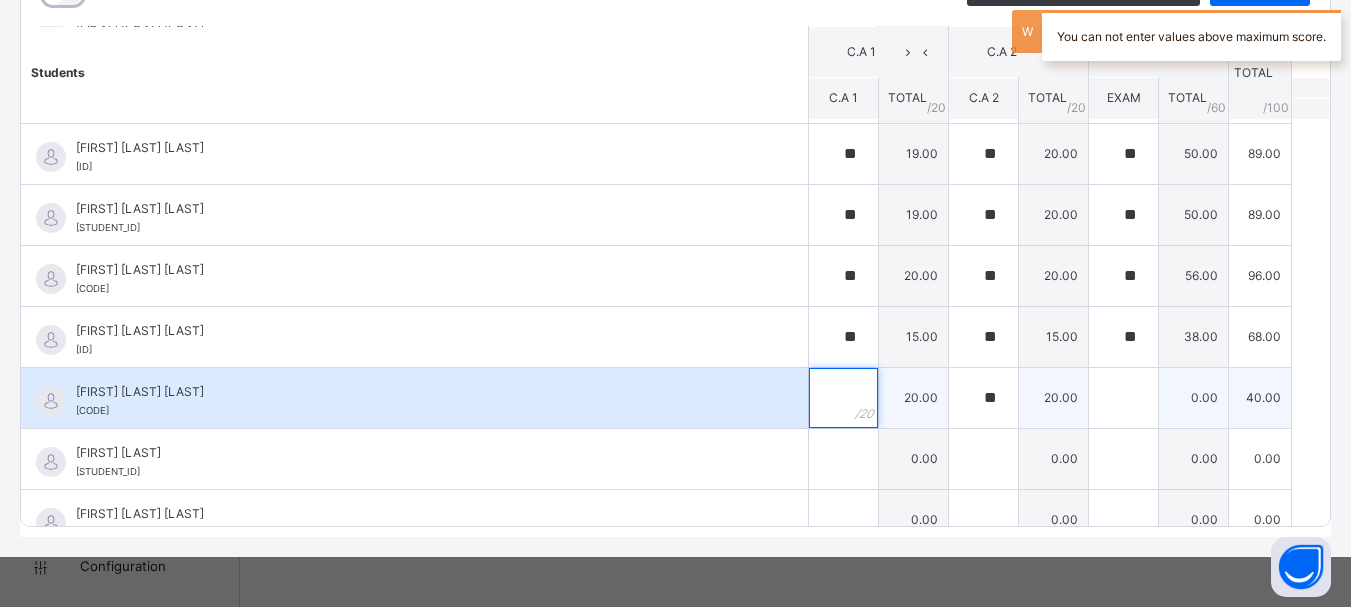 type on "*" 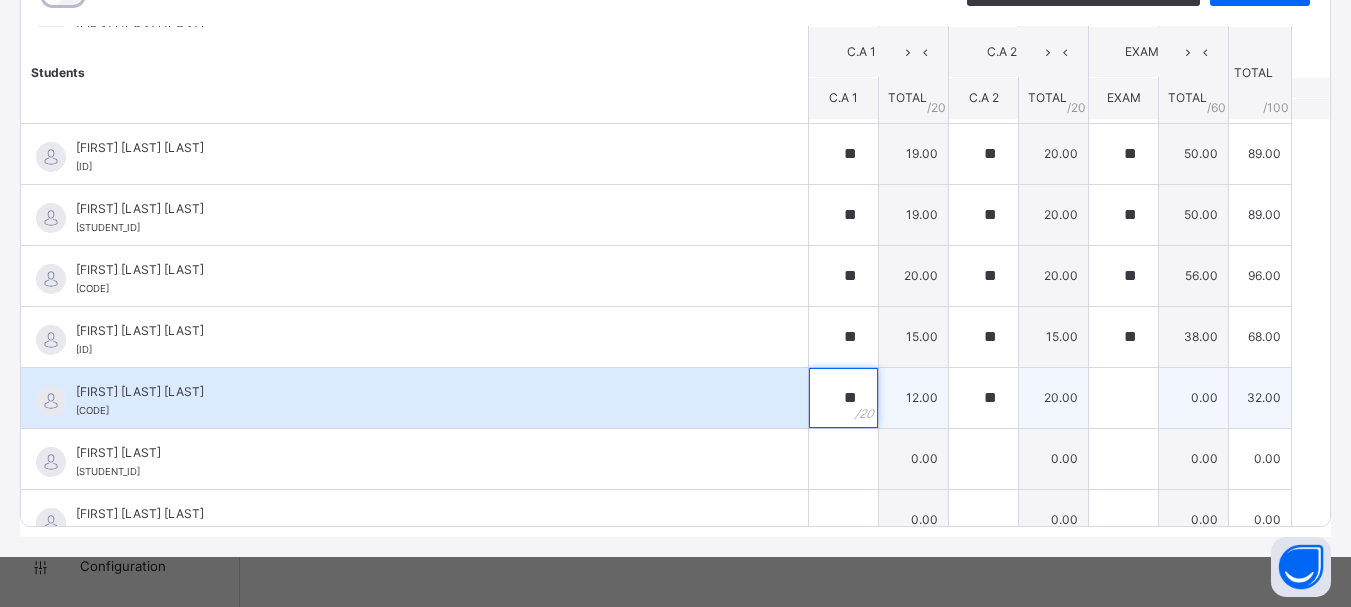 type on "**" 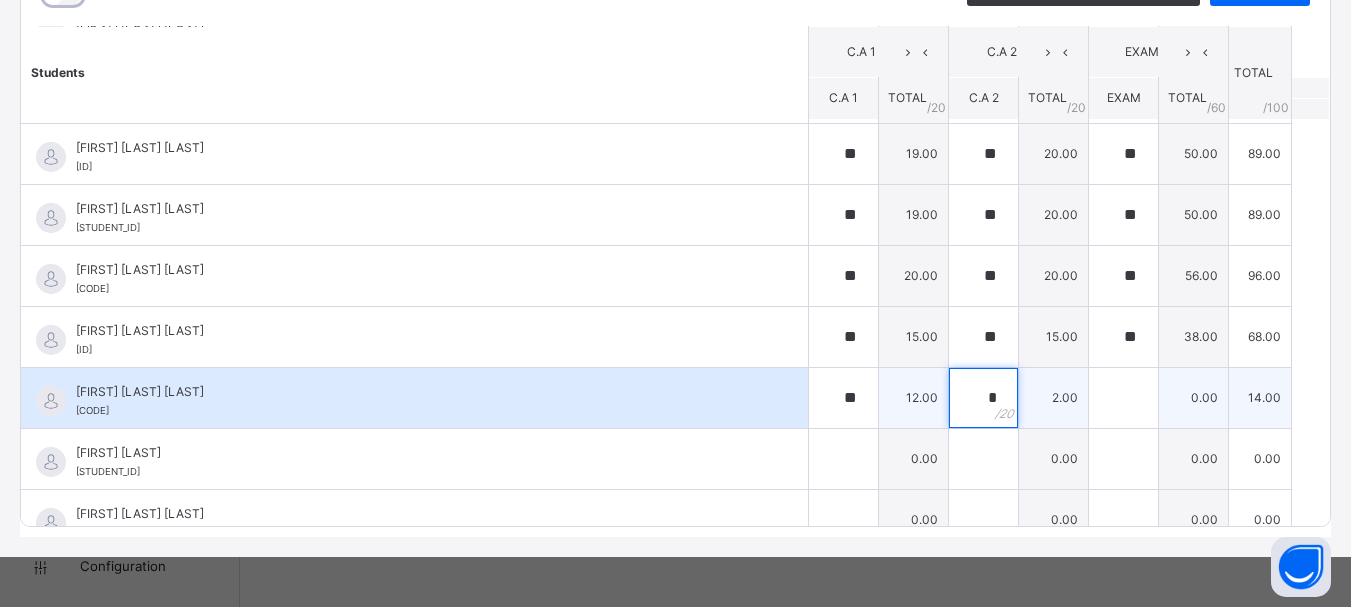 type on "**" 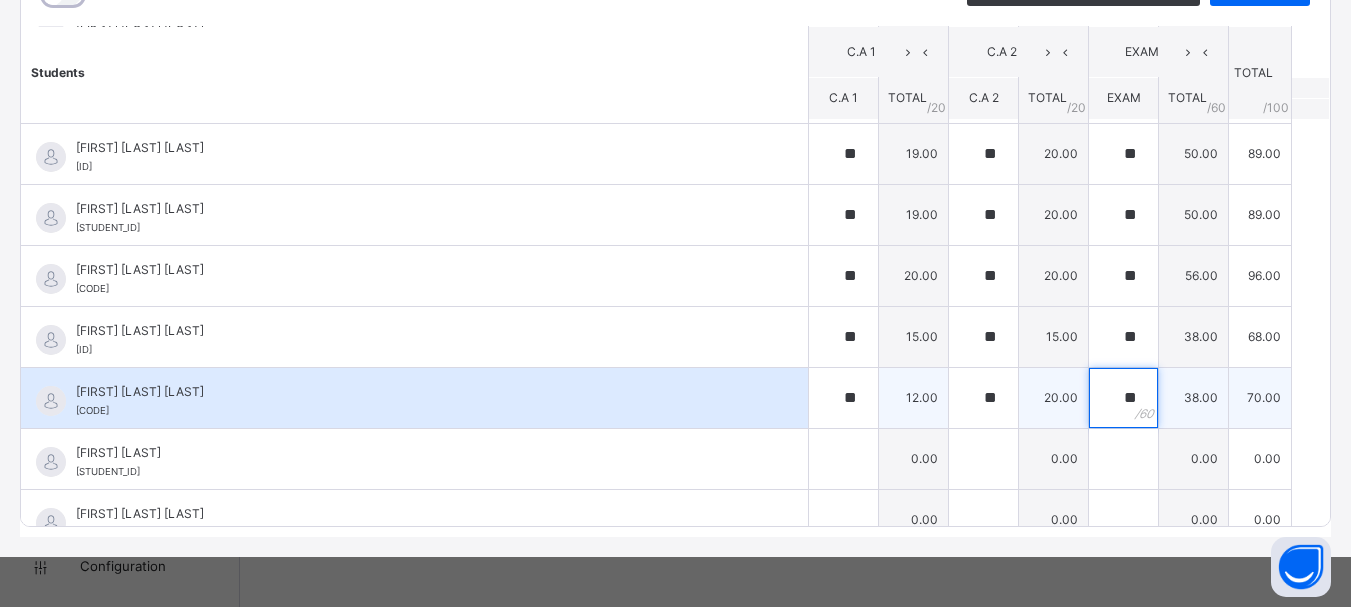 type on "**" 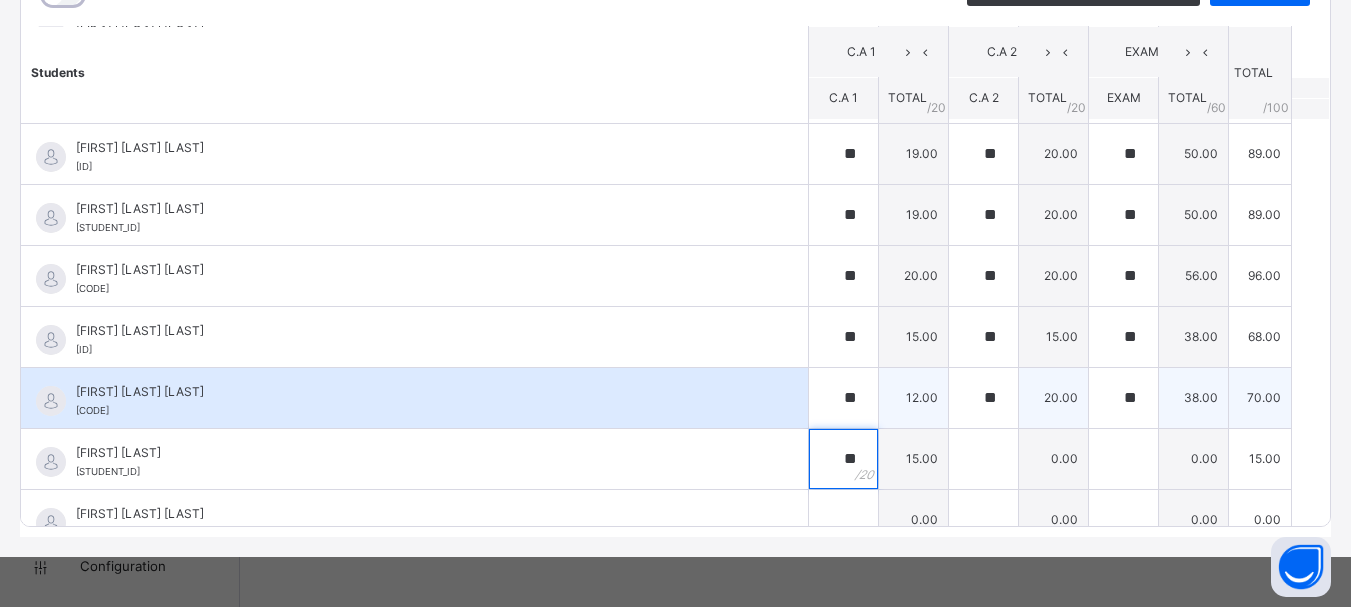 type on "**" 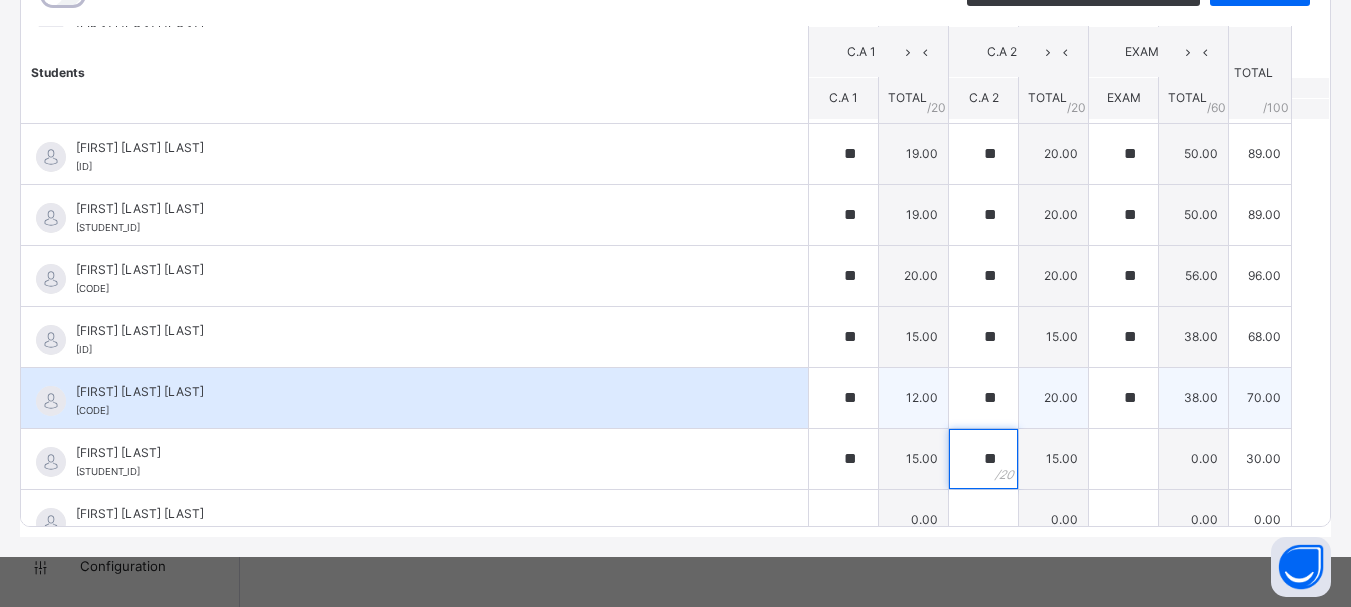 type on "**" 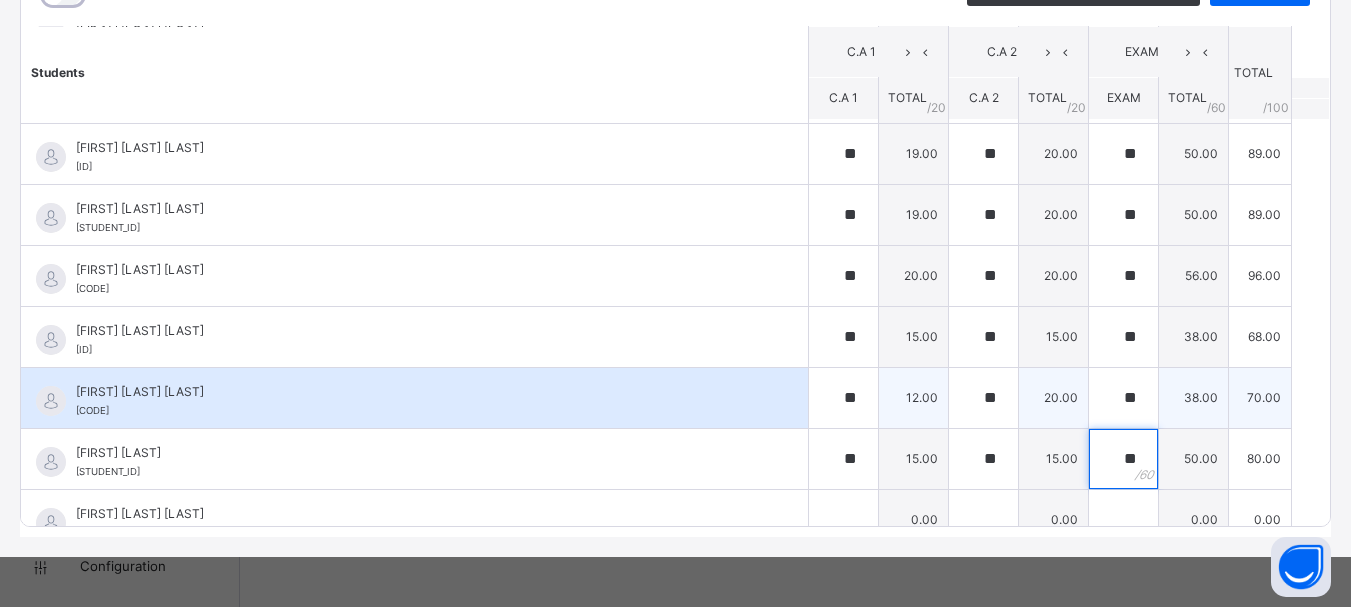 type on "**" 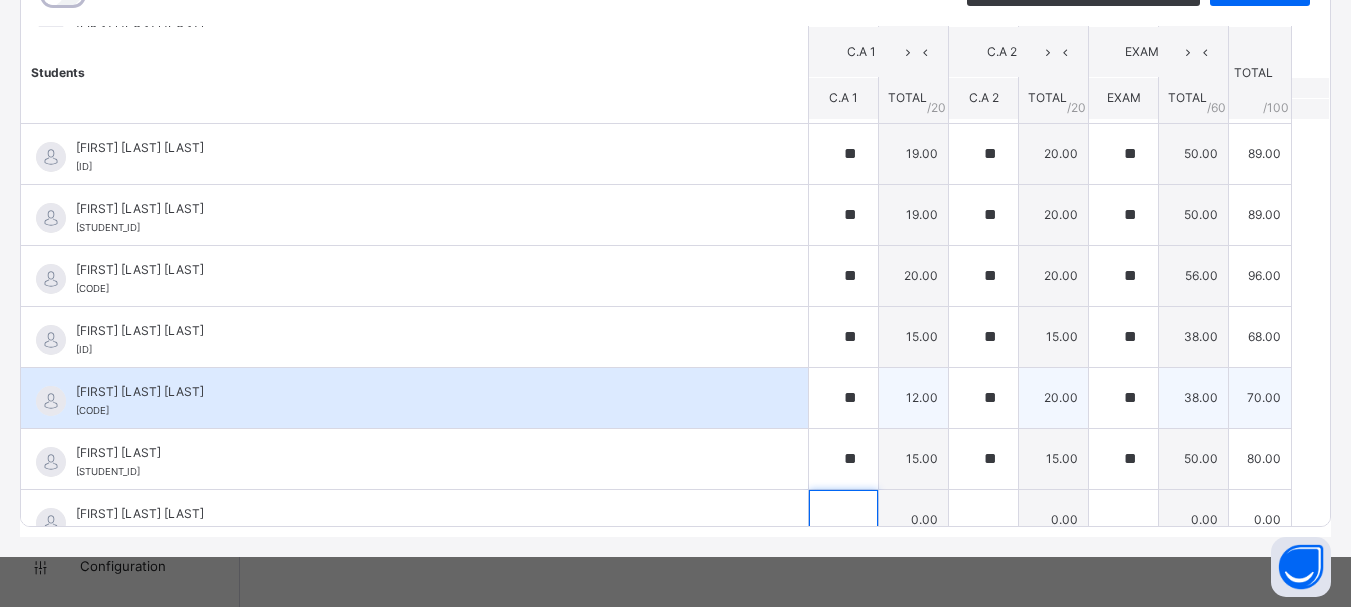 scroll, scrollTop: 325, scrollLeft: 0, axis: vertical 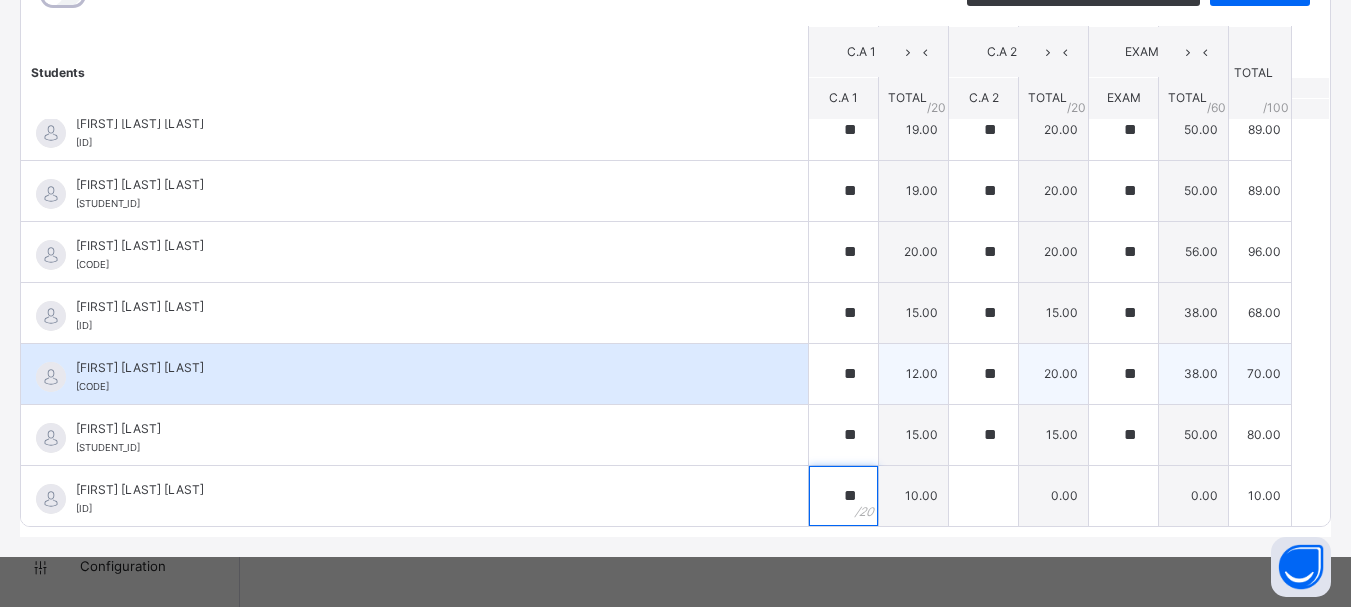 type on "**" 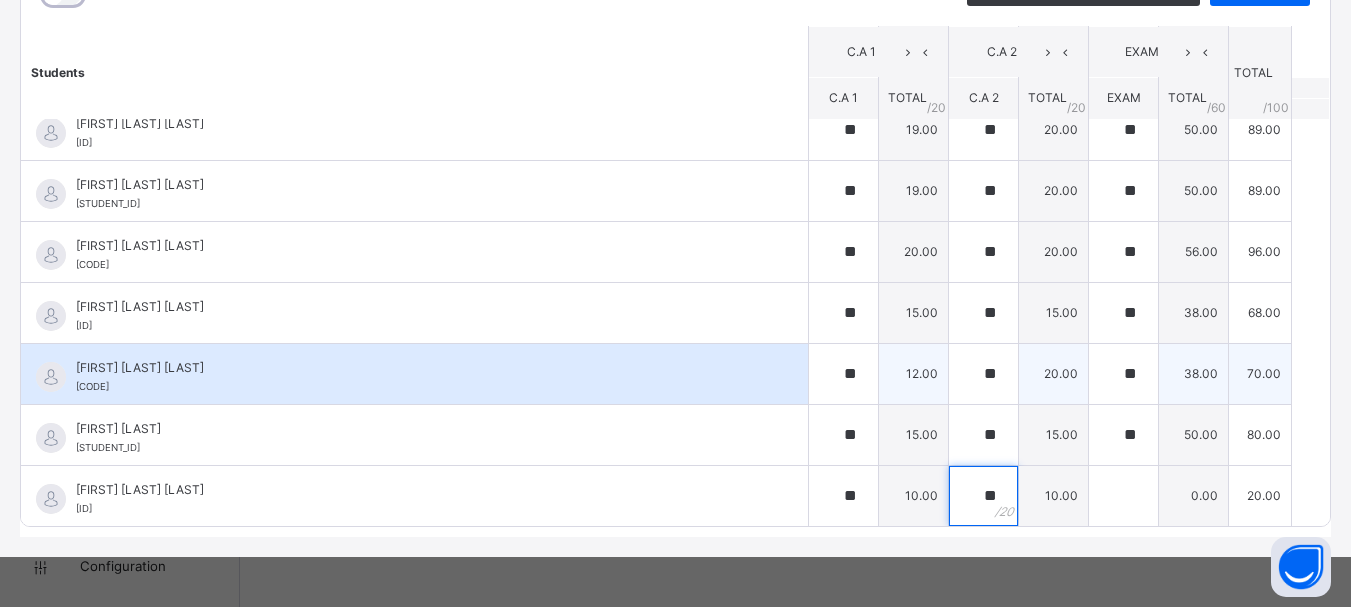 type on "**" 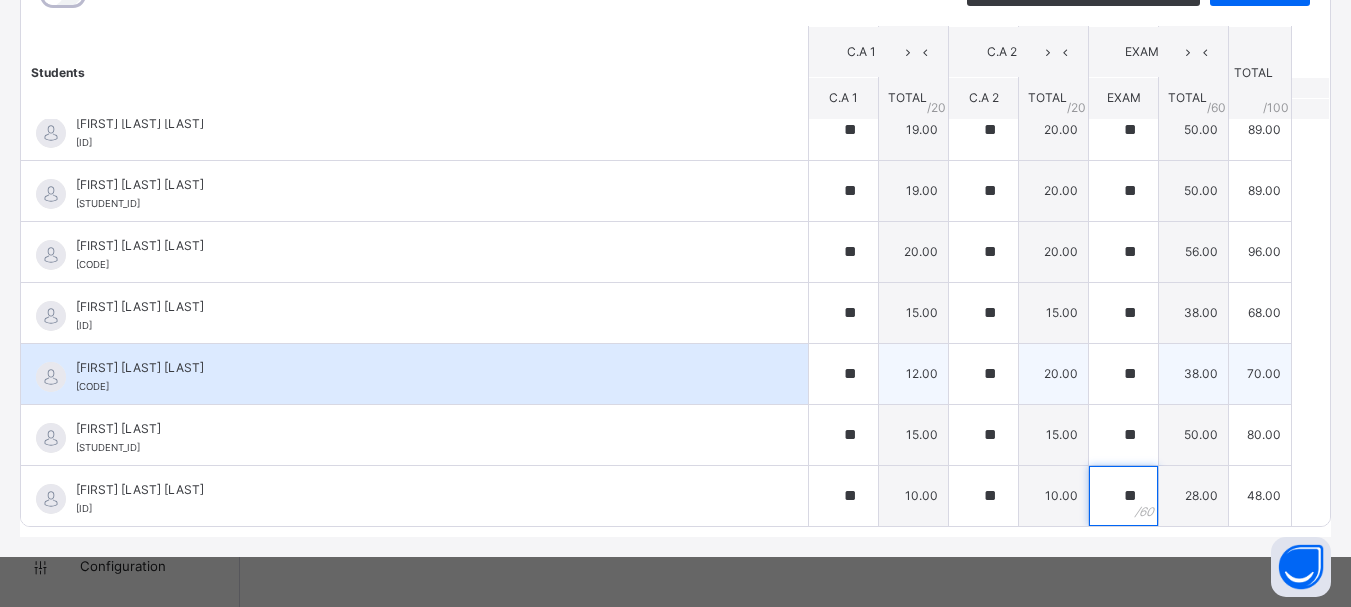 type on "**" 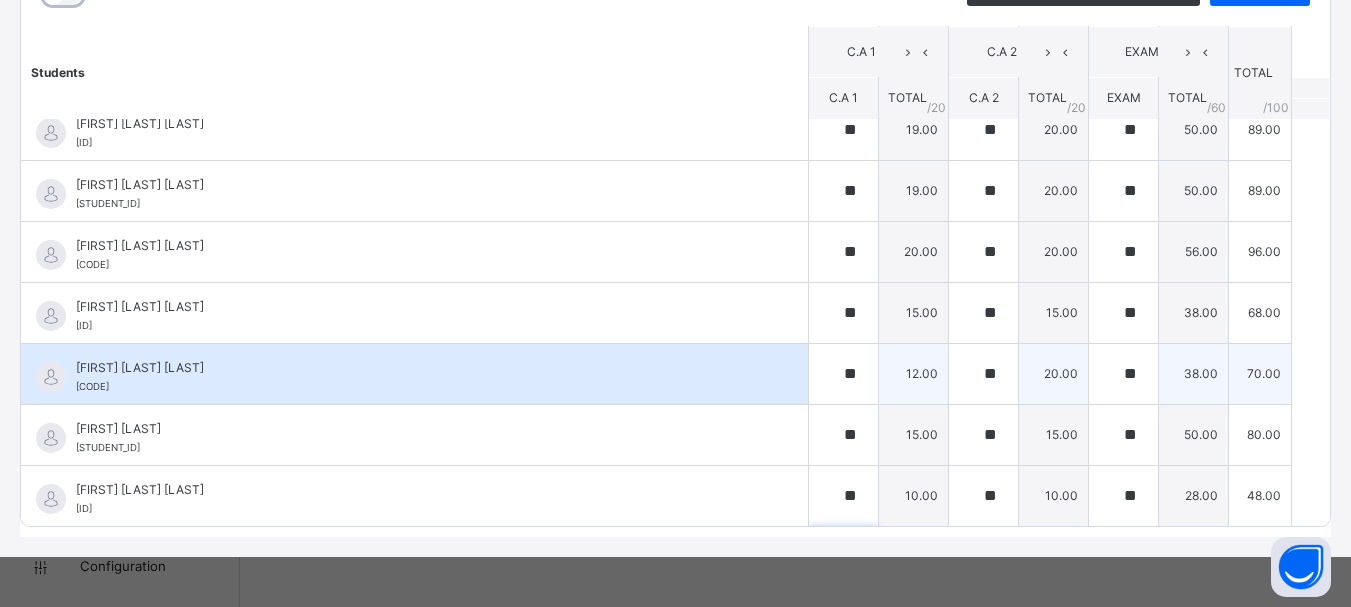 scroll, scrollTop: 570, scrollLeft: 0, axis: vertical 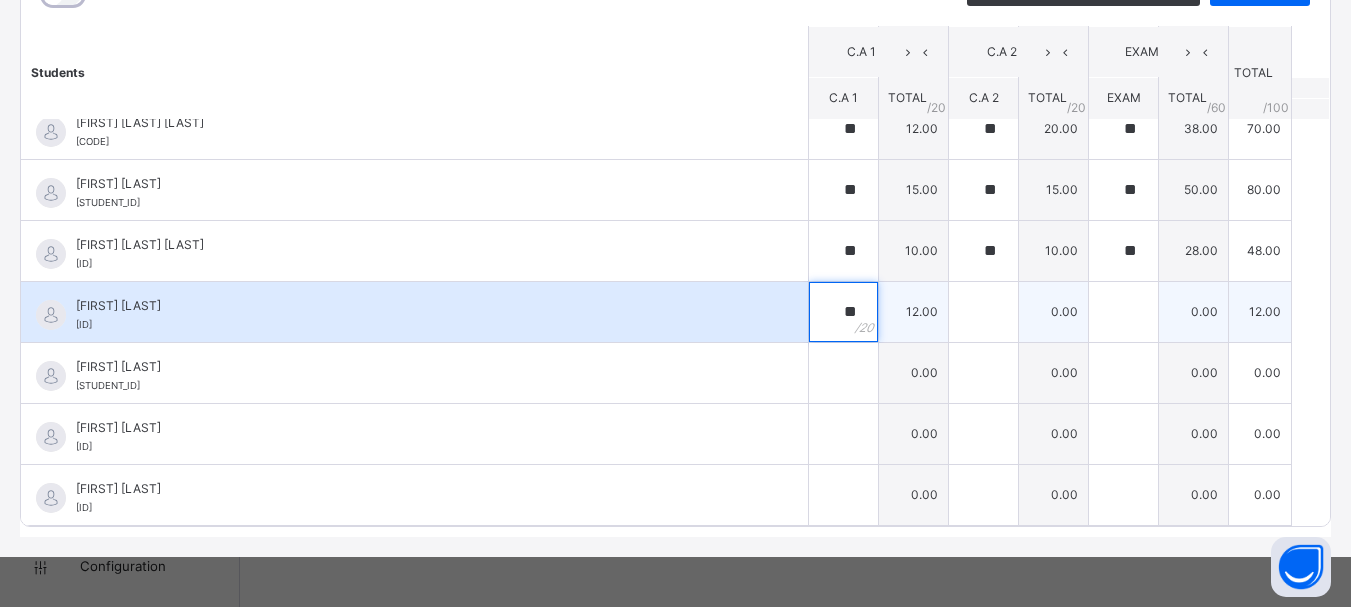 click on "**" at bounding box center [843, 312] 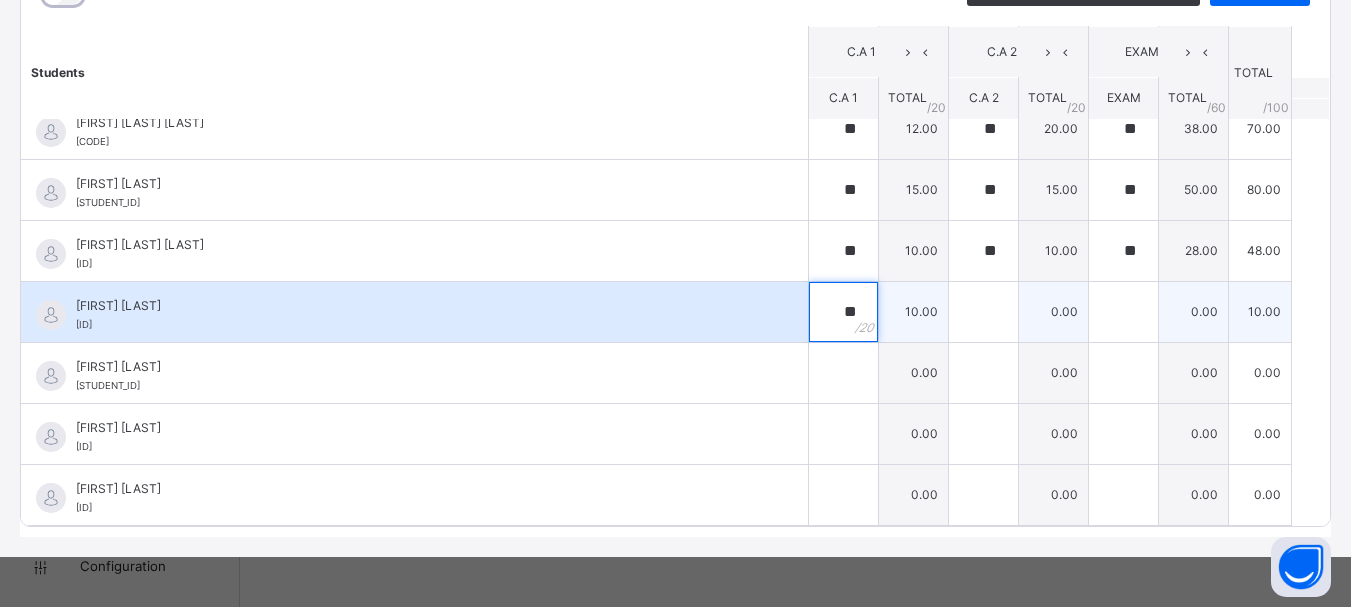 type on "**" 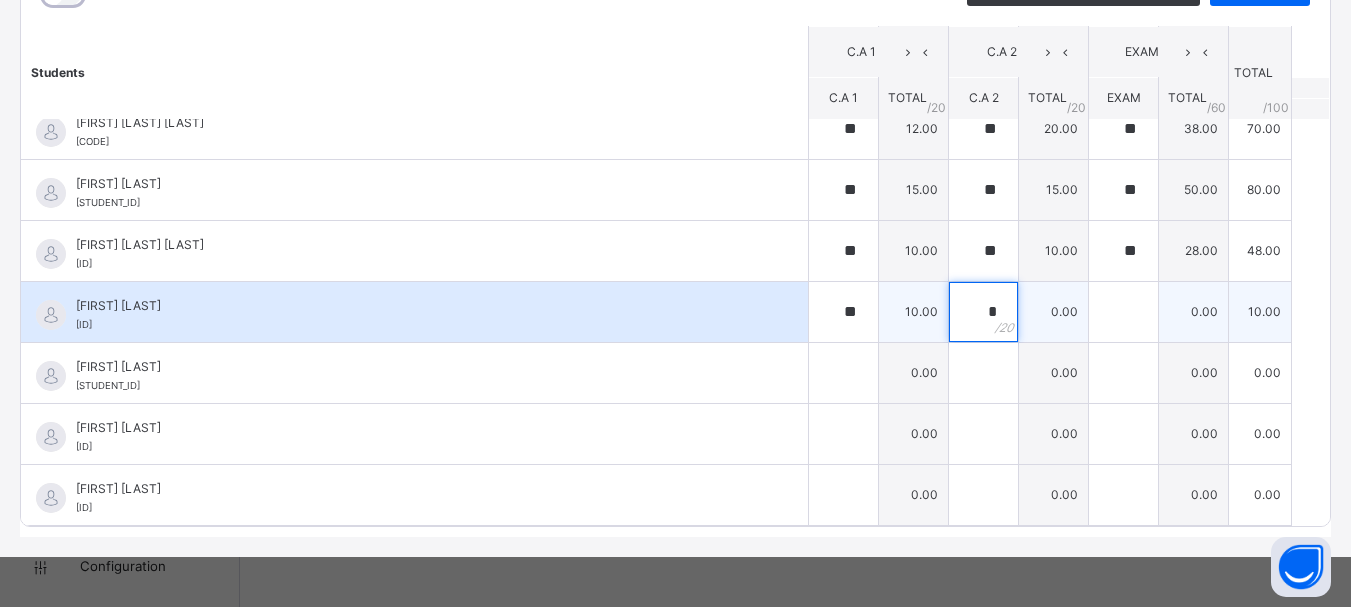type on "*" 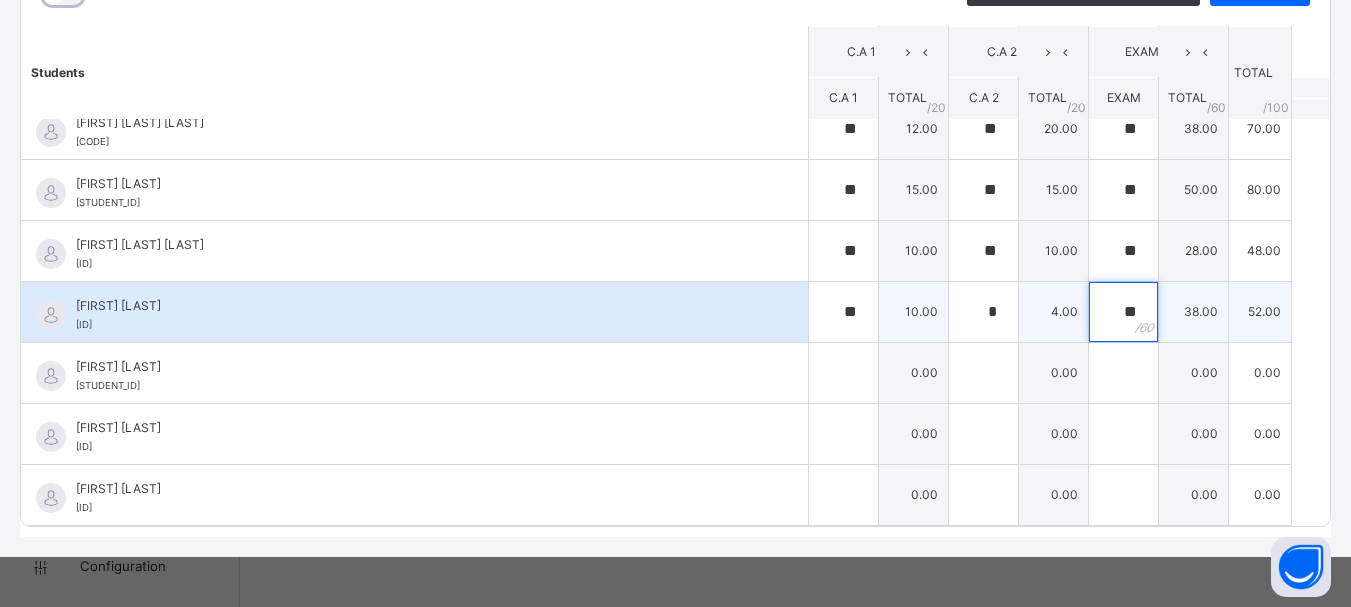 type on "**" 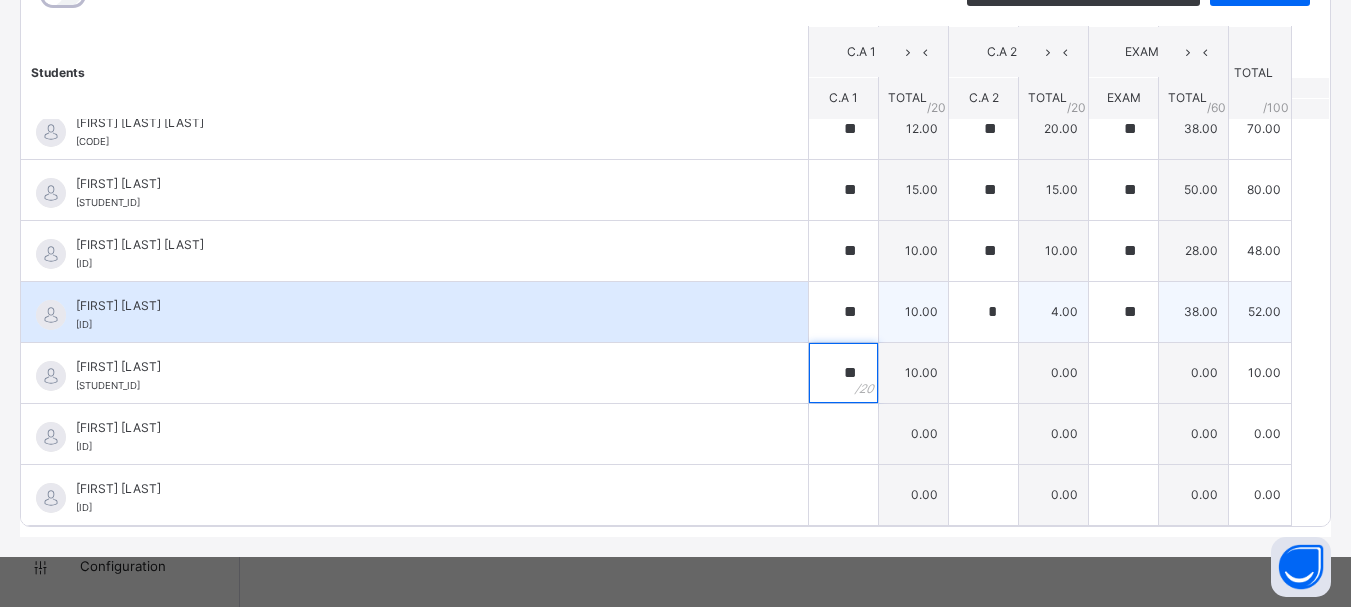 type on "**" 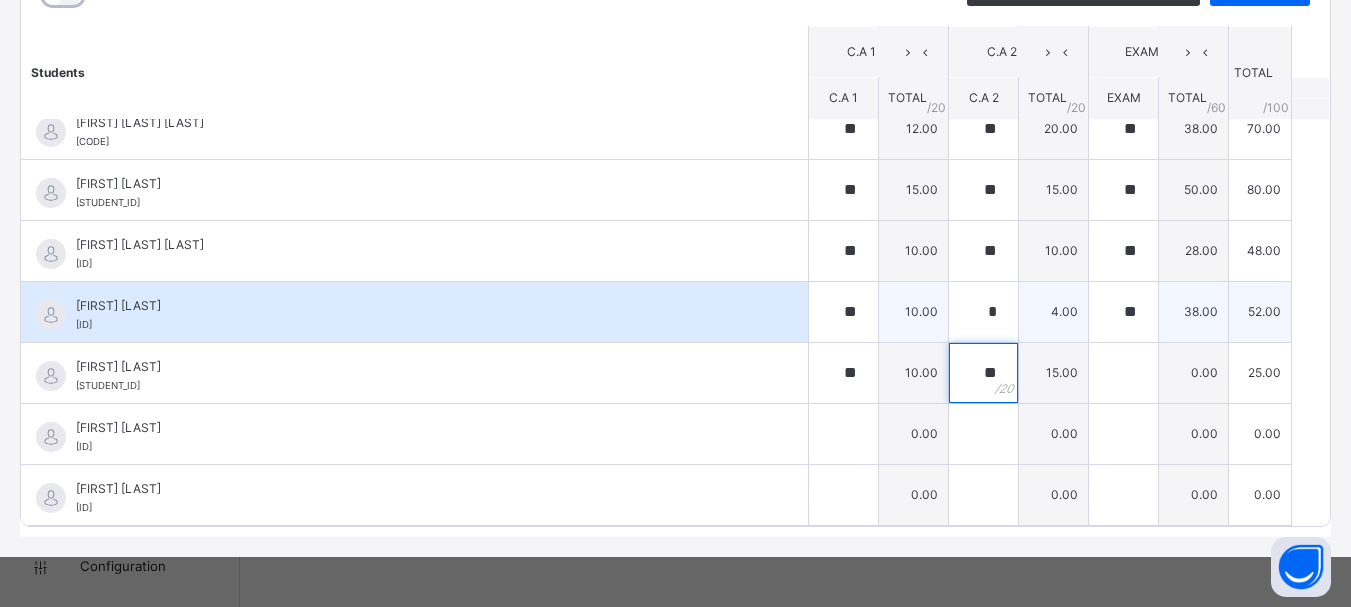 type on "**" 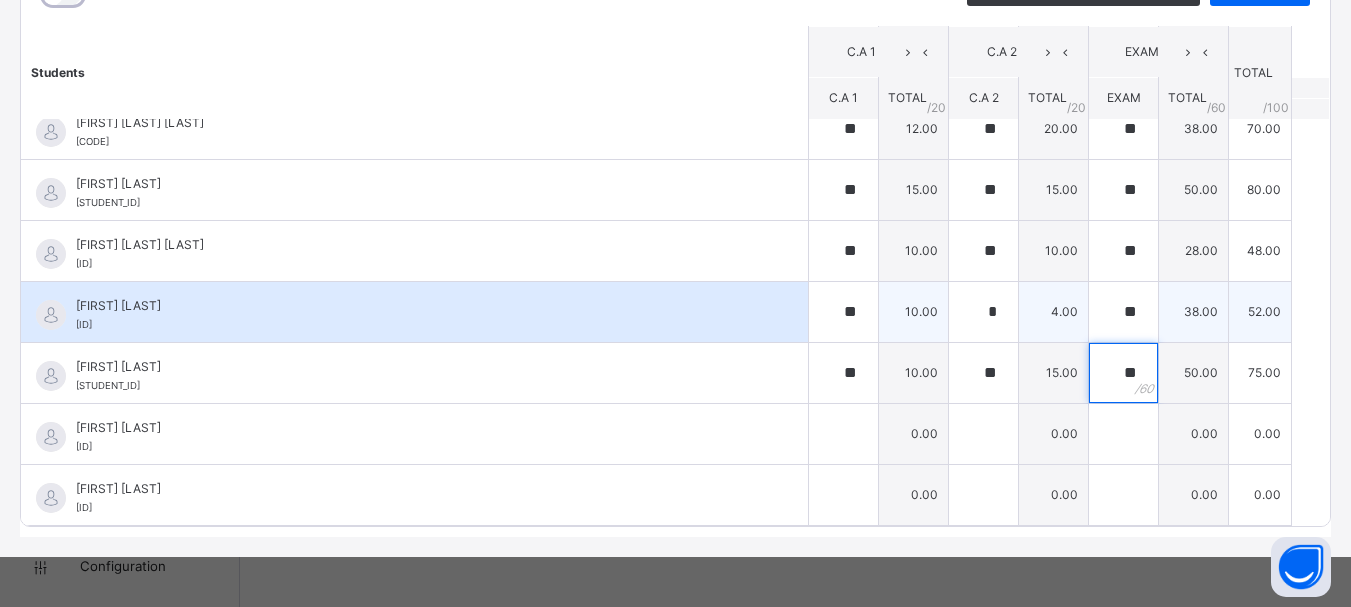 type on "**" 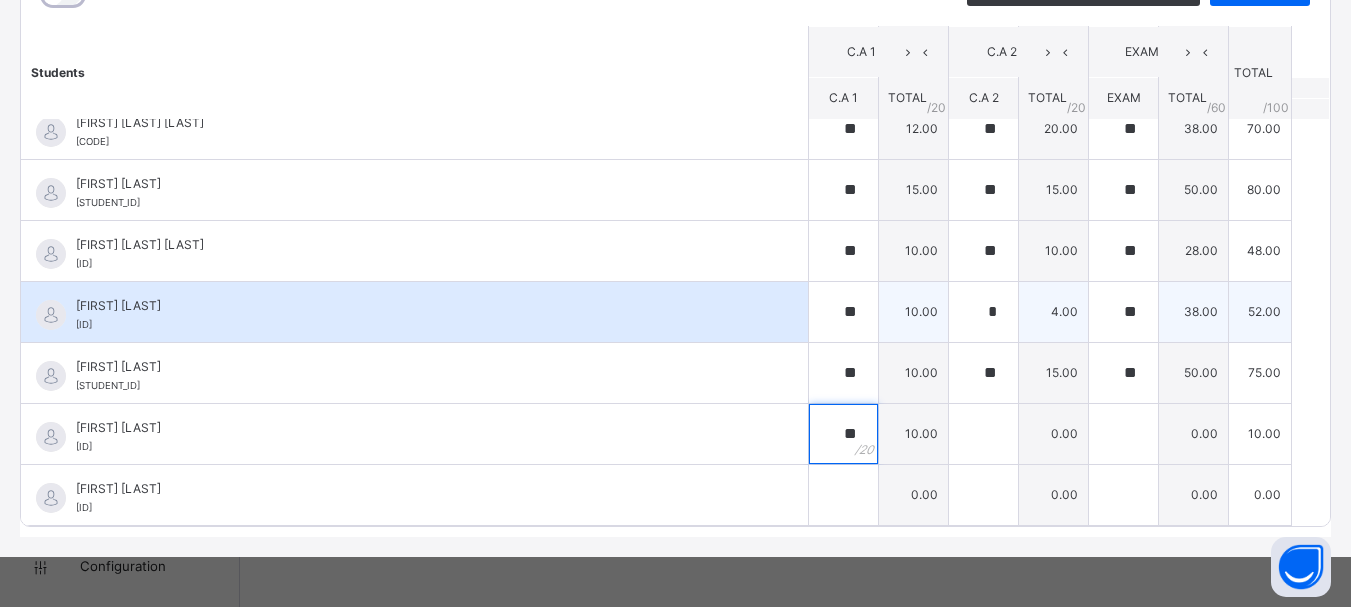 type on "**" 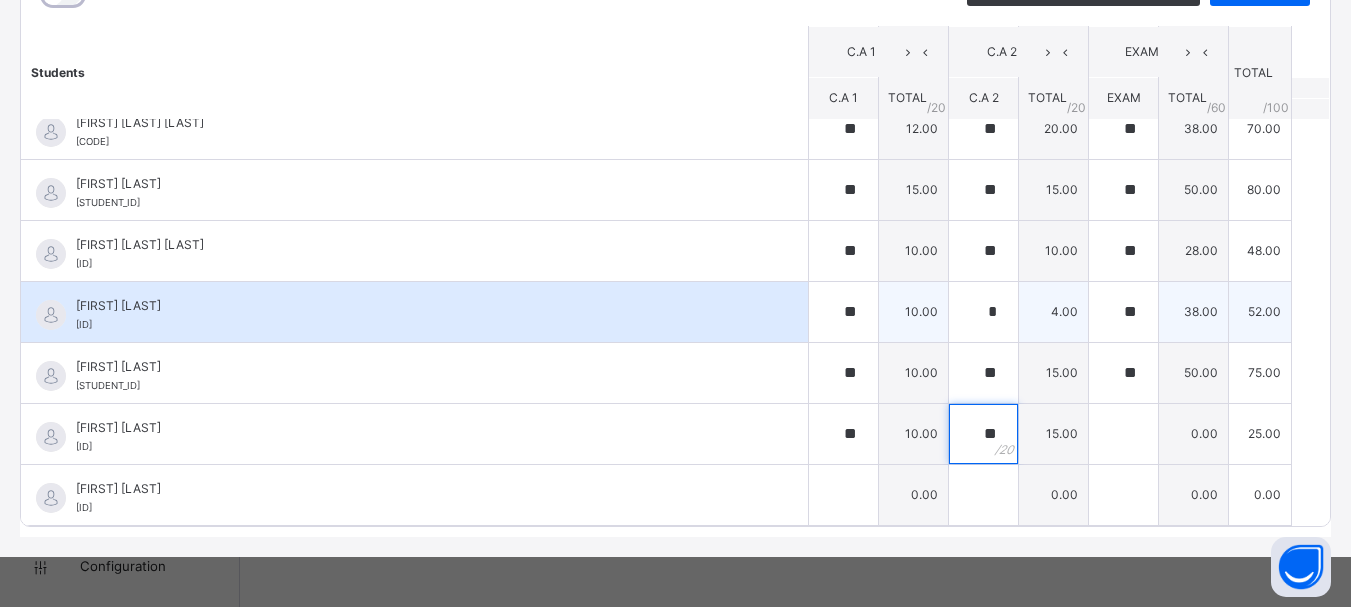 type on "**" 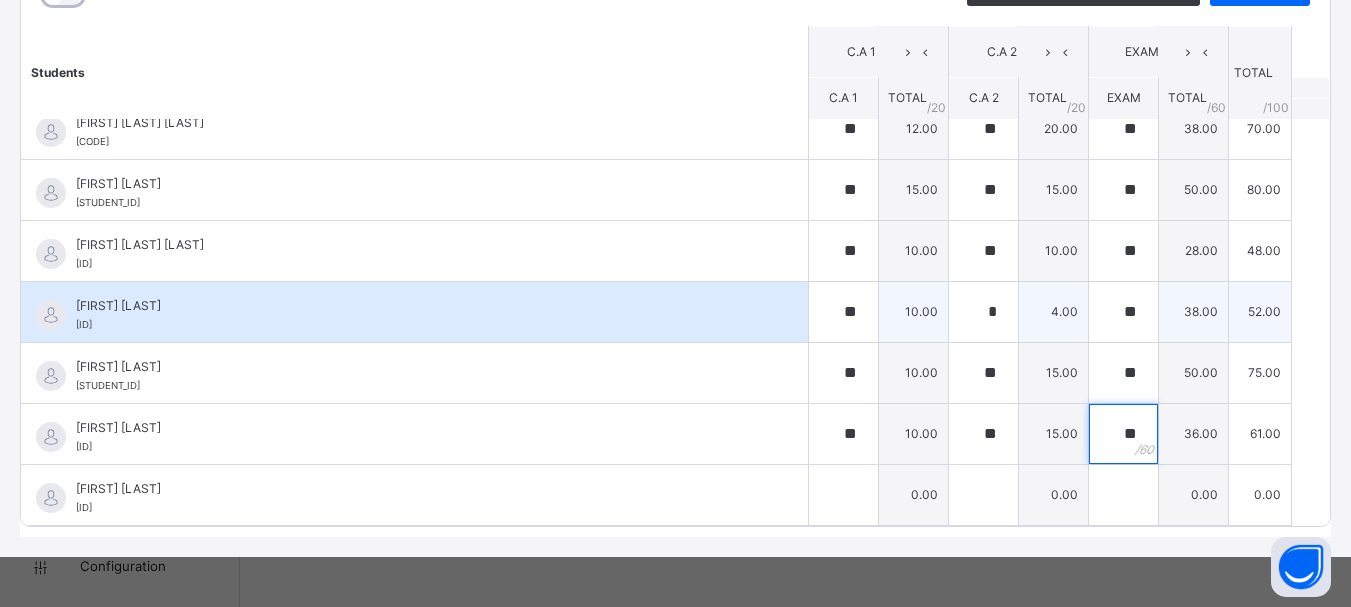 type on "**" 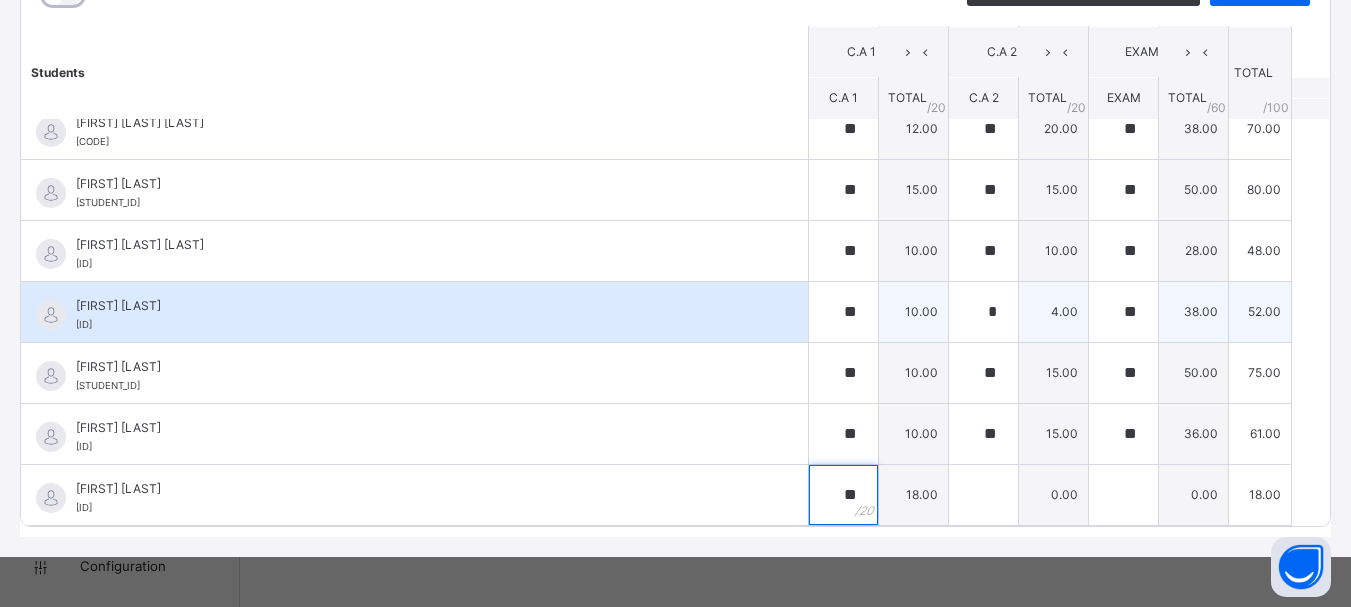 type on "**" 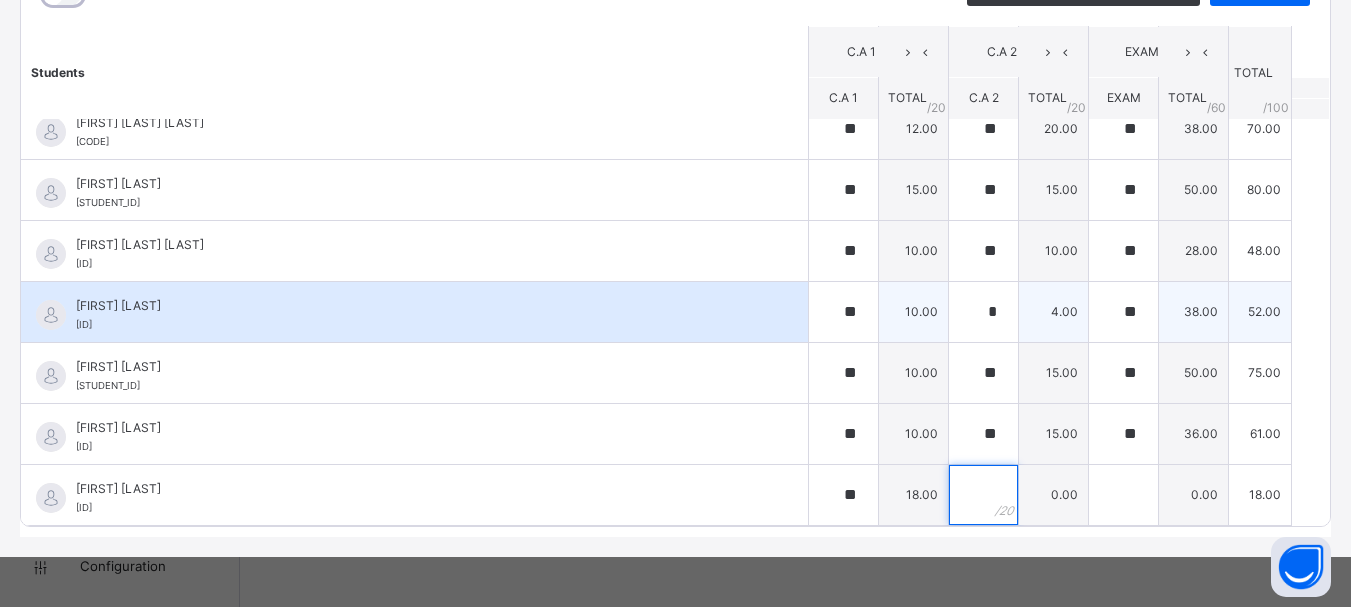 type on "*" 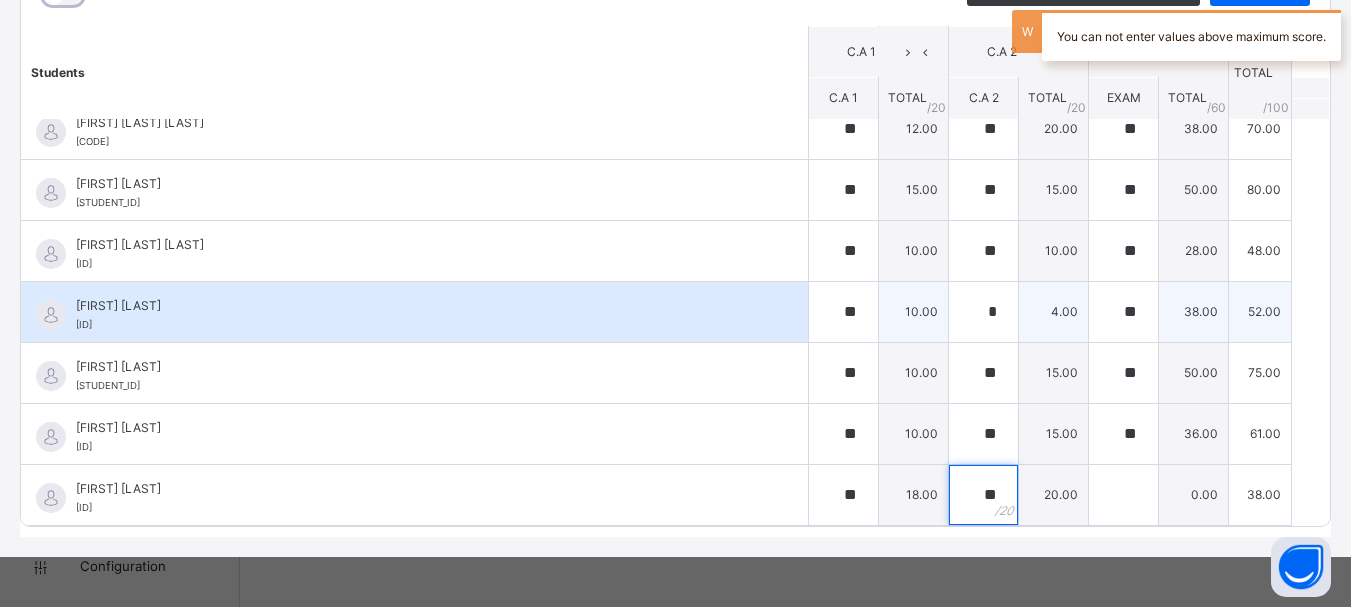 type on "**" 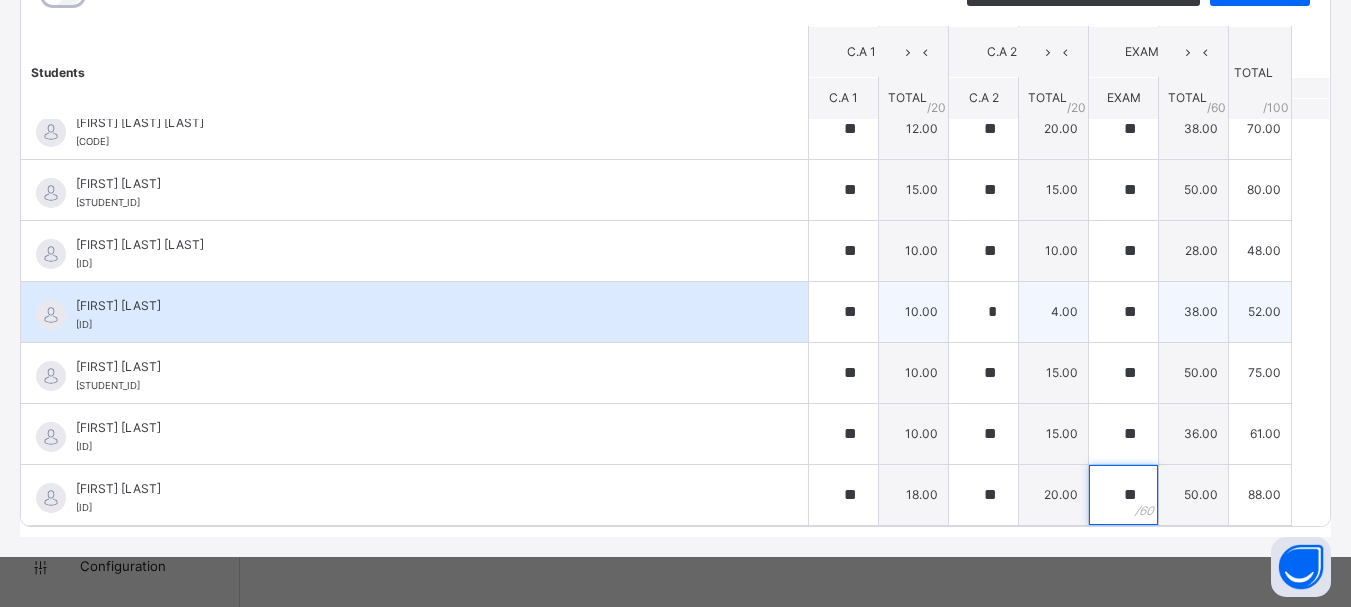 type on "**" 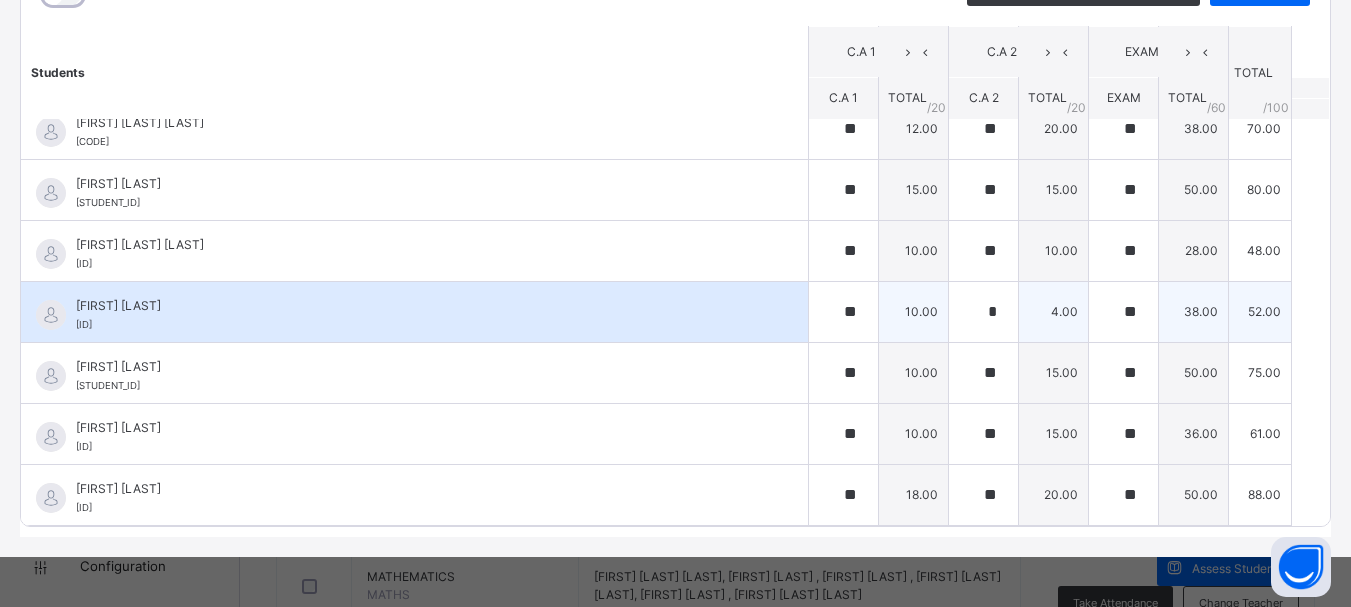 scroll, scrollTop: 0, scrollLeft: 0, axis: both 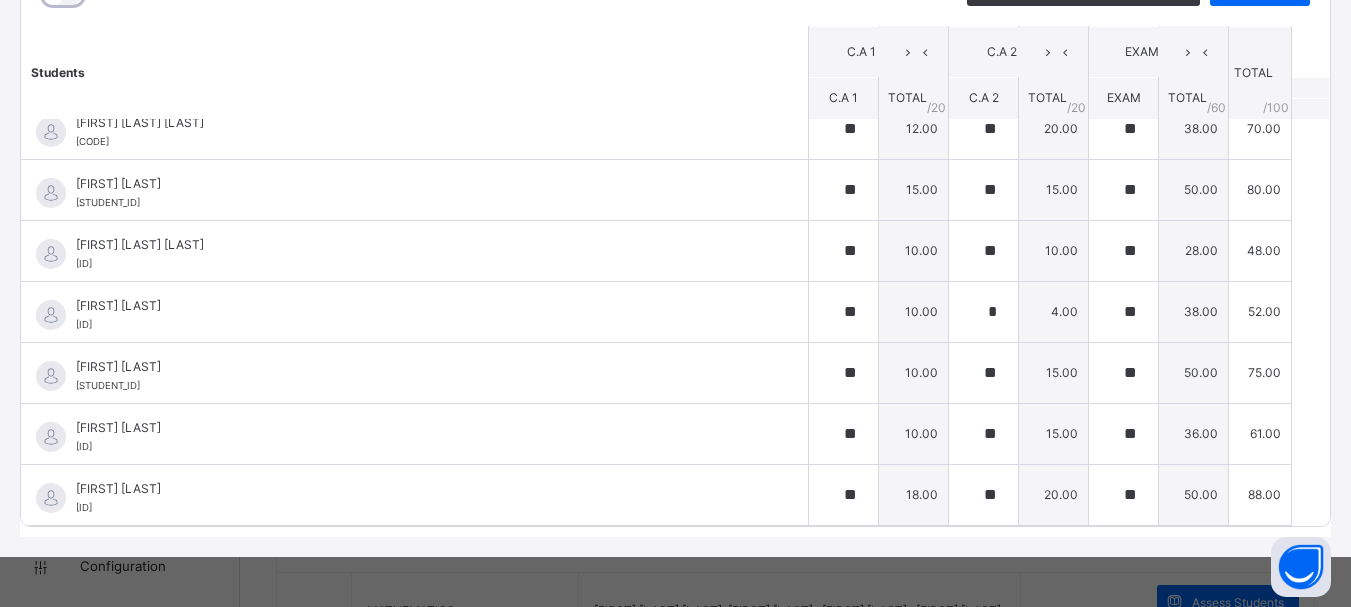click on "PRIMARY 1   PIGEON :   CCA Online Actions  Download Empty Score Sheet  Upload/map score sheet Subject  CCA SANI YAHAYA MEMORIAL SCHOOL Date: [DATE], [TIME] Score Sheet Score Sheet Show Comments   Generate comment for all student   Save Entries Class Level:  PRIMARY 1   PIGEON Subject:  CCA Session:  2024/2025 Session Session:  Third Term Students C.A 1 C.A 2 EXAM TOTAL /100 Comment C.A 1 TOTAL / 20 C.A 2 TOTAL / 20 EXAM TOTAL / 60 ABDULLAHI ABDULLAHI UMAR [STUDENT_ID] ABDULLAHI ABDULLAHI UMAR [STUDENT_ID] ** 15.00 ** 15.00 ** 40.00 70.00 Generate comment 0 / 250   ×   Subject Teacher’s Comment Generate and see in full the comment developed by the AI with an option to regenerate the comment JS ABDULLAHI ABDULLAHI UMAR   [STUDENT_ID]   Total 70.00  / 100.00 Sims Bot   Regenerate     Use this comment   ABDULRAHMAN  KHALID [STUDENT_ID] ABDULRAHMAN  KHALID [STUDENT_ID] ** 10.00 ** 20.00 ** 50.00 80.00 Generate comment 0 / 250   ×   Subject Teacher’s Comment JS ABDULRAHMAN  KHALID" at bounding box center (675, 185) 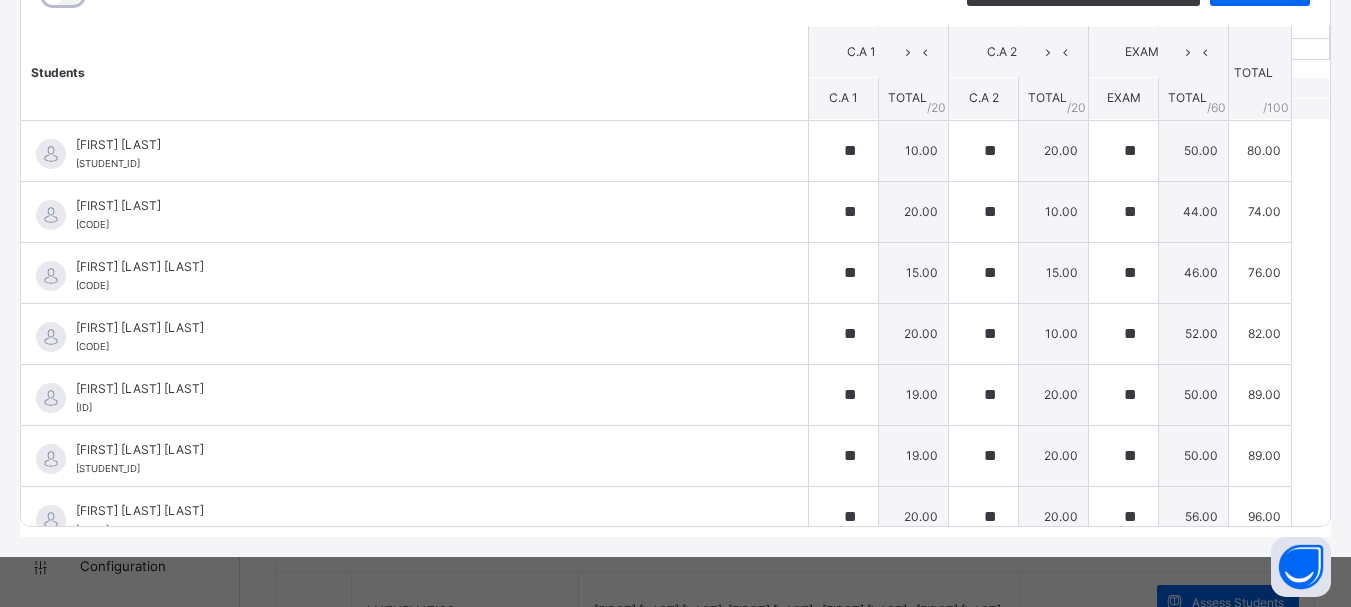 scroll, scrollTop: 0, scrollLeft: 0, axis: both 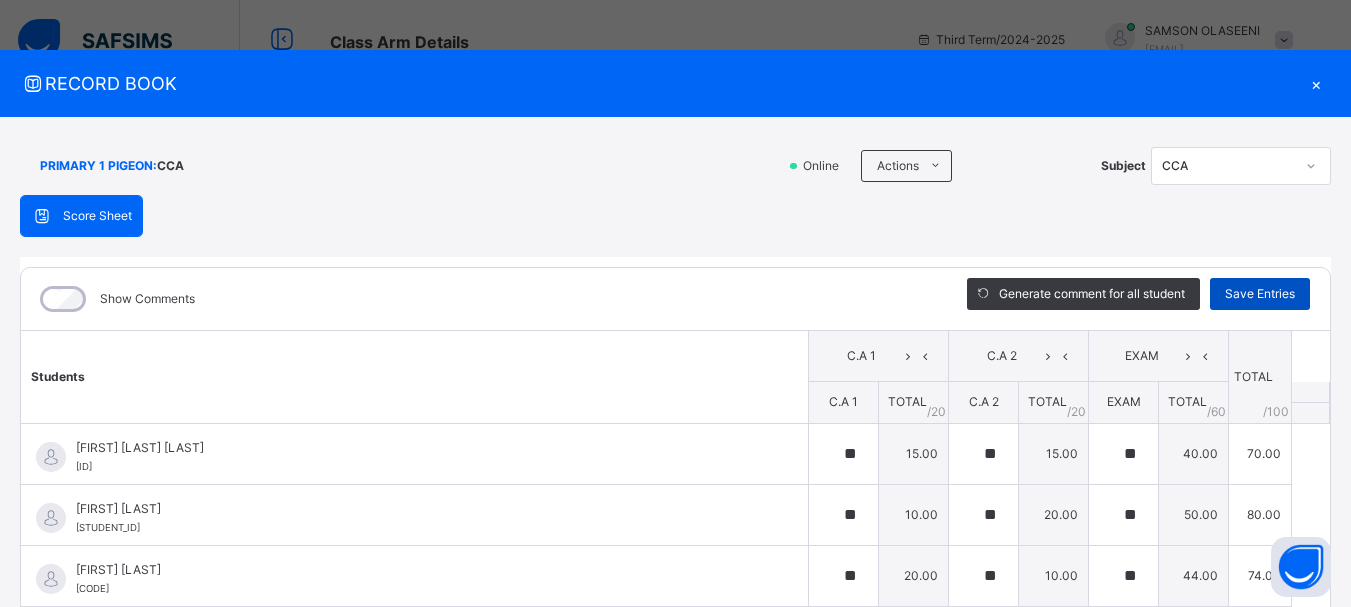 click on "Save Entries" at bounding box center [1260, 294] 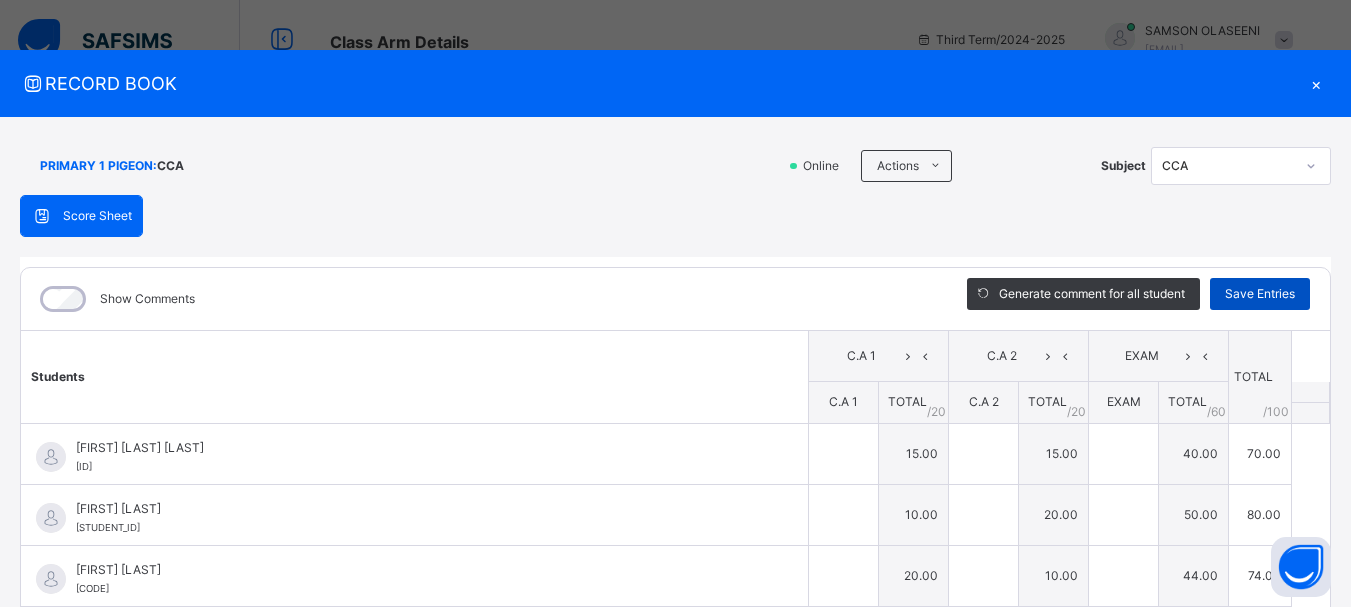 type on "**" 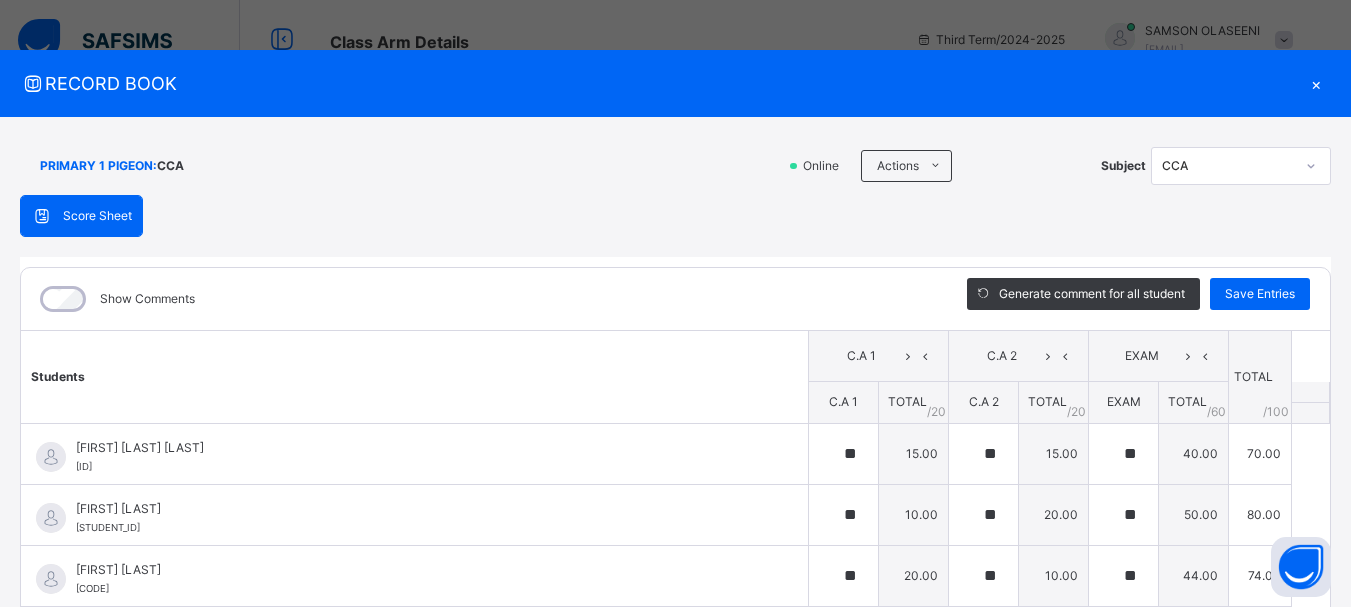 click on "×" at bounding box center [1316, 83] 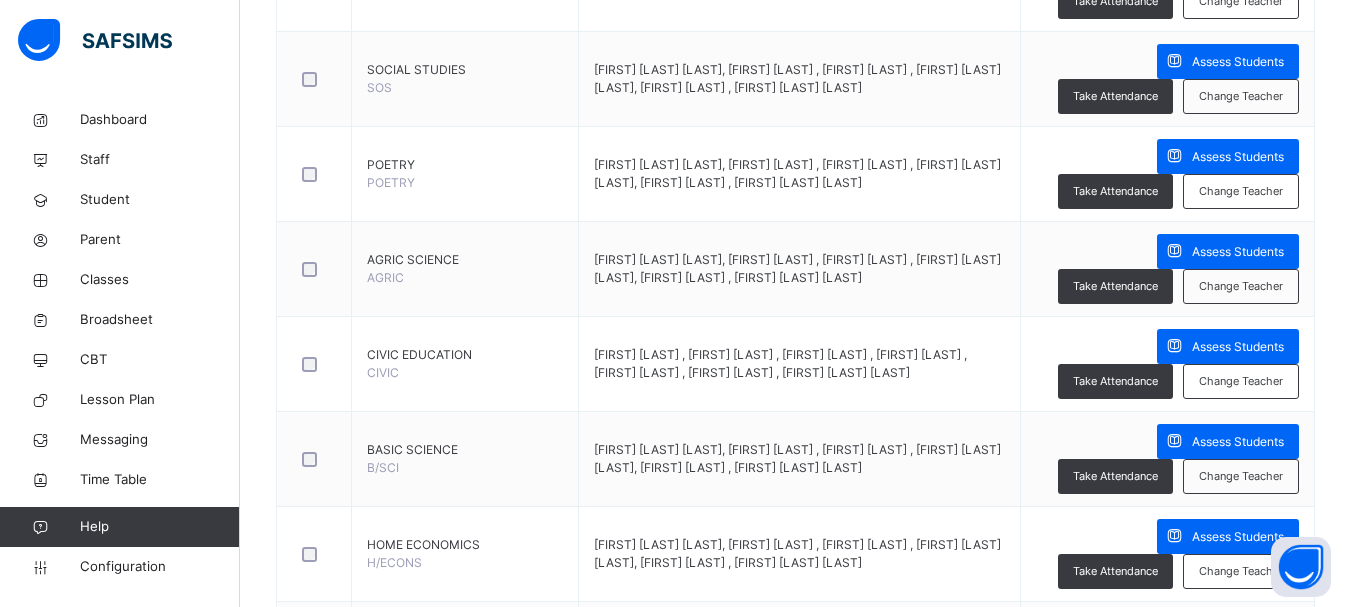 scroll, scrollTop: 1626, scrollLeft: 0, axis: vertical 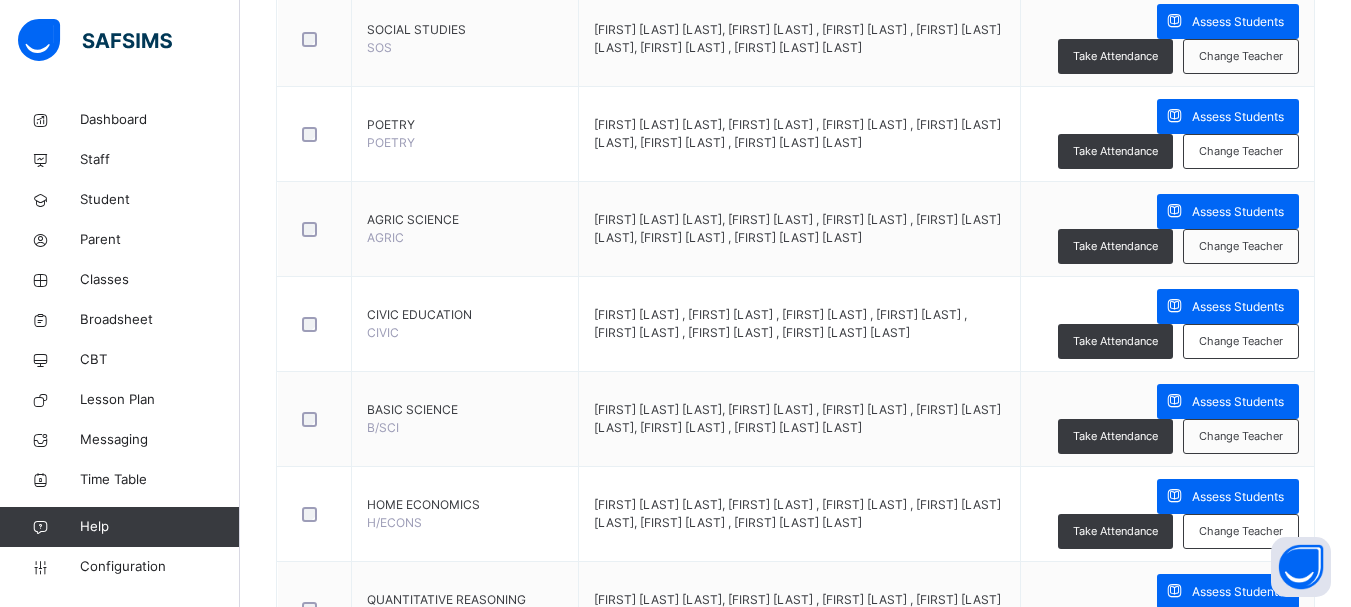 click on "Assess Students" at bounding box center [1238, -168] 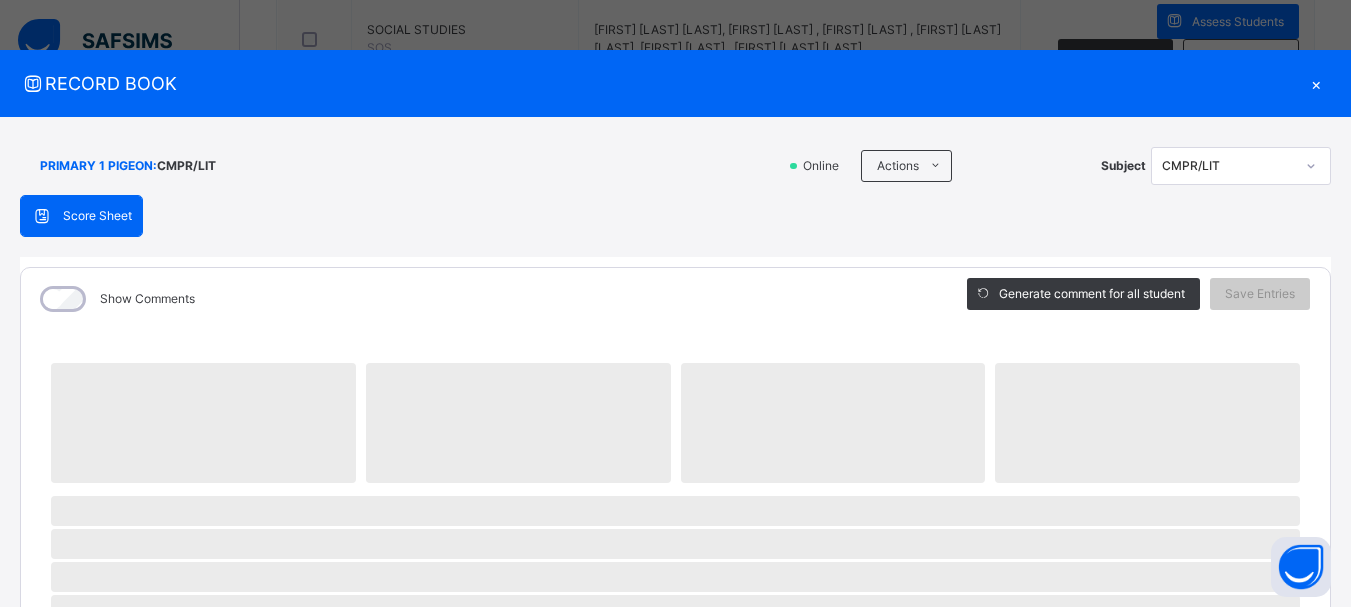 click 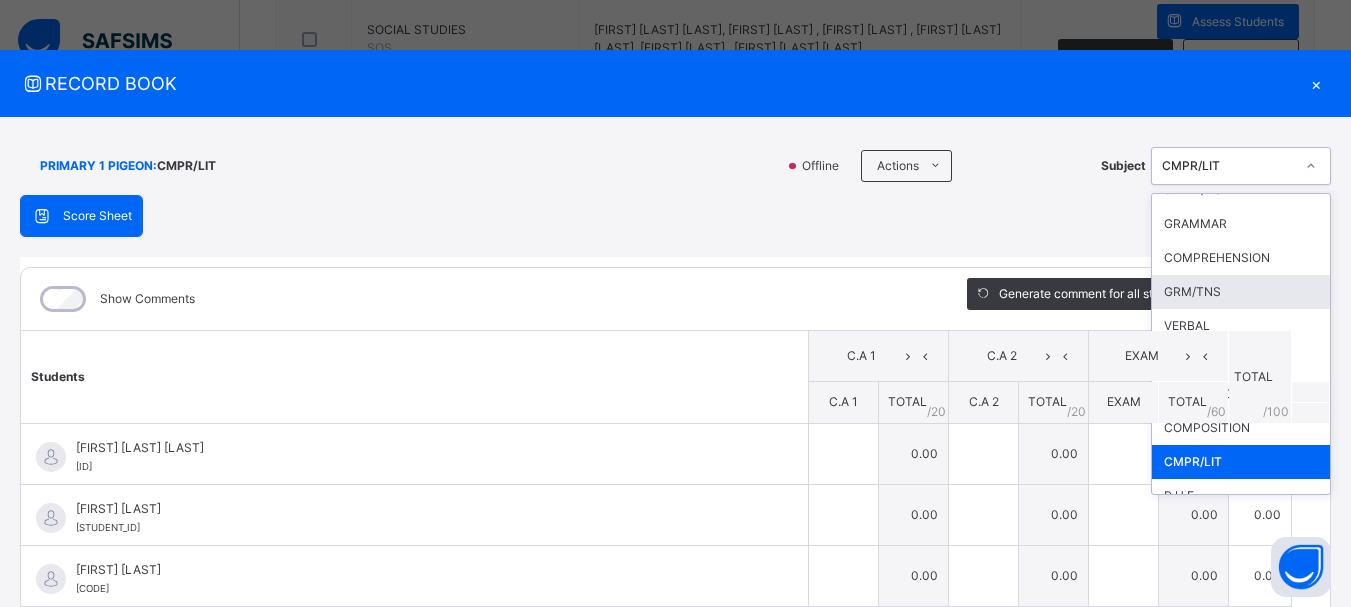 scroll, scrollTop: 0, scrollLeft: 0, axis: both 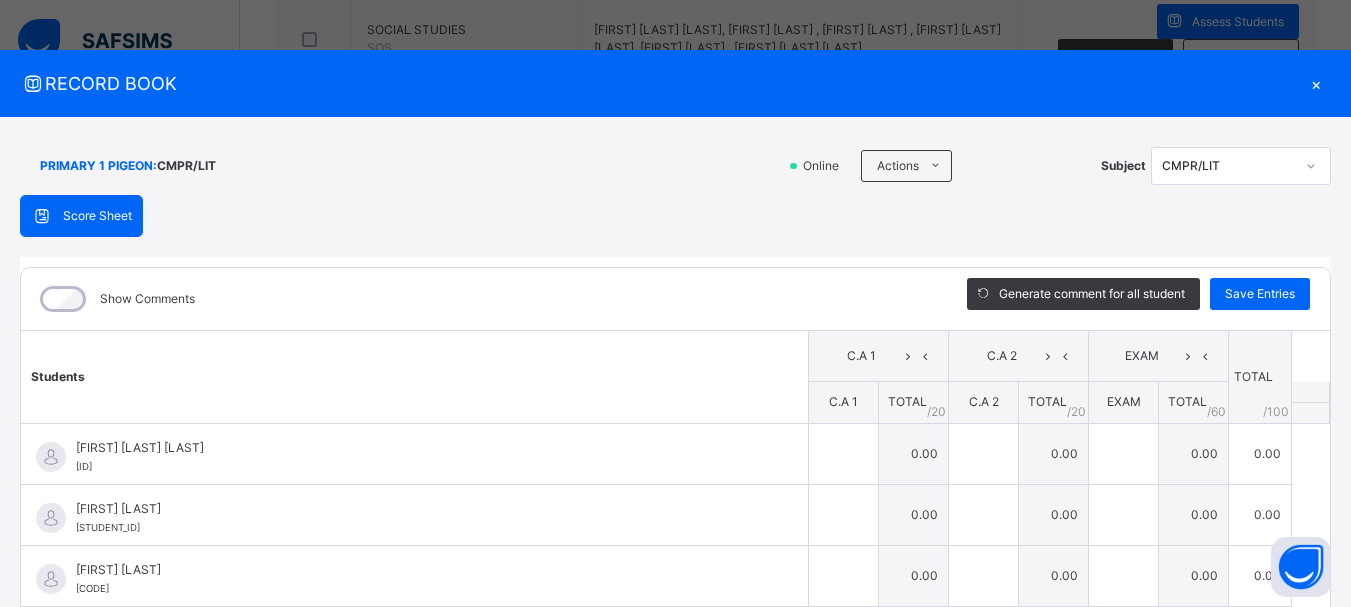 click on "PIGEON :   CMPR/LIT Online Actions  Download Empty Score Sheet  Upload/map score sheet Subject  CMPR/LIT" at bounding box center [675, 166] 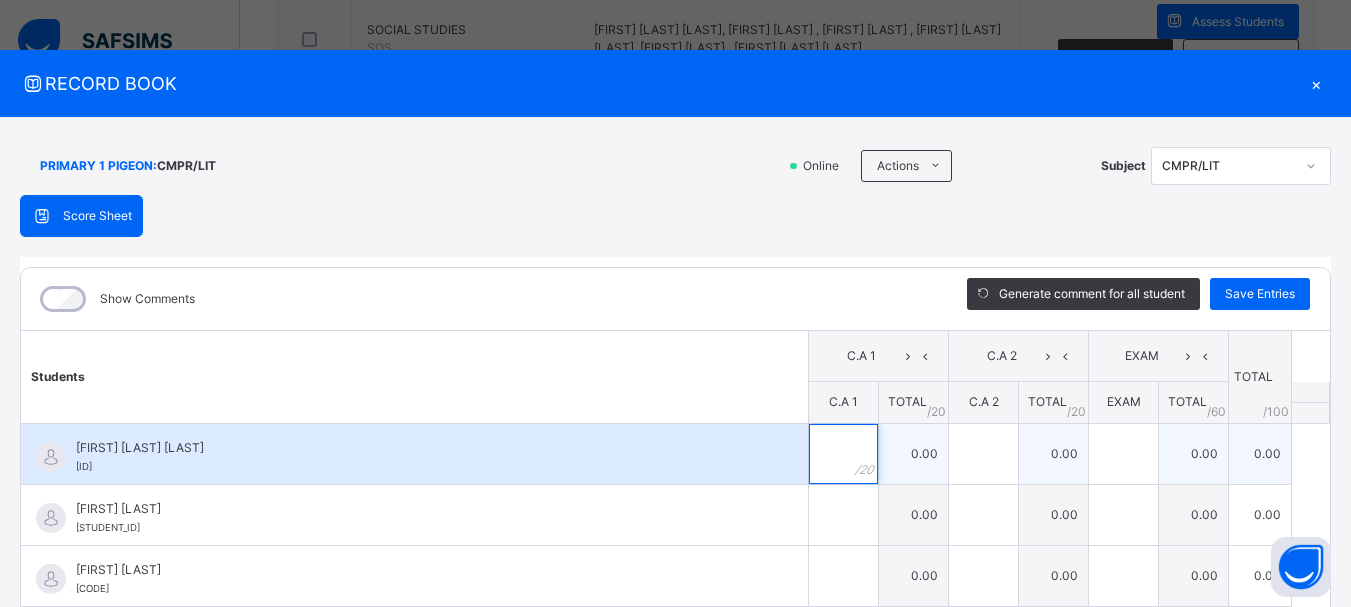 click at bounding box center [843, 454] 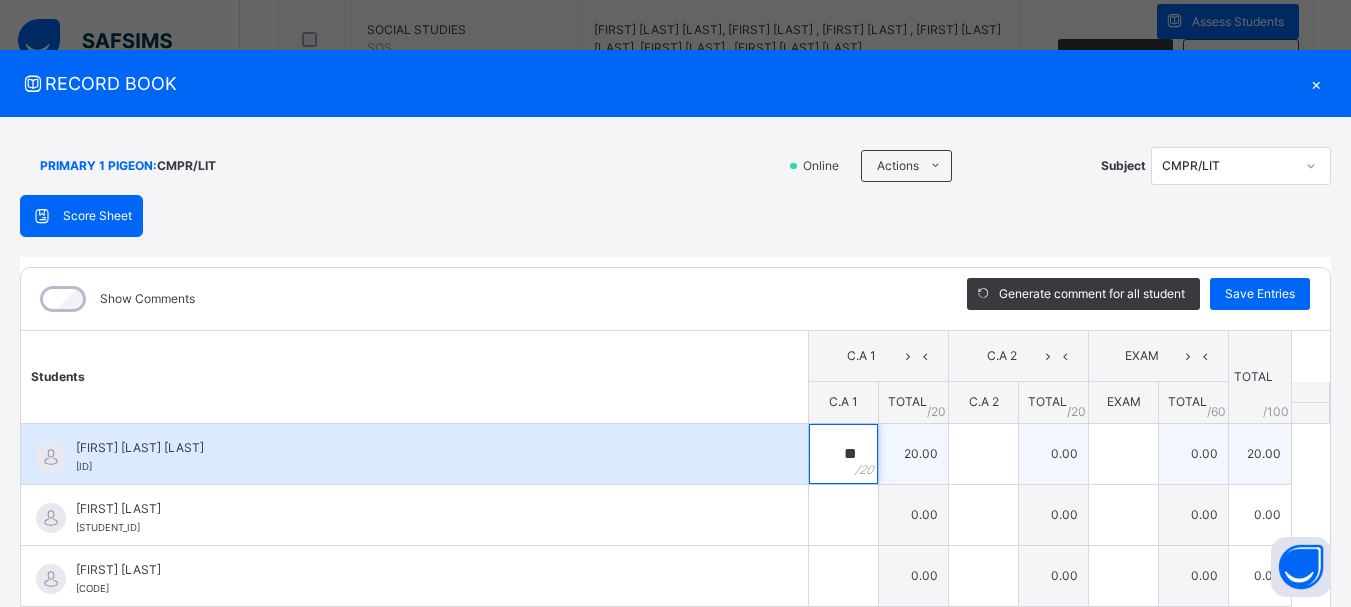type on "**" 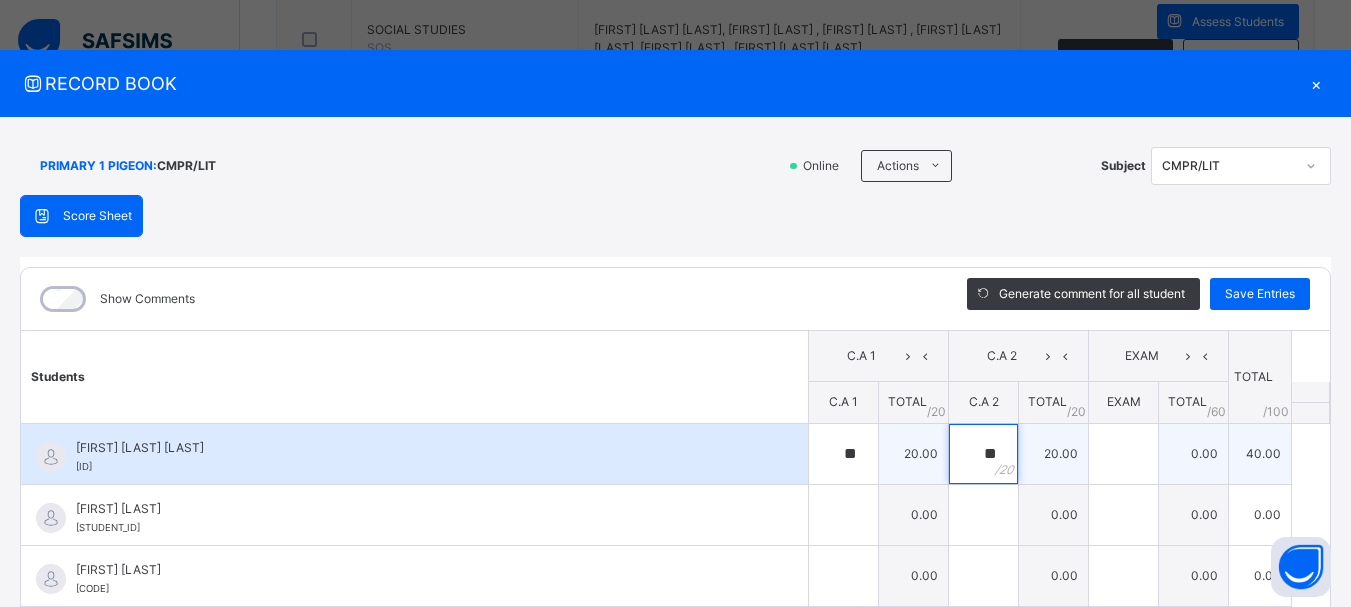 type on "**" 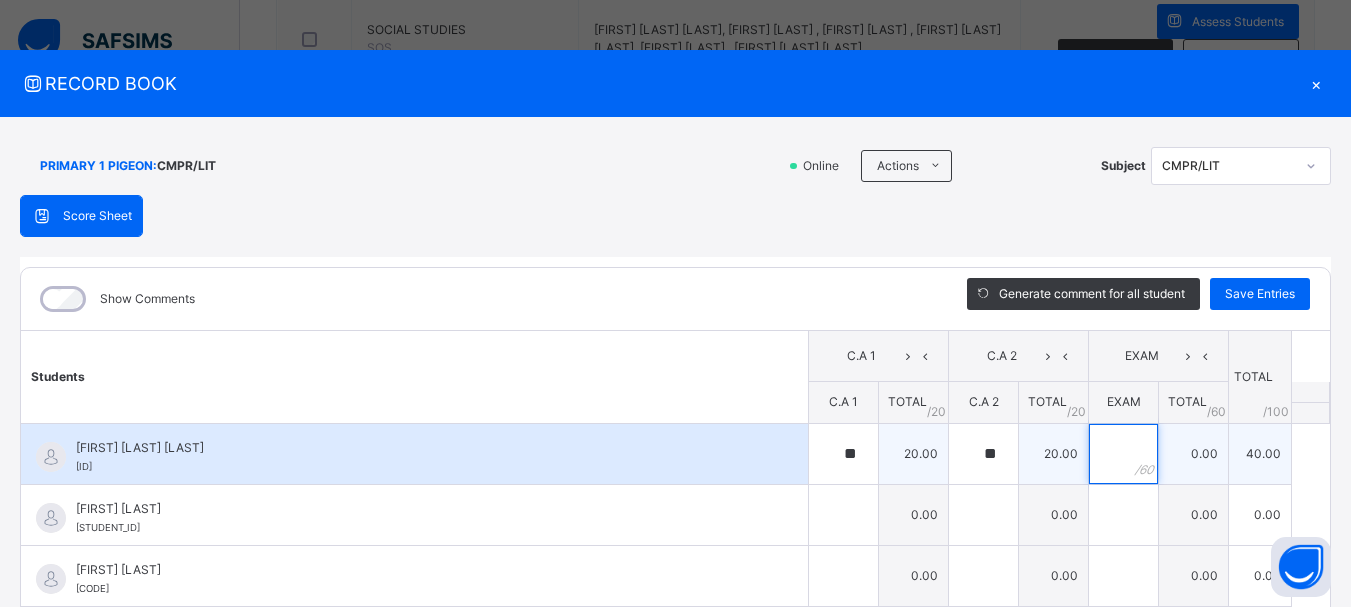 type on "*" 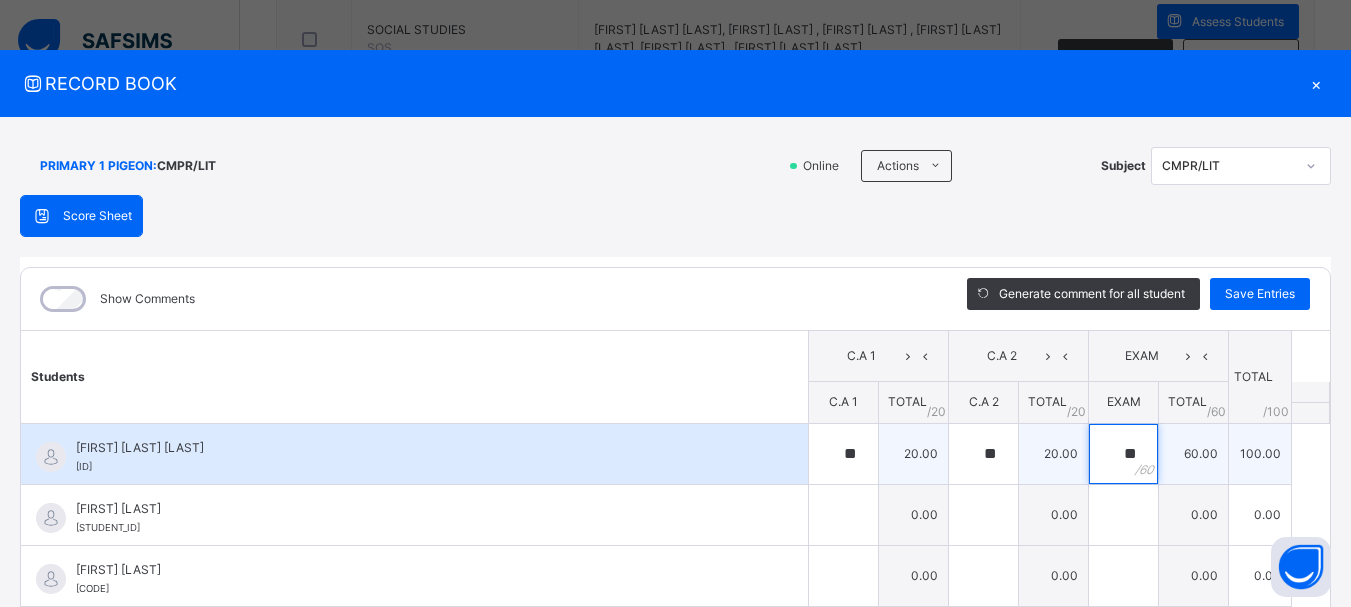 type on "**" 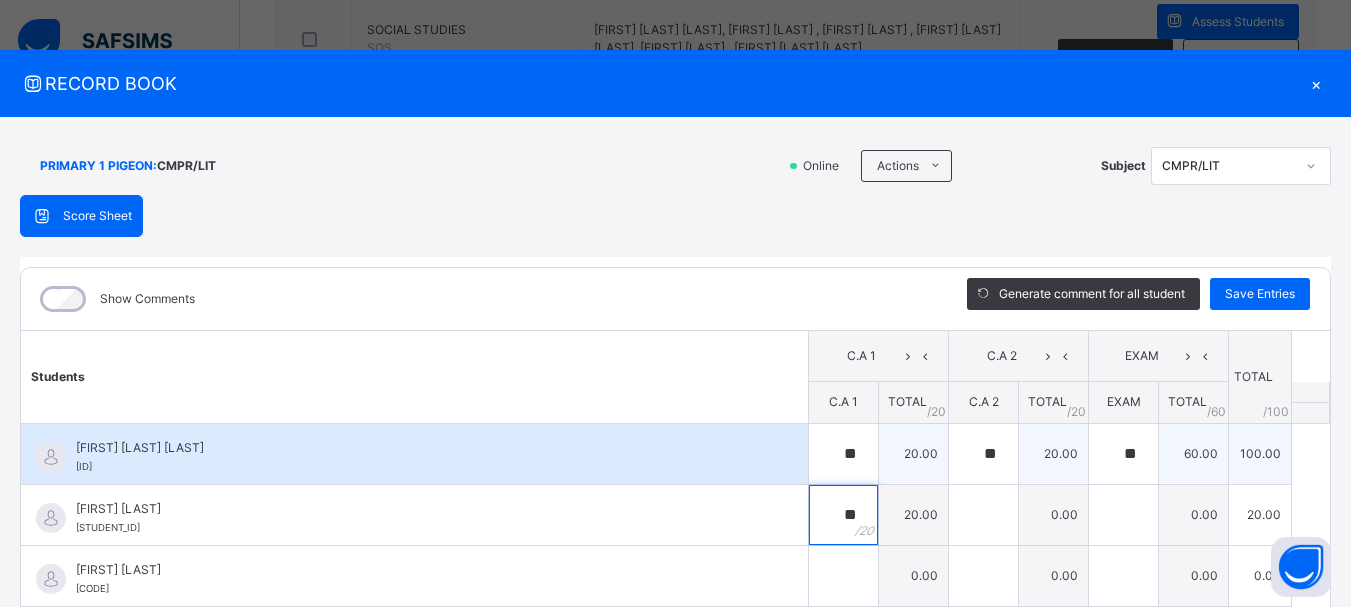 type on "**" 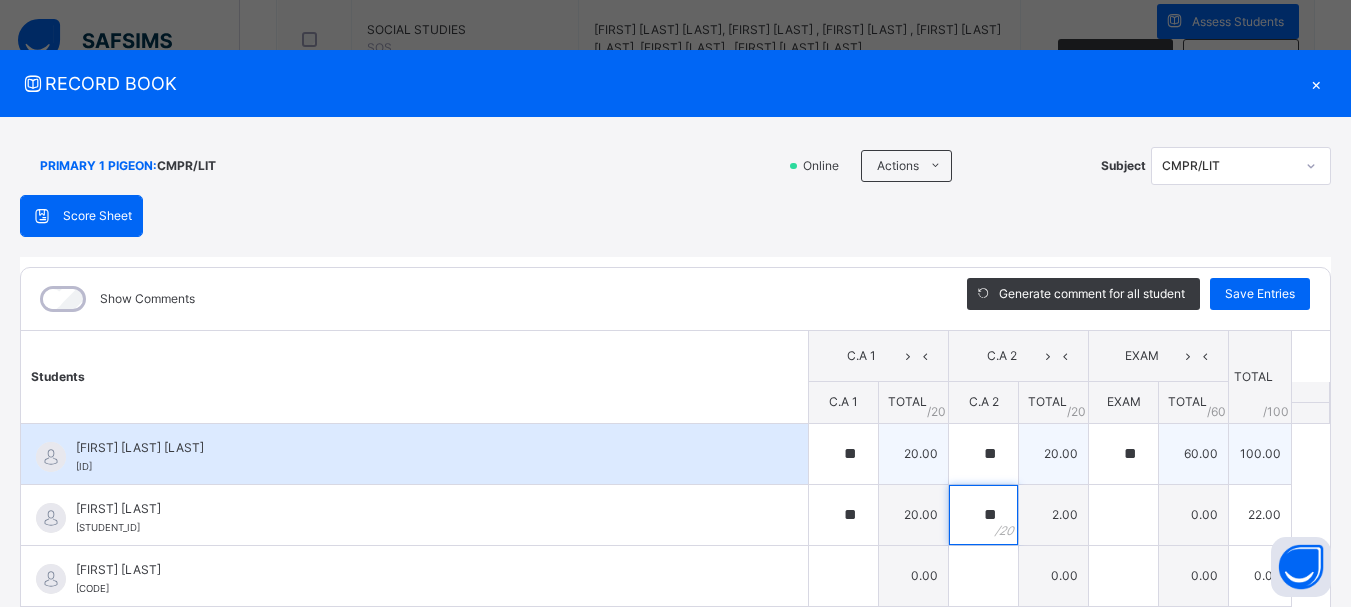 type on "**" 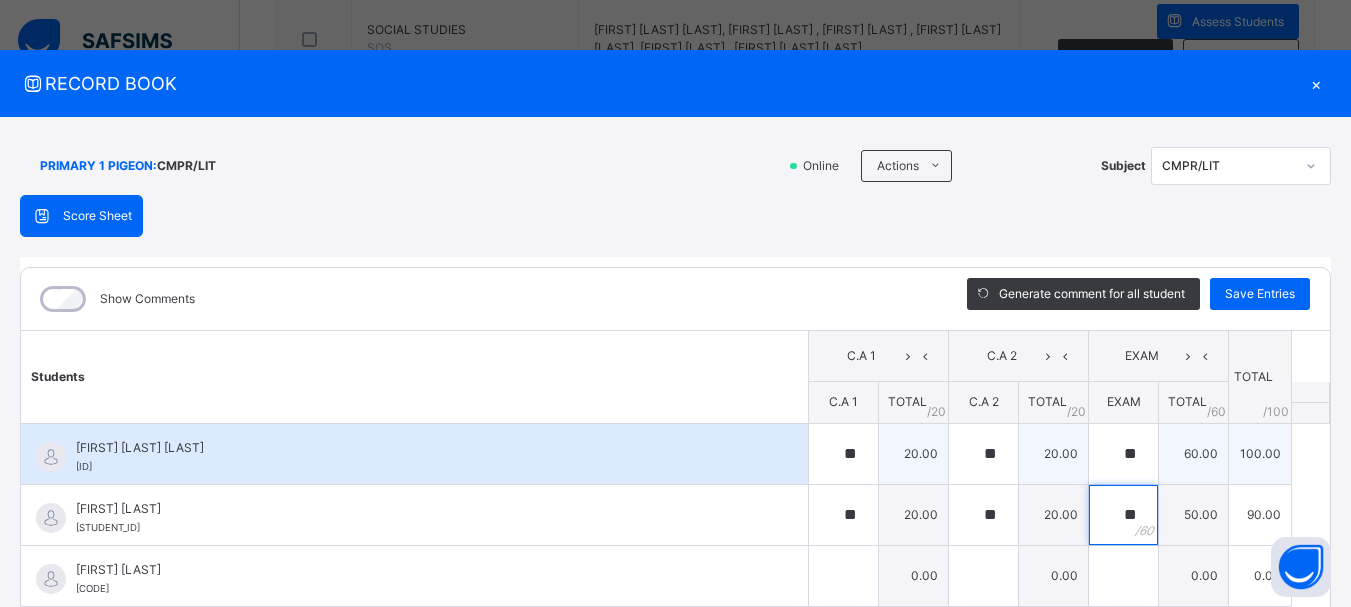 type on "**" 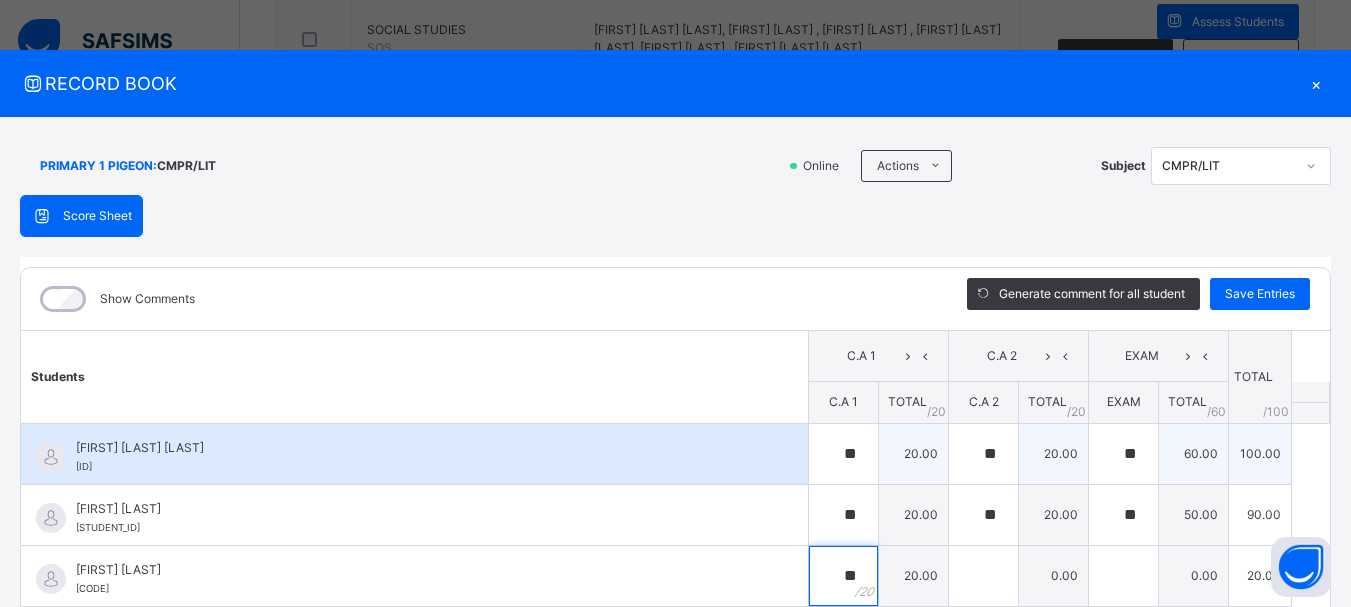type on "**" 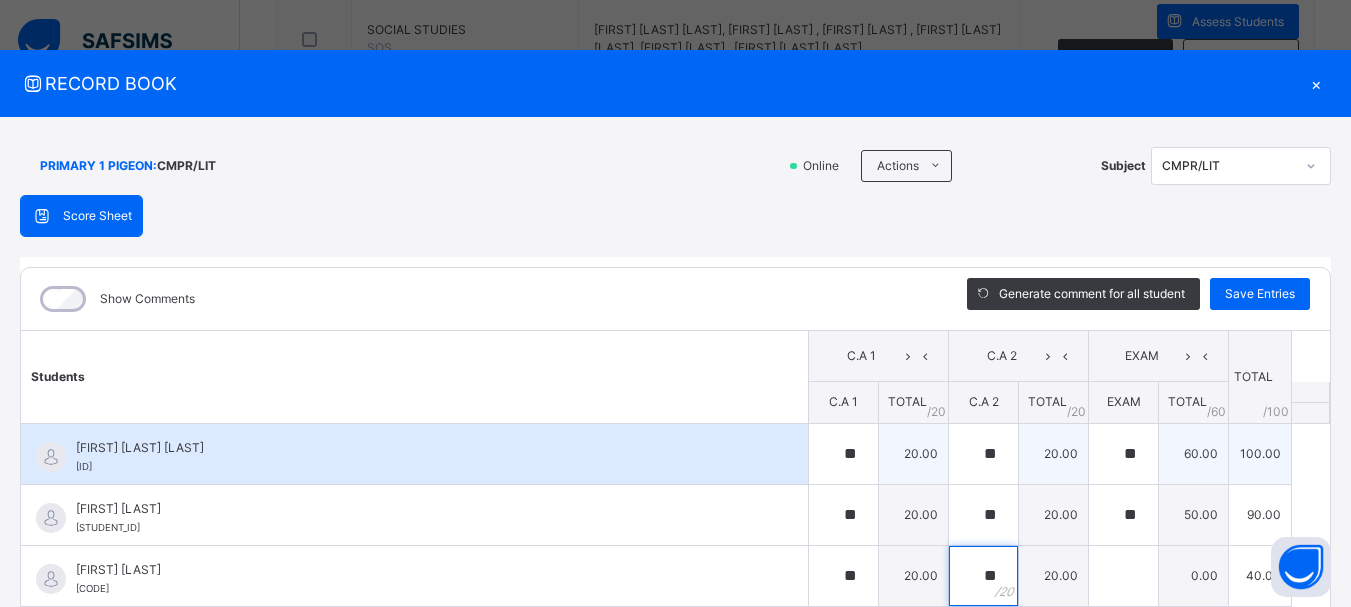 type on "**" 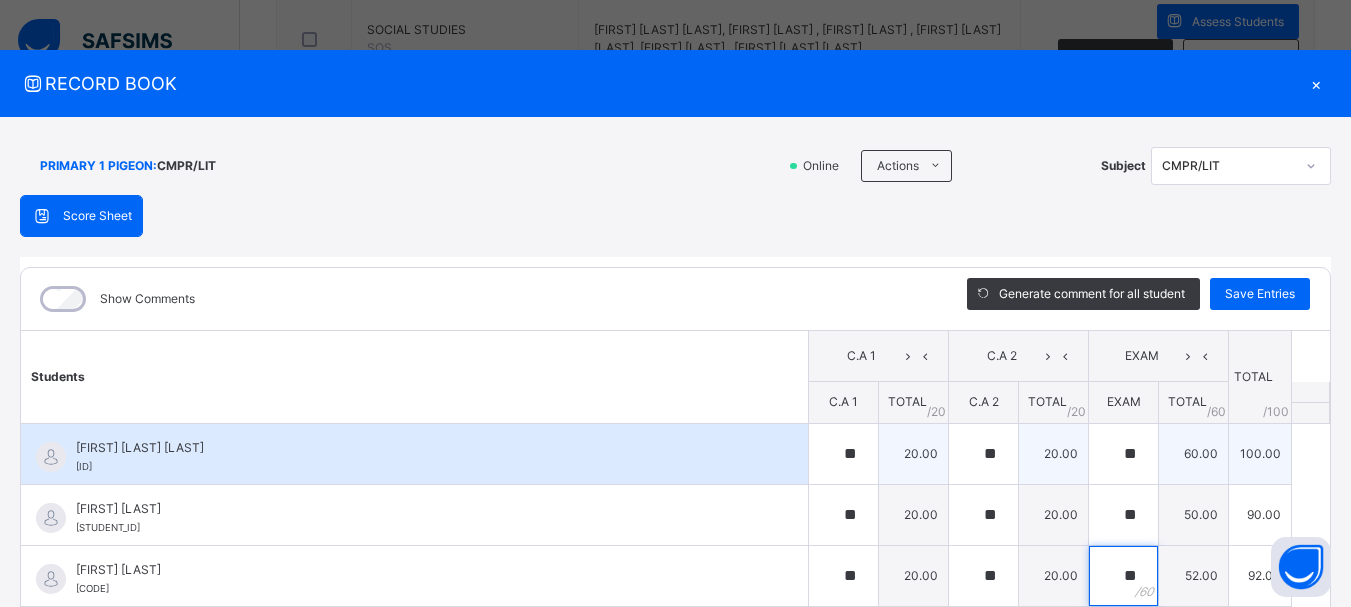 type on "**" 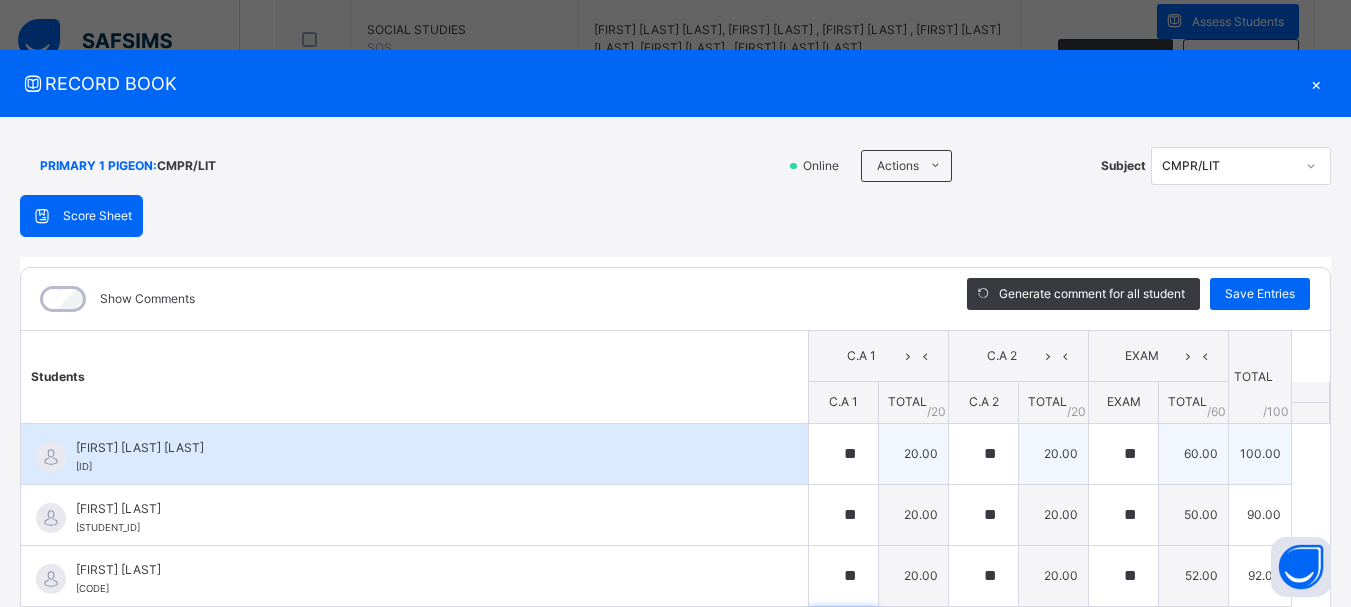 scroll, scrollTop: 60, scrollLeft: 0, axis: vertical 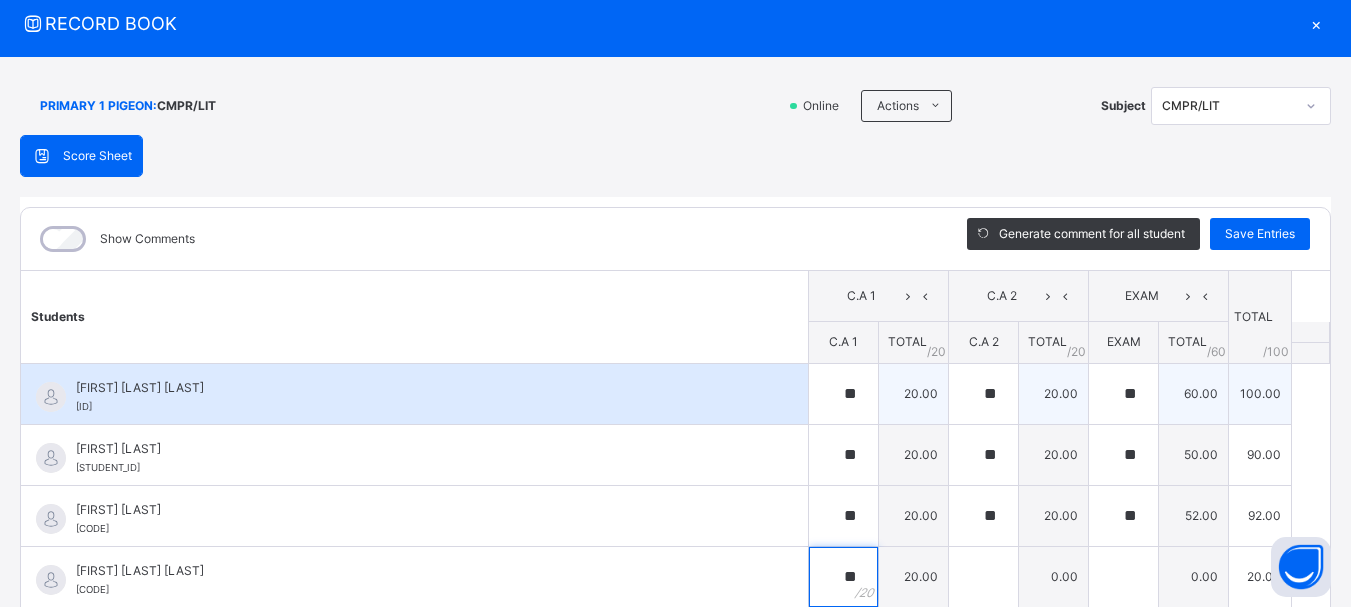 type on "**" 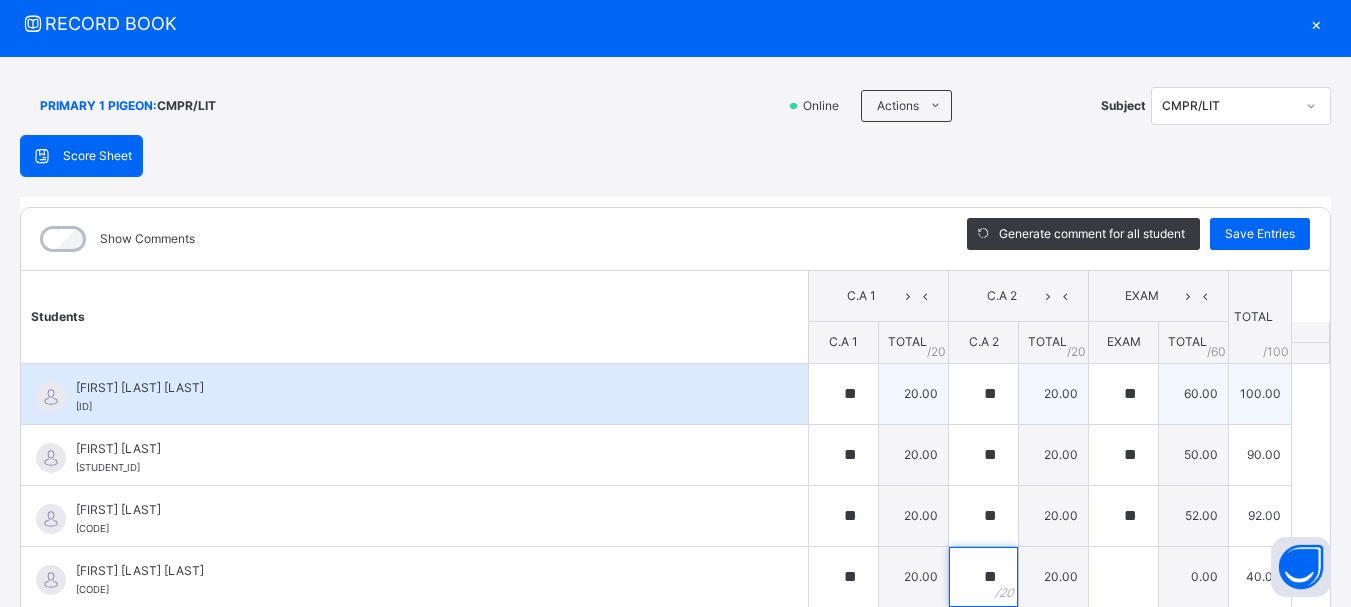 type on "**" 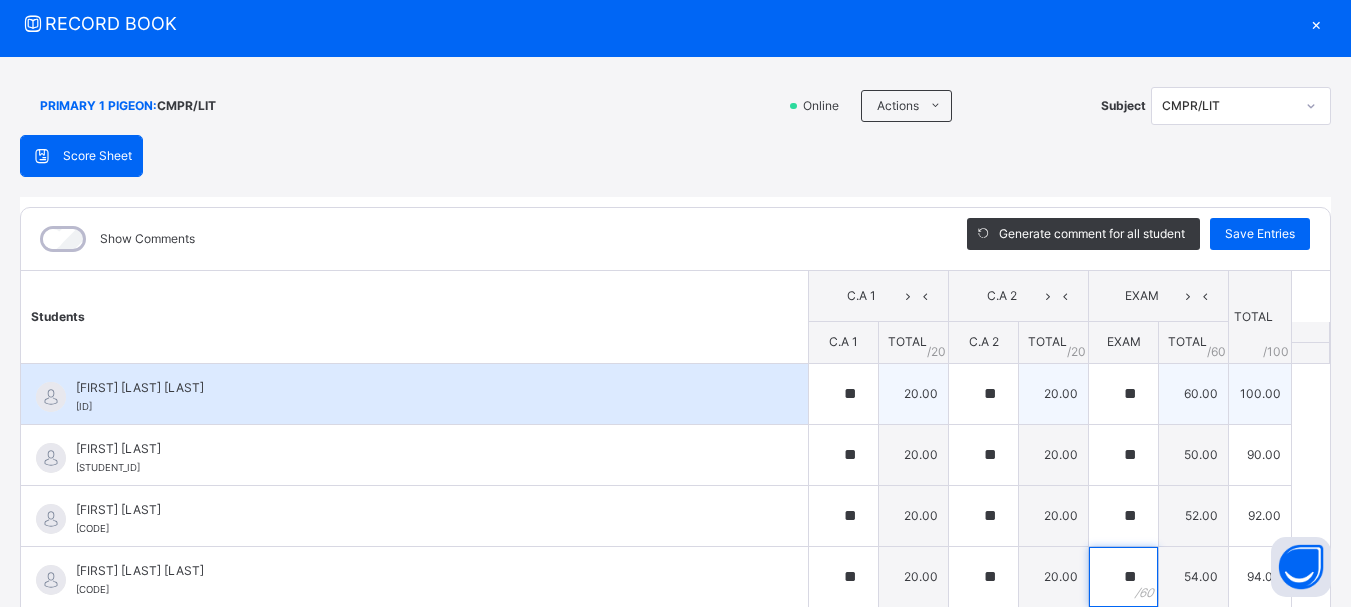 type on "**" 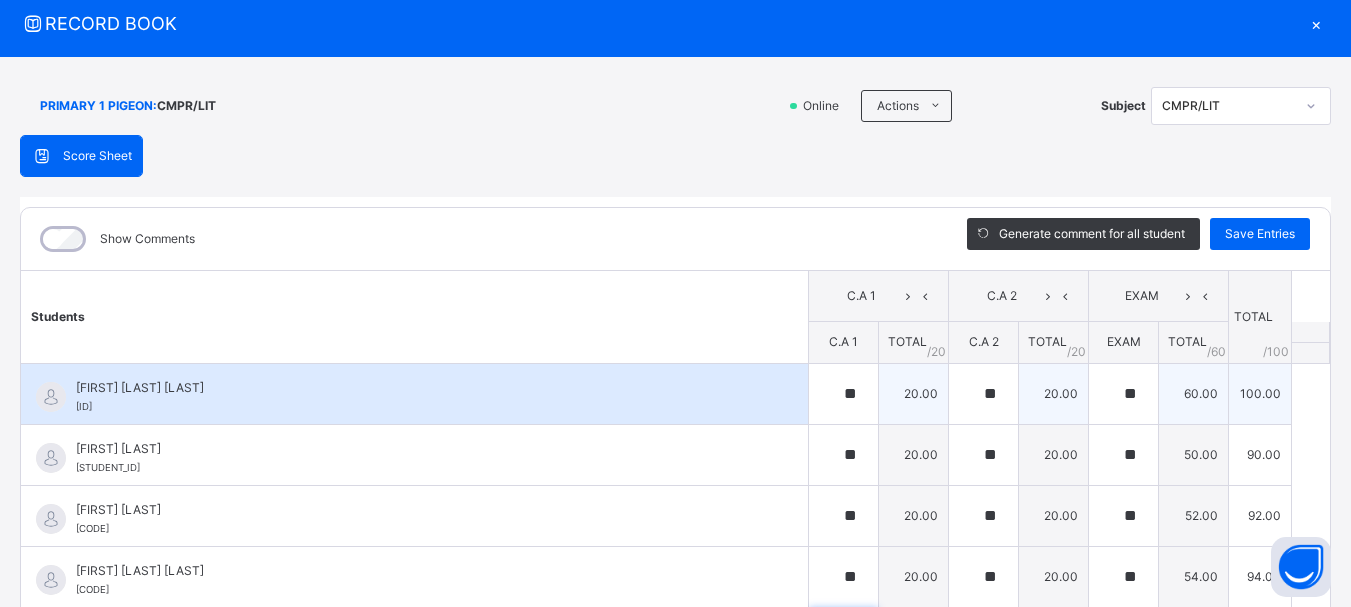 scroll, scrollTop: 304, scrollLeft: 0, axis: vertical 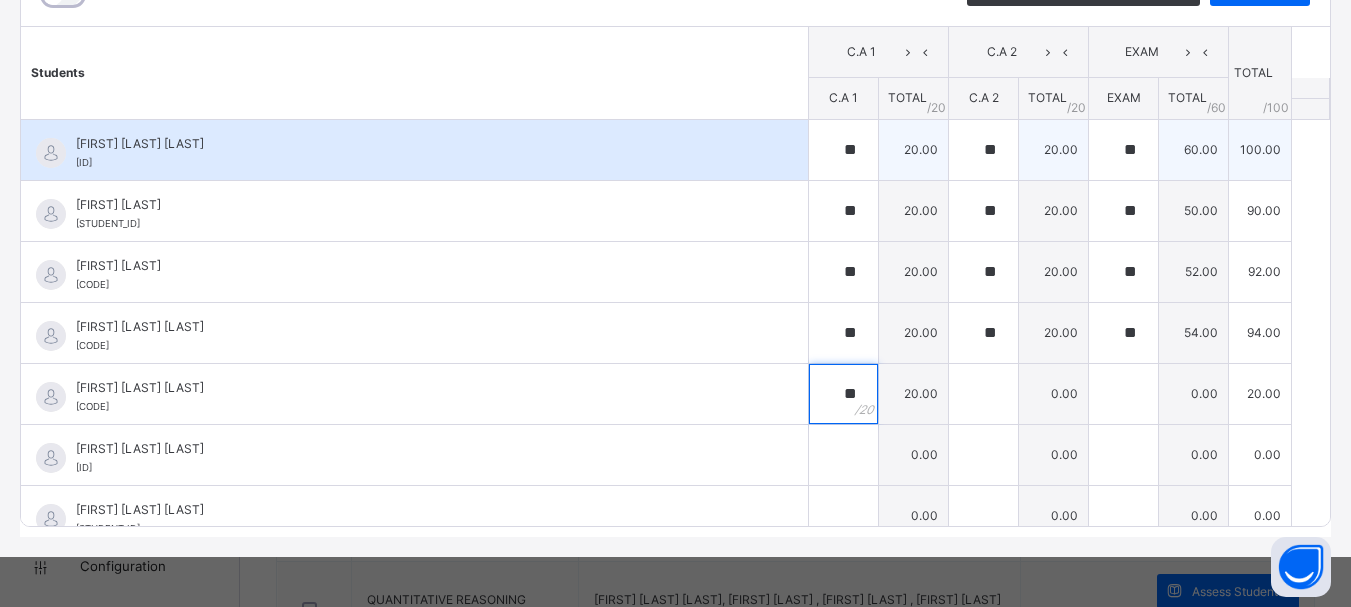 type on "**" 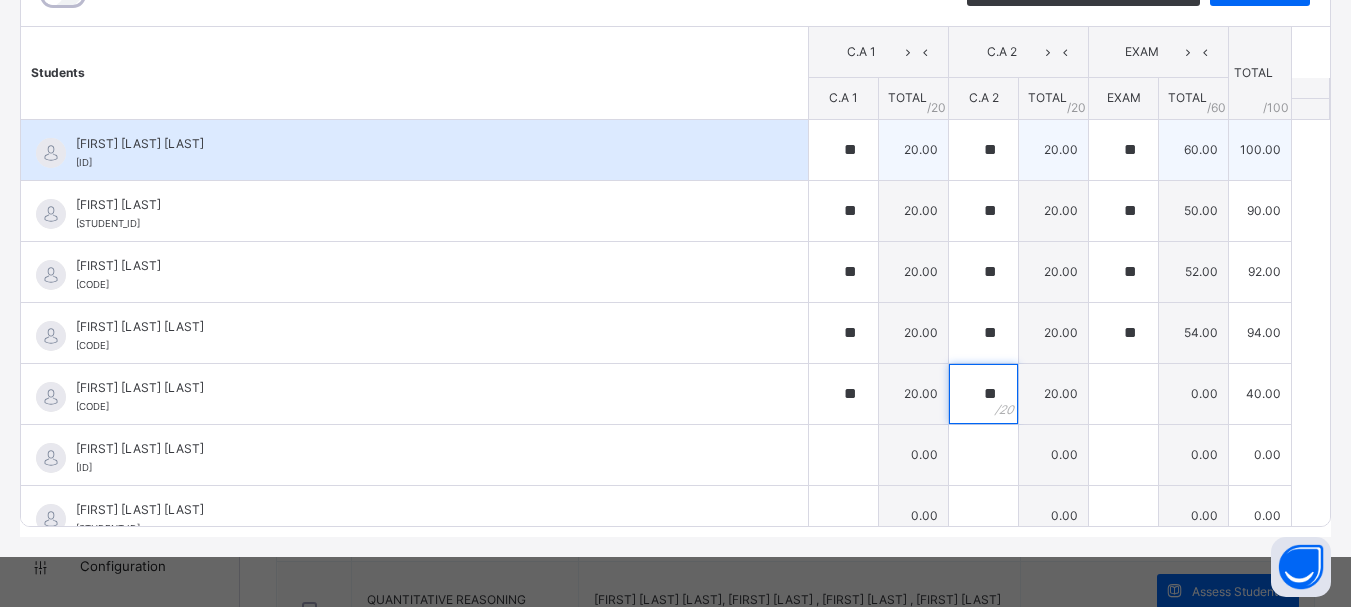 type on "**" 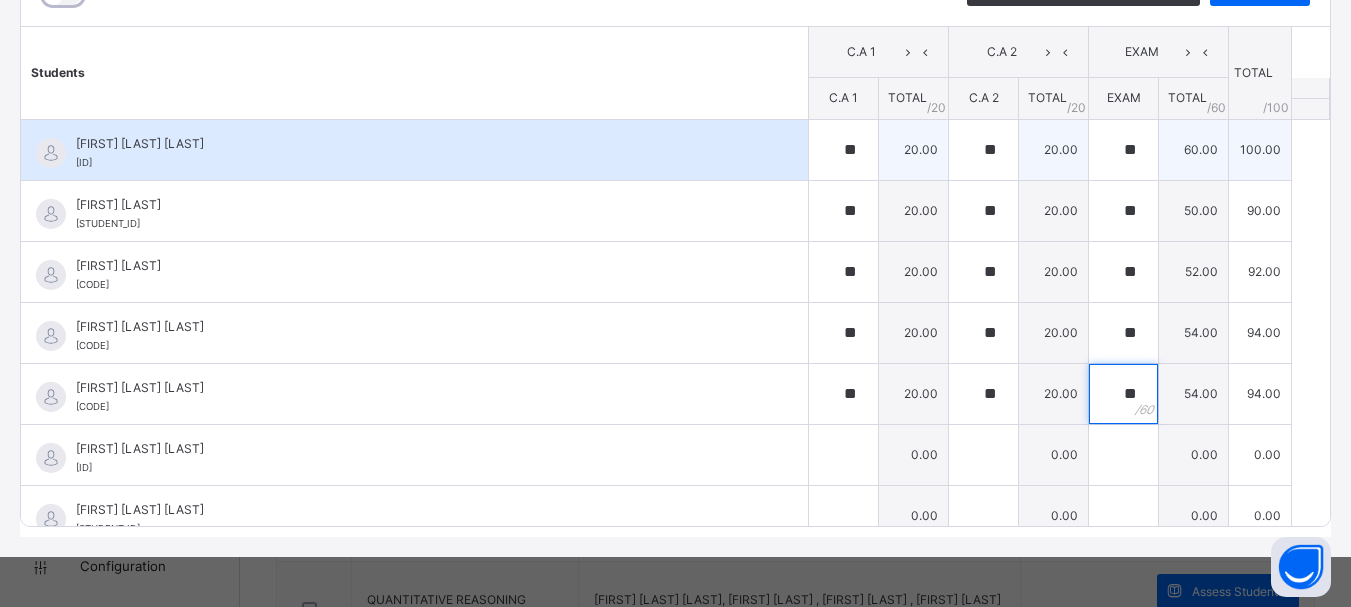 type on "**" 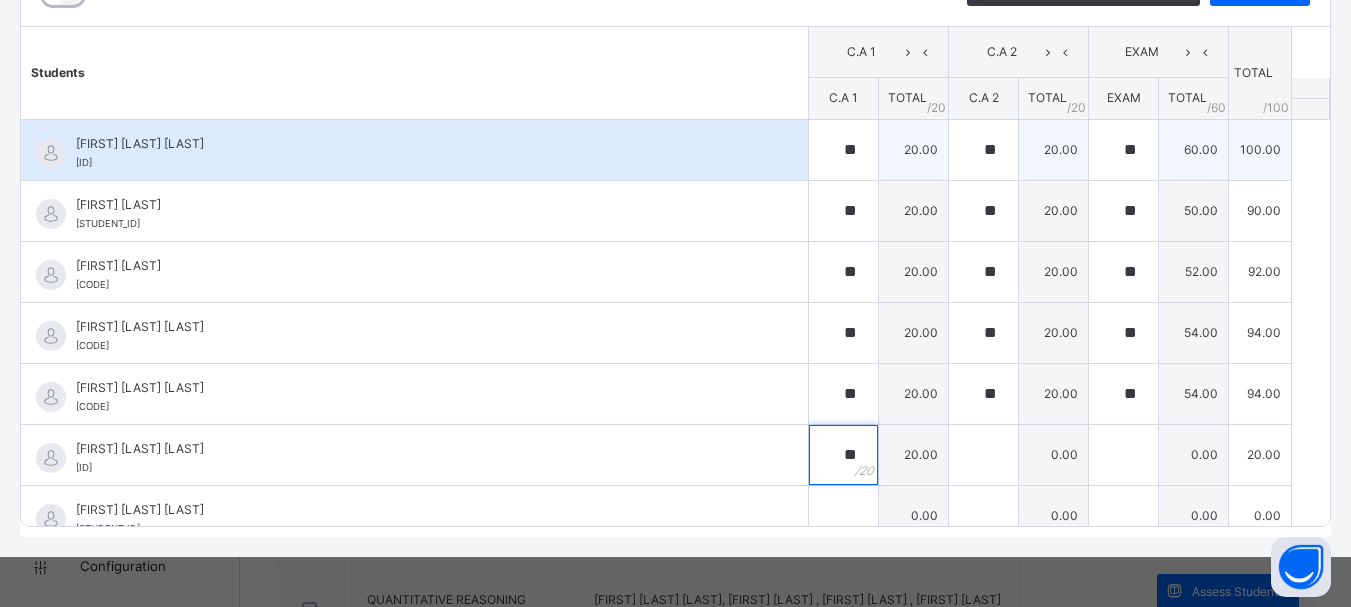 type on "**" 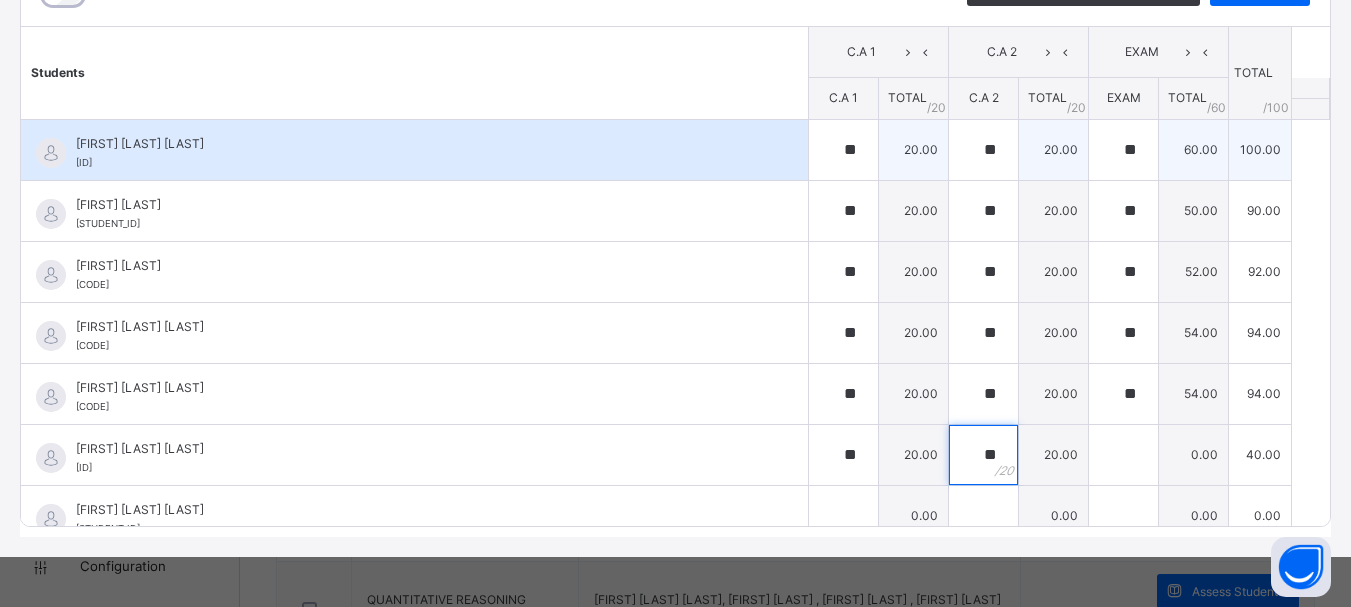 type on "**" 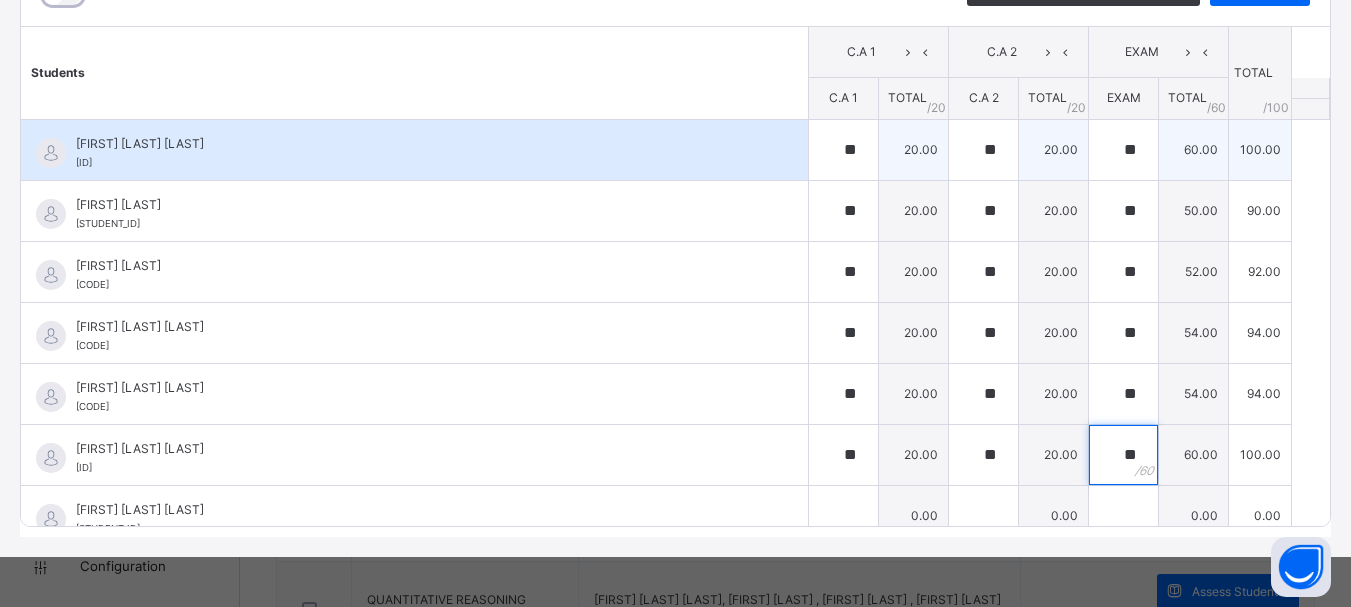 type on "**" 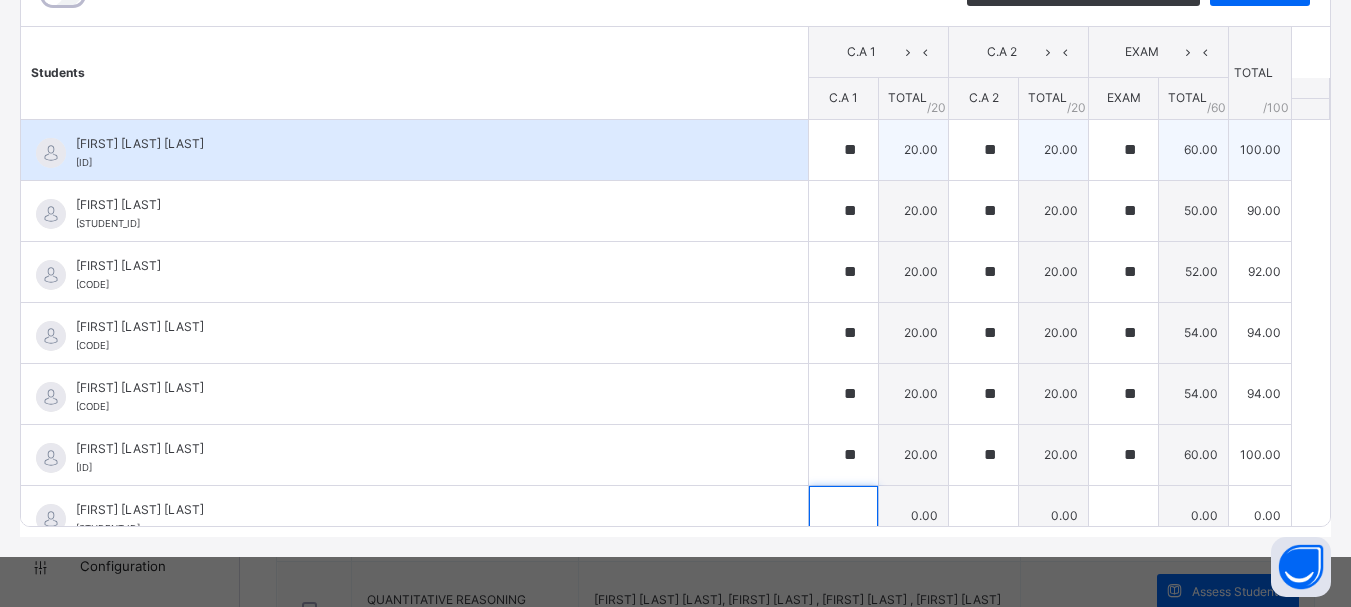 scroll, scrollTop: 20, scrollLeft: 0, axis: vertical 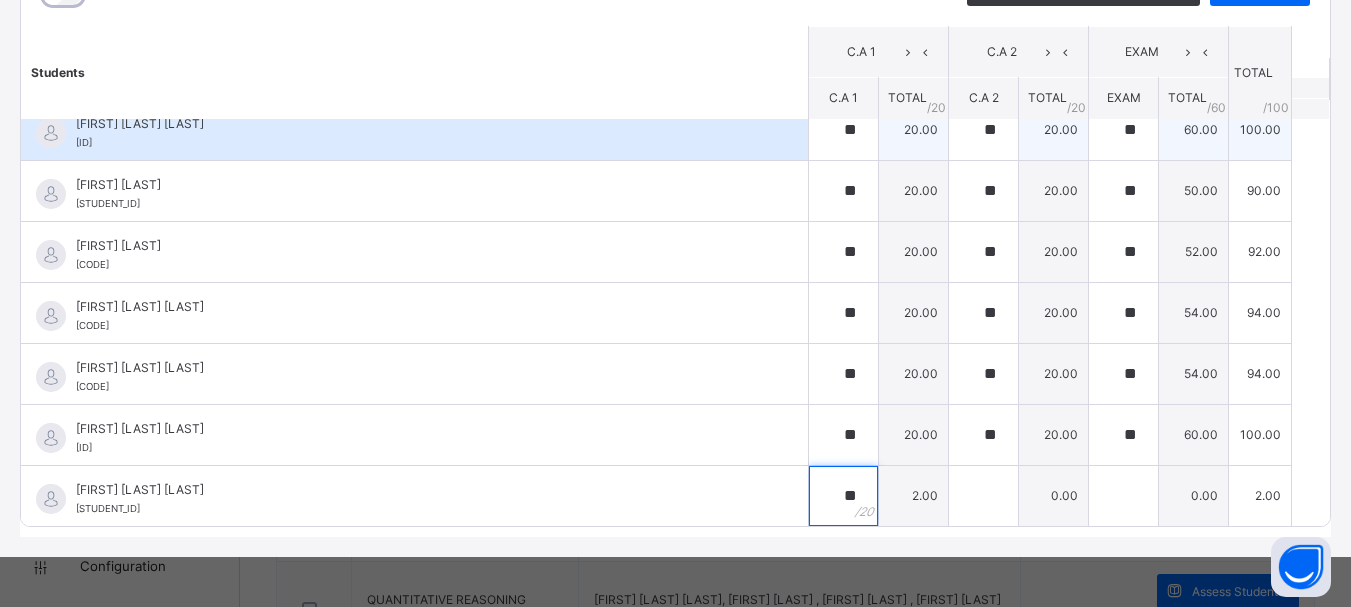 type on "**" 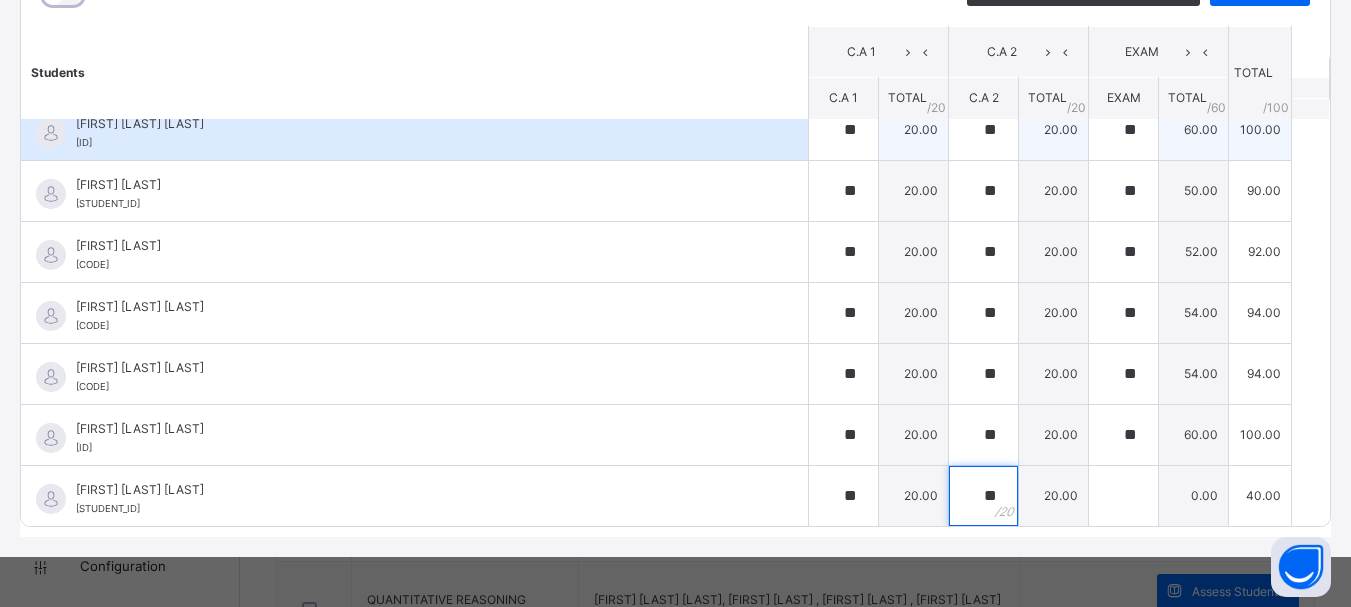 type on "**" 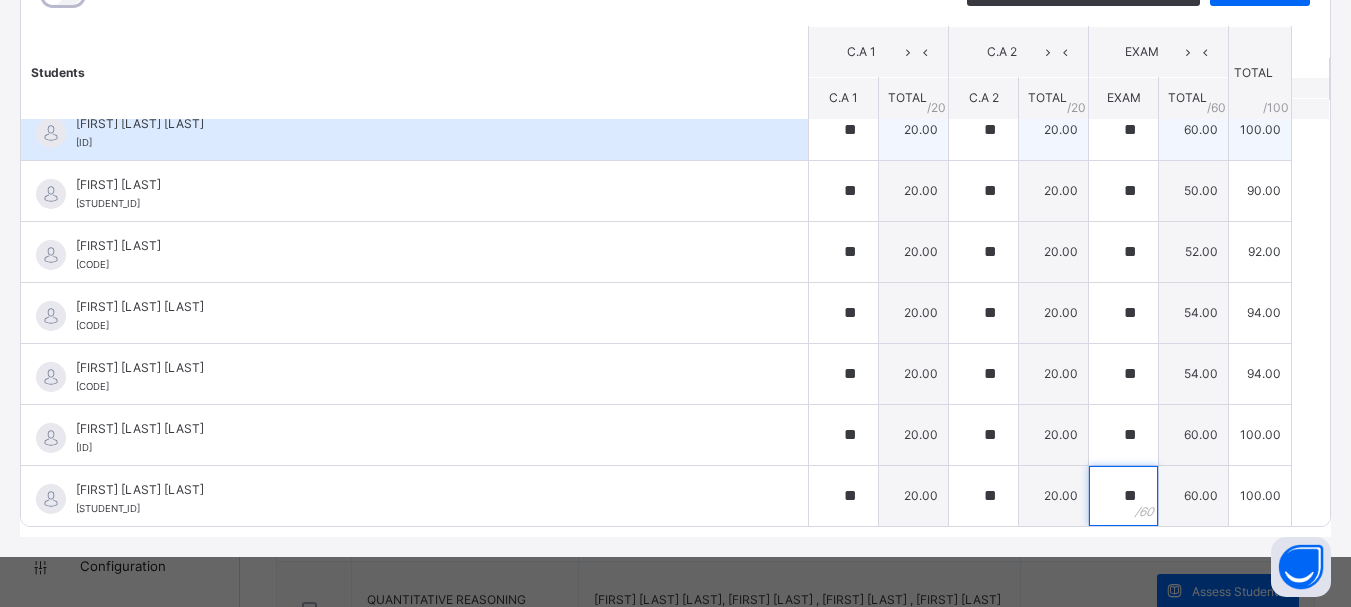 type on "**" 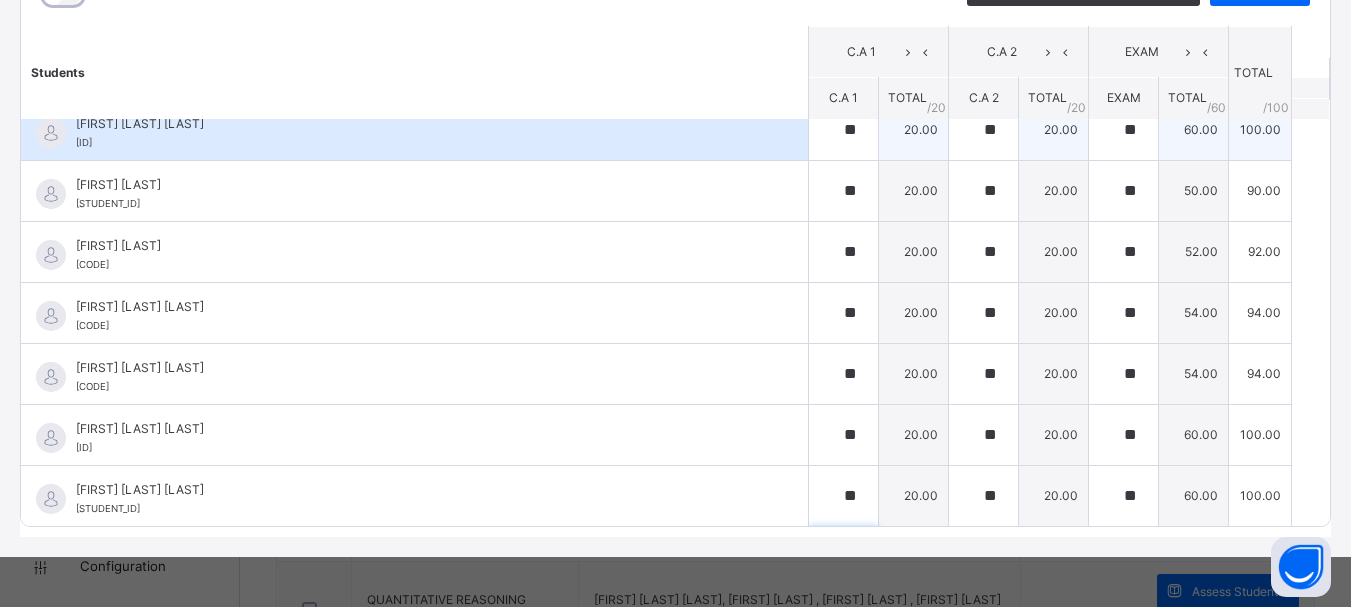 scroll, scrollTop: 301, scrollLeft: 0, axis: vertical 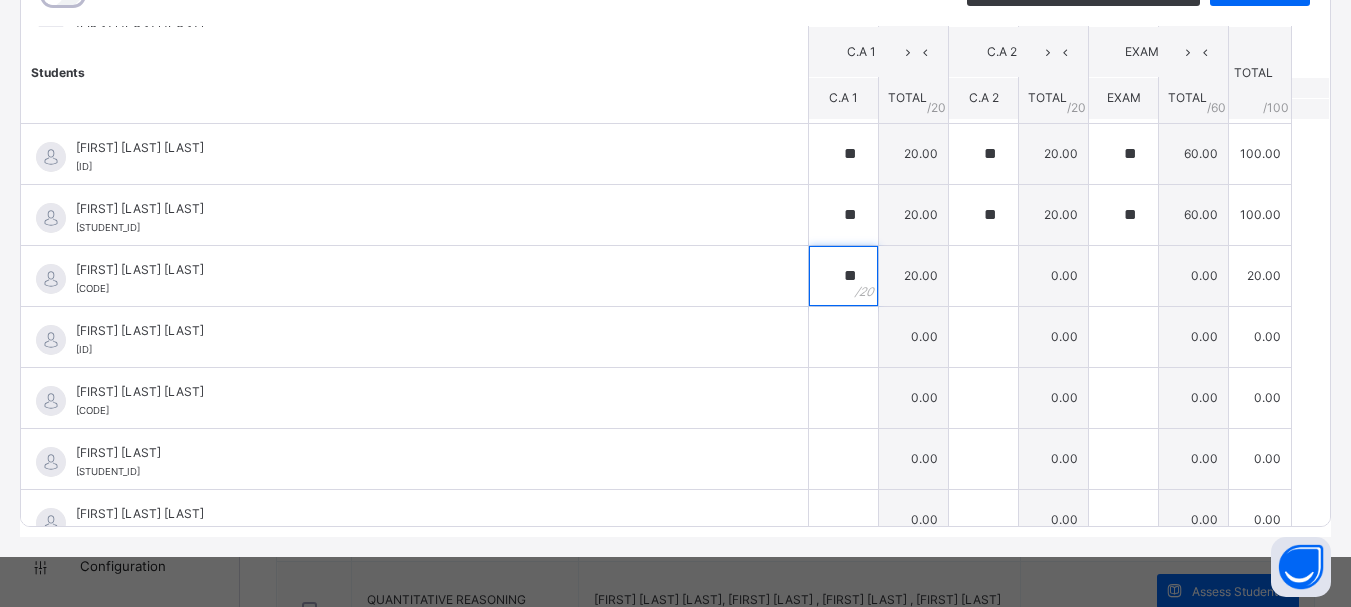 type on "**" 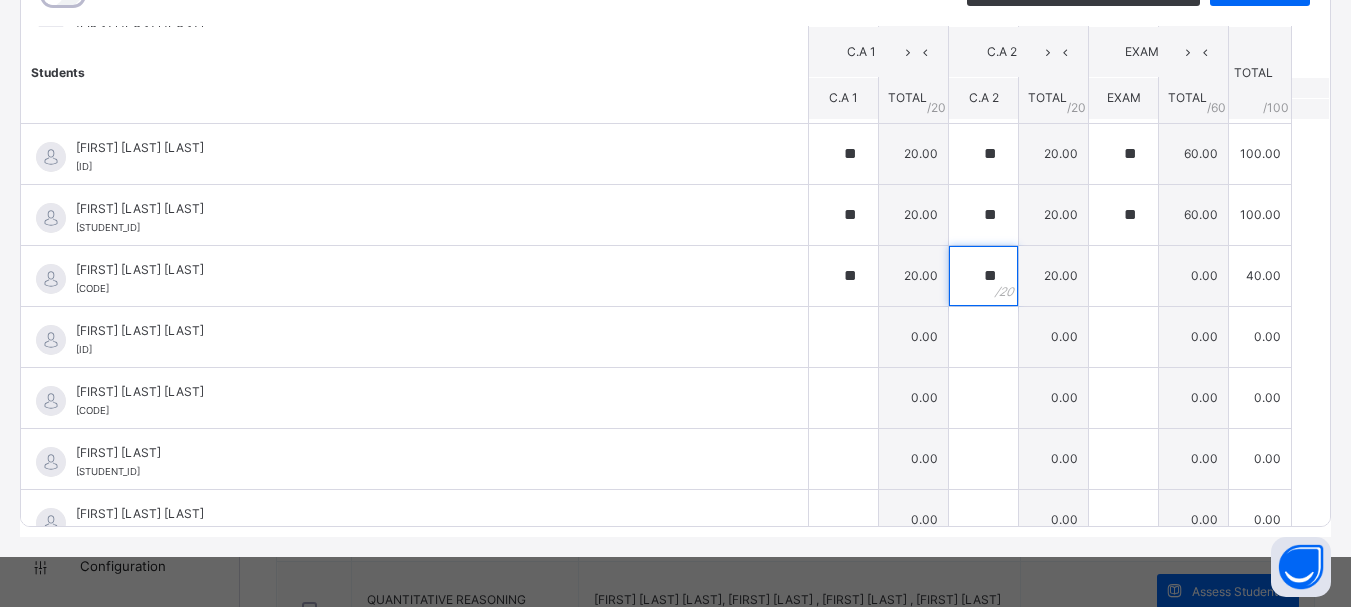 type on "**" 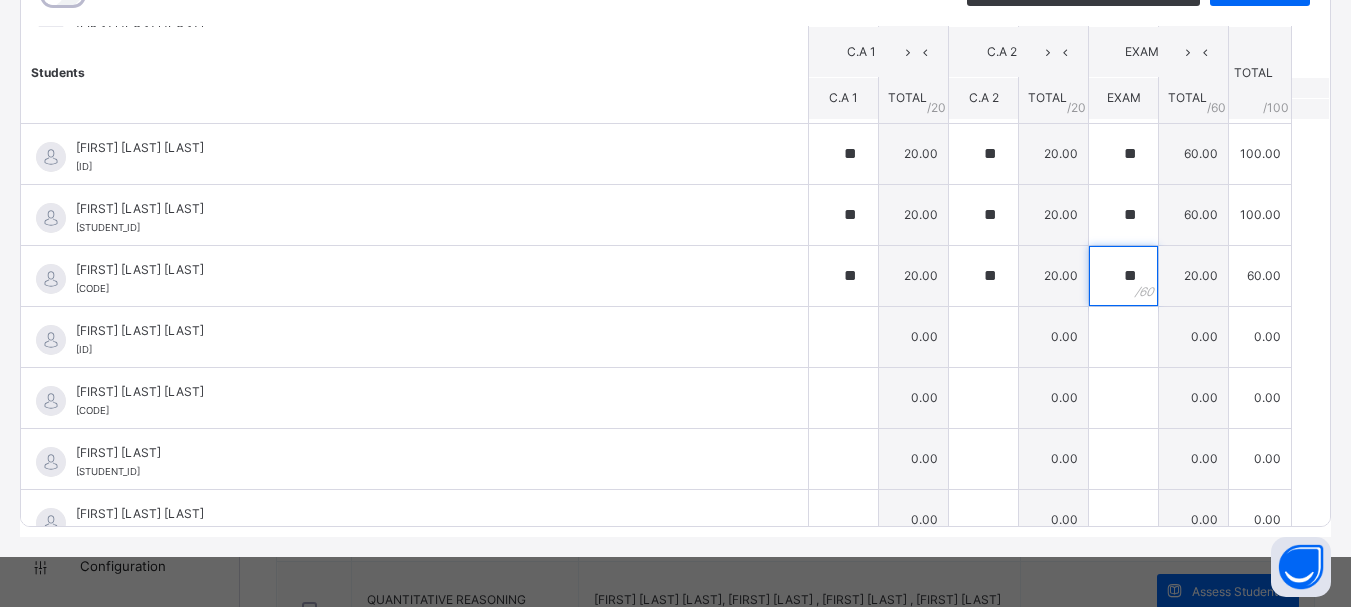 type on "**" 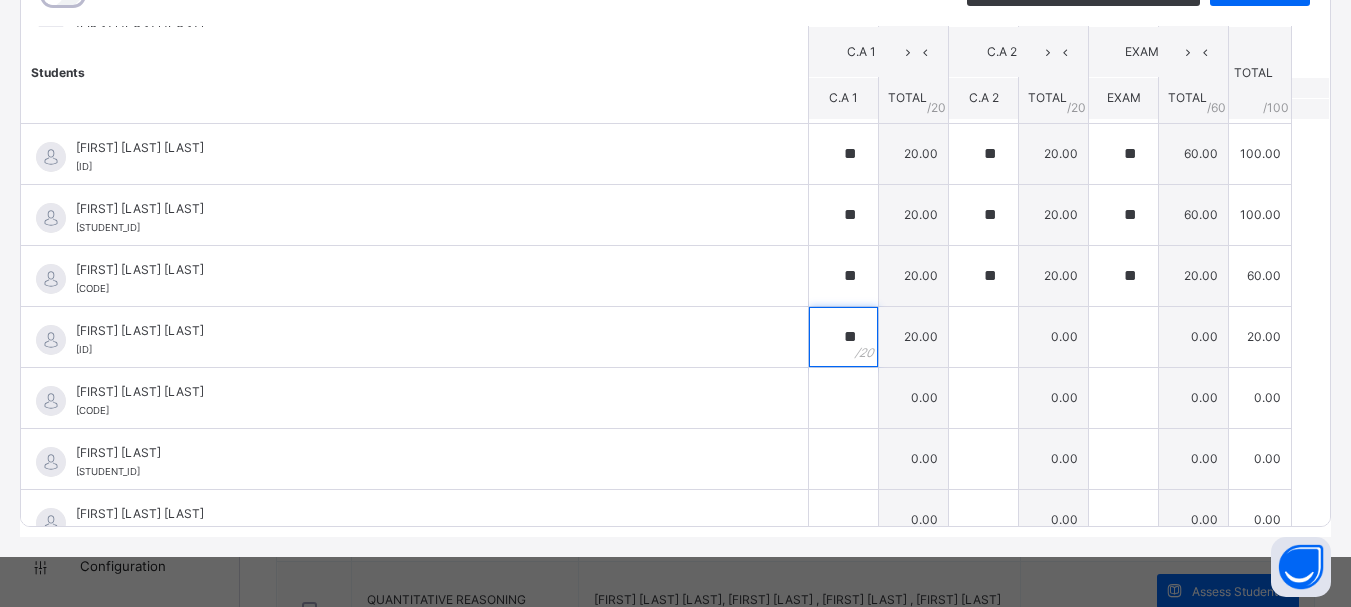 type on "**" 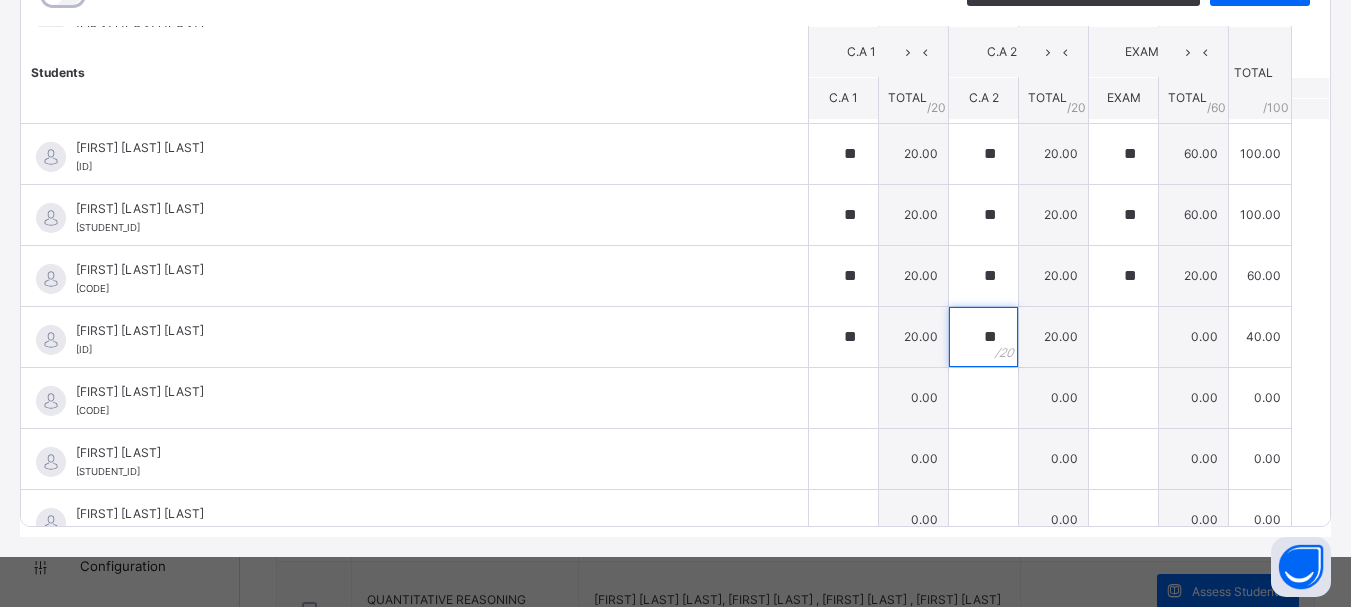 type on "**" 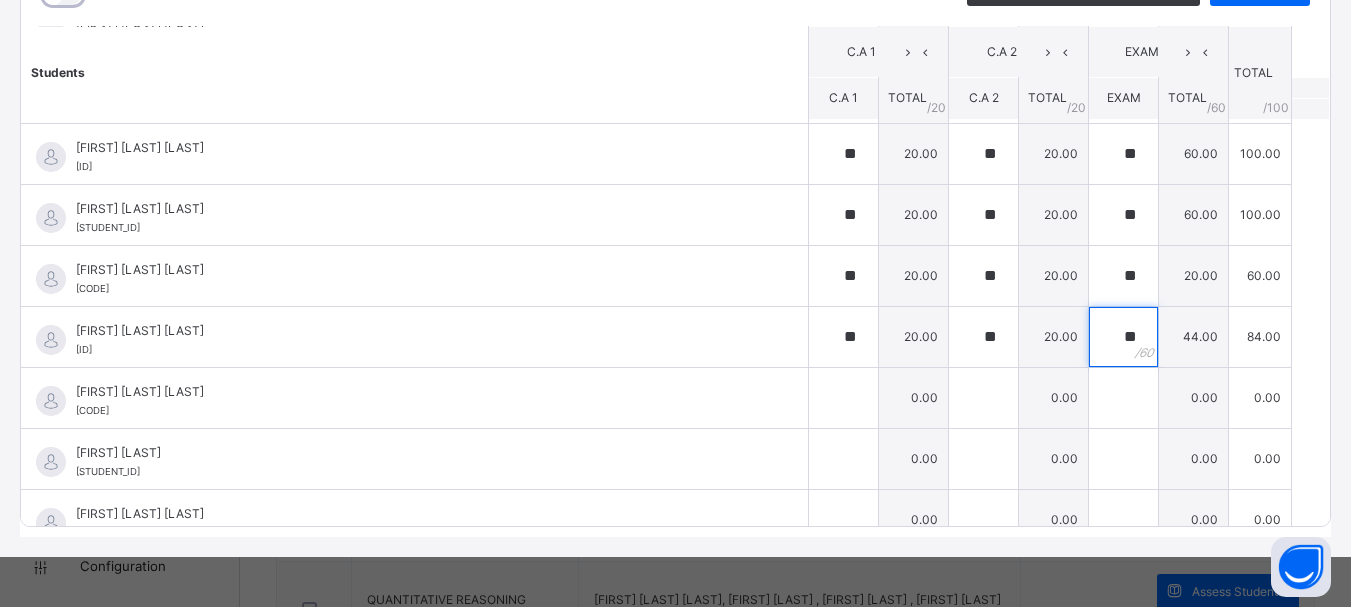 type on "**" 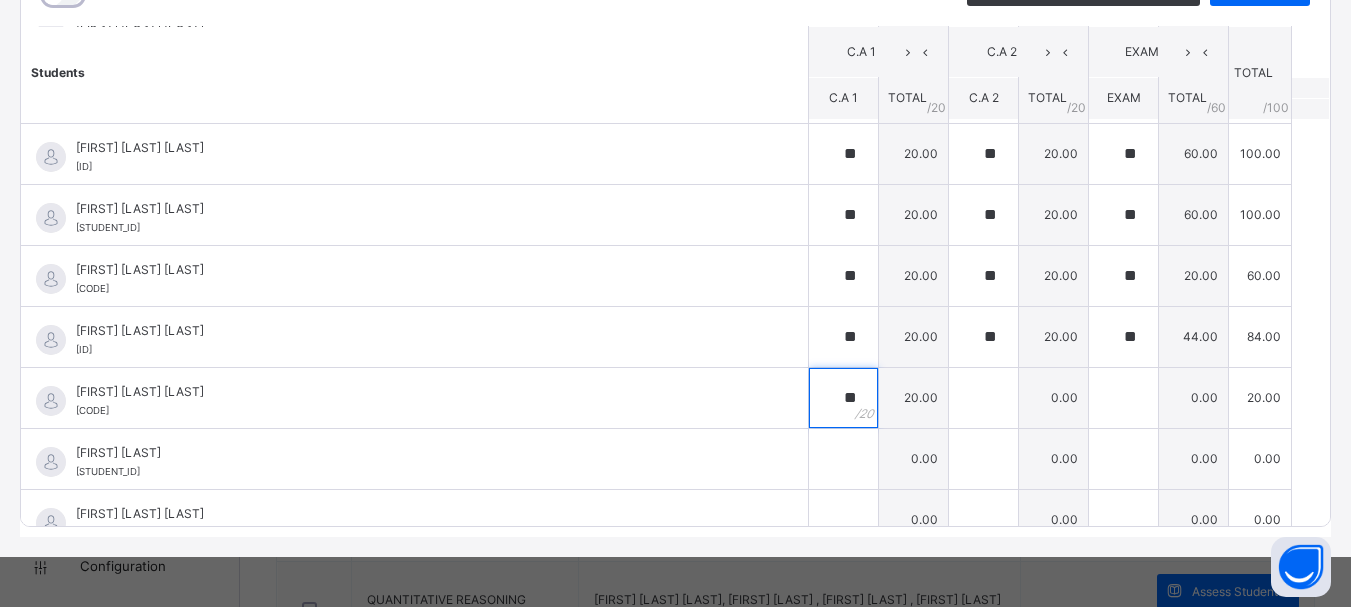 type on "**" 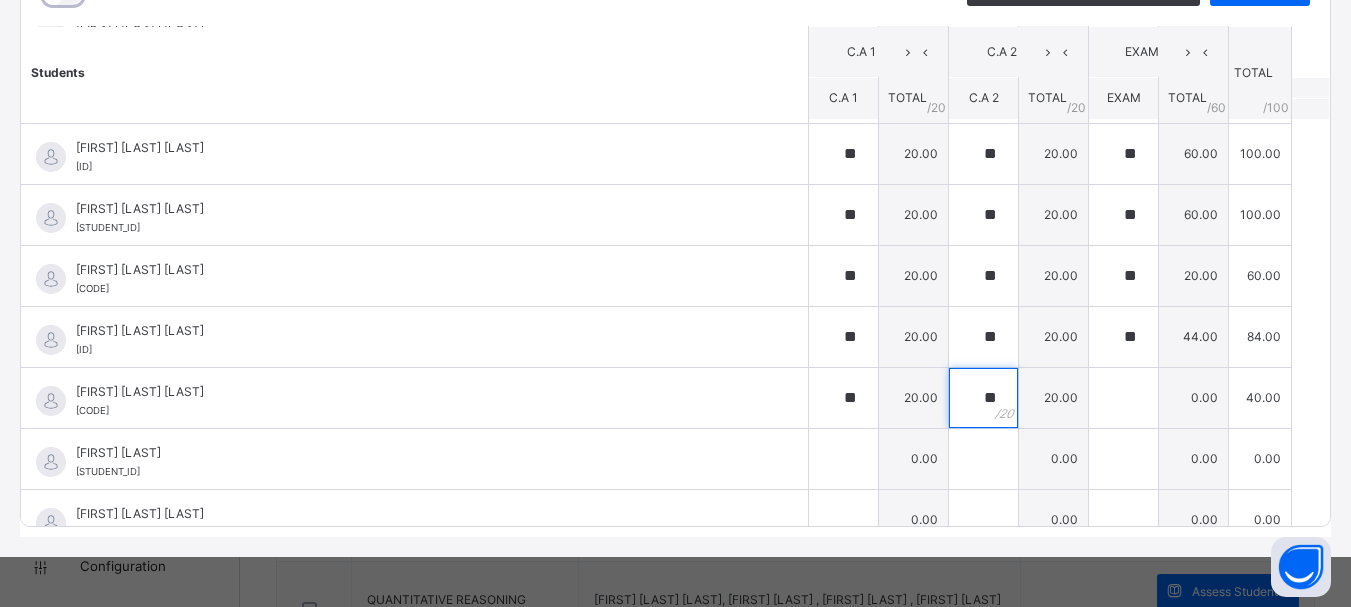 type on "**" 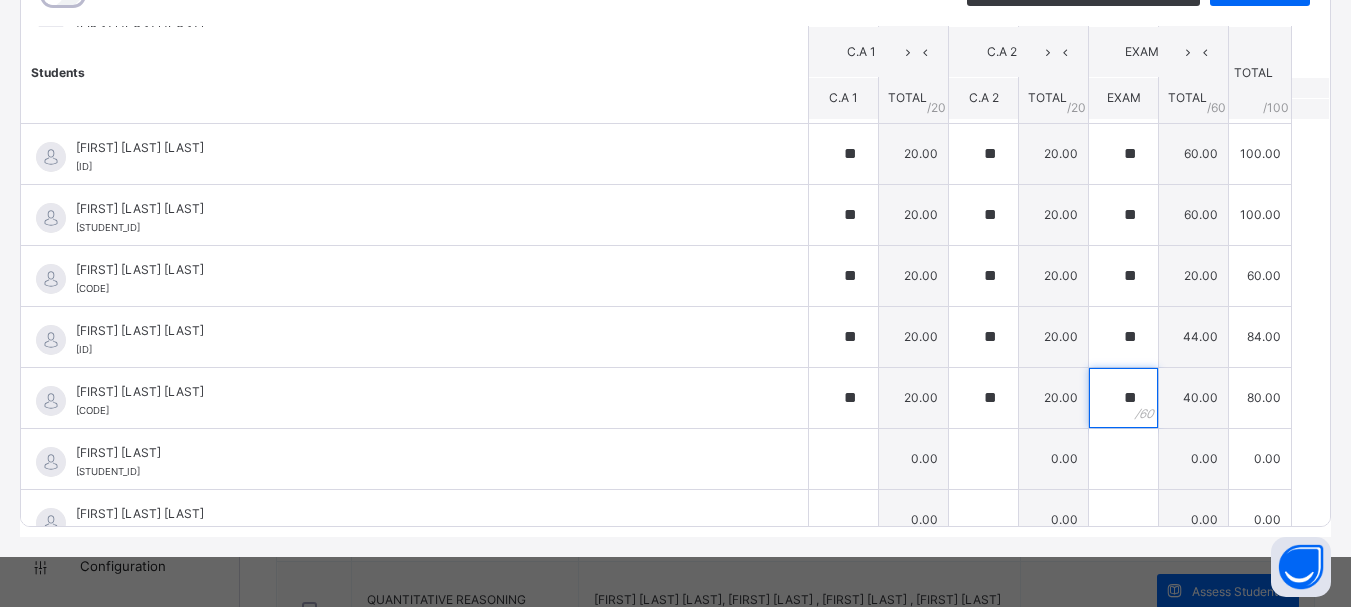 type on "**" 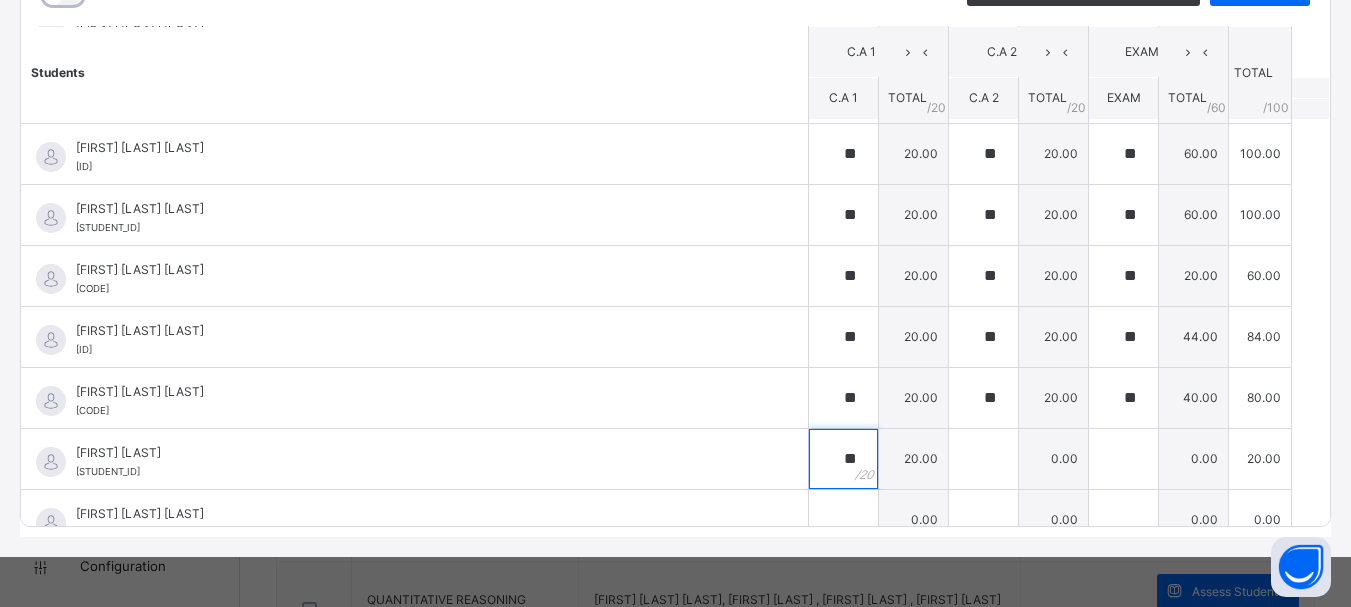 type on "**" 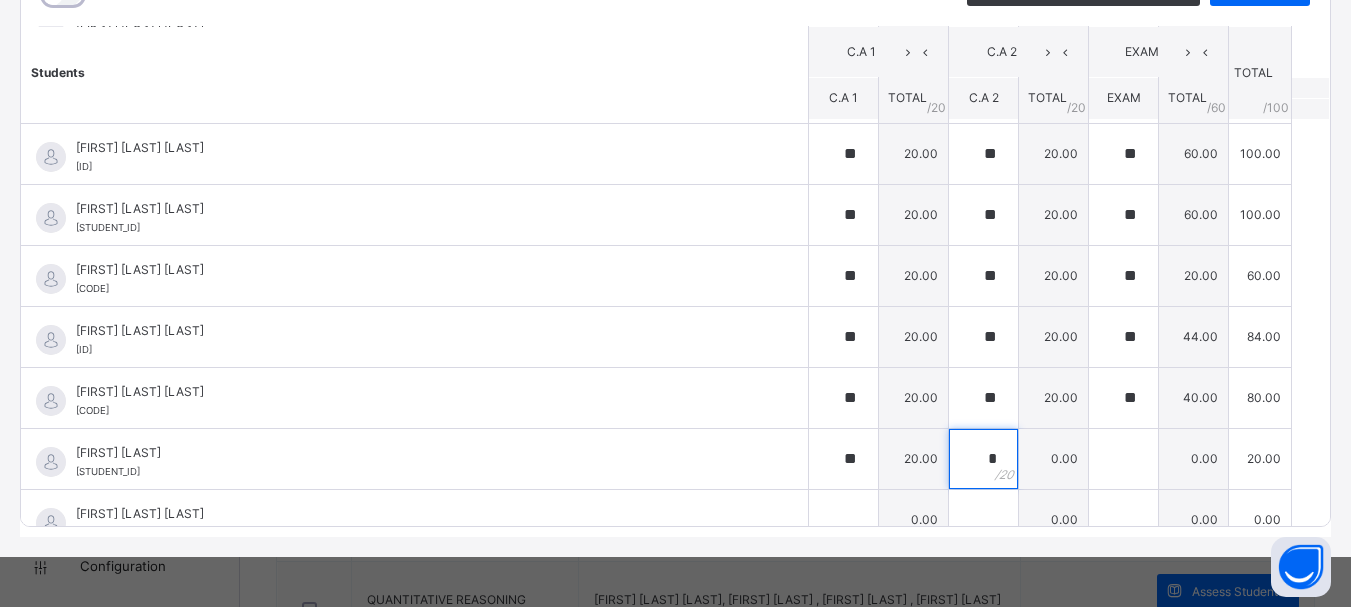 type on "*" 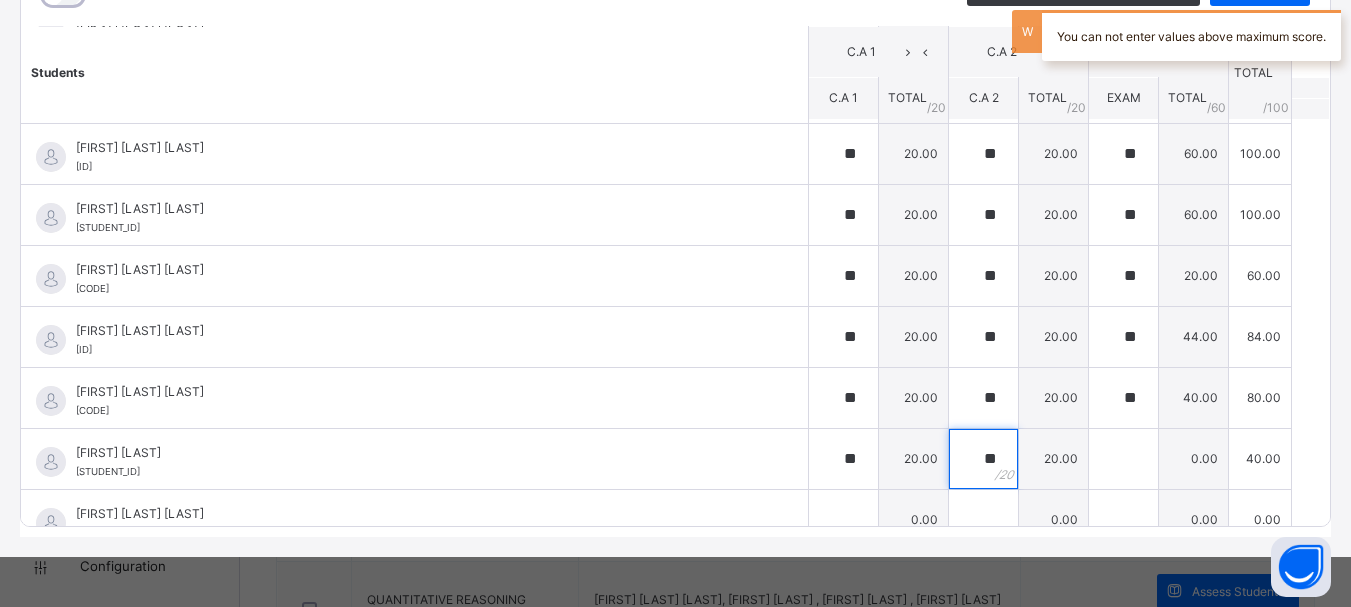 type on "**" 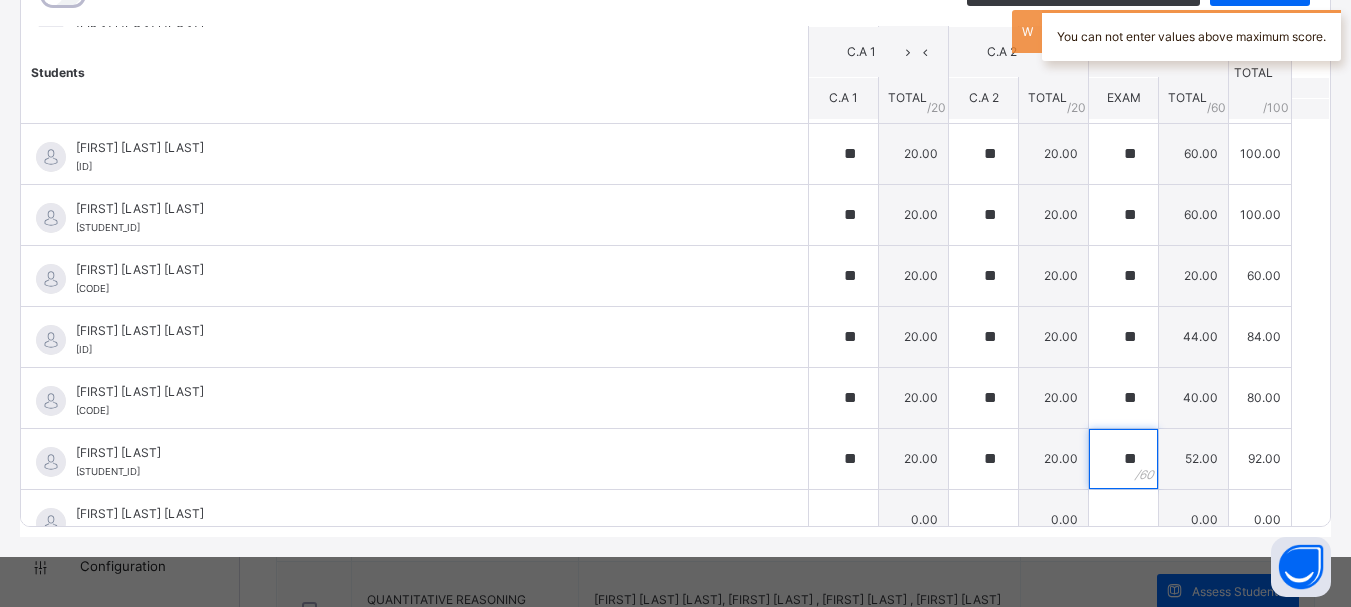 type on "**" 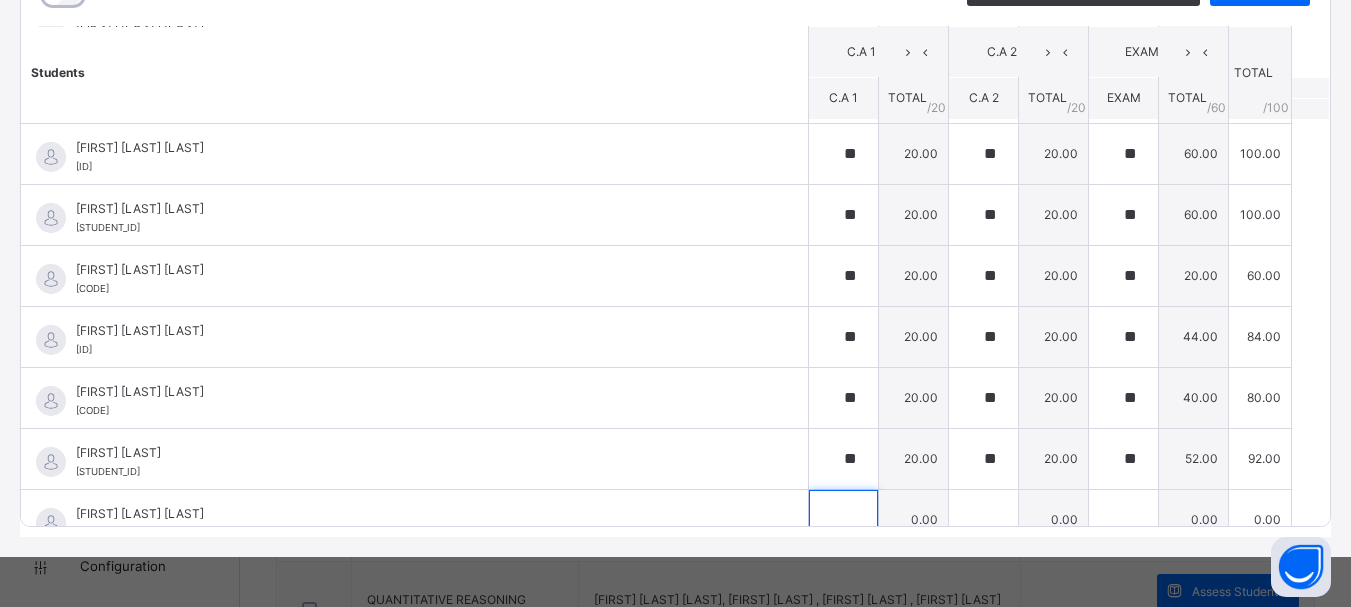 scroll, scrollTop: 325, scrollLeft: 0, axis: vertical 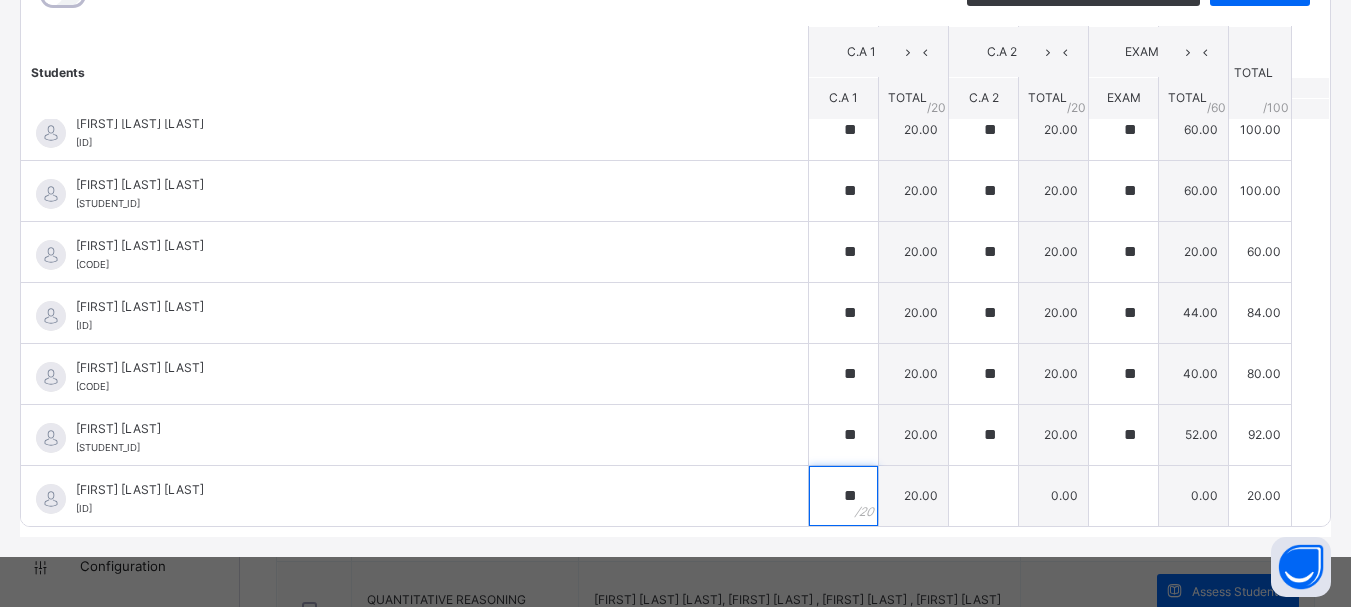 type on "**" 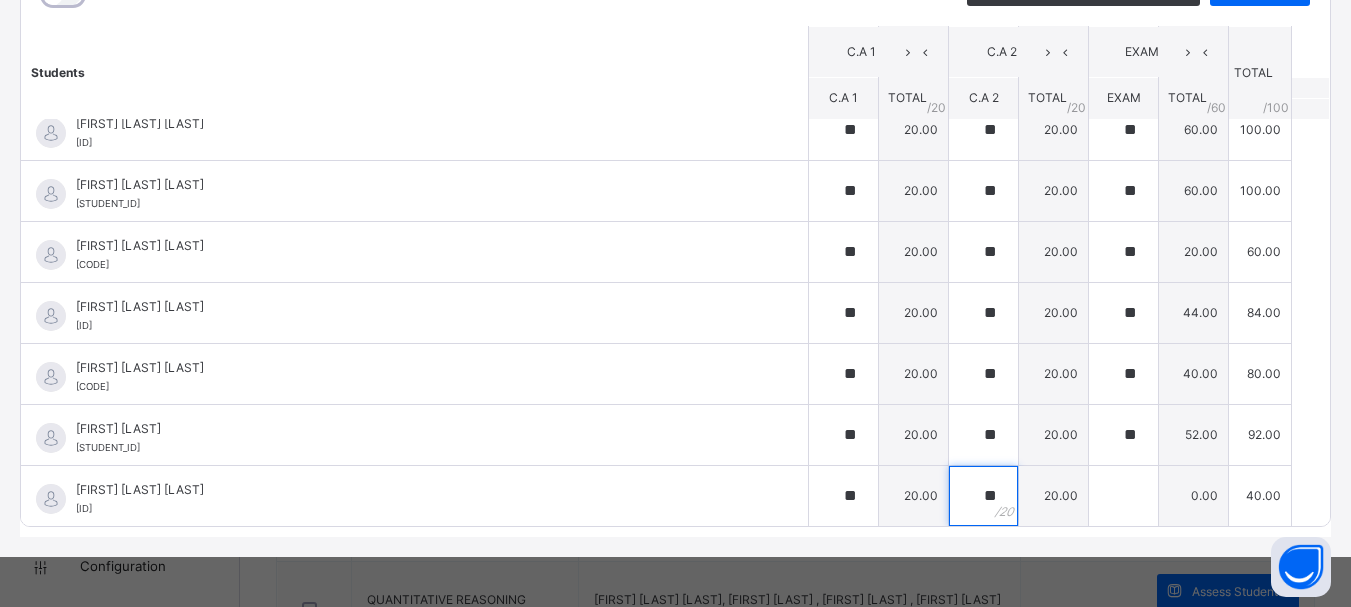 type on "**" 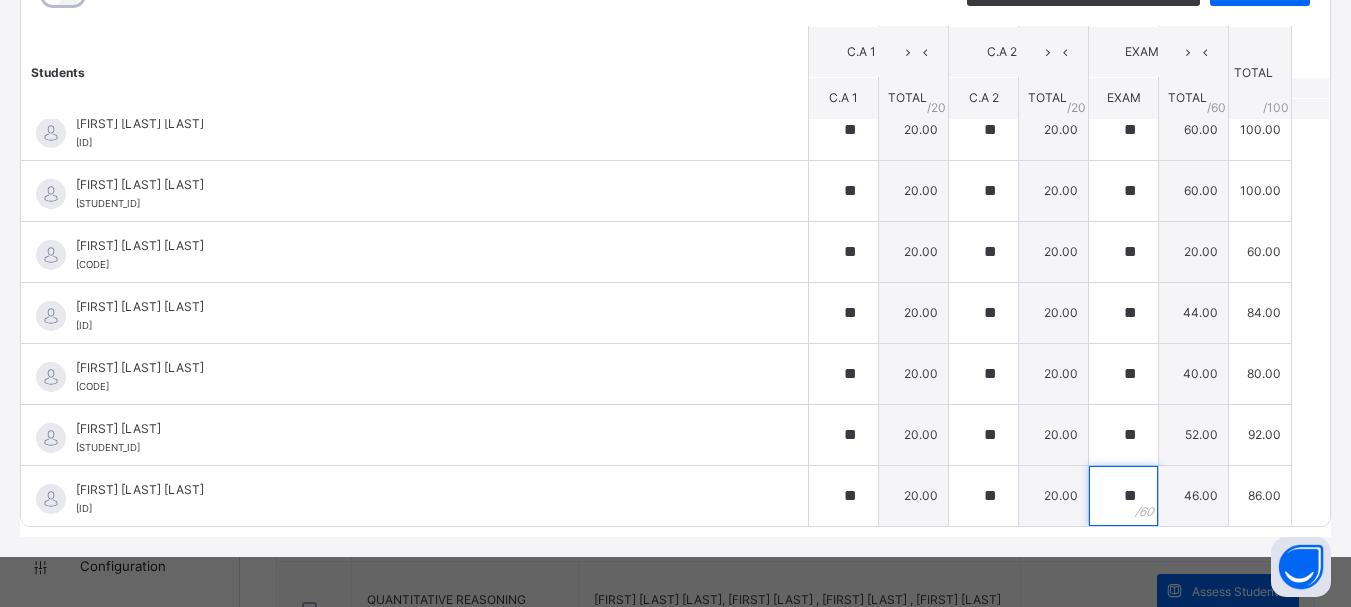 type on "**" 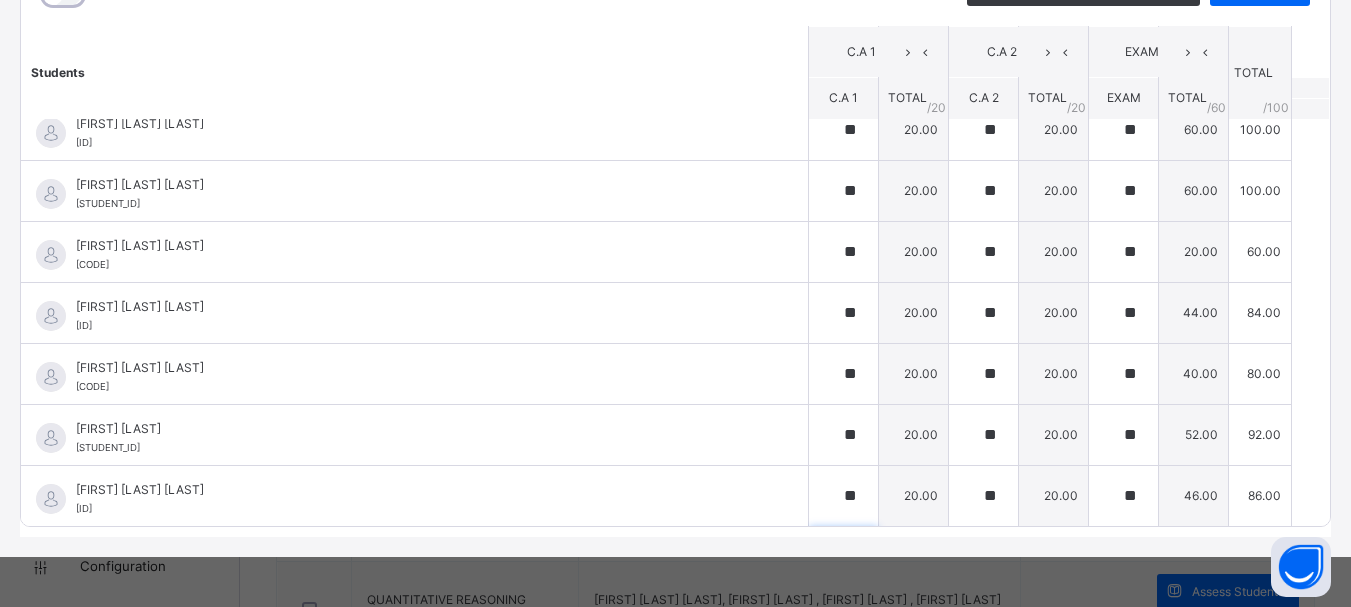 scroll, scrollTop: 570, scrollLeft: 0, axis: vertical 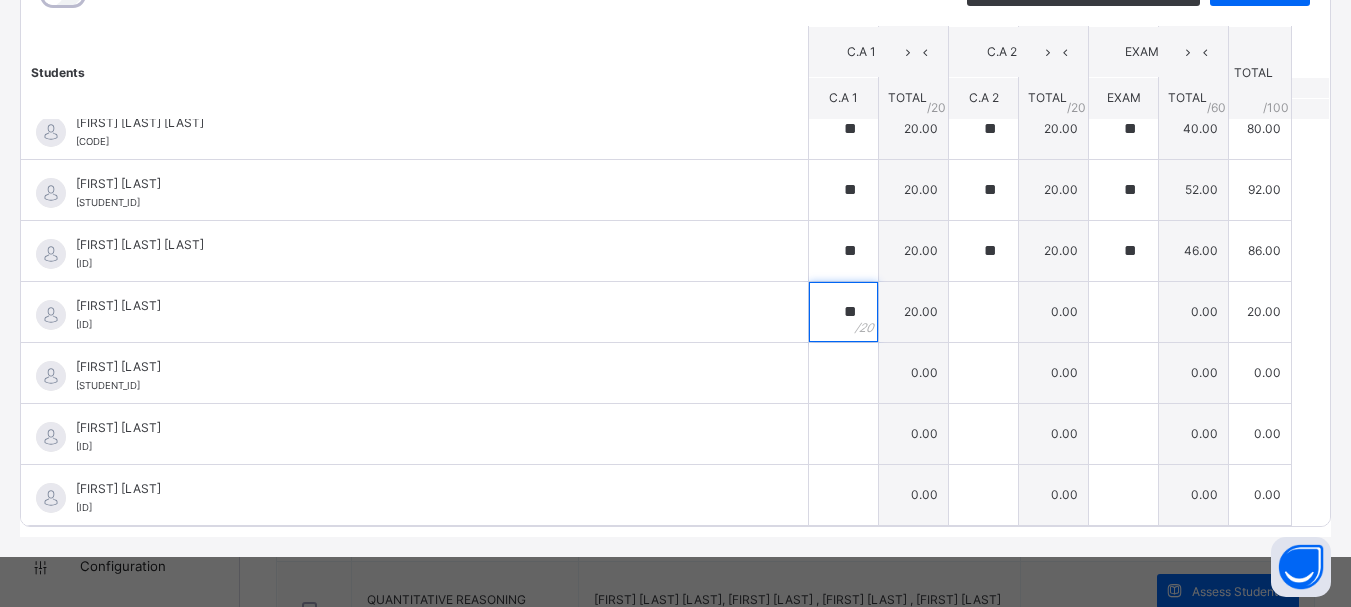 type on "**" 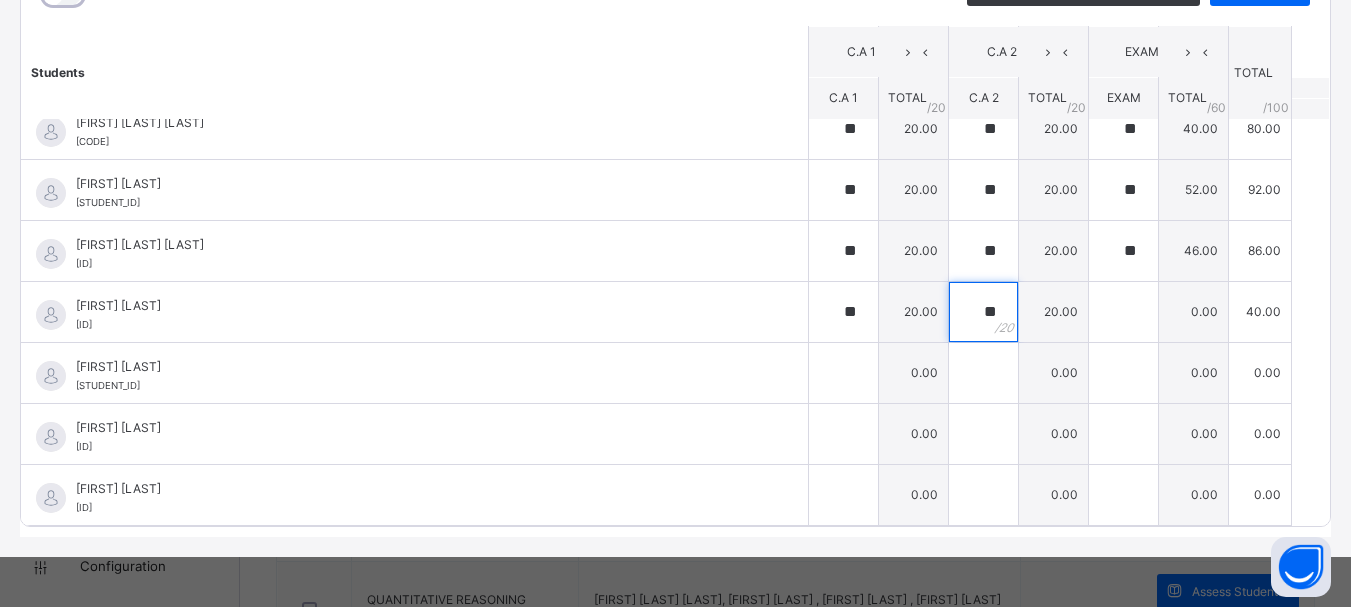 type on "**" 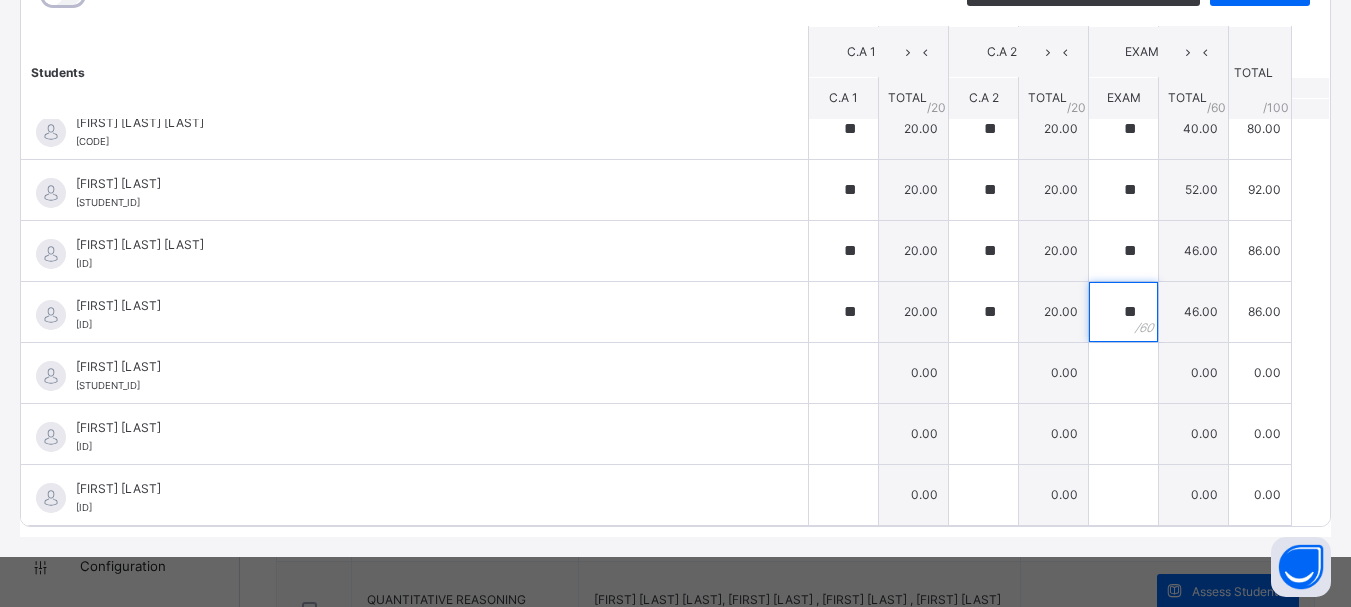 type on "**" 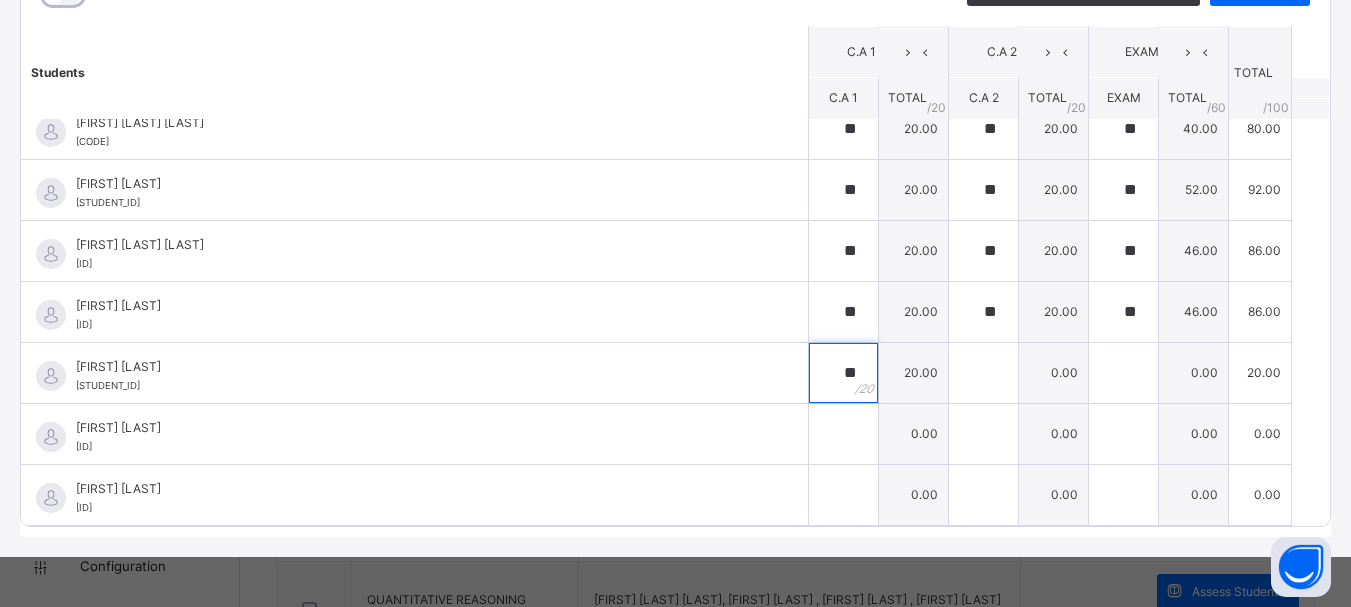 type on "**" 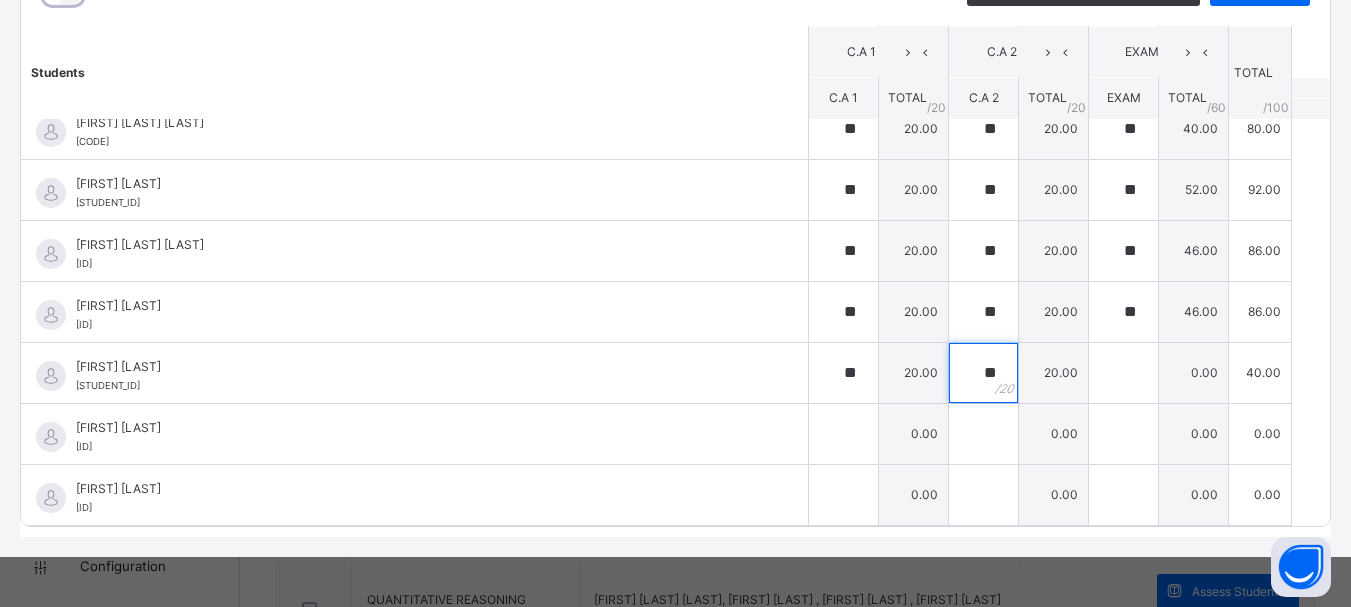type on "**" 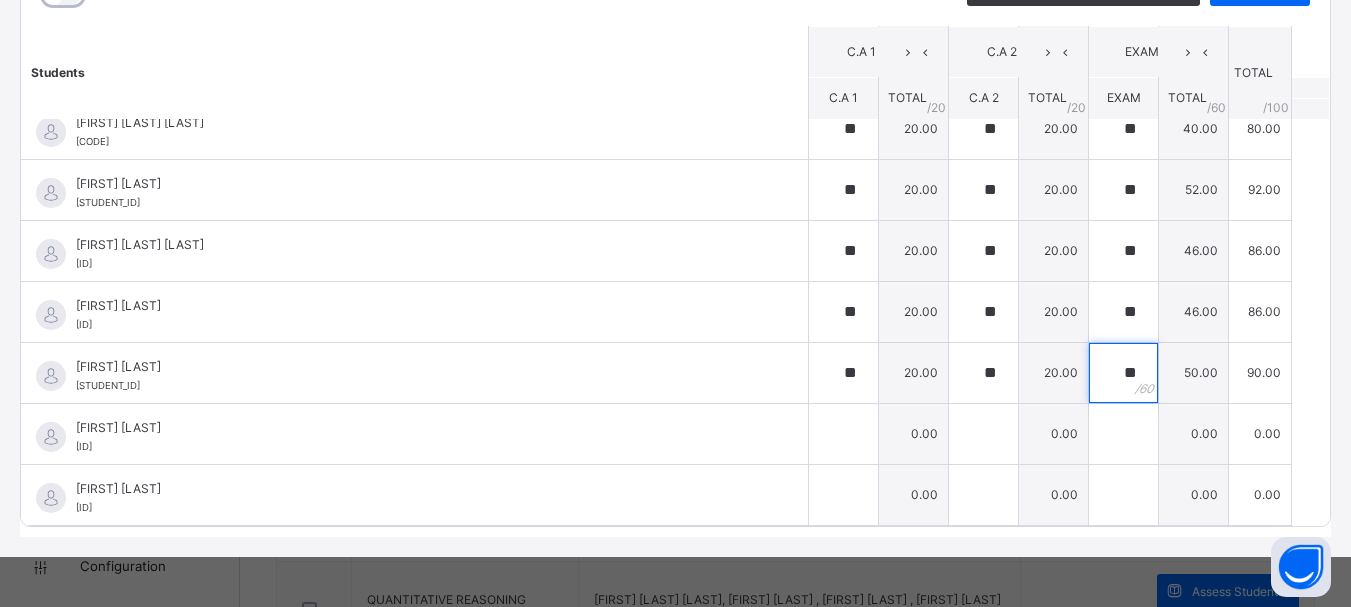 type on "**" 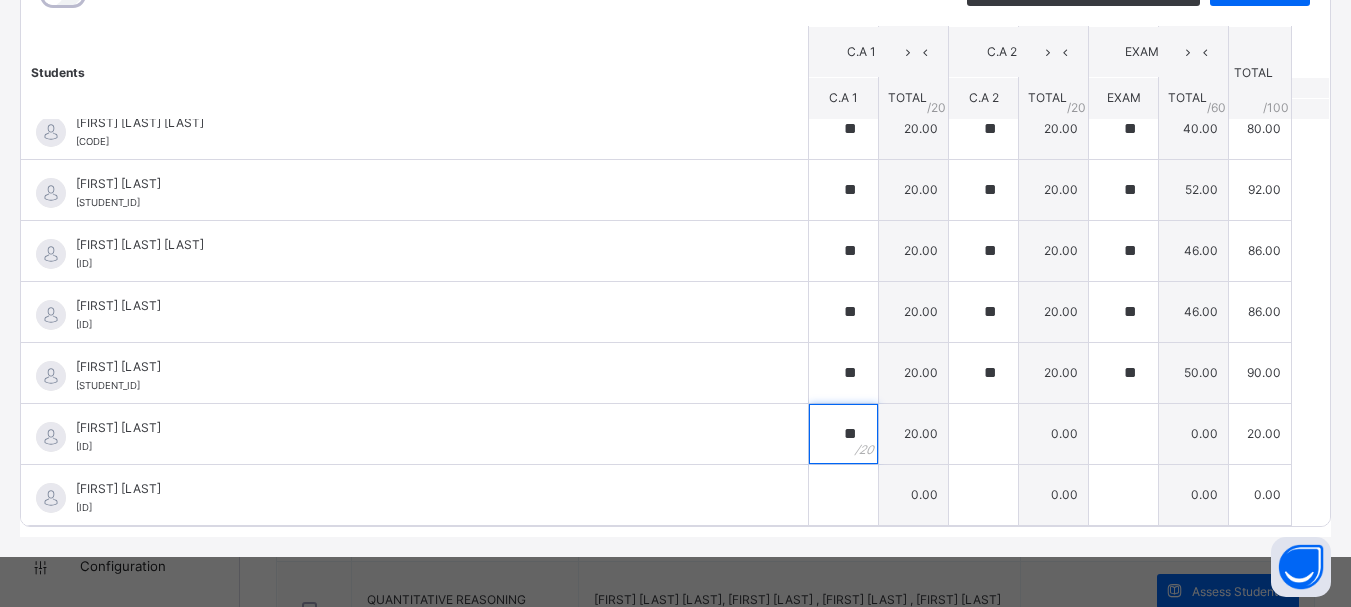 type on "**" 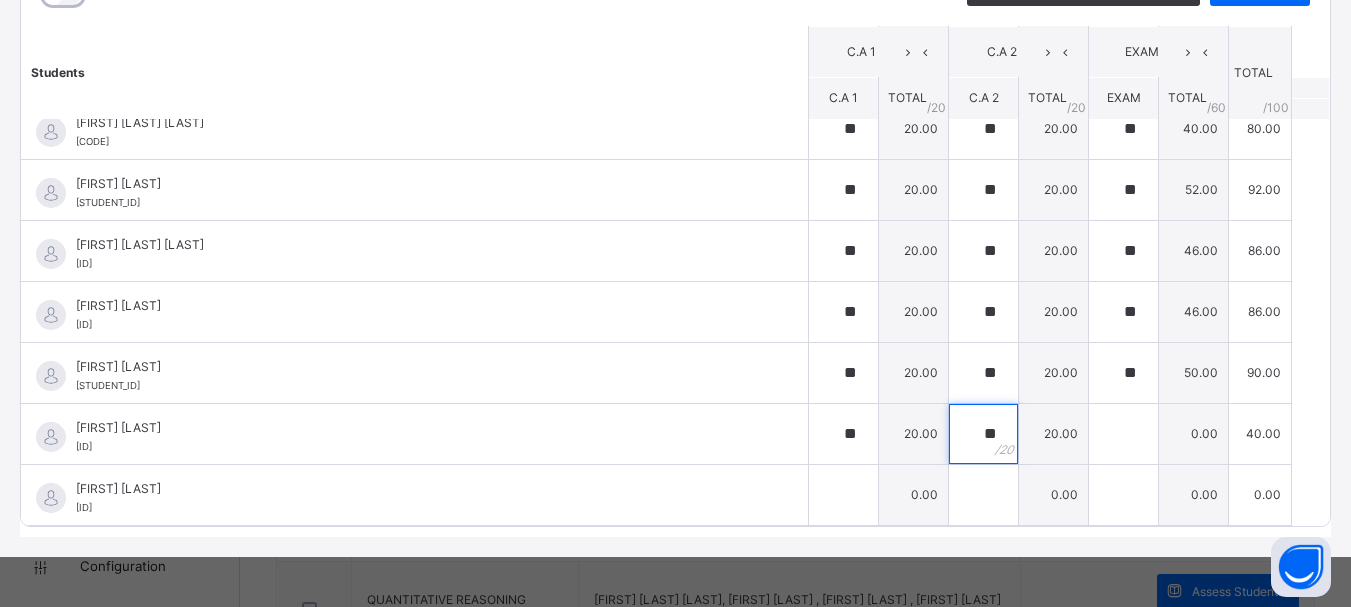 type on "**" 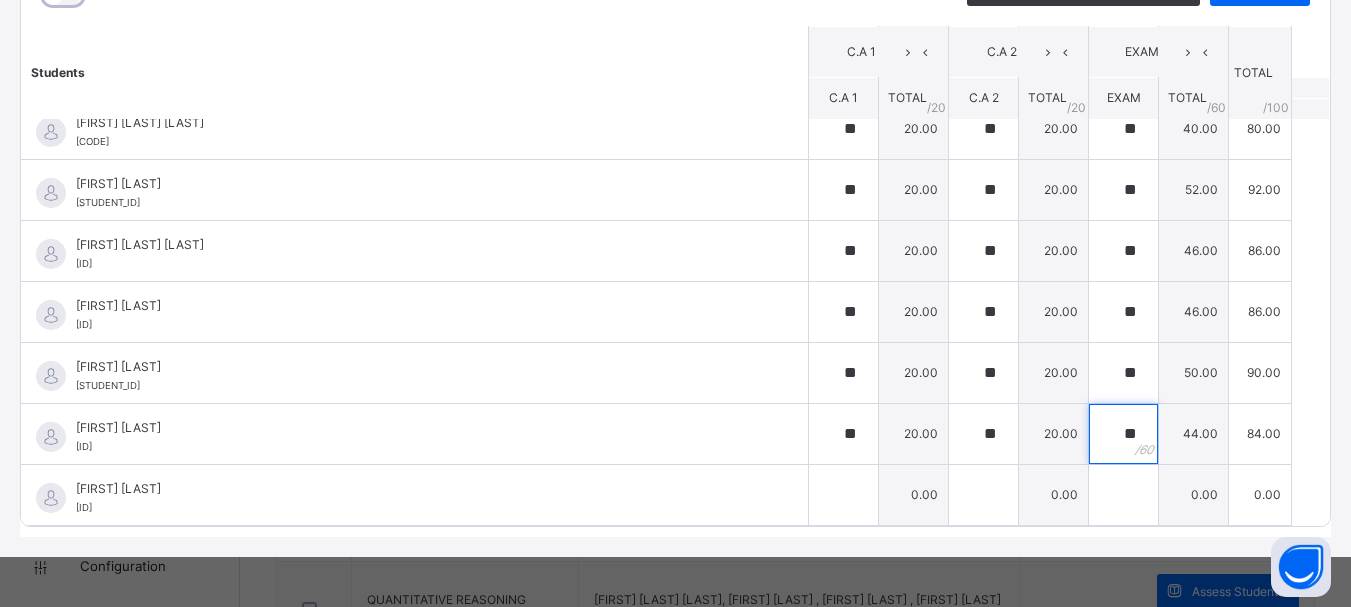 type on "**" 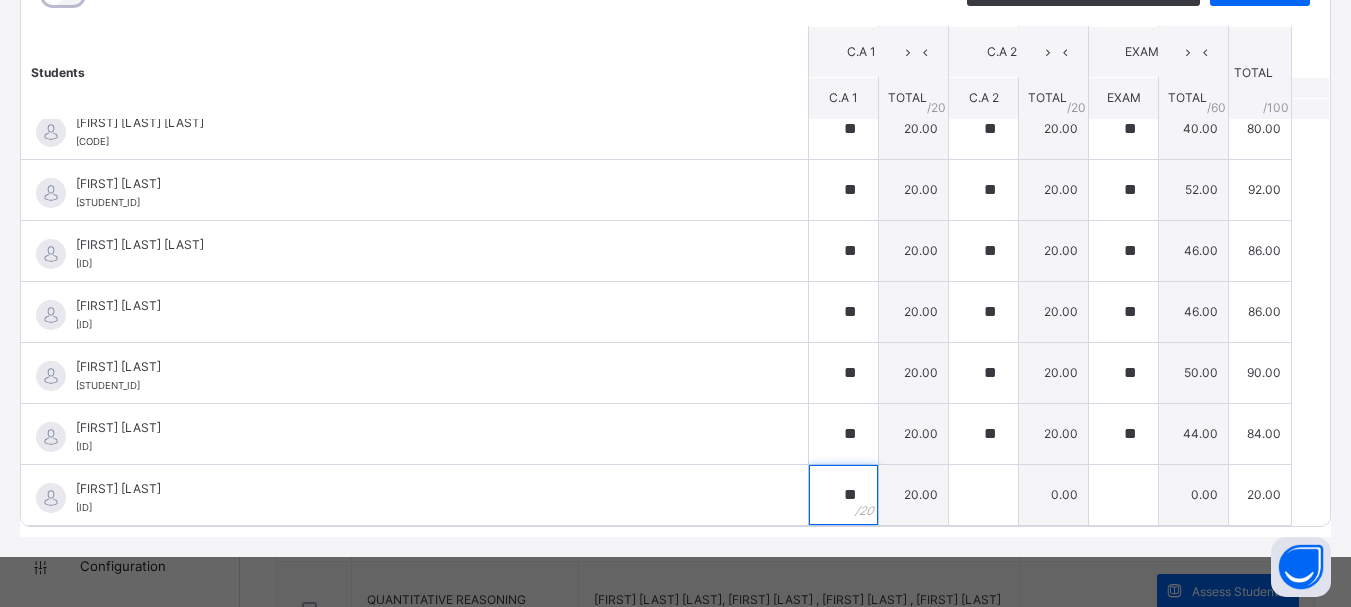 type on "**" 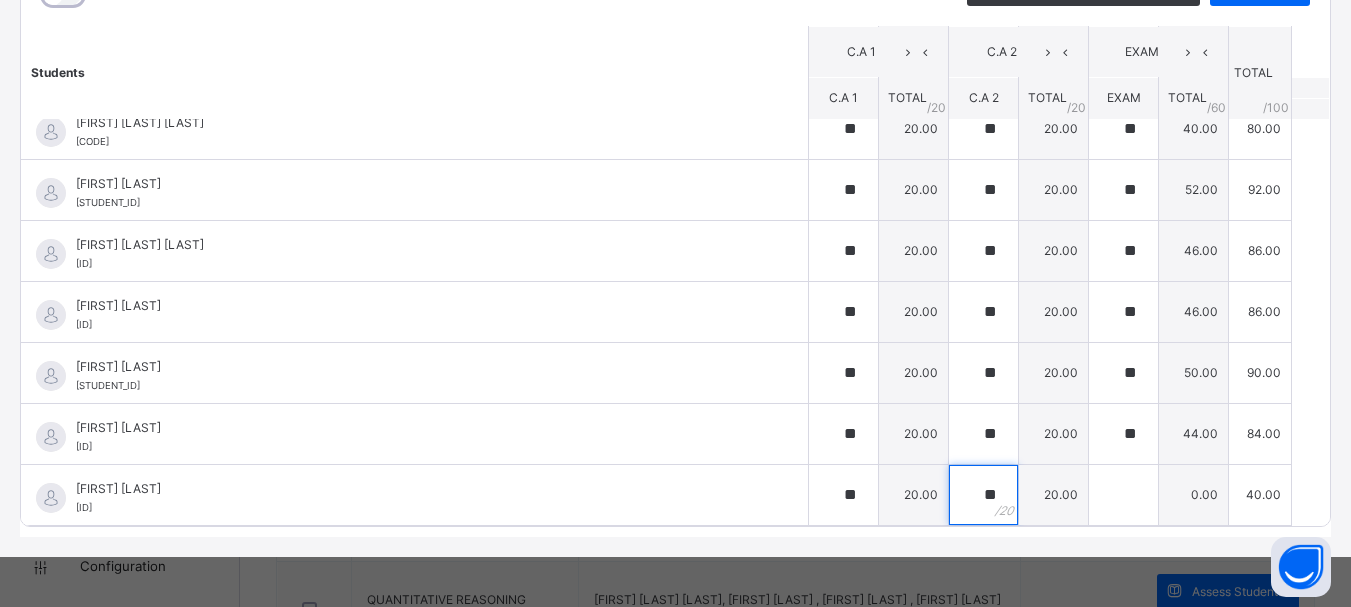 type on "**" 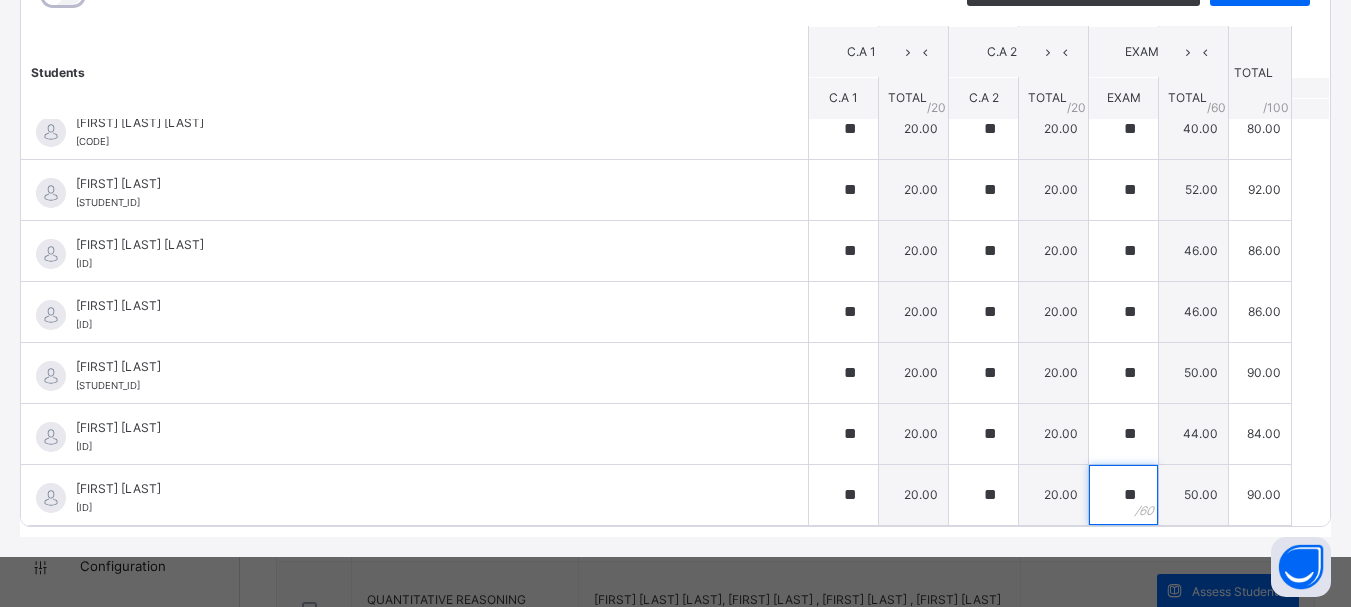 type on "**" 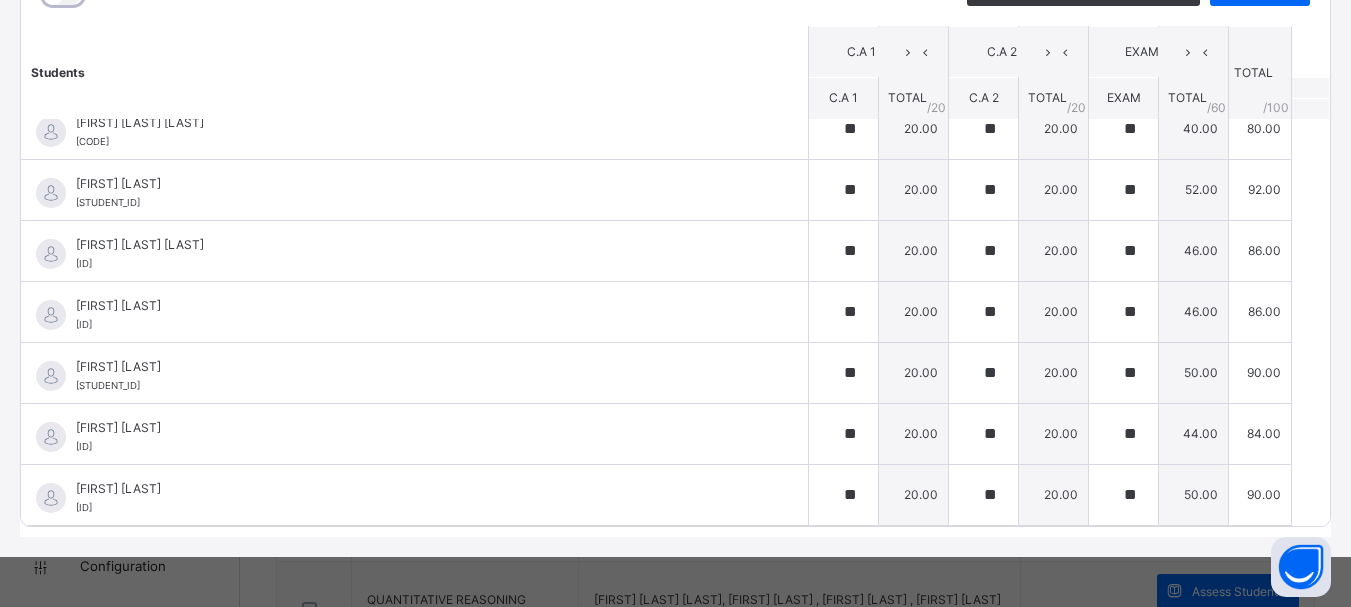scroll, scrollTop: 3266, scrollLeft: 0, axis: vertical 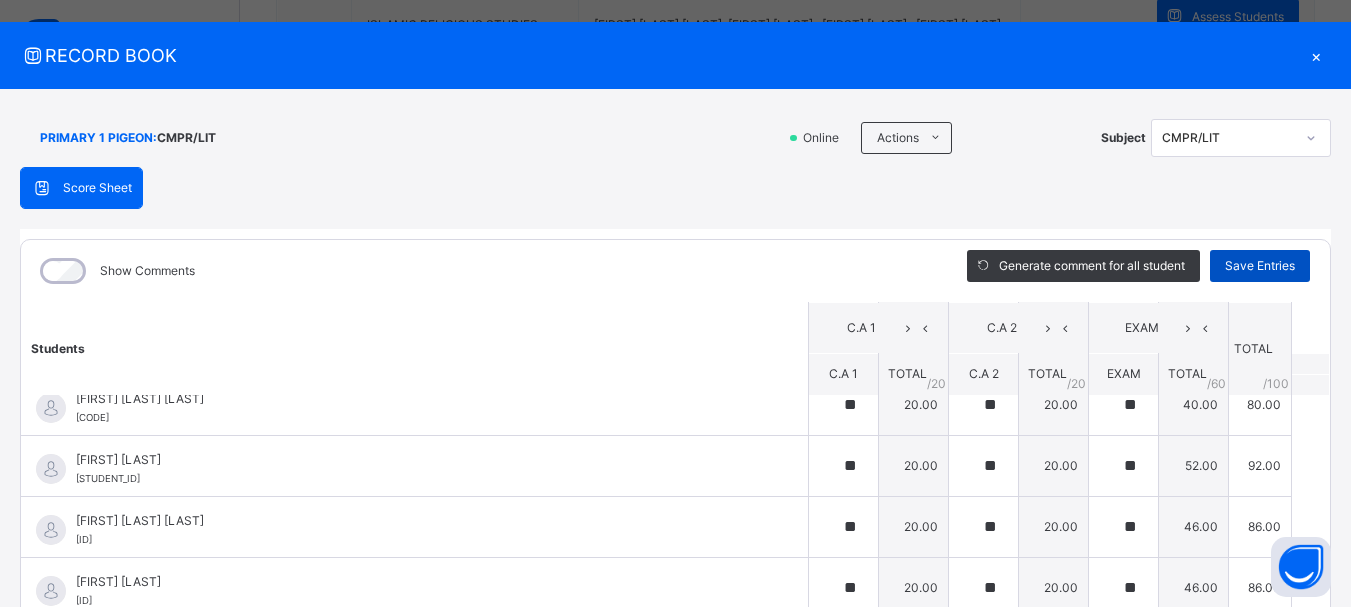 click on "Save Entries" at bounding box center (1260, 266) 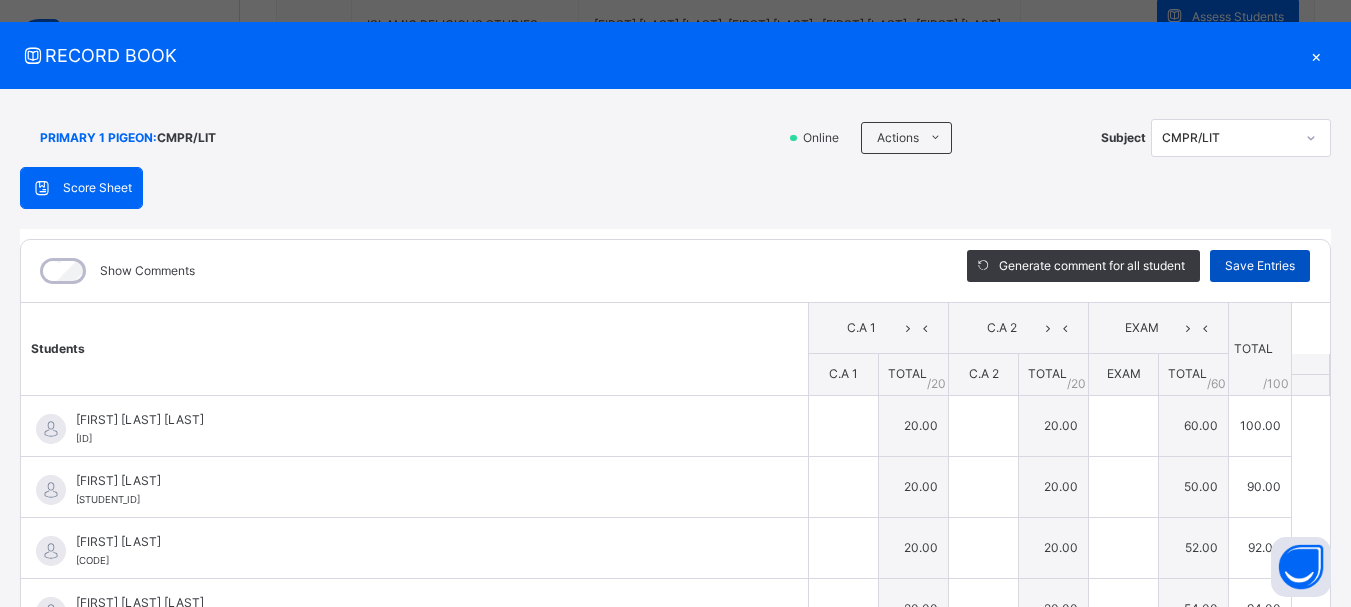 type on "**" 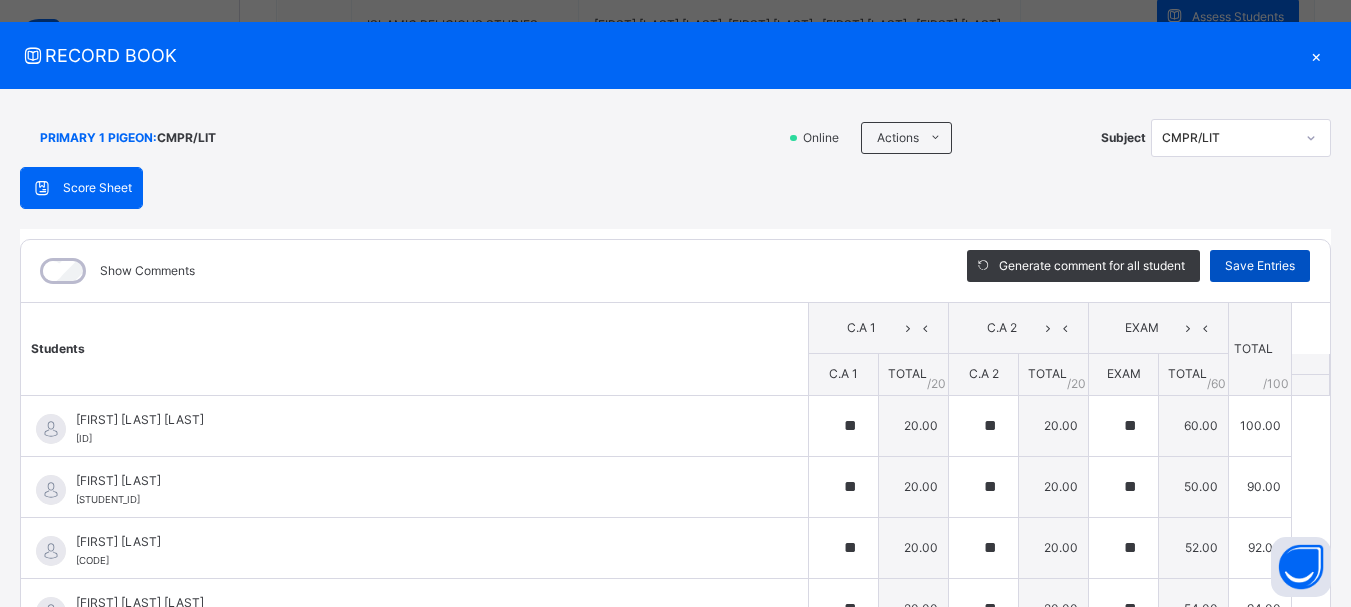 type on "**" 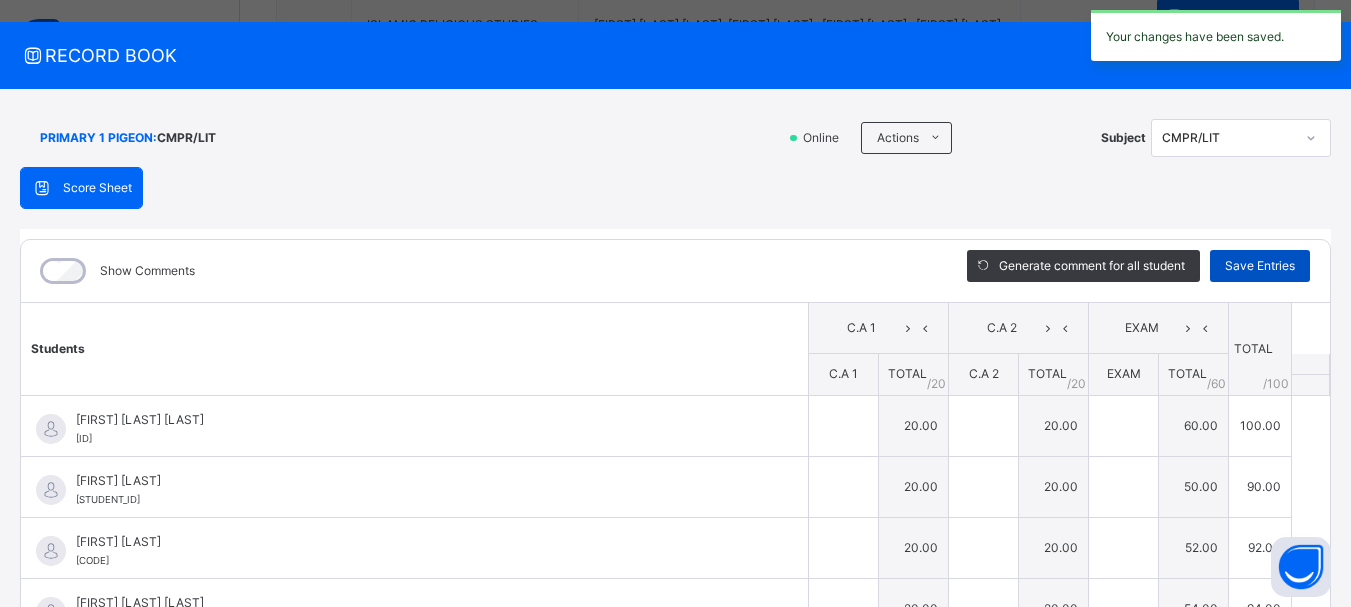 type 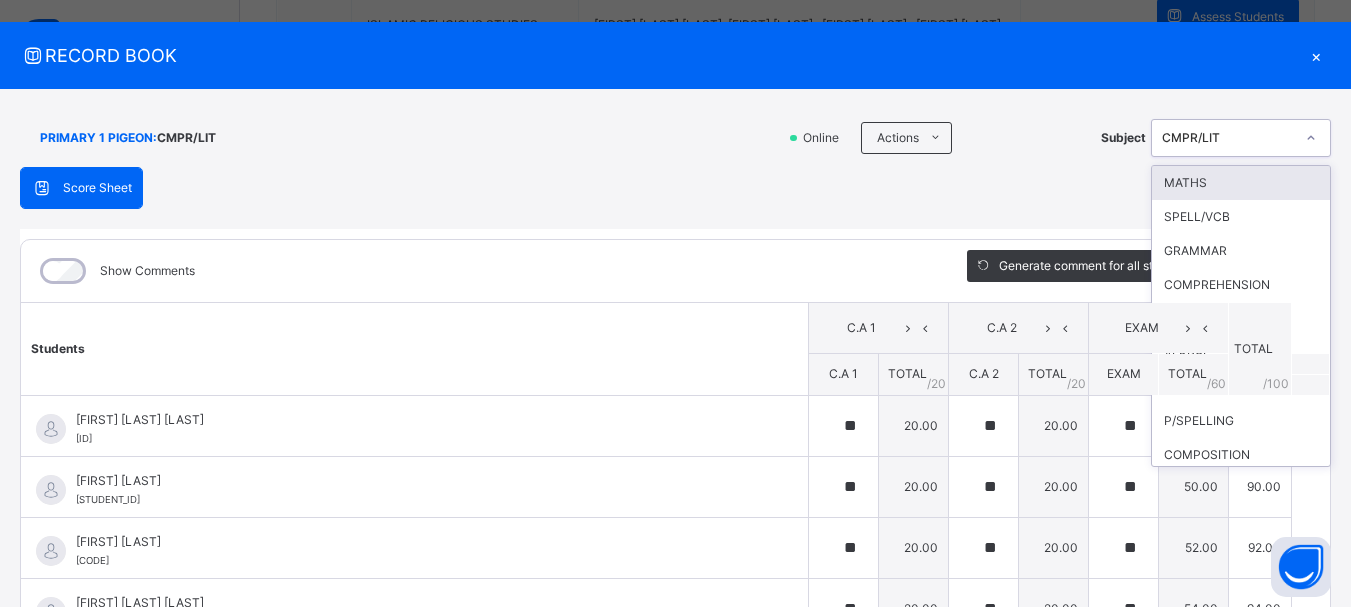 click at bounding box center [1311, 138] 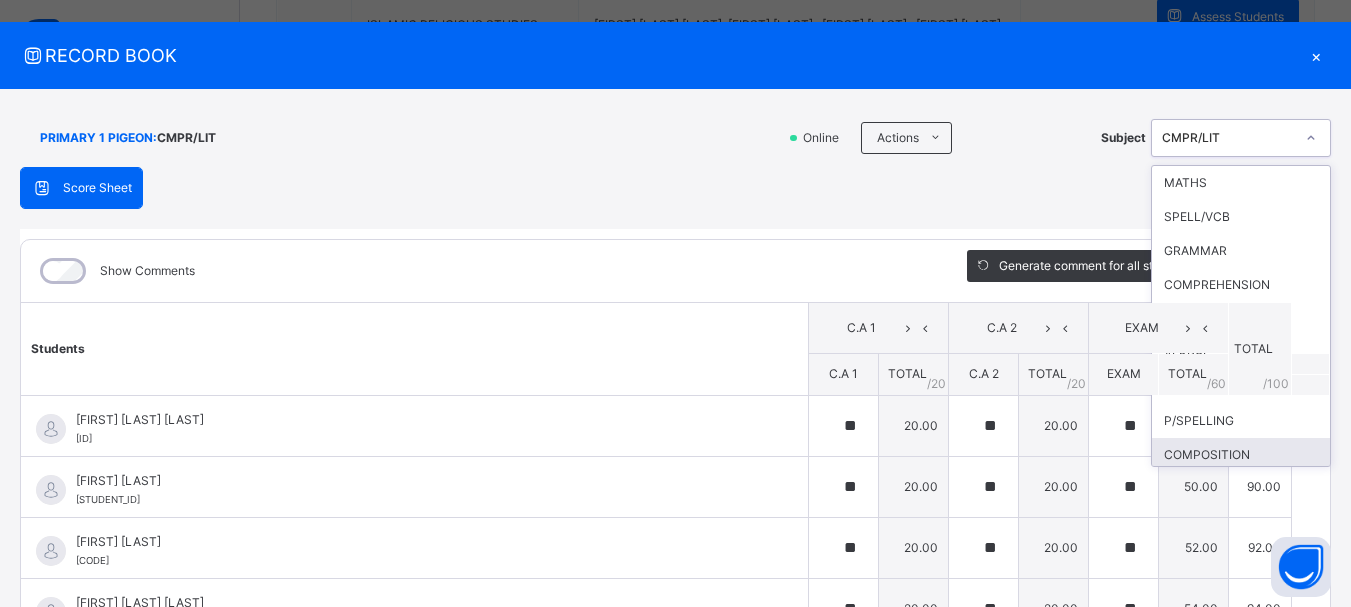 click on "COMPOSITION" at bounding box center (1241, 455) 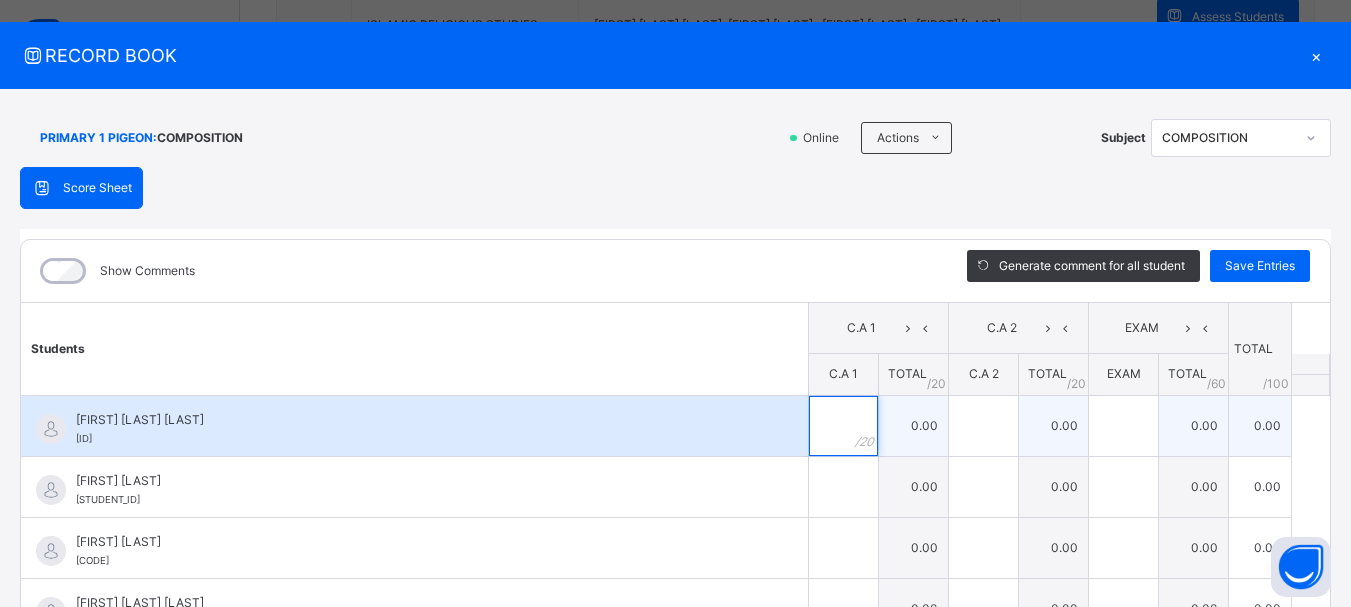 click at bounding box center [843, 426] 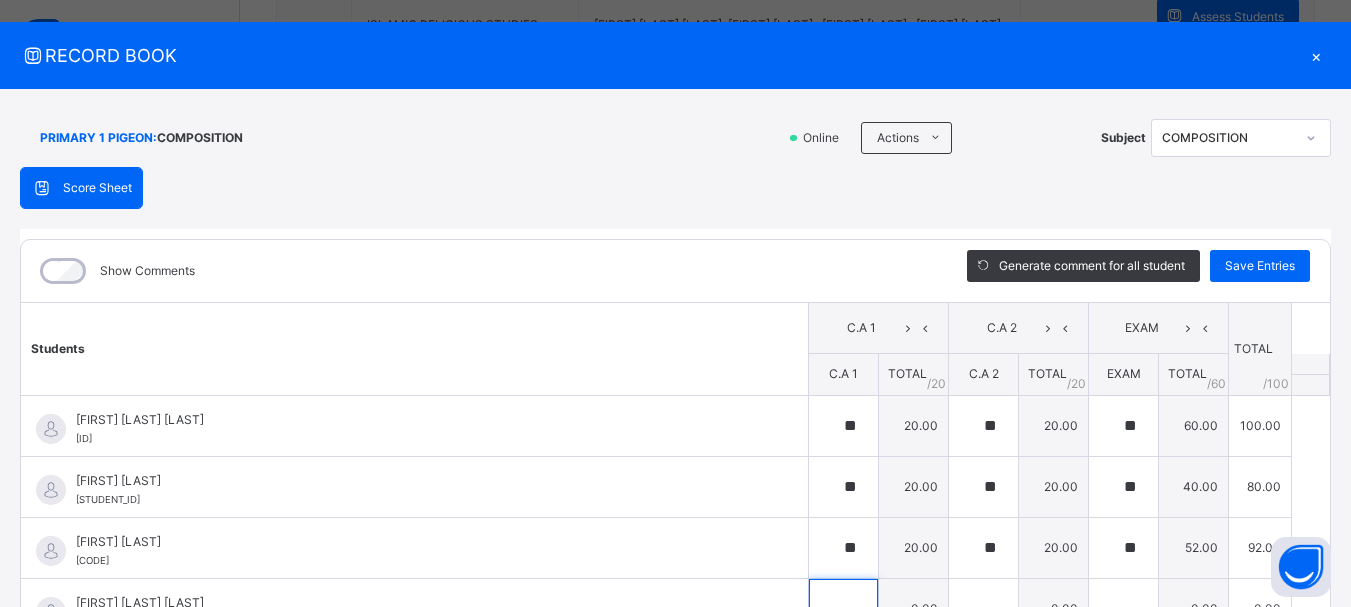 scroll, scrollTop: 60, scrollLeft: 0, axis: vertical 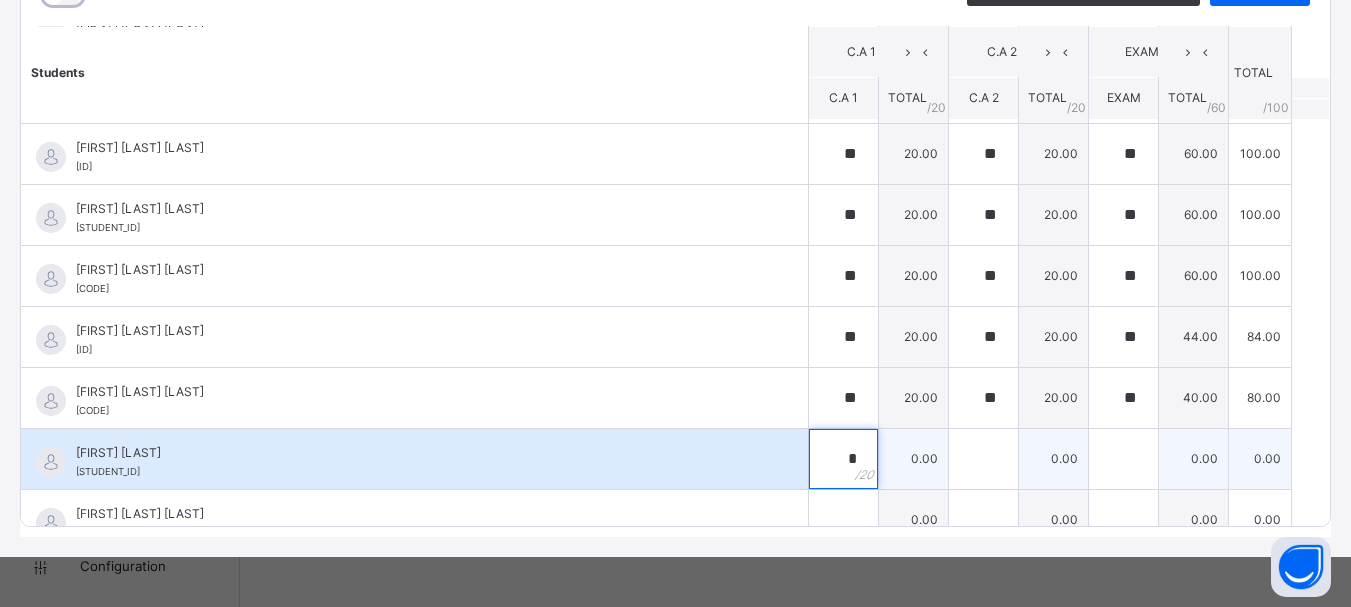 click on "*" at bounding box center [843, 459] 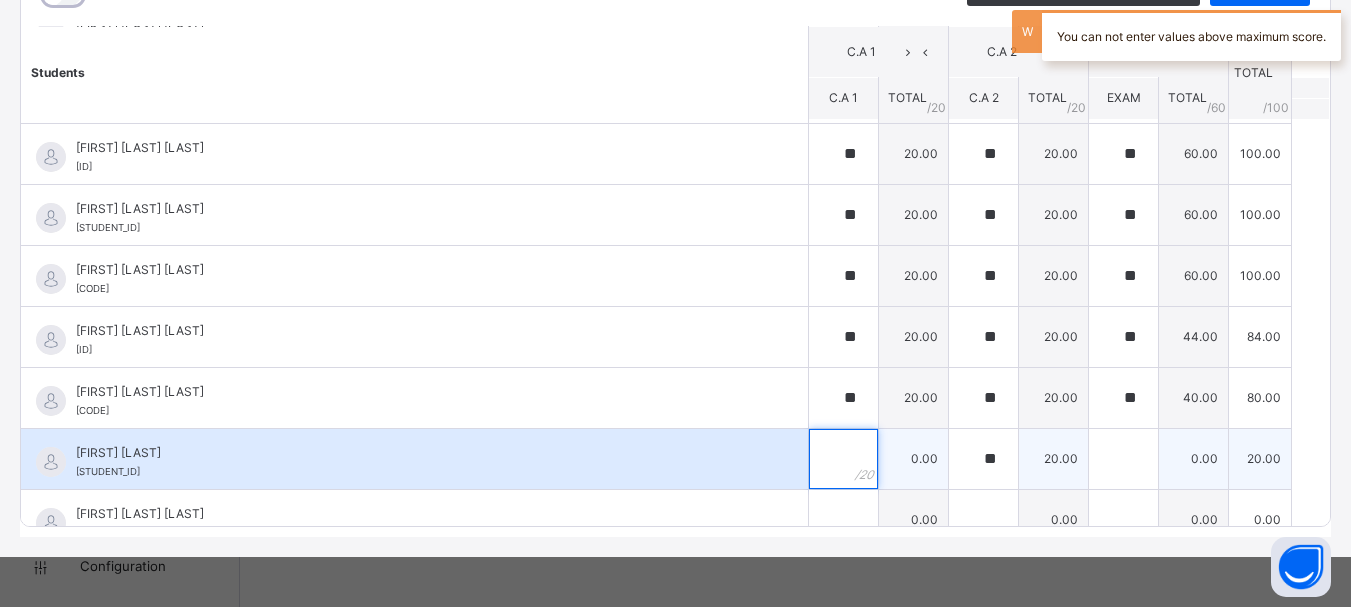 click at bounding box center [843, 459] 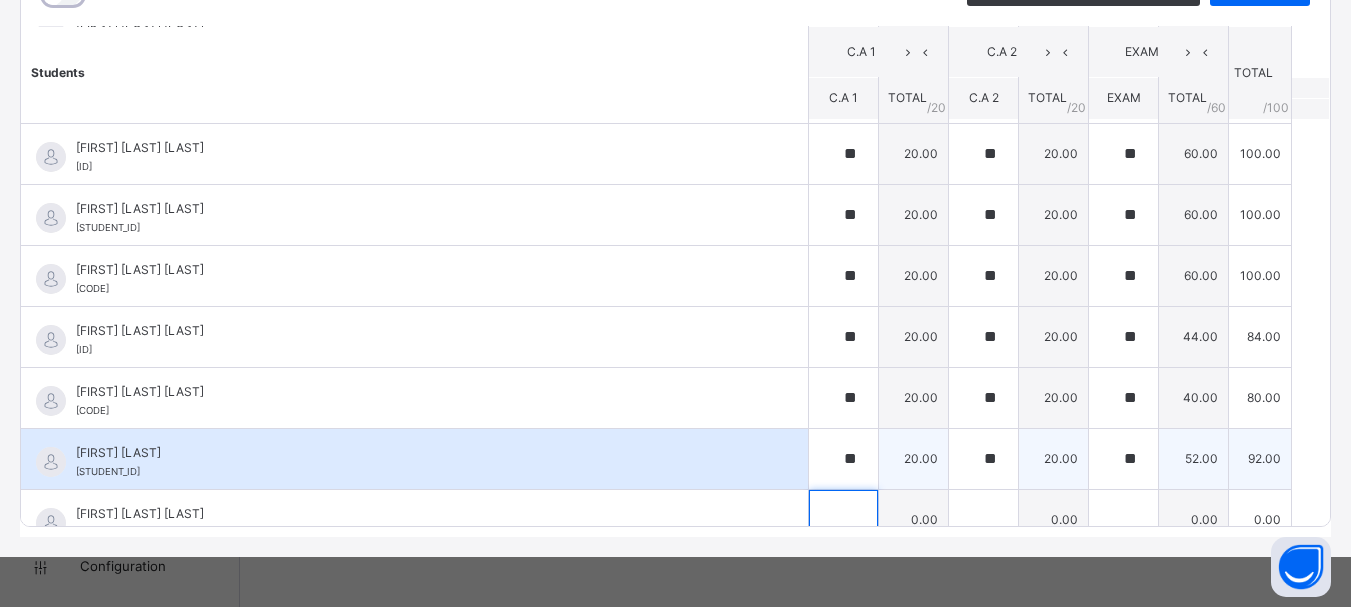 scroll, scrollTop: 325, scrollLeft: 0, axis: vertical 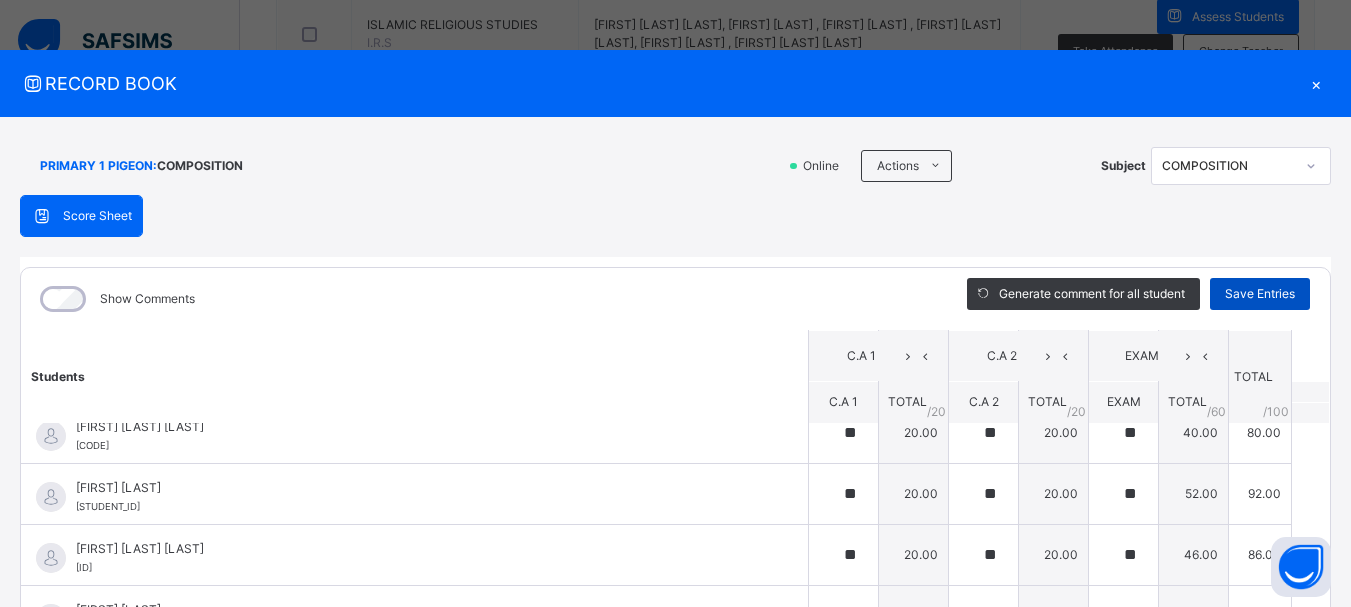 click on "Save Entries" at bounding box center (1260, 294) 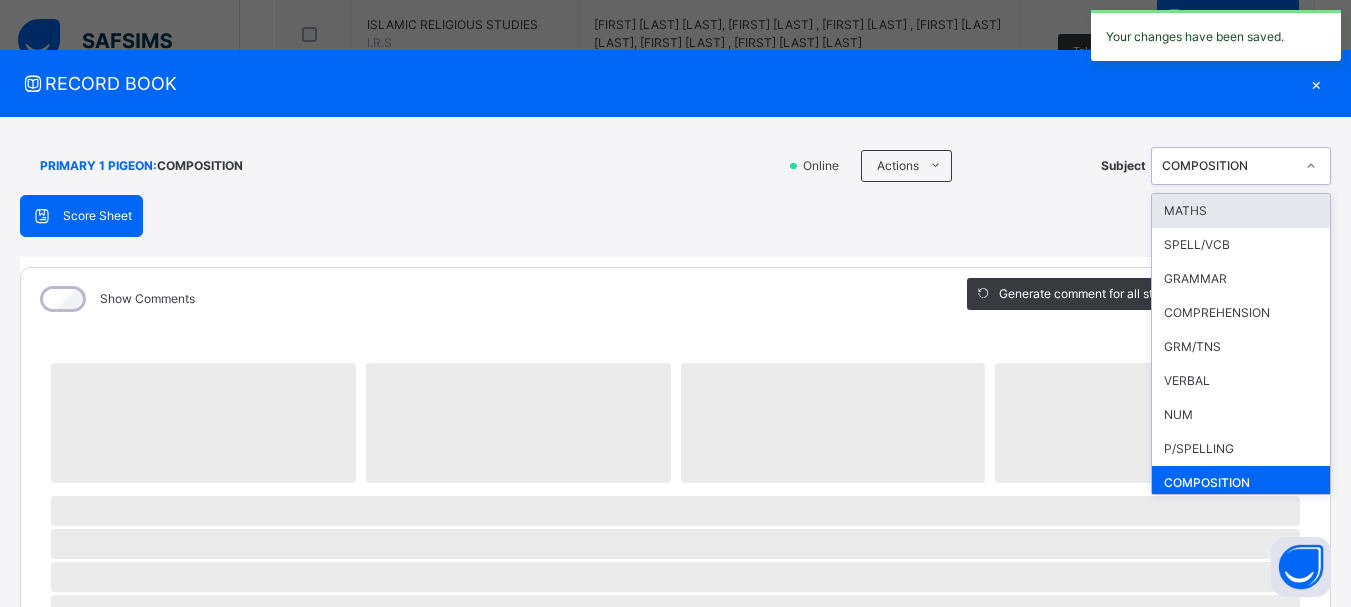 click 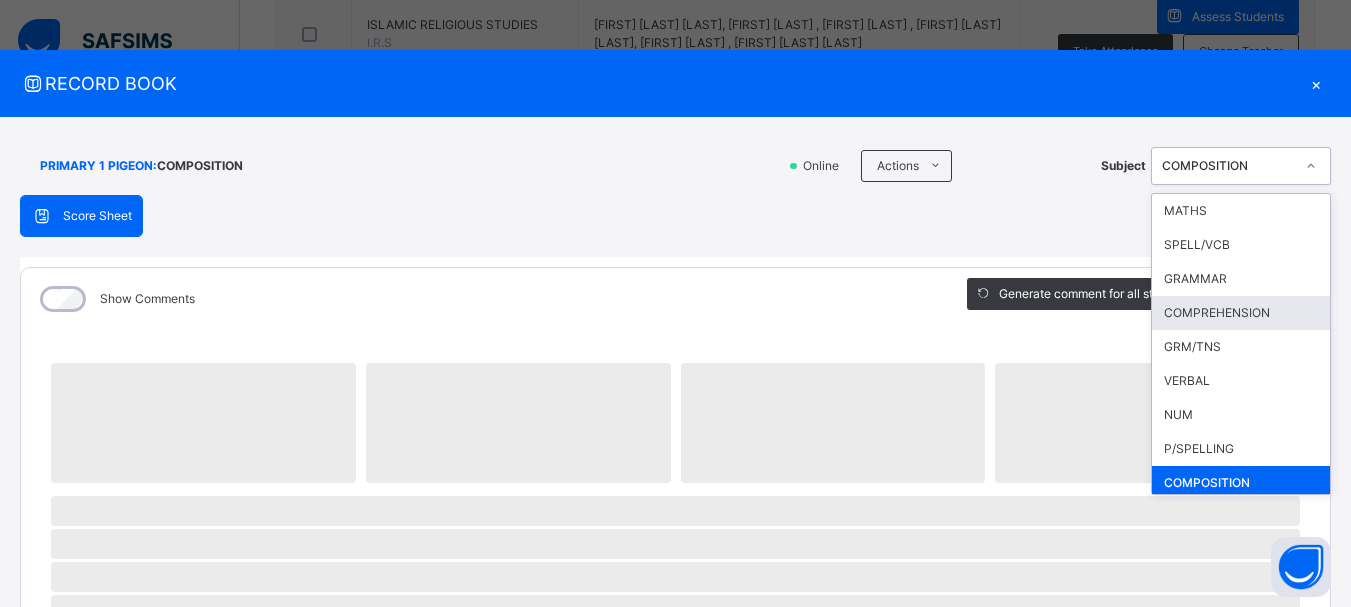 click on "COMPREHENSION" at bounding box center (1241, 313) 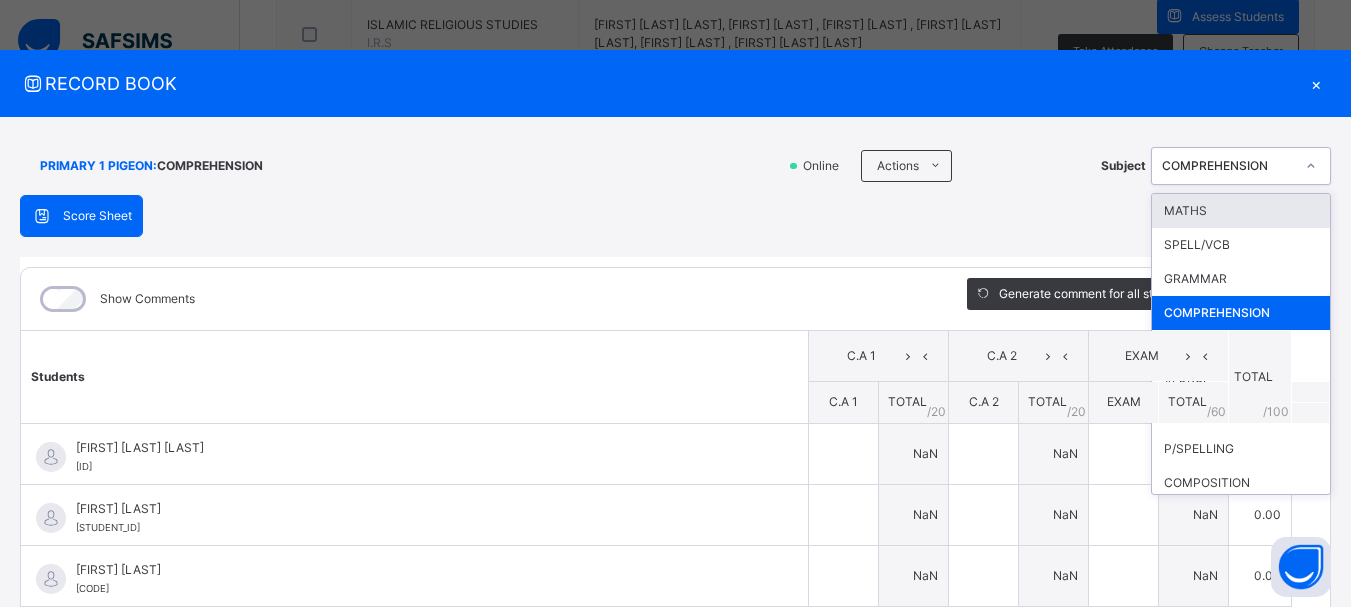click at bounding box center (1311, 166) 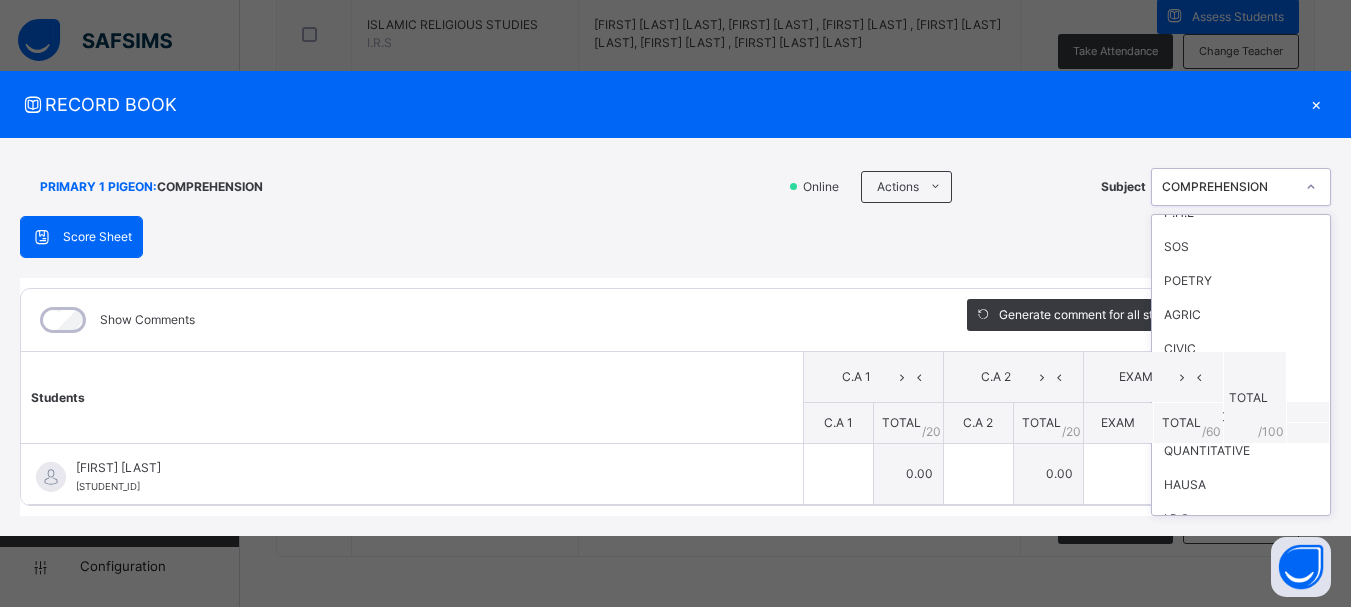 scroll, scrollTop: 360, scrollLeft: 0, axis: vertical 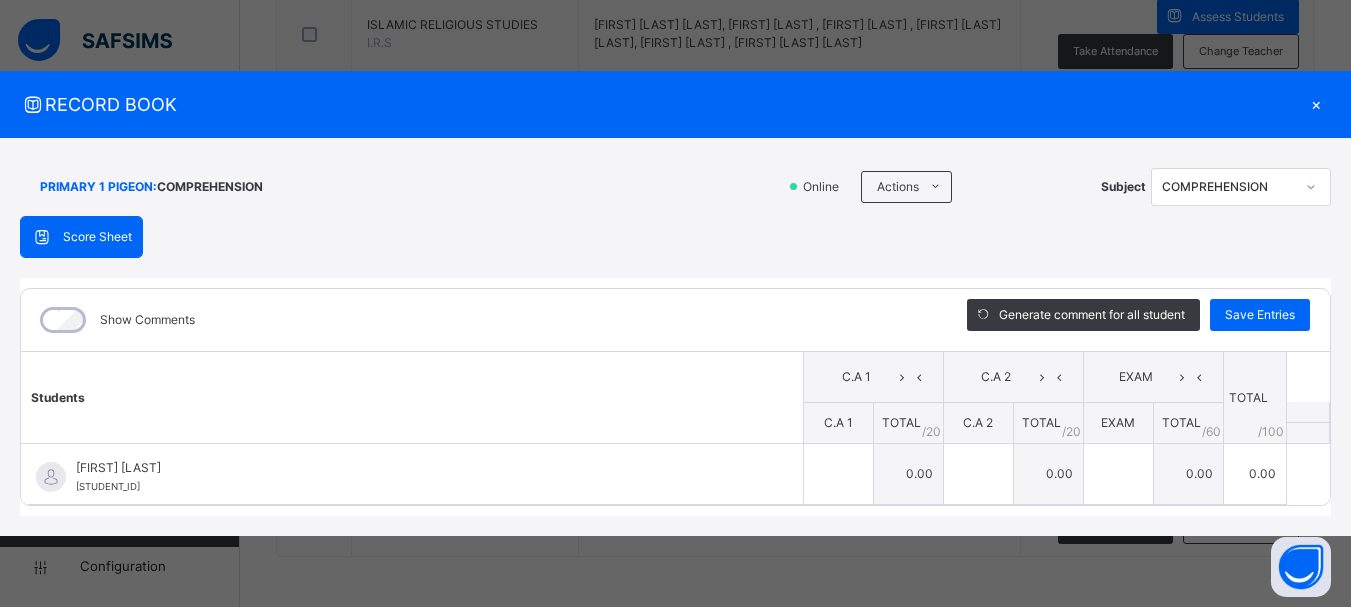 click on "Score Sheet Score Sheet Show Comments   Generate comment for all student   Save Entries Class Level:  PRIMARY 1   PIGEON Subject:  COMPREHENSION  Session:  2024/2025 Session Session:  Third Term Students C.A 1 C.A 2 EXAM TOTAL /100 Comment C.A 1 TOTAL / 20 C.A 2 TOTAL / 20 EXAM TOTAL / 60 [FIRST] [LAST] [CODE] [FIRST] [LAST] [CODE] 0.00 0.00 0.00 0.00 Generate comment 0 / 250   ×   Subject Teacher’s Comment Generate and see in full the comment developed by the AI with an option to regenerate the comment JS [FIRST] [LAST]   [CODE]   Total 0.00  / 100.00 Sims Bot   Regenerate     Use this comment     ×   Subject Teacher’s Comment Generate and see in full the comment developed by the AI with an option to regenerate the comment Sims Bot Please wait while the Sims Bot generates comments for all your students" at bounding box center (675, 366) 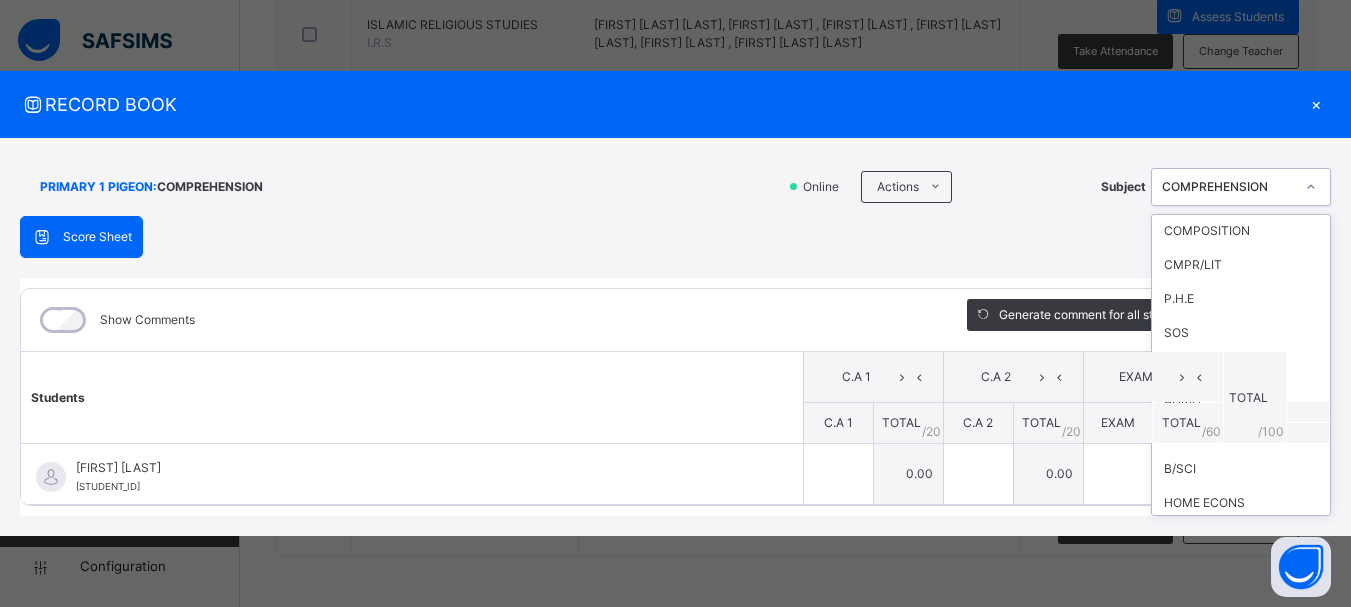 scroll, scrollTop: 280, scrollLeft: 0, axis: vertical 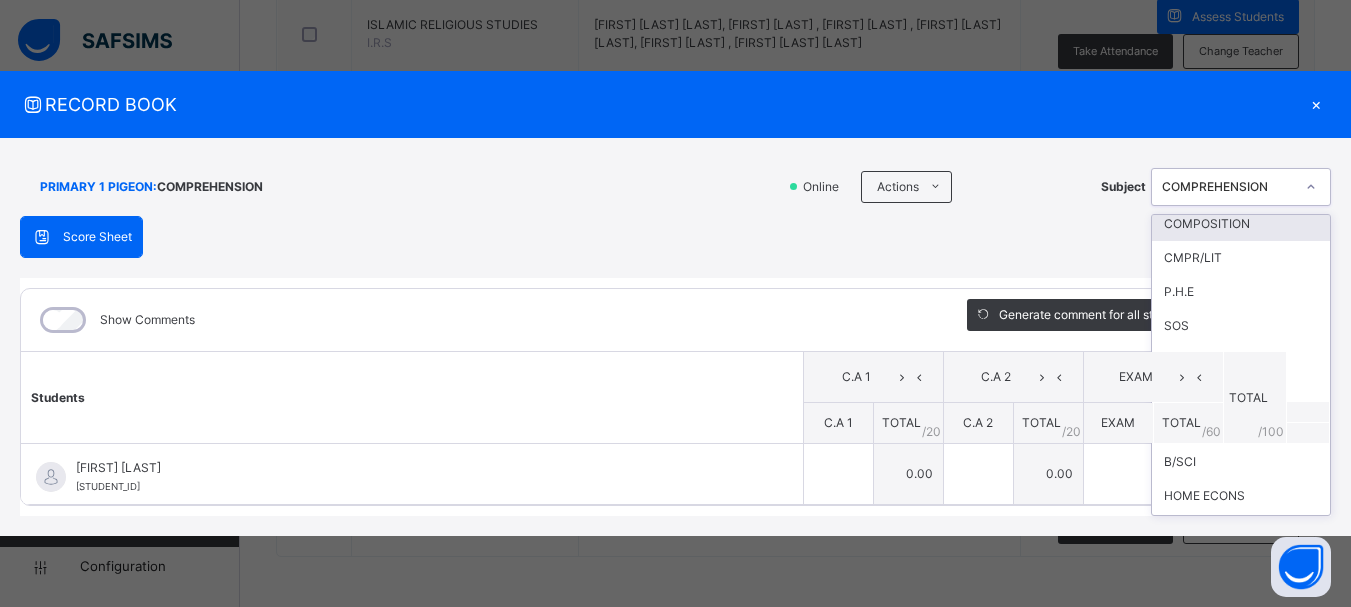click on "COMPOSITION" at bounding box center (1241, 224) 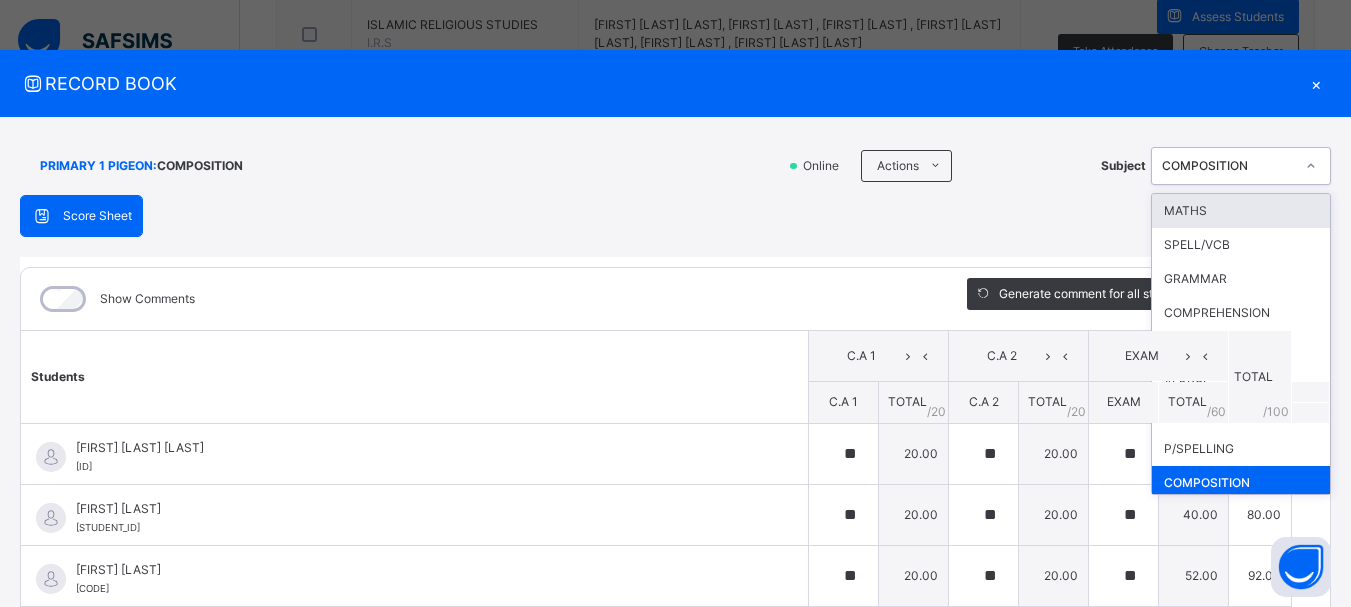 click 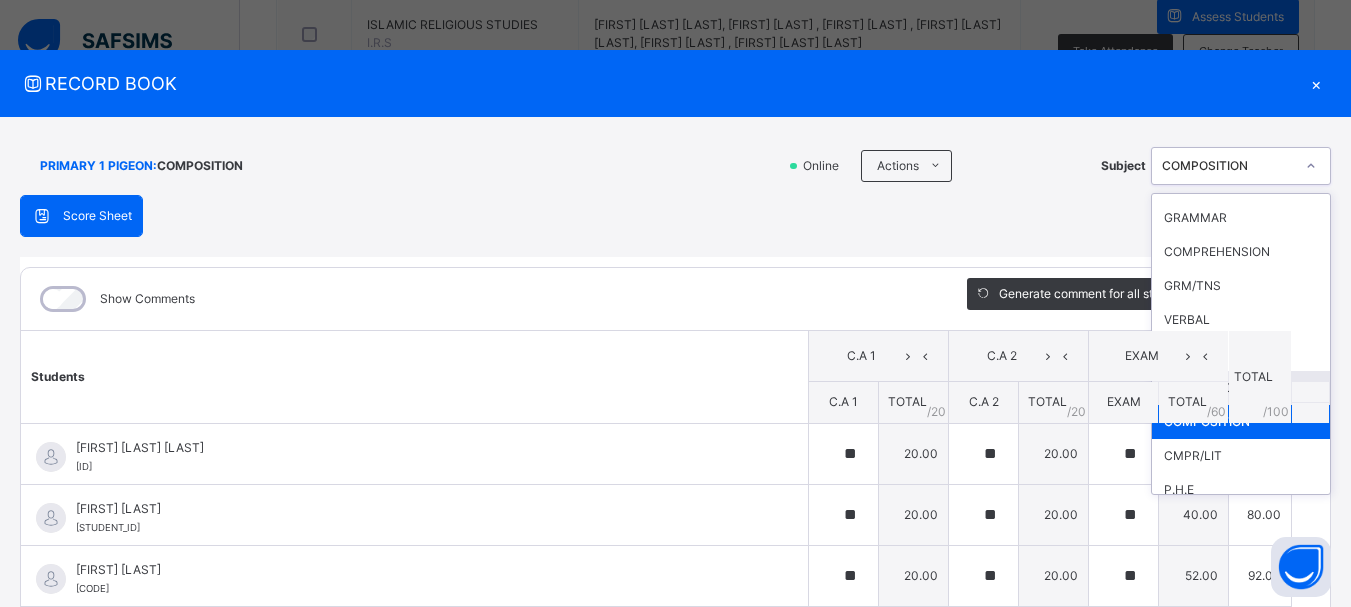 scroll, scrollTop: 80, scrollLeft: 0, axis: vertical 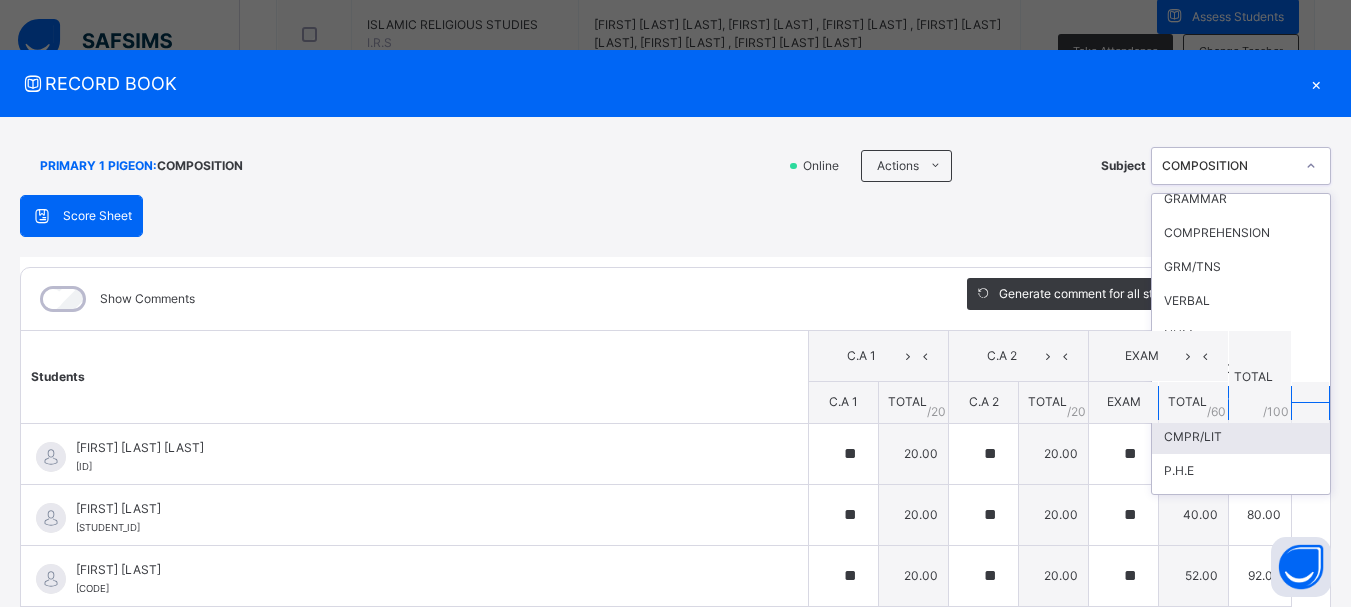click on "CMPR/LIT" at bounding box center [1241, 437] 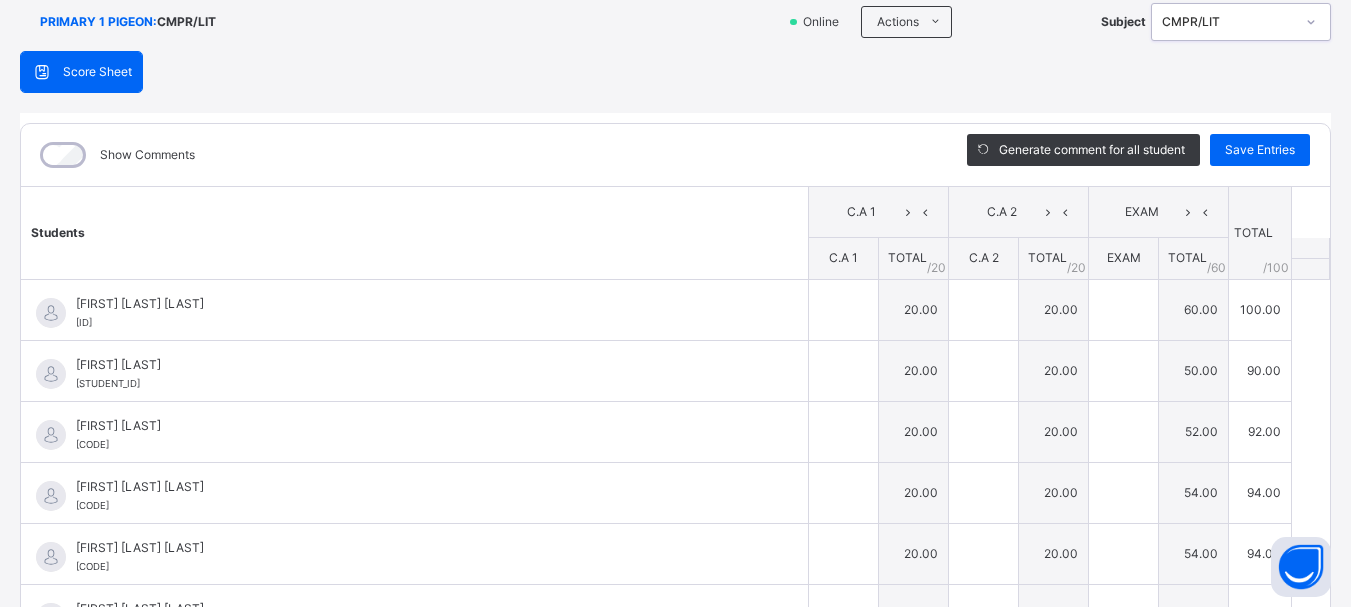 scroll, scrollTop: 165, scrollLeft: 0, axis: vertical 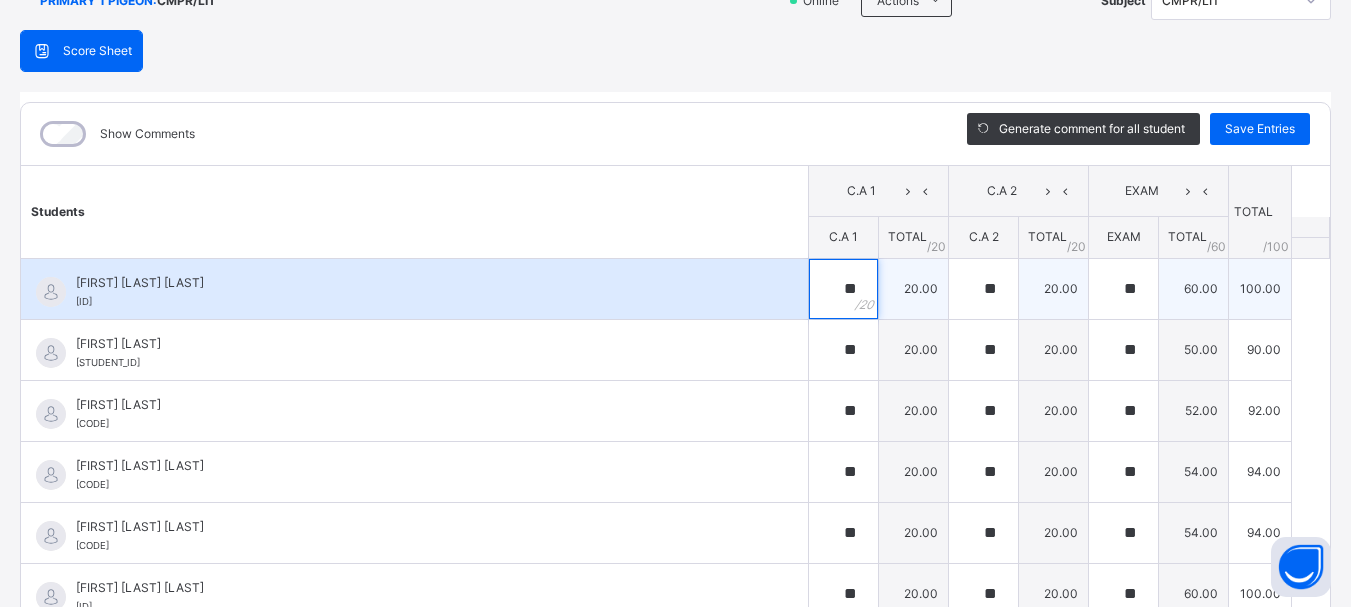 click on "**" at bounding box center [843, 289] 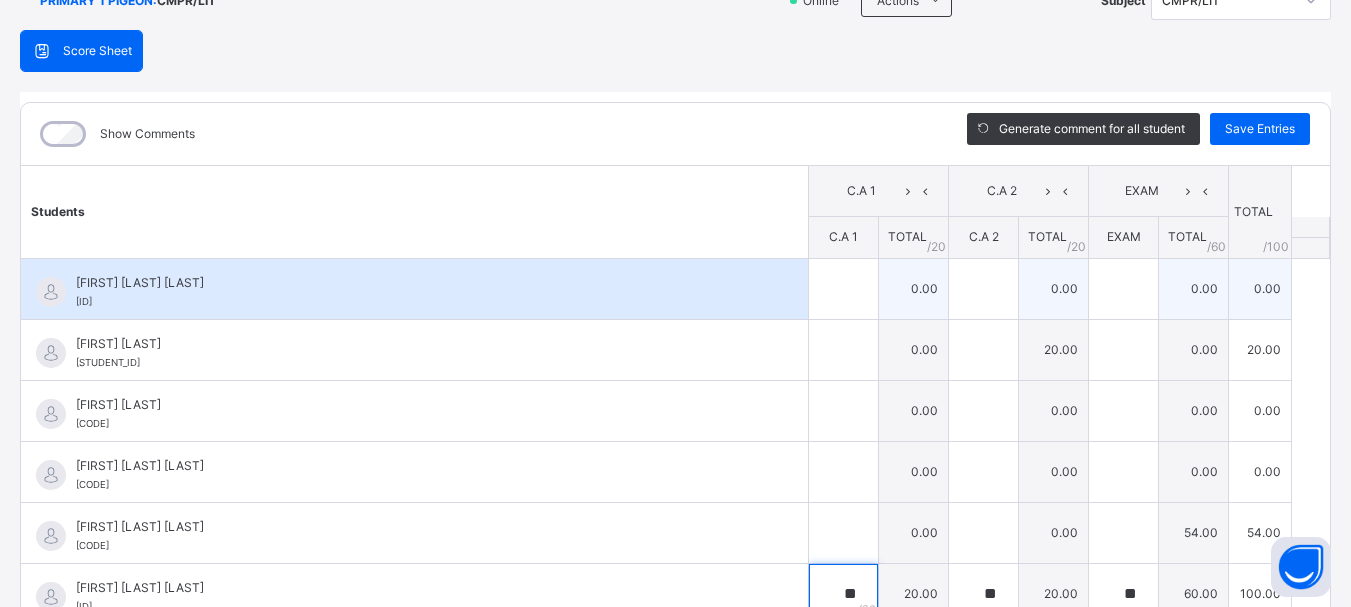 scroll, scrollTop: 182, scrollLeft: 0, axis: vertical 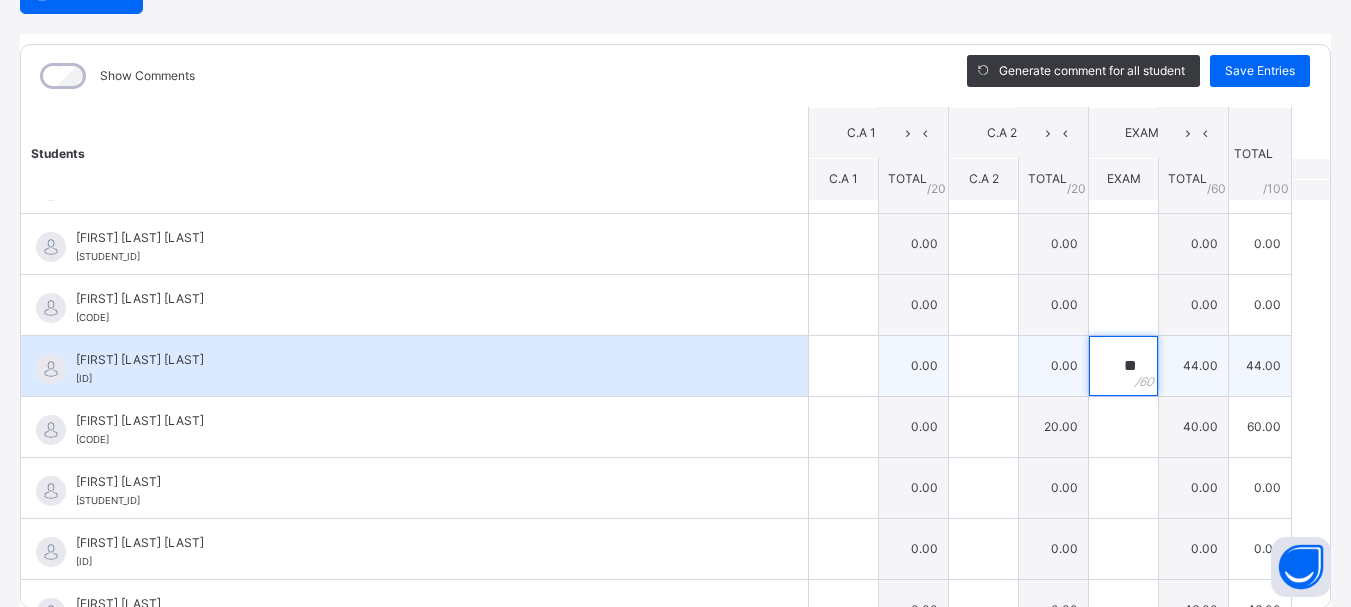 click on "**" at bounding box center (1123, 366) 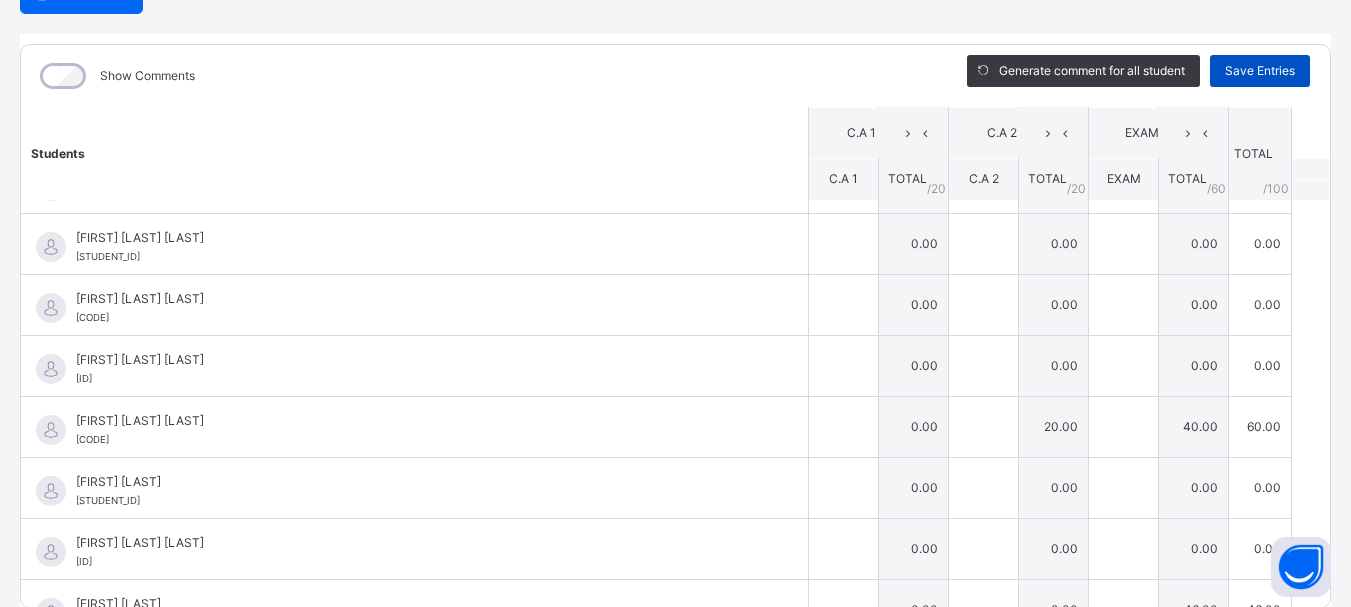 click on "Save Entries" at bounding box center [1260, 71] 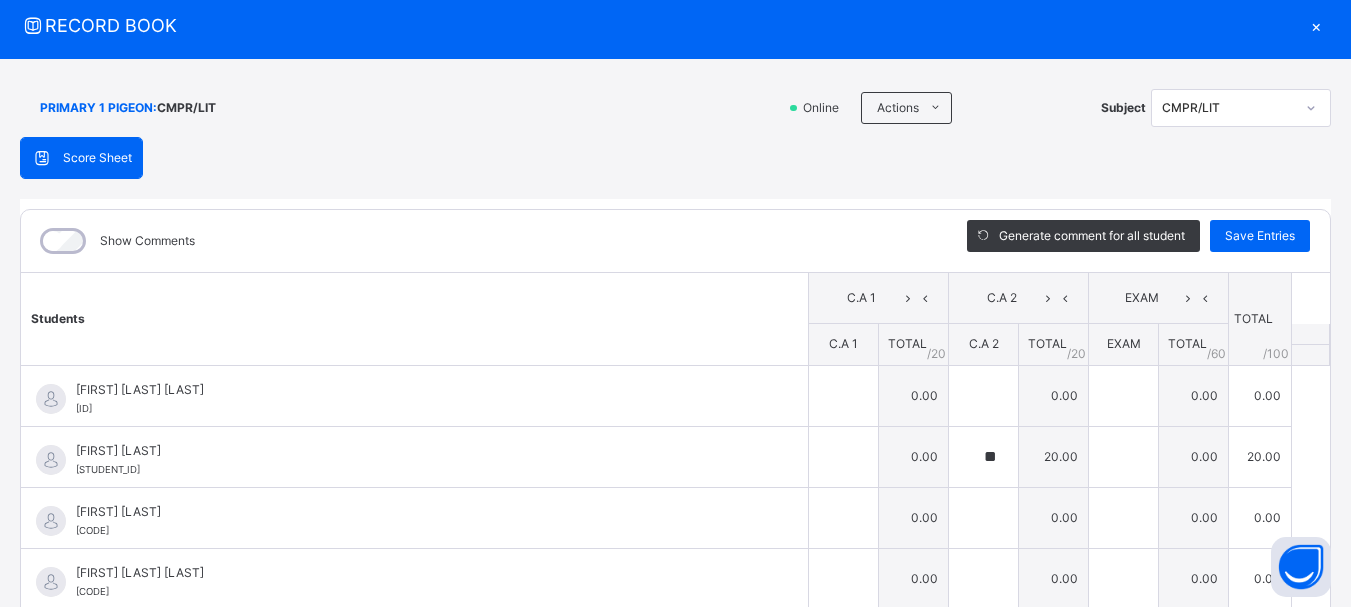 scroll, scrollTop: 43, scrollLeft: 0, axis: vertical 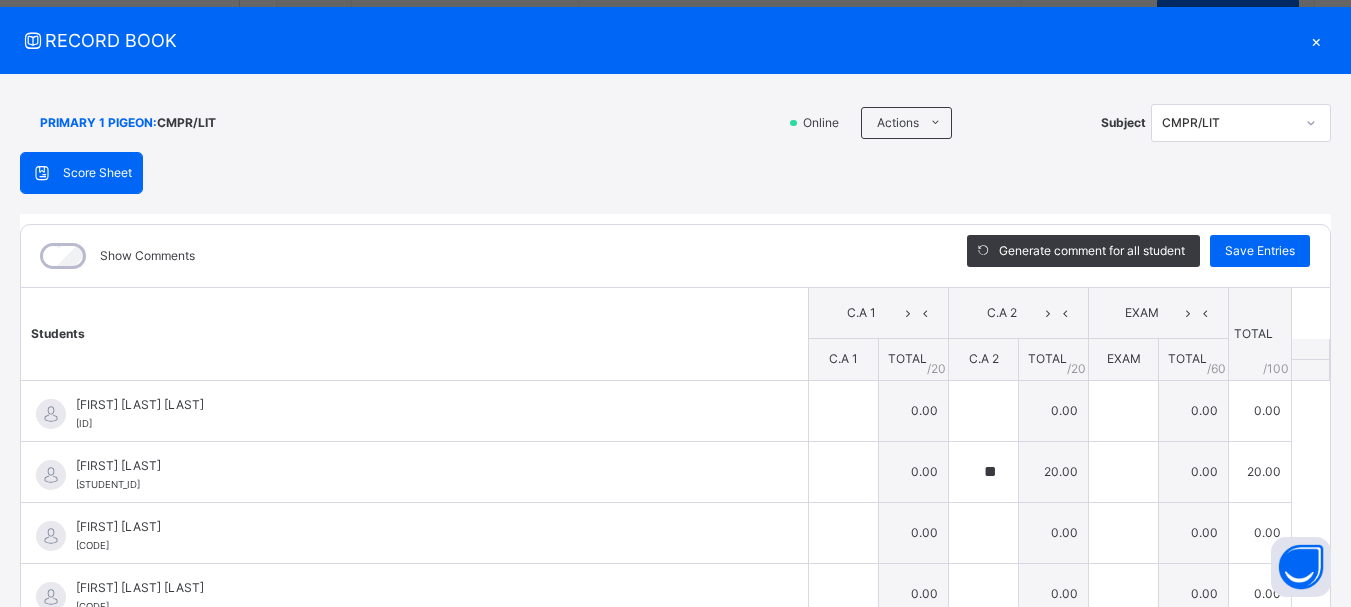 click 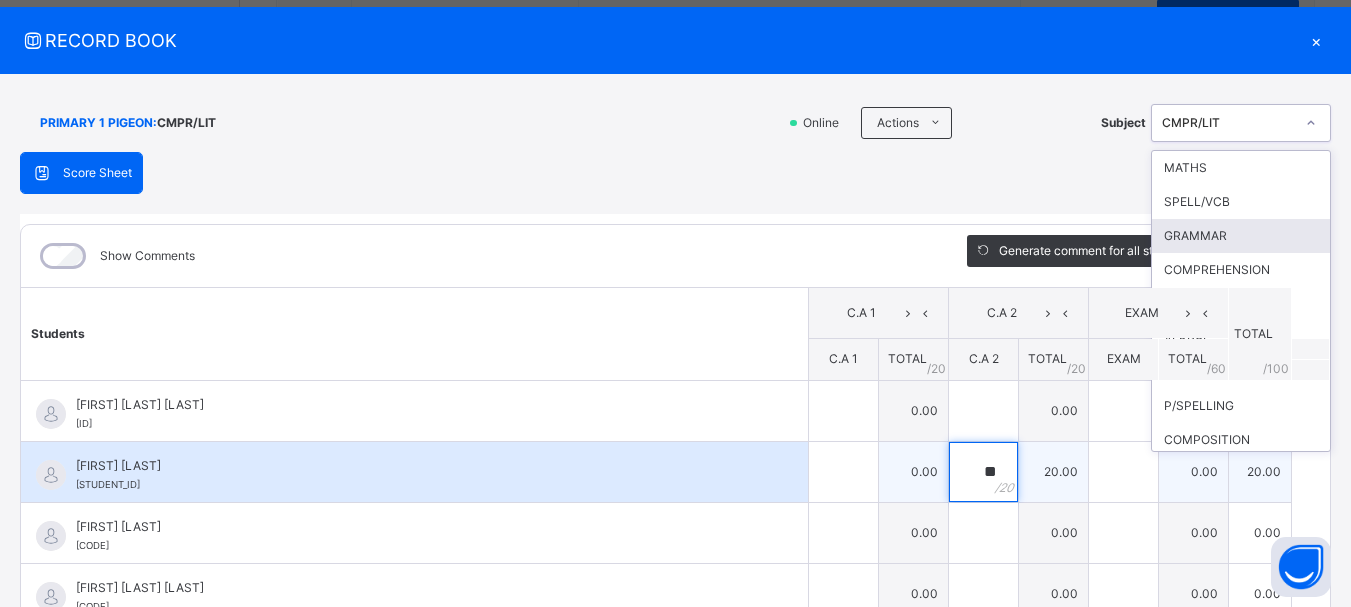click on "**" at bounding box center (983, 472) 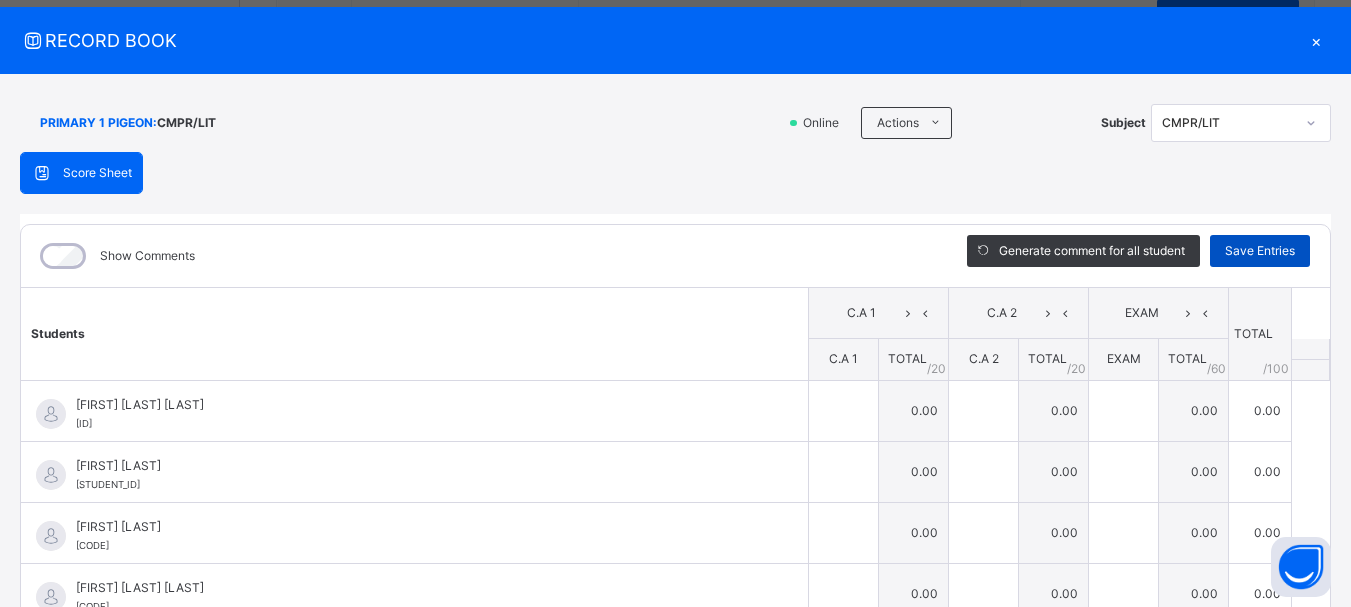 click on "Save Entries" at bounding box center [1260, 251] 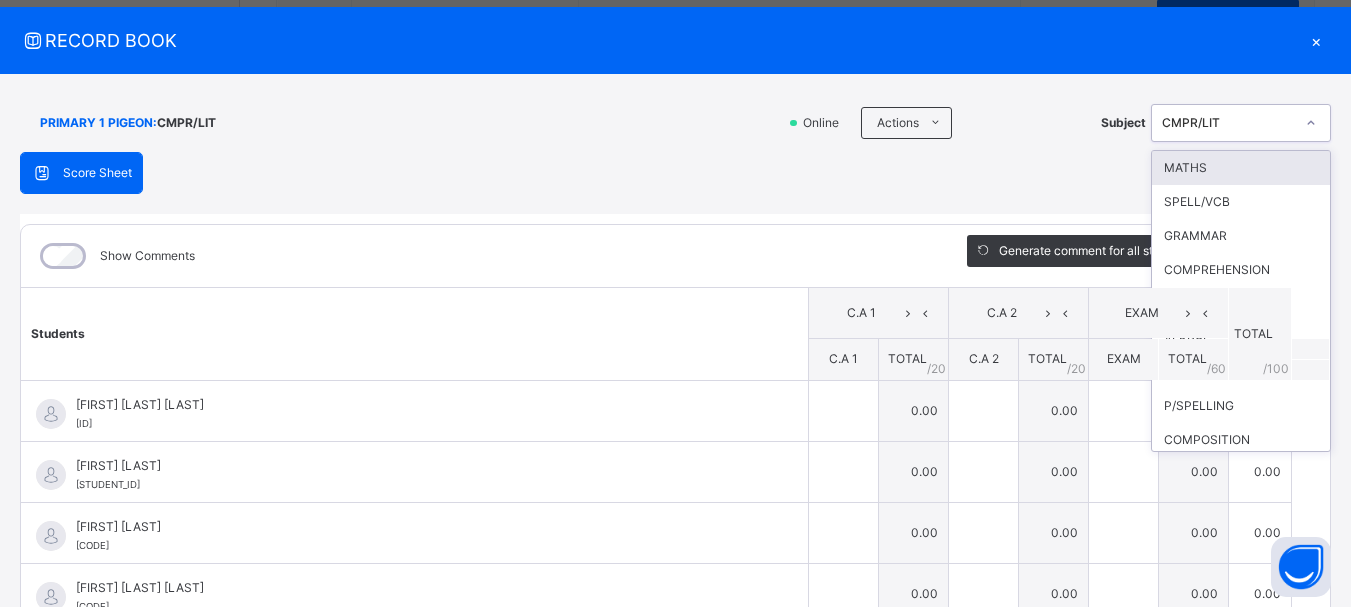 click 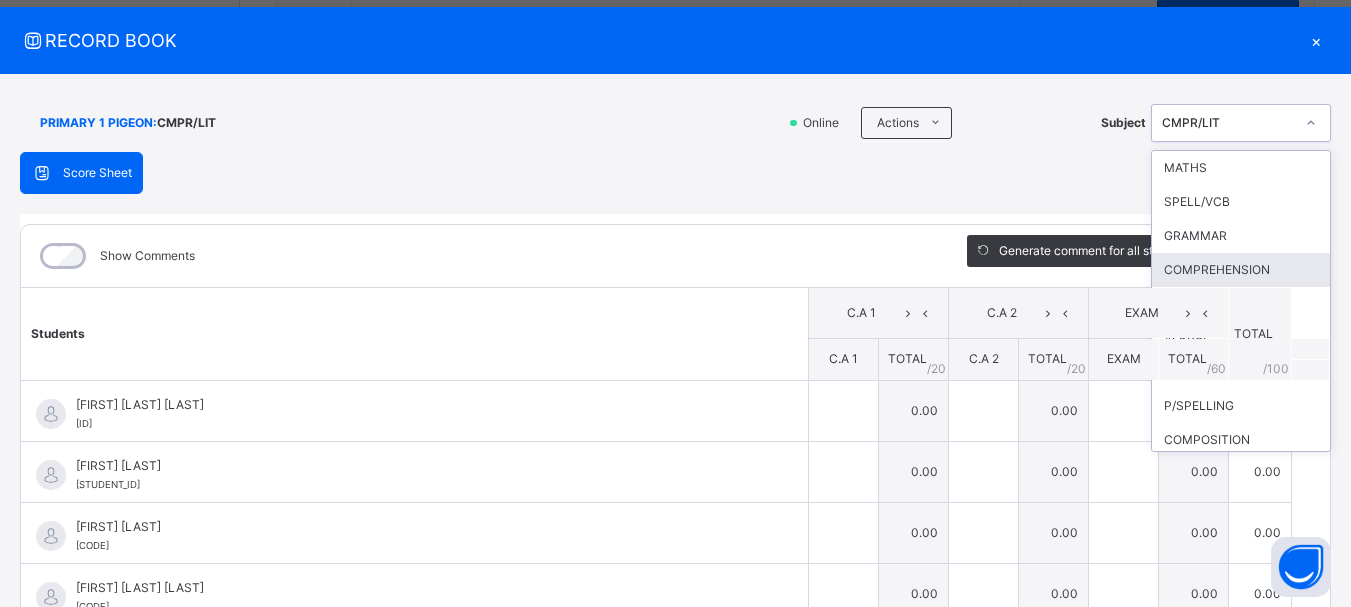 click on "COMPREHENSION" at bounding box center [1241, 270] 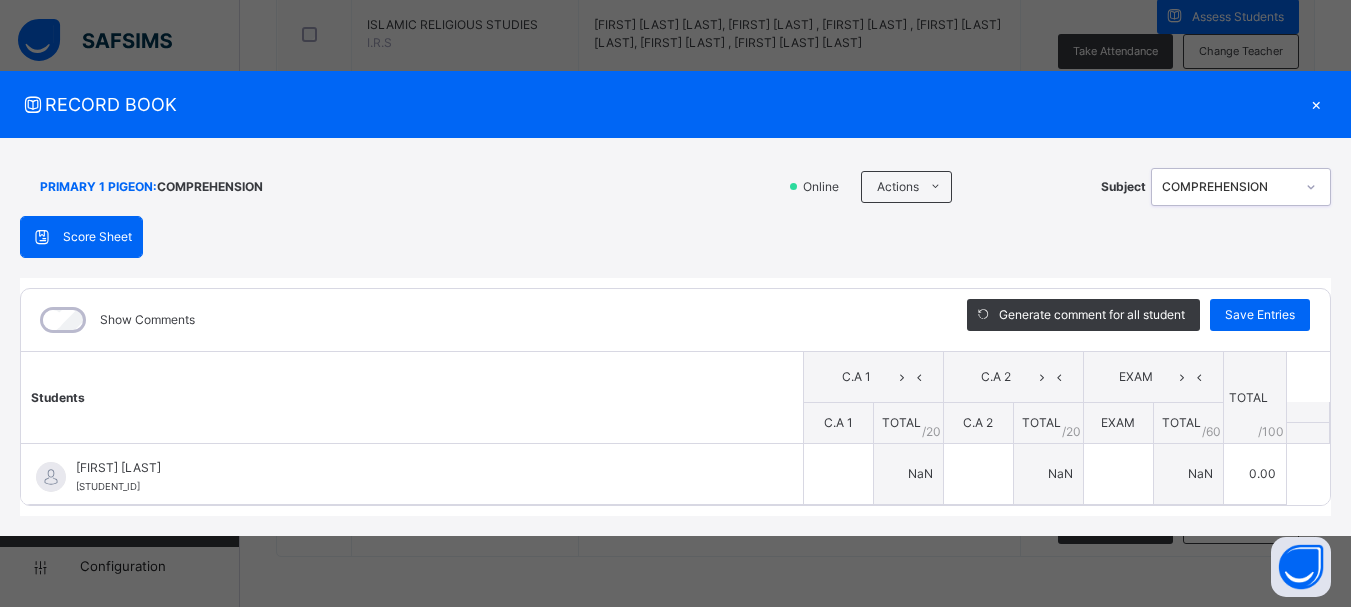 scroll, scrollTop: 0, scrollLeft: 0, axis: both 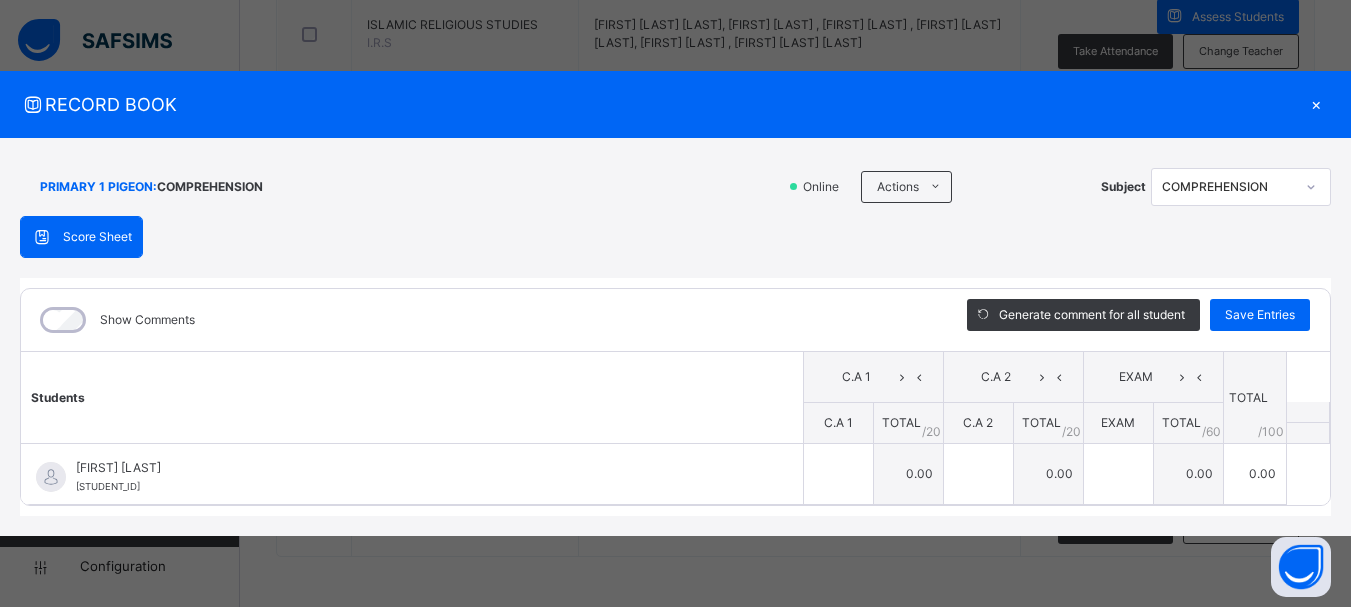 click on "Score Sheet Score Sheet Show Comments   Generate comment for all student   Save Entries Class Level:  PRIMARY 1   PIGEON Subject:  COMPREHENSION  Session:  2024/2025 Session Session:  Third Term Students C.A 1 C.A 2 EXAM TOTAL /100 Comment C.A 1 TOTAL / 20 C.A 2 TOTAL / 20 EXAM TOTAL / 60 [FIRST] [LAST] [CODE] [FIRST] [LAST] [CODE] 0.00 0.00 0.00 0.00 Generate comment 0 / 250   ×   Subject Teacher’s Comment Generate and see in full the comment developed by the AI with an option to regenerate the comment JS [FIRST] [LAST]   [CODE]   Total 0.00  / 100.00 Sims Bot   Regenerate     Use this comment     ×   Subject Teacher’s Comment Generate and see in full the comment developed by the AI with an option to regenerate the comment Sims Bot Please wait while the Sims Bot generates comments for all your students" at bounding box center [675, 366] 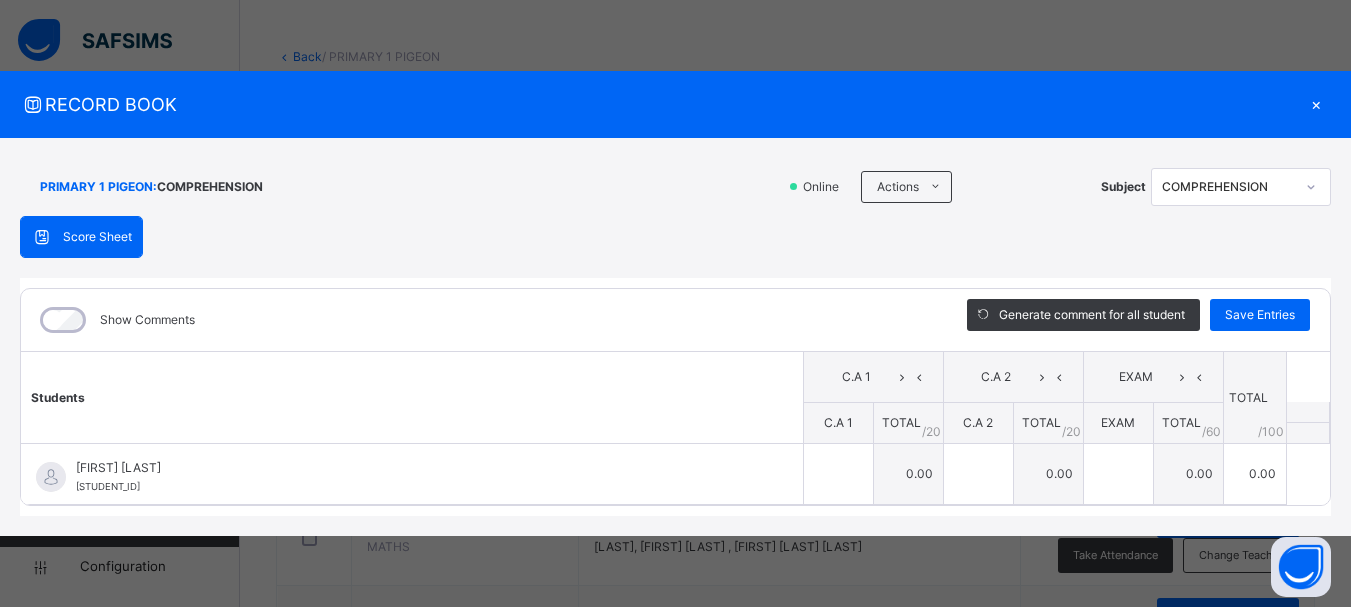 scroll, scrollTop: 0, scrollLeft: 0, axis: both 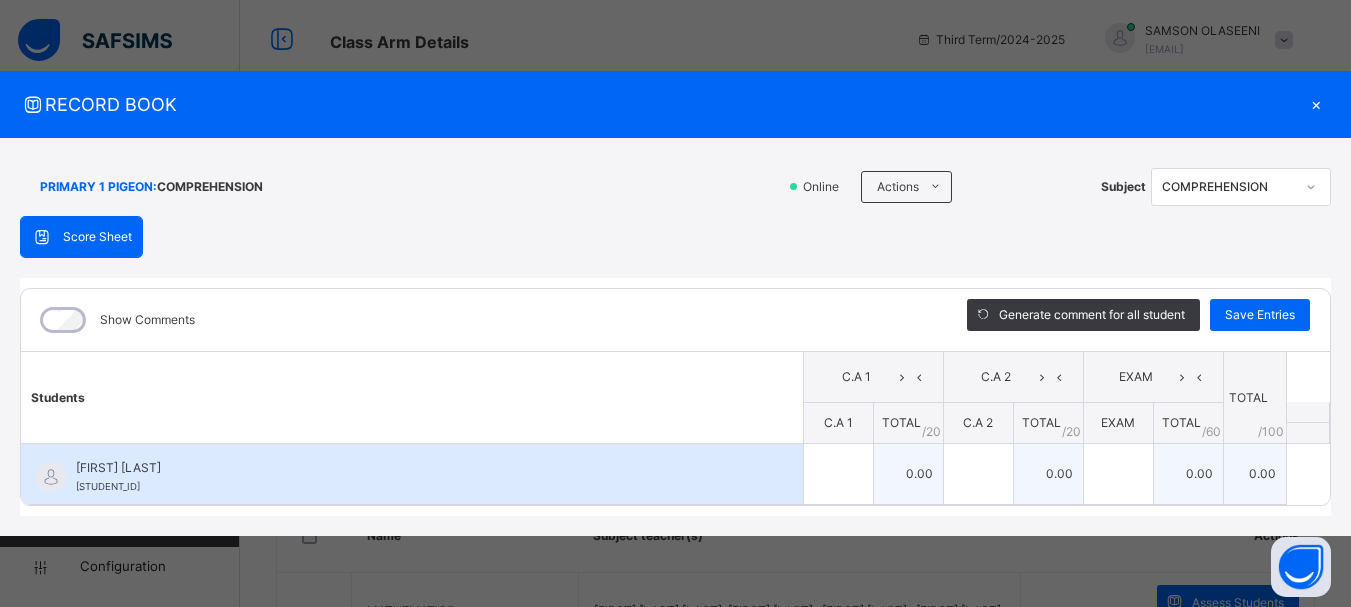 click on "[FIRST]  [LAST] [STUDENT_ID]" at bounding box center (417, 477) 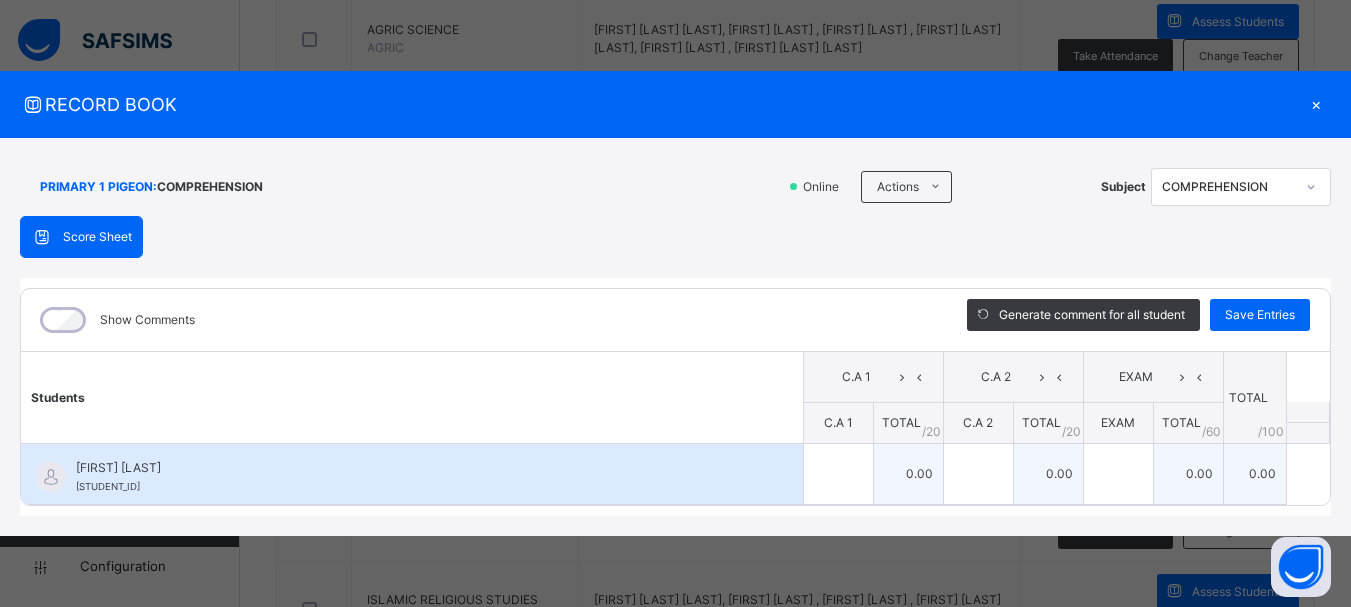 scroll, scrollTop: 1840, scrollLeft: 0, axis: vertical 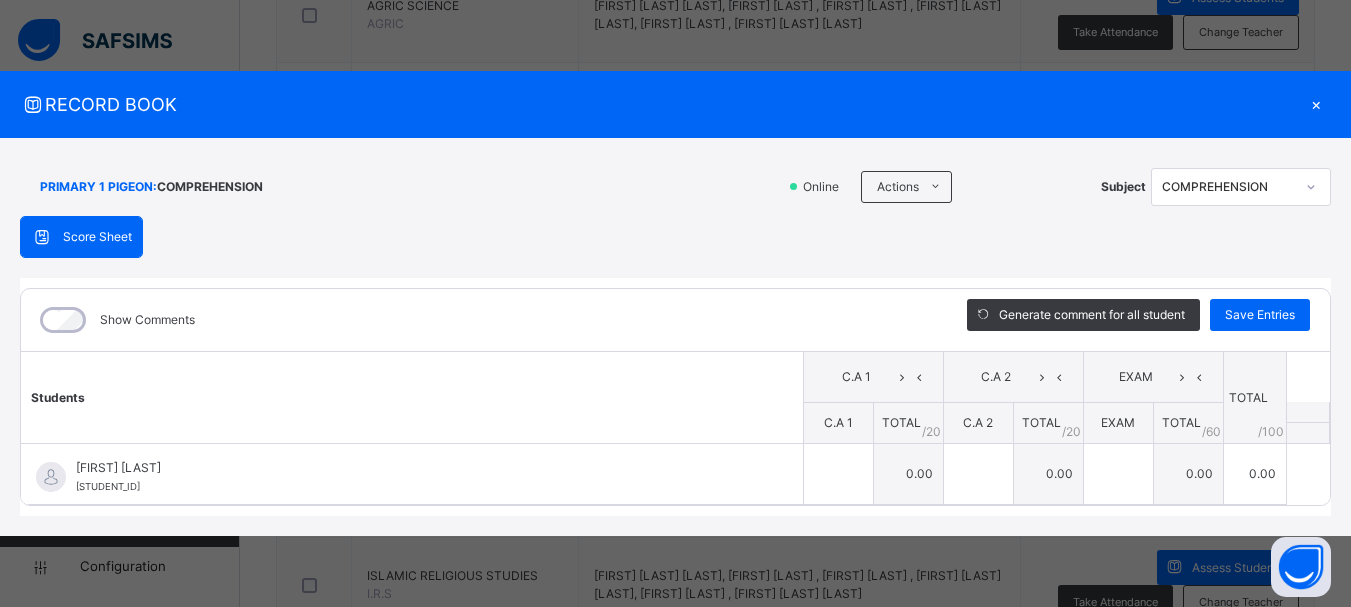 click on "×" at bounding box center [1316, 104] 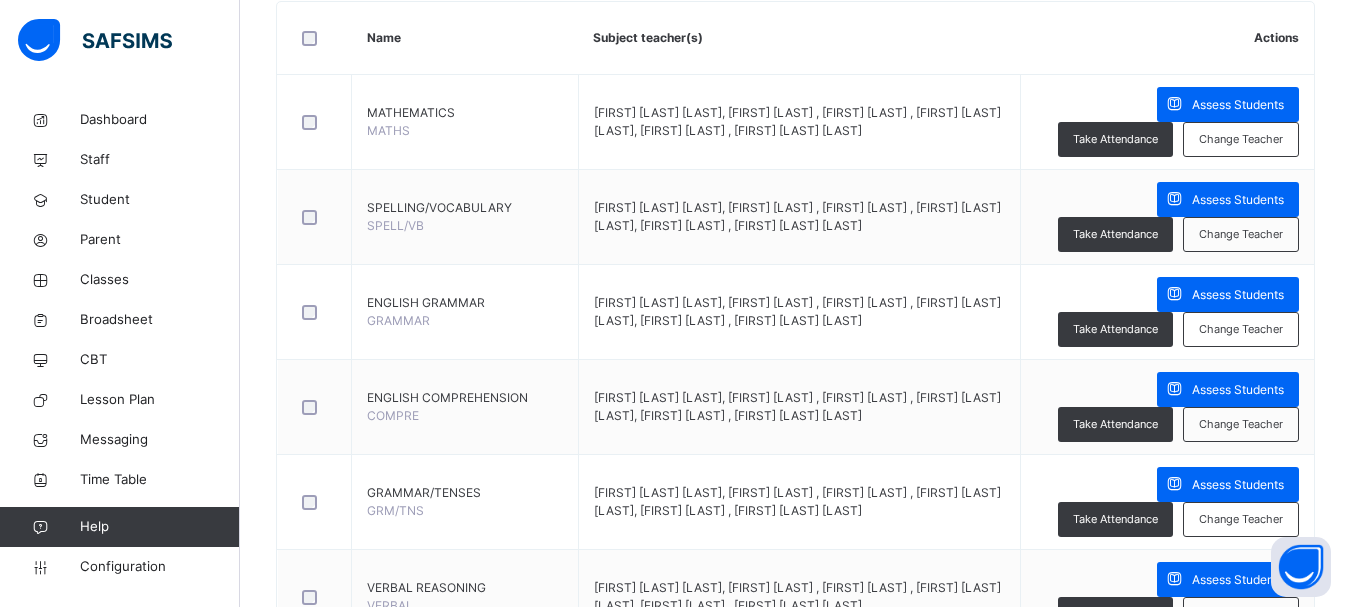 scroll, scrollTop: 519, scrollLeft: 0, axis: vertical 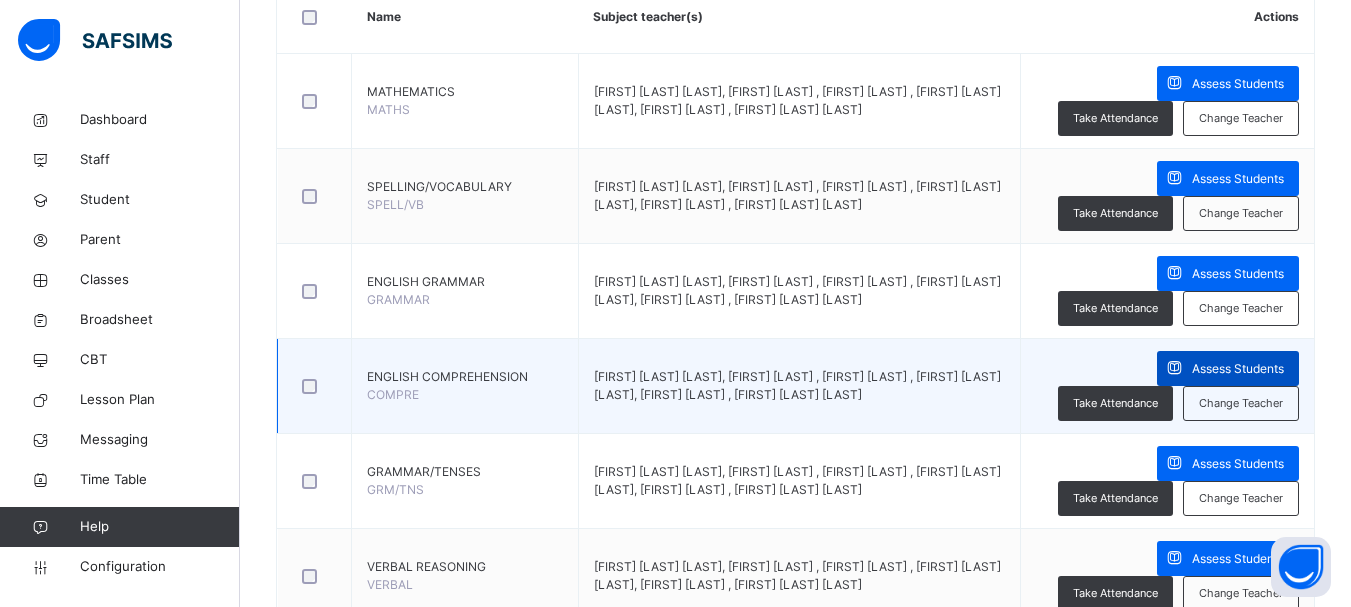 click on "Assess Students" at bounding box center (1238, 369) 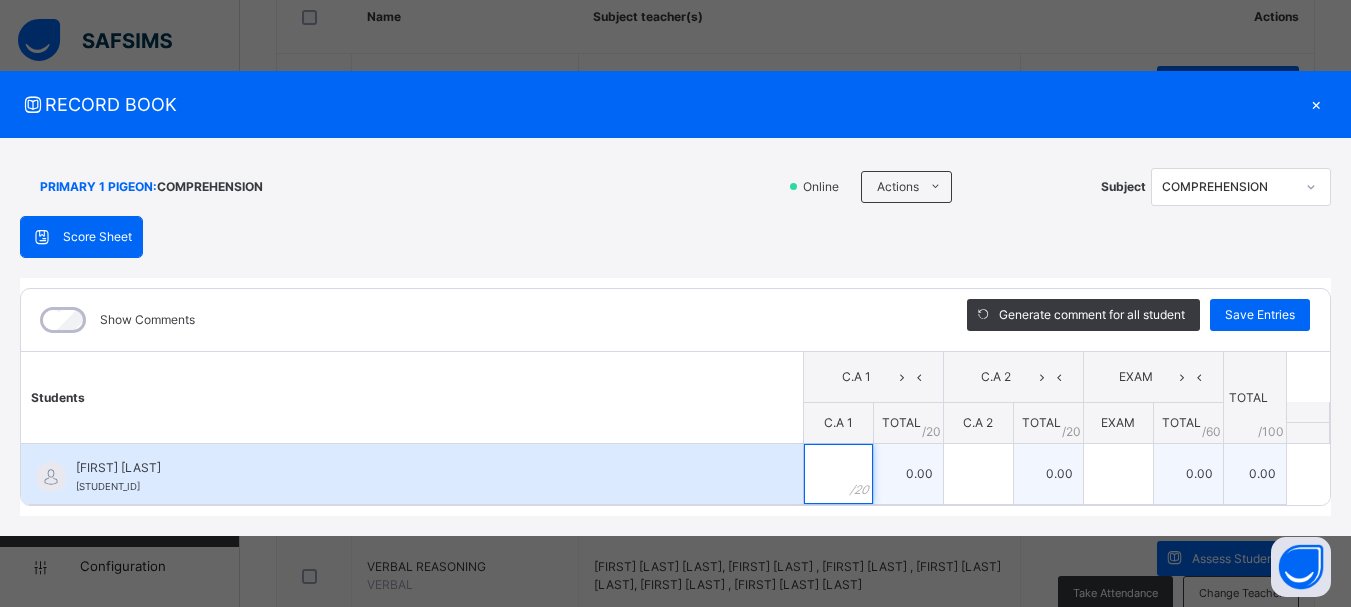 click at bounding box center (838, 474) 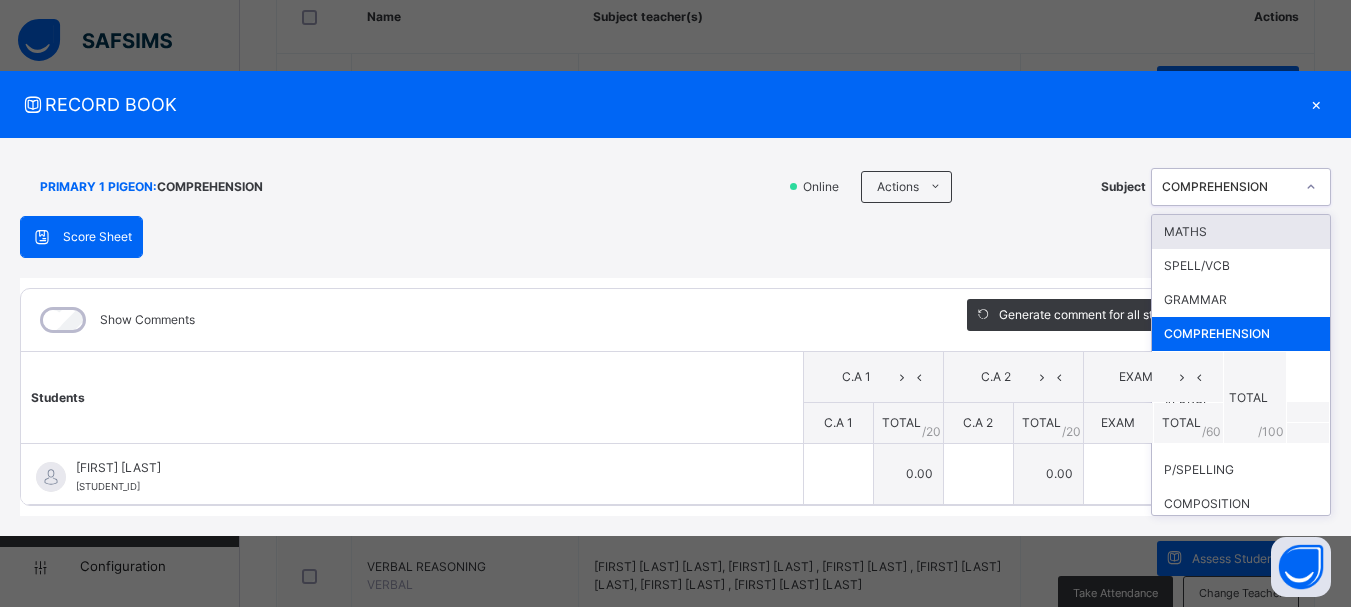 click 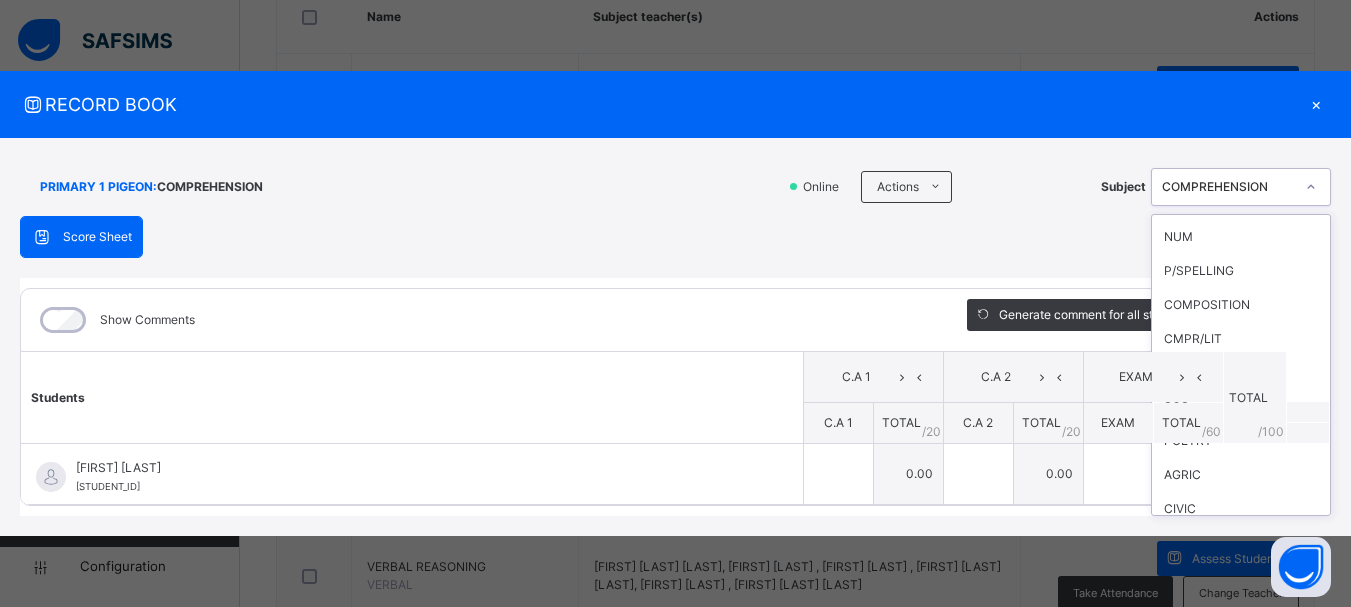 scroll, scrollTop: 215, scrollLeft: 0, axis: vertical 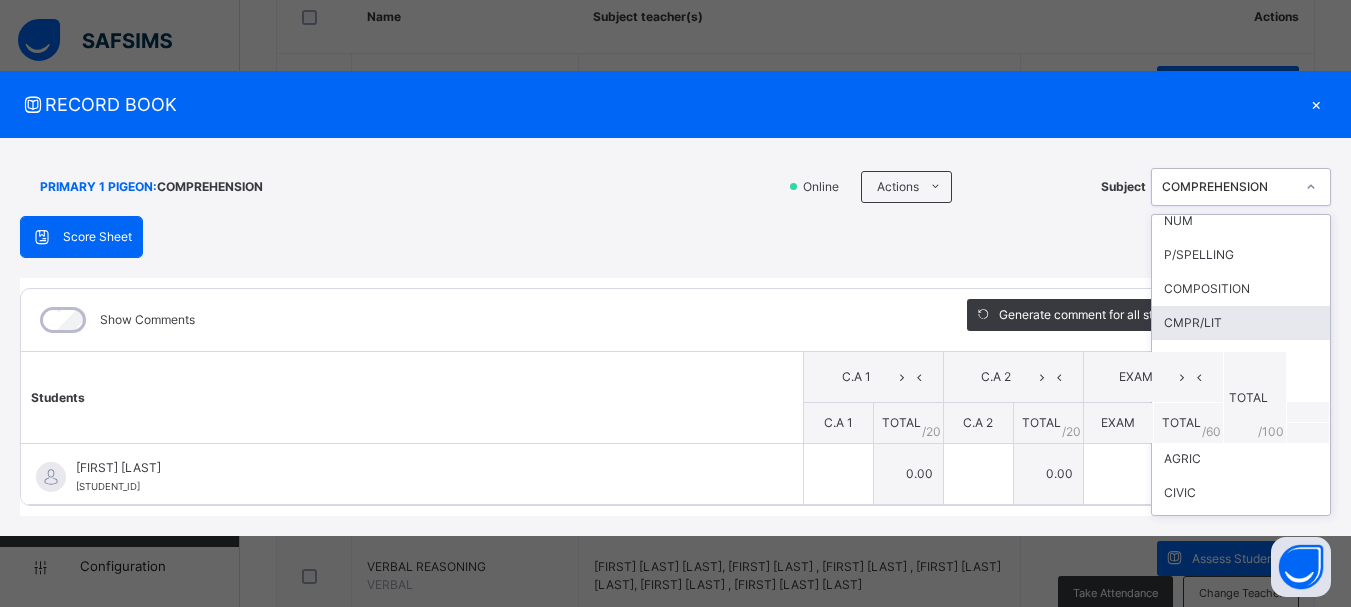 click on "CMPR/LIT" at bounding box center (1241, 323) 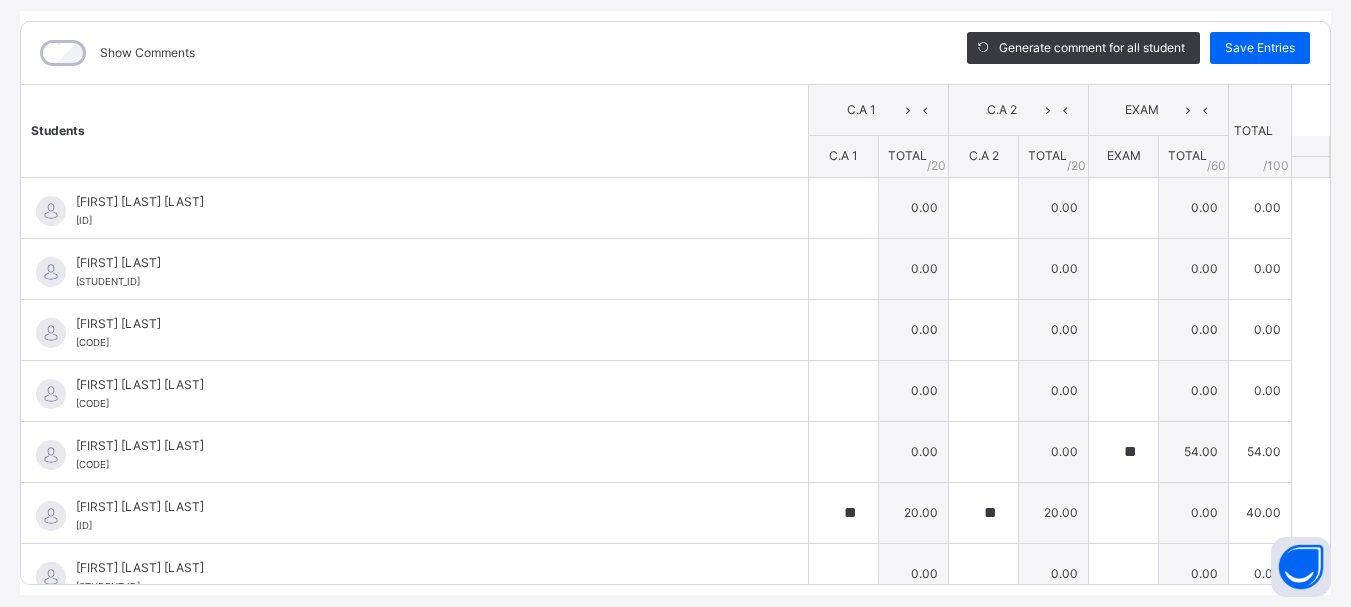 scroll, scrollTop: 304, scrollLeft: 0, axis: vertical 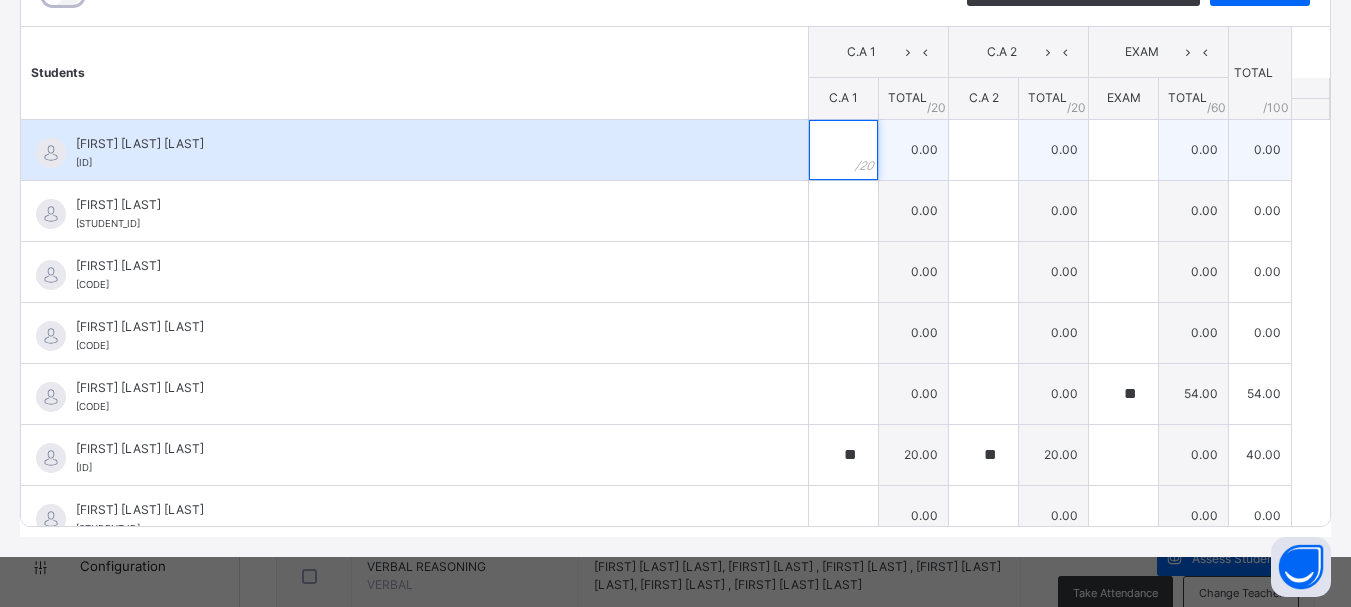 click at bounding box center [843, 150] 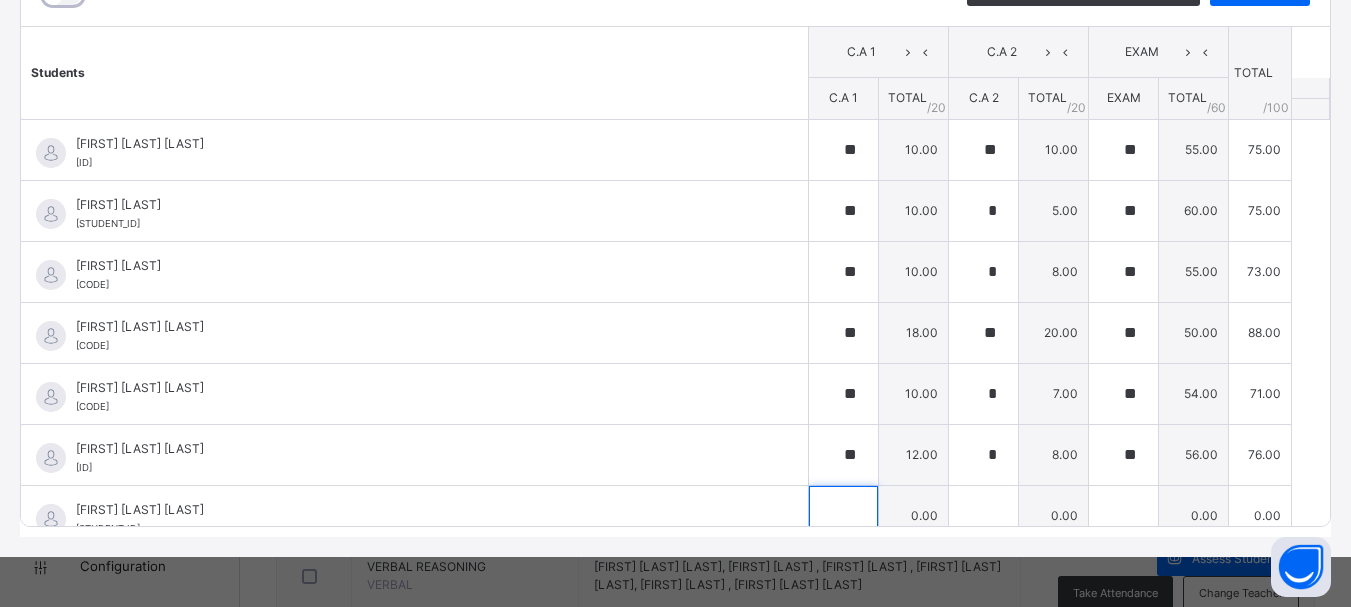 scroll, scrollTop: 20, scrollLeft: 0, axis: vertical 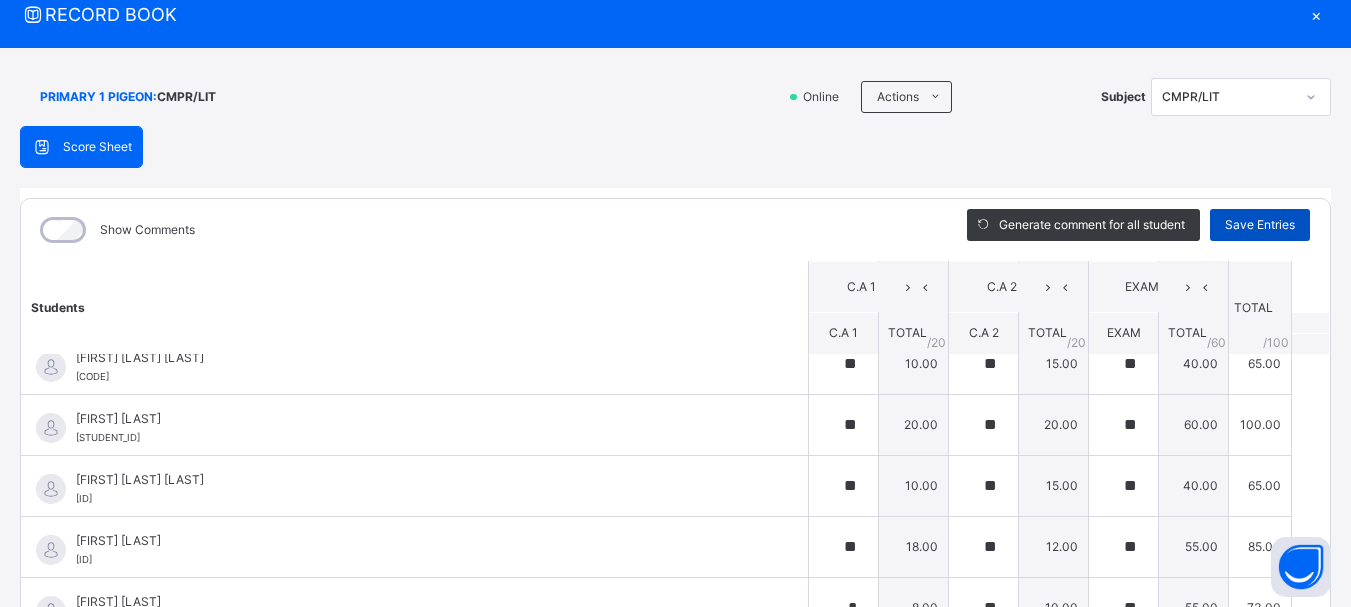 click on "Save Entries" at bounding box center [1260, 225] 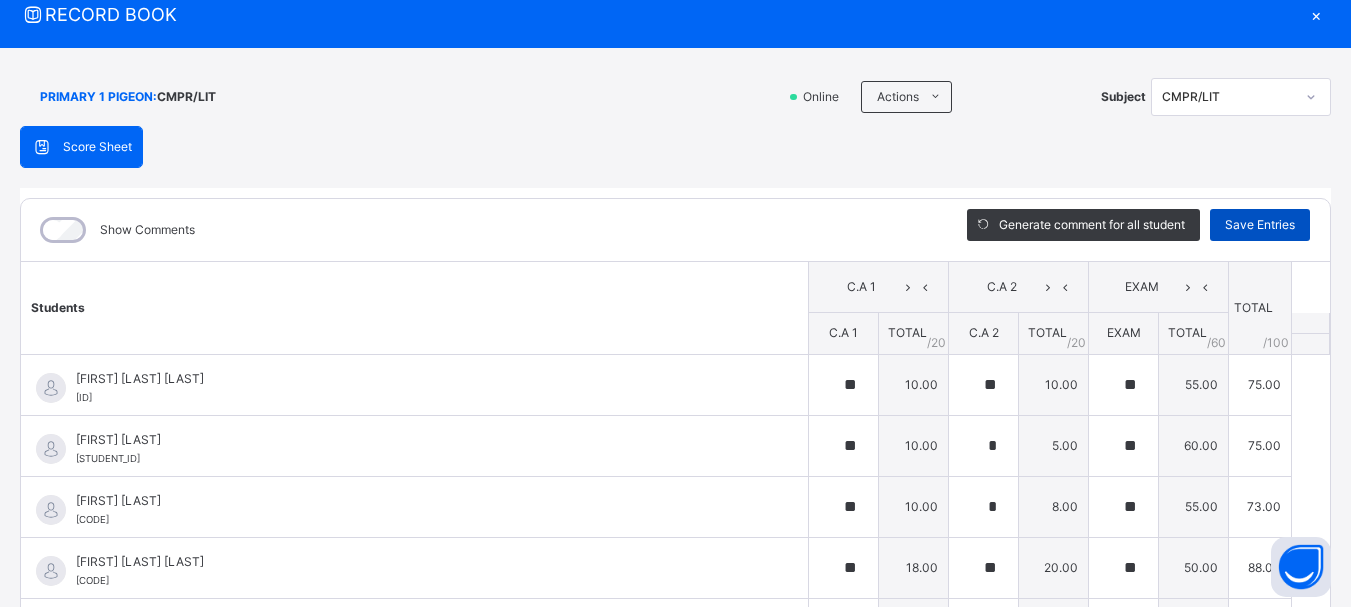 click on "Save Entries" at bounding box center (1260, 225) 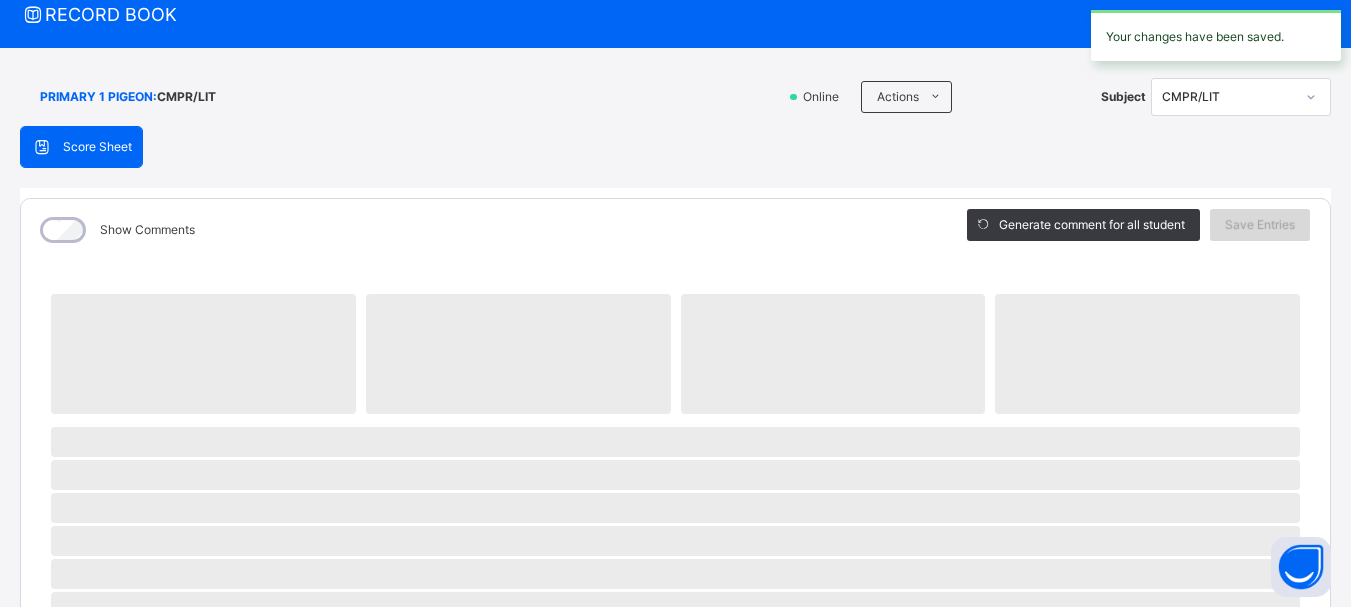click on "Save Entries" at bounding box center (1260, 225) 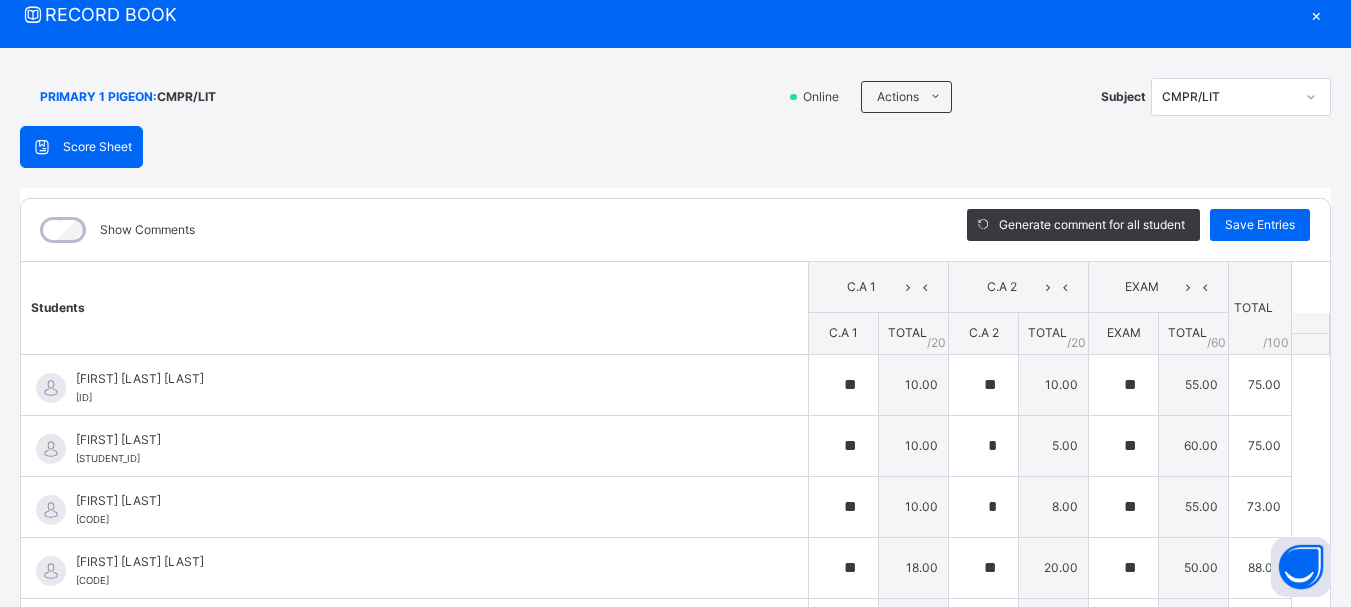 click 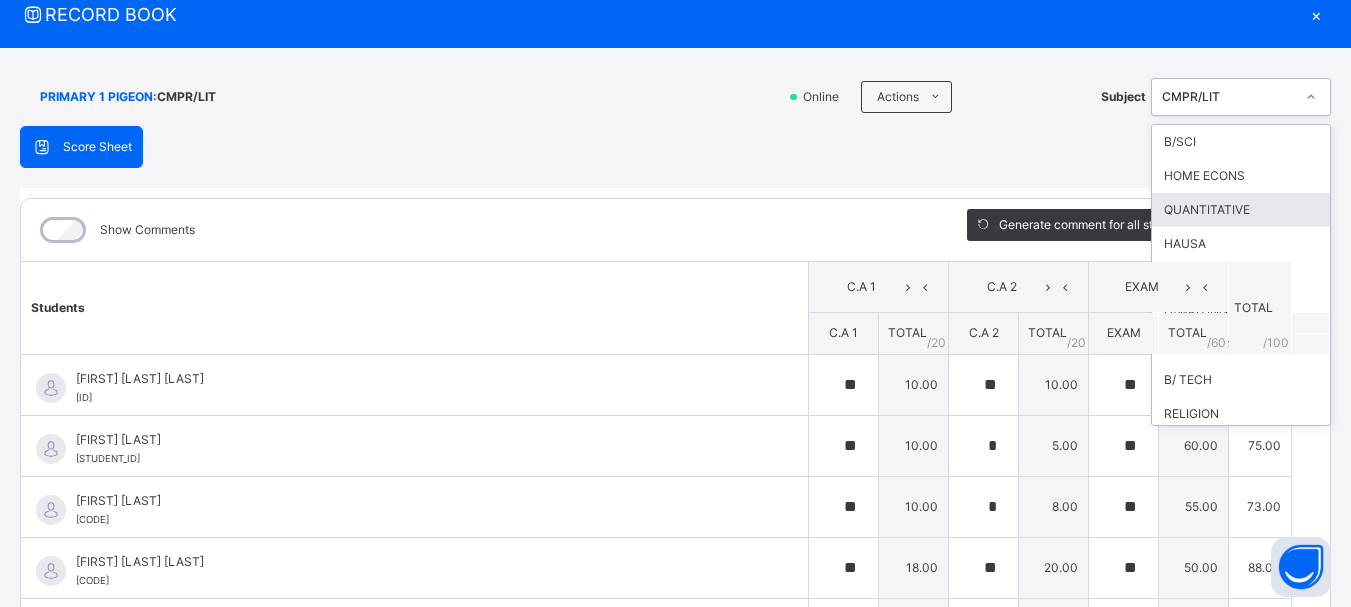scroll, scrollTop: 470, scrollLeft: 0, axis: vertical 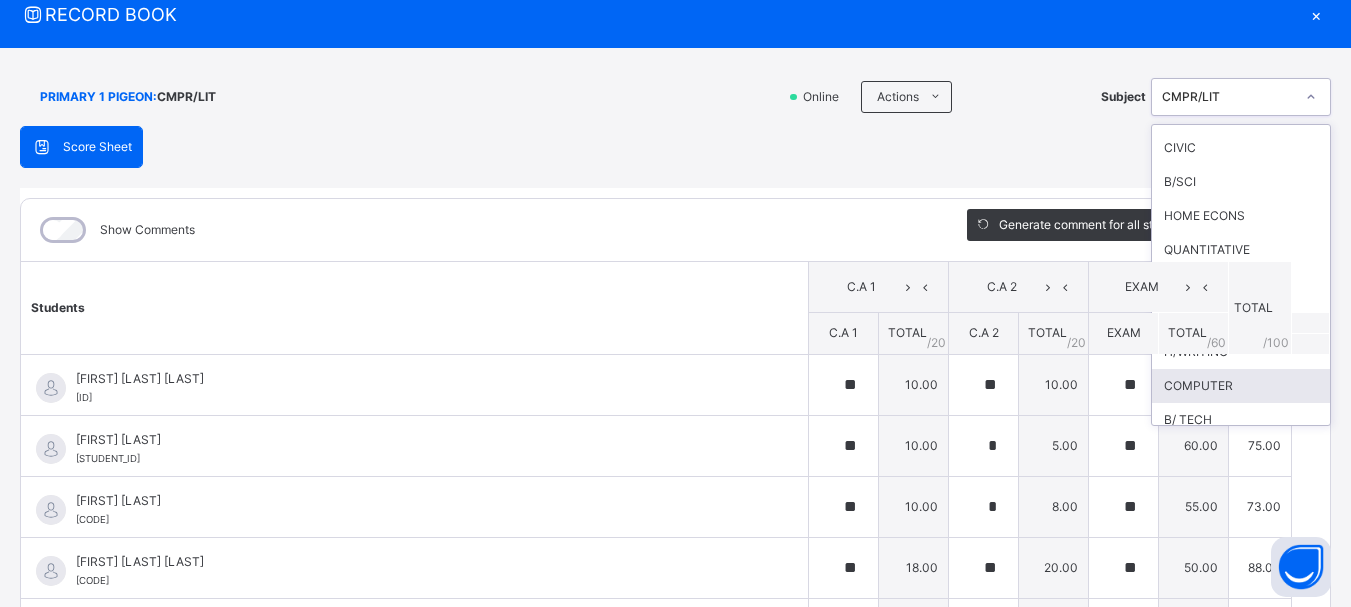 click on "COMPUTER" at bounding box center [1241, 386] 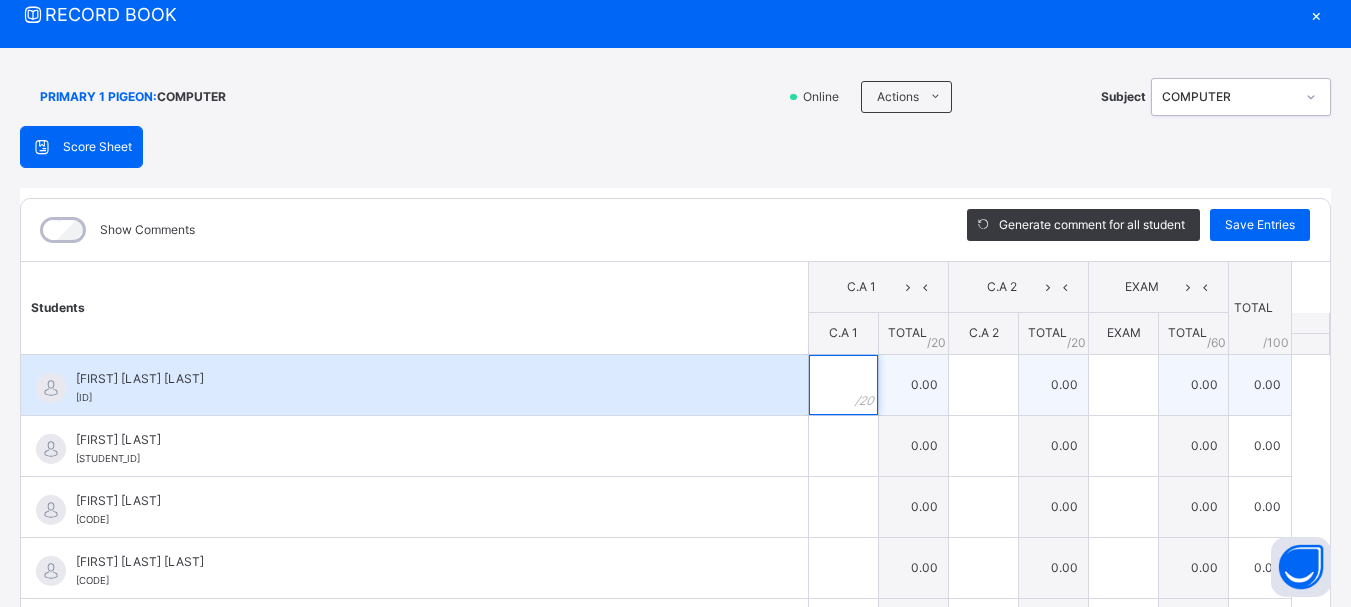 click at bounding box center (843, 385) 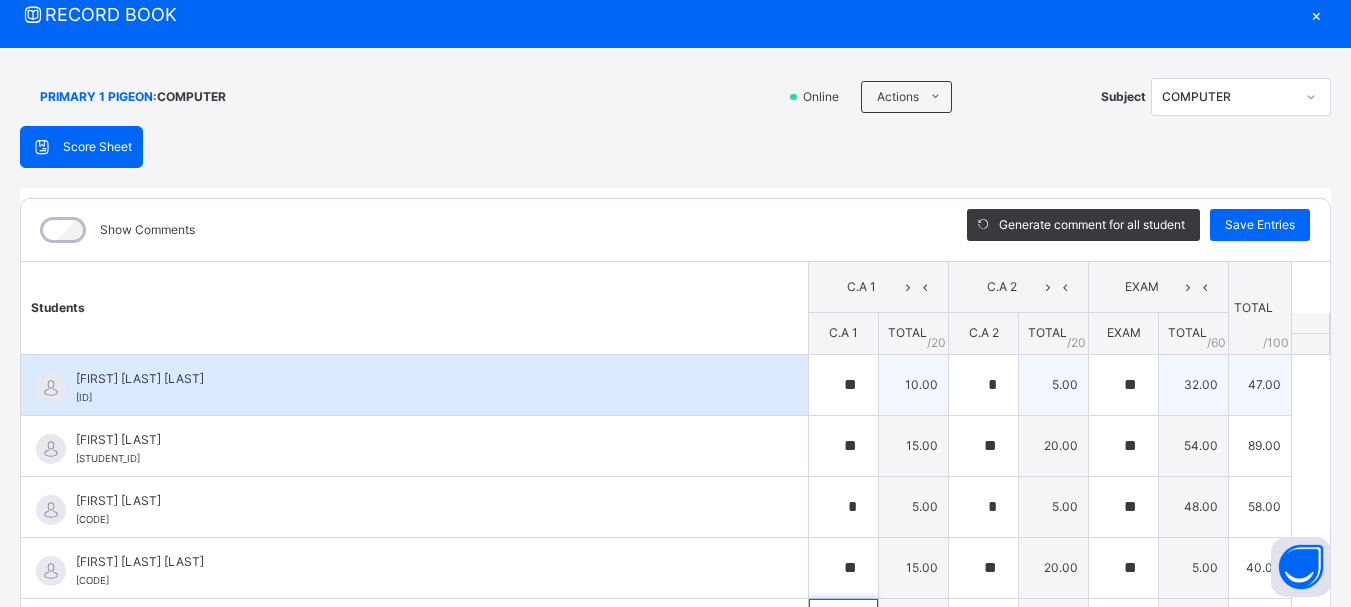 scroll, scrollTop: 121, scrollLeft: 0, axis: vertical 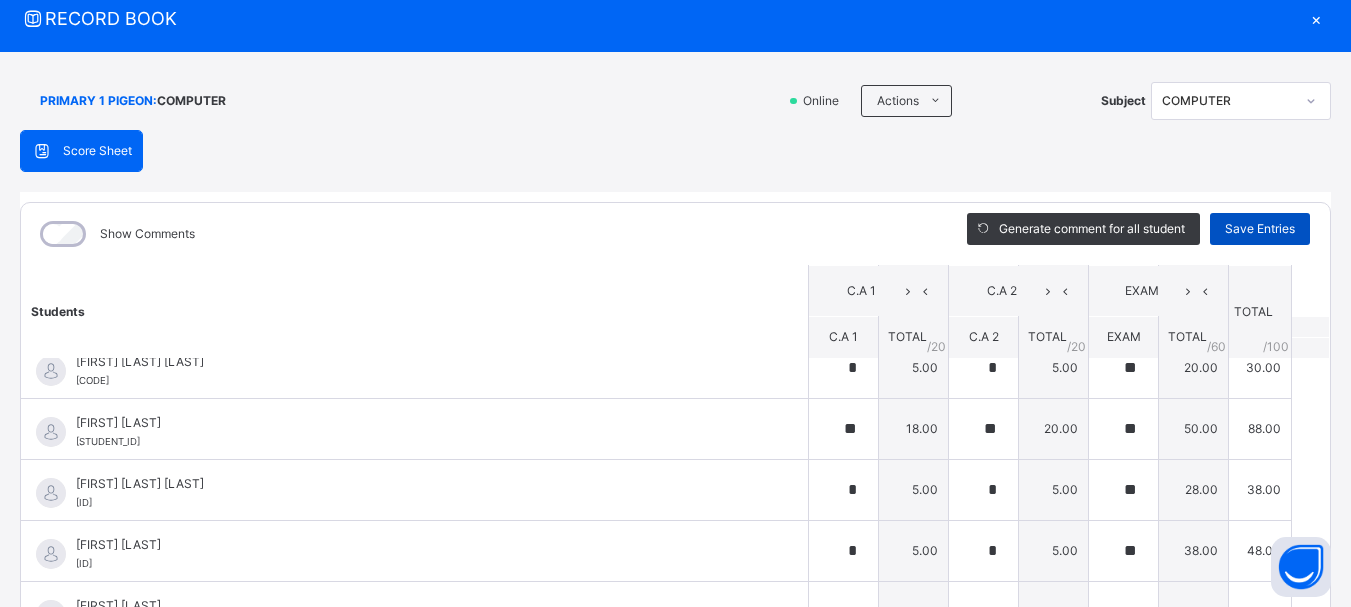 click on "Save Entries" at bounding box center (1260, 229) 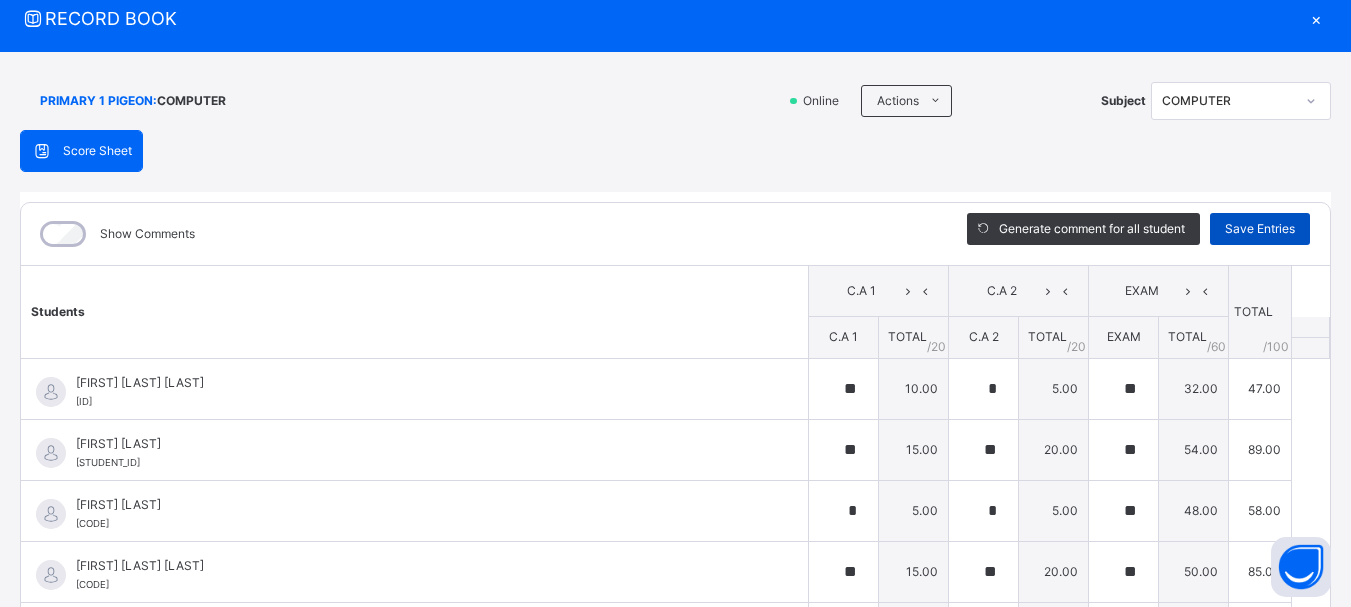 click on "Save Entries" at bounding box center [1260, 229] 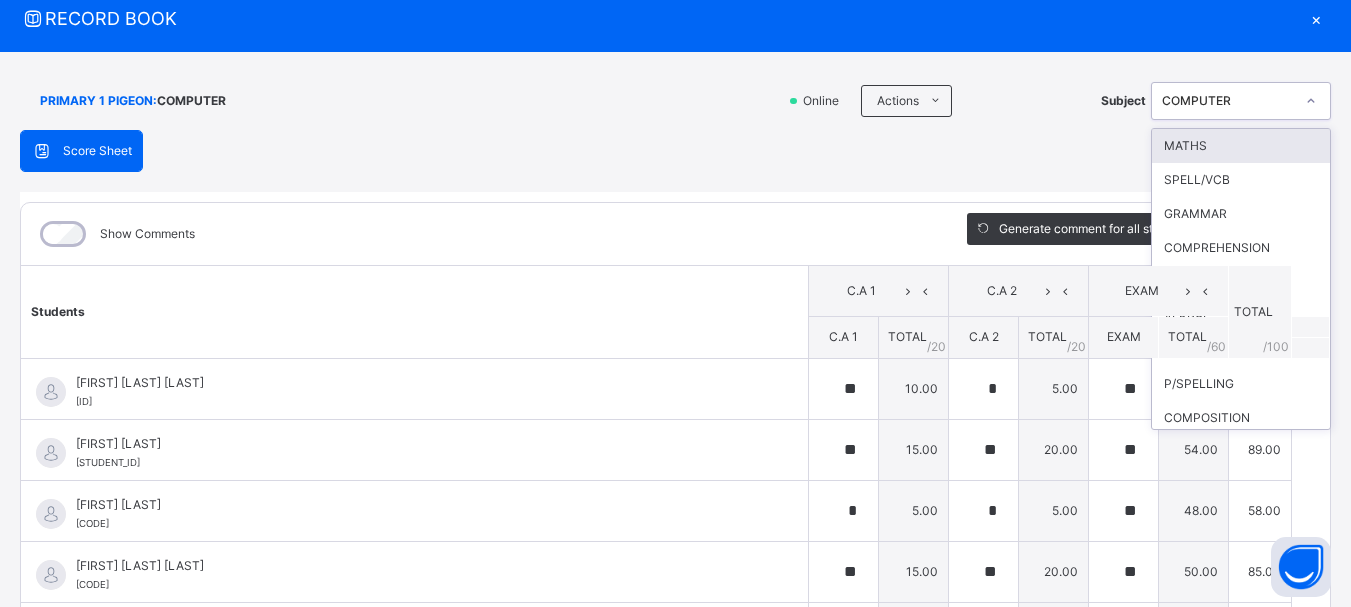 click 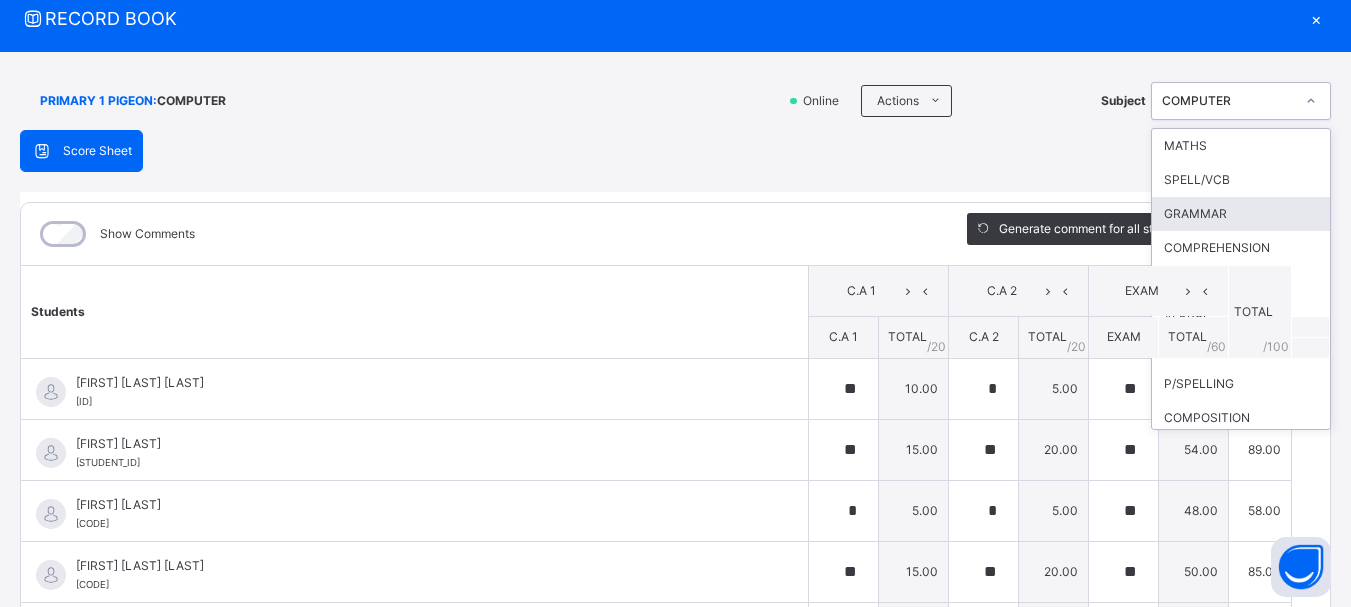 click on "GRAMMAR" at bounding box center [1241, 214] 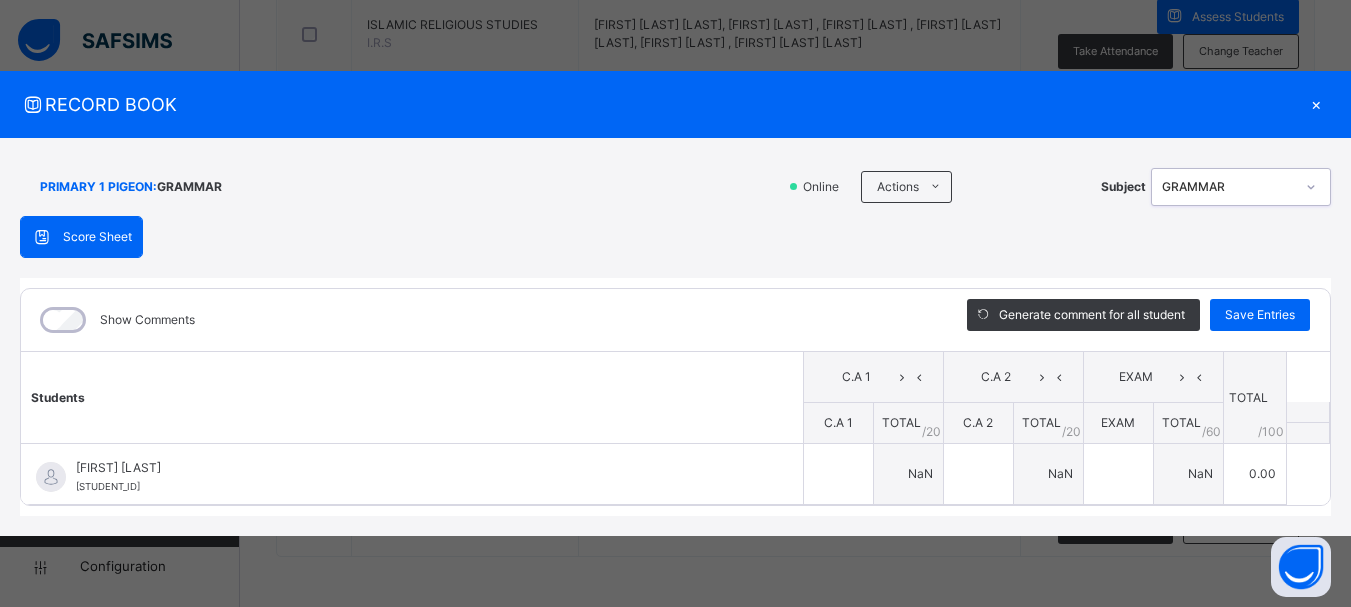 scroll, scrollTop: 0, scrollLeft: 0, axis: both 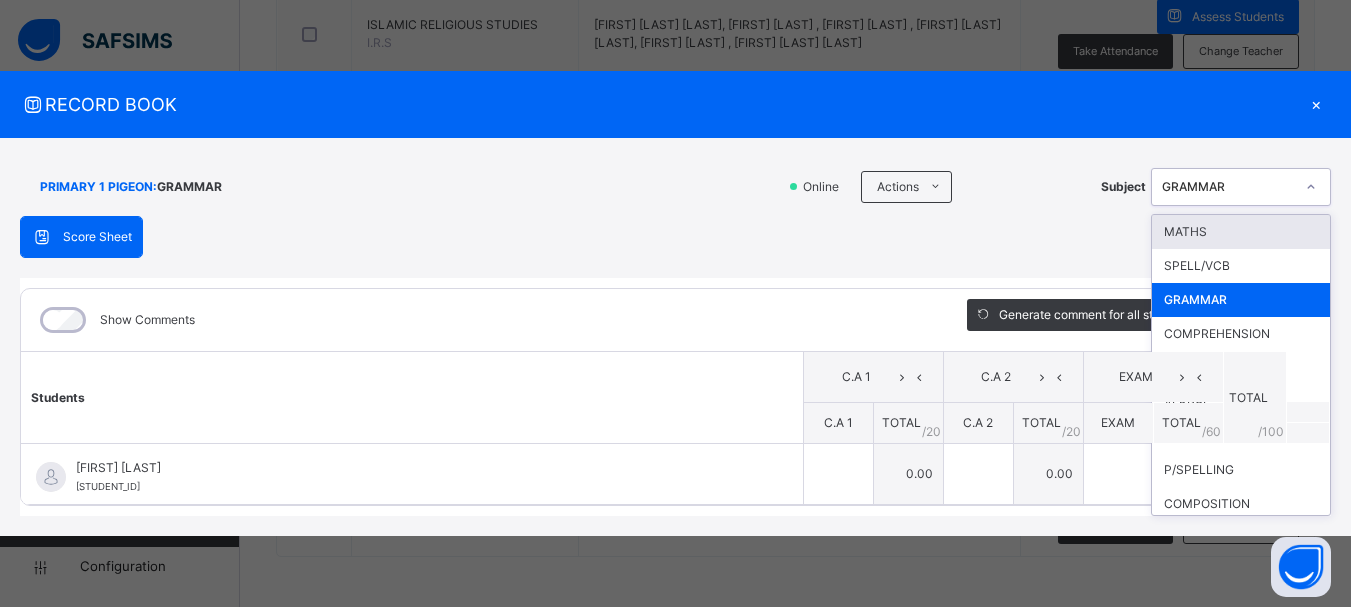 click 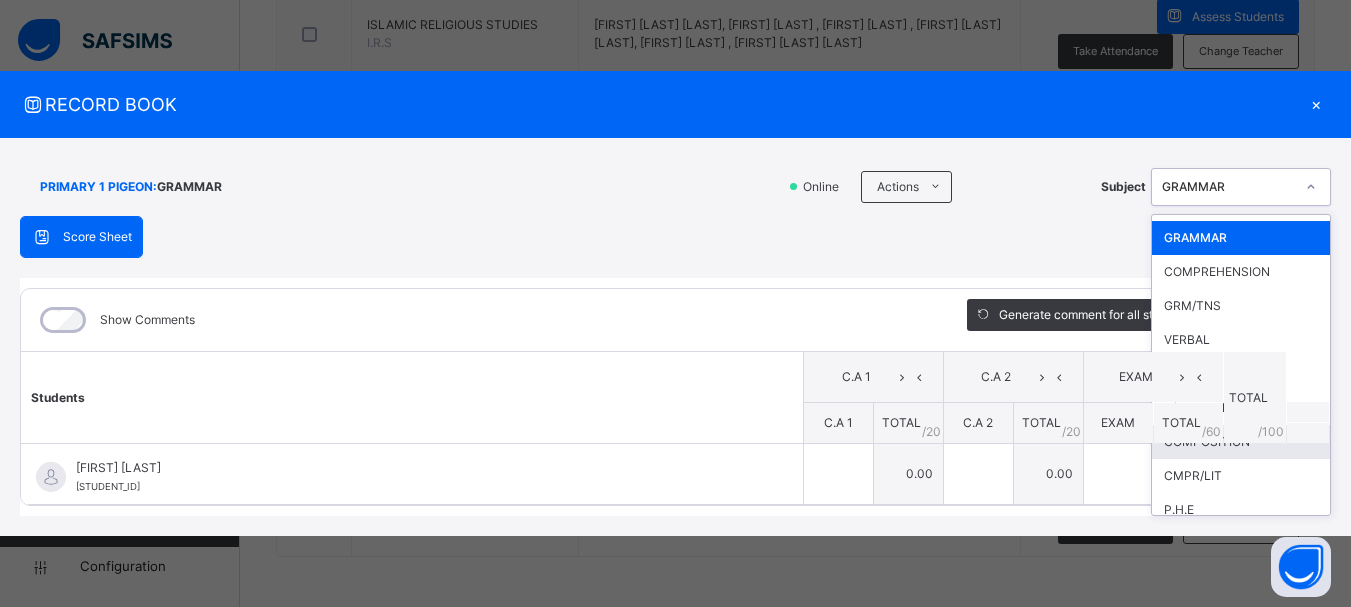 scroll, scrollTop: 80, scrollLeft: 0, axis: vertical 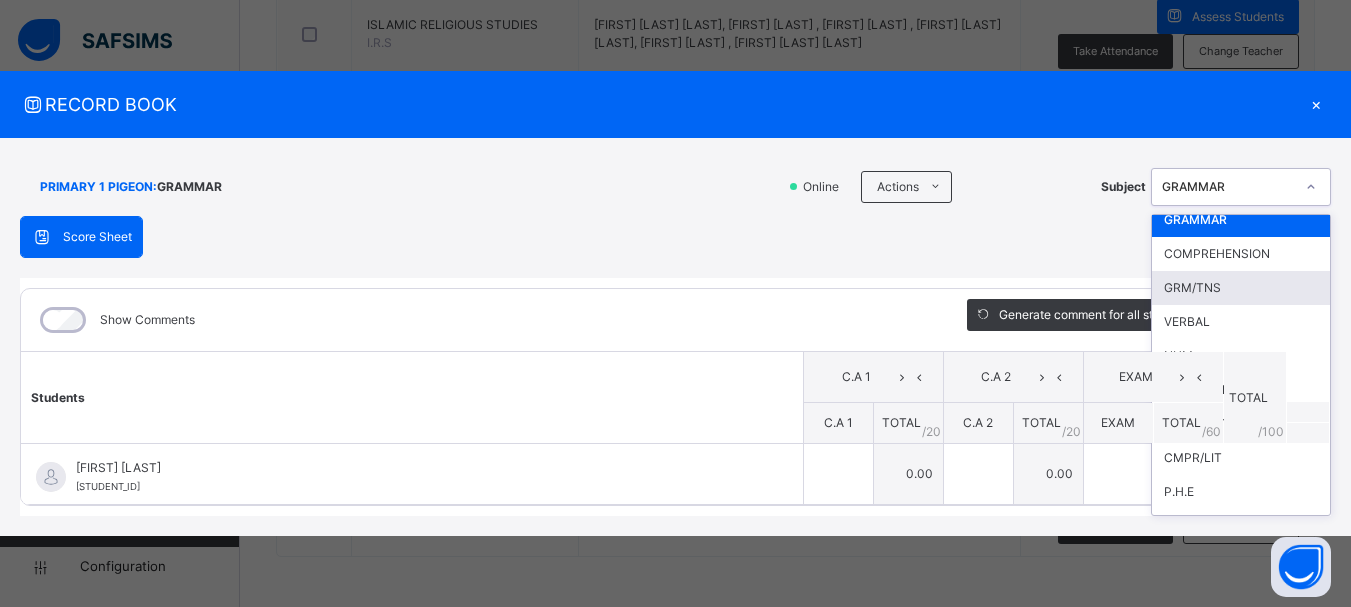 click on "GRM/TNS" at bounding box center [1241, 288] 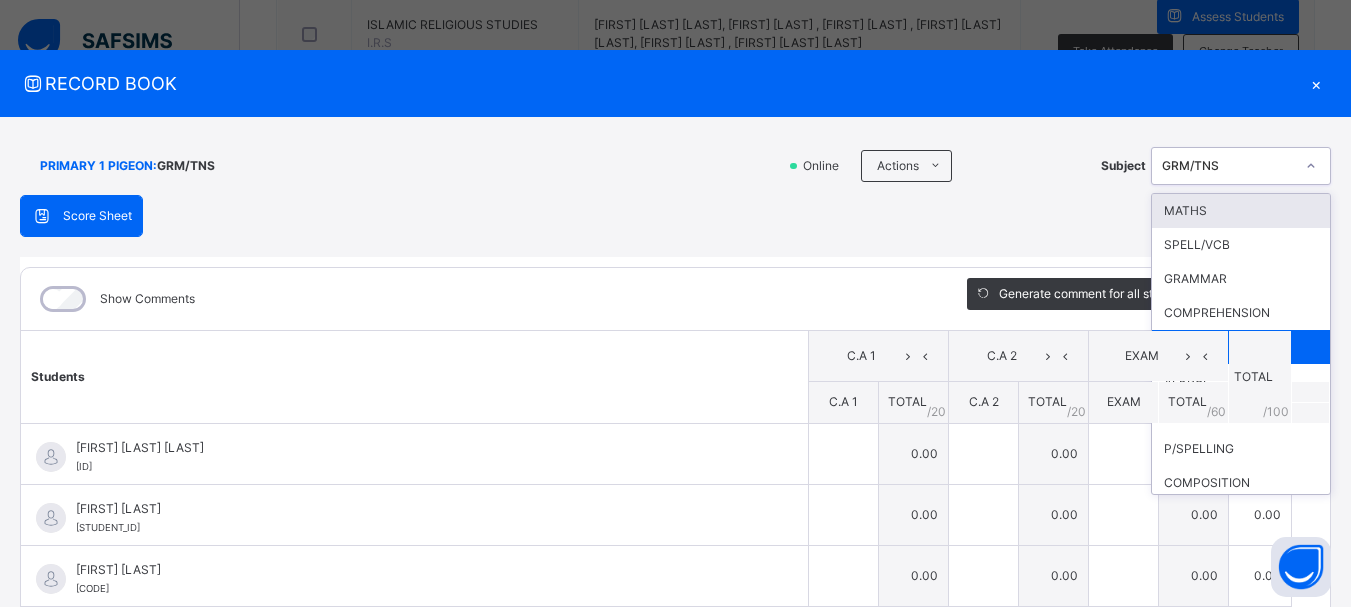 click 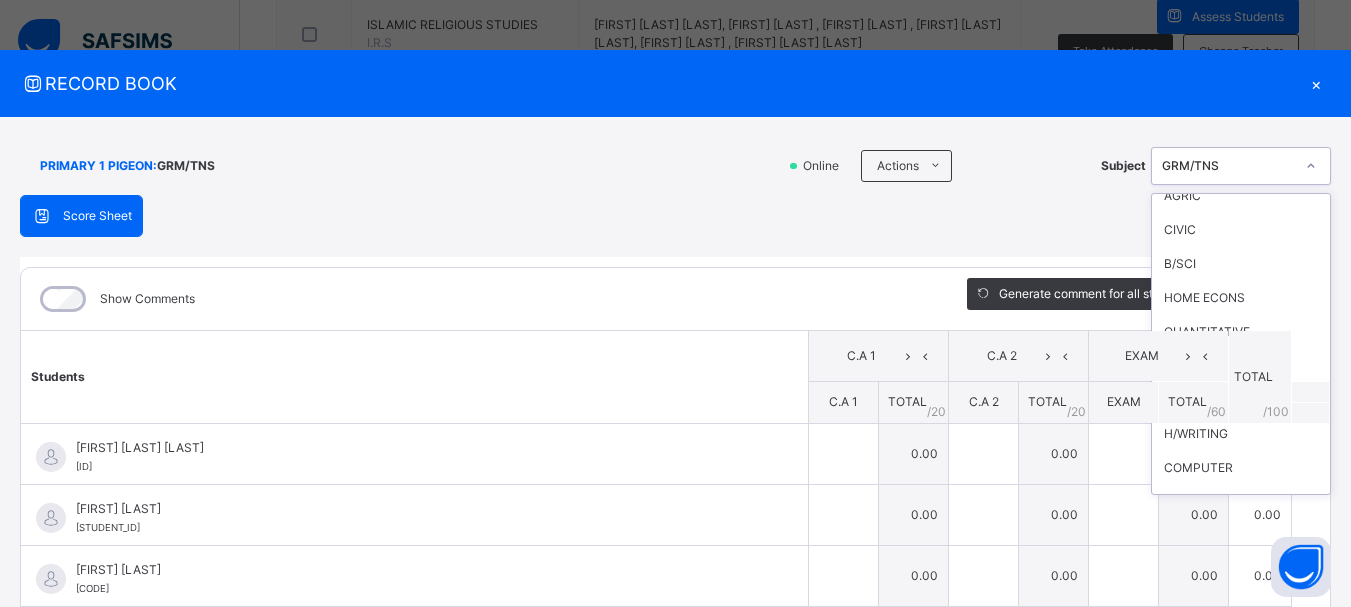 scroll, scrollTop: 467, scrollLeft: 0, axis: vertical 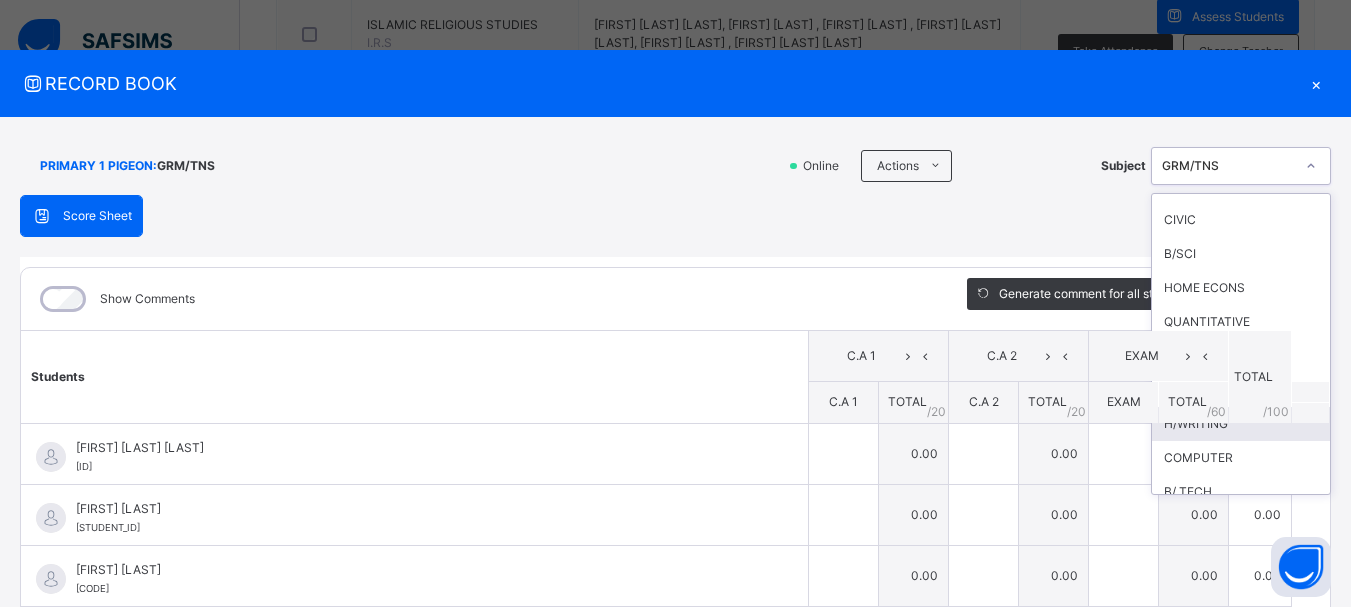 click on "H/WRITING" at bounding box center (1241, 424) 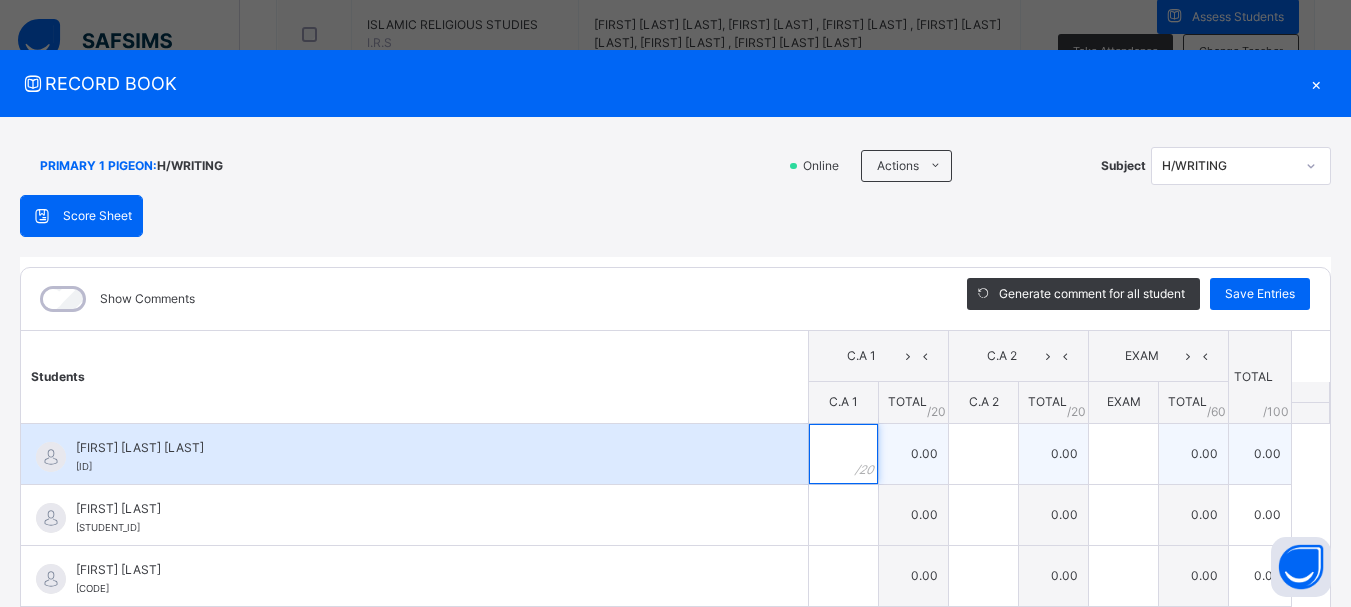 click at bounding box center [843, 454] 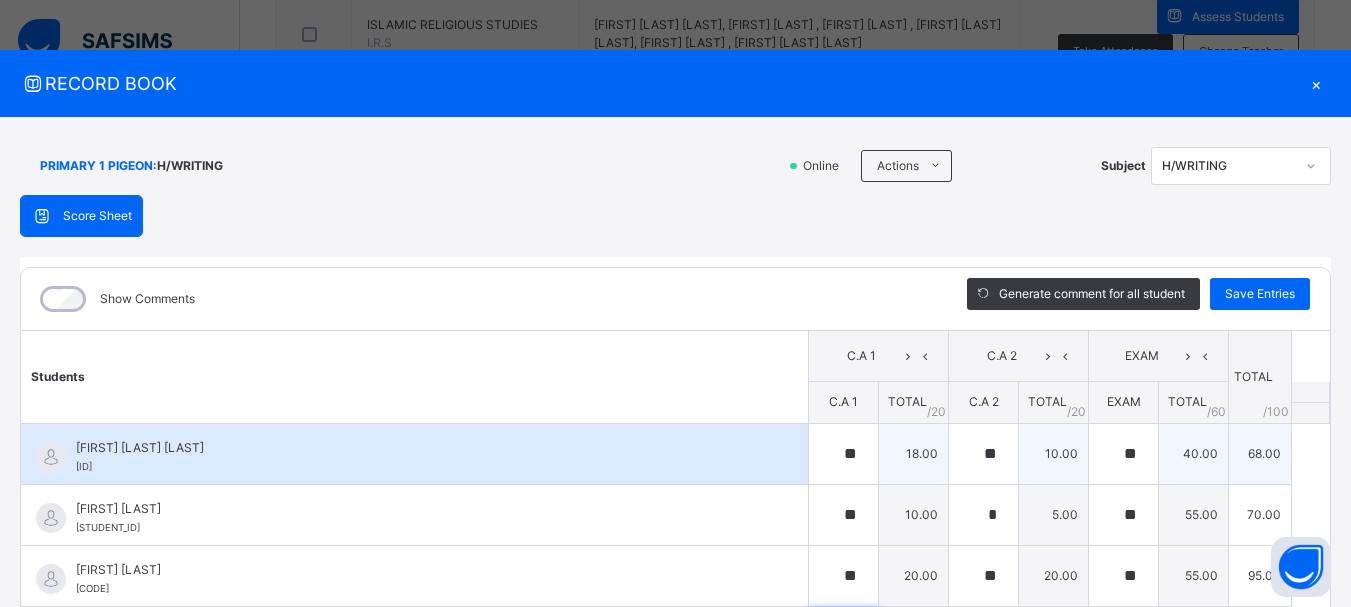 scroll, scrollTop: 60, scrollLeft: 0, axis: vertical 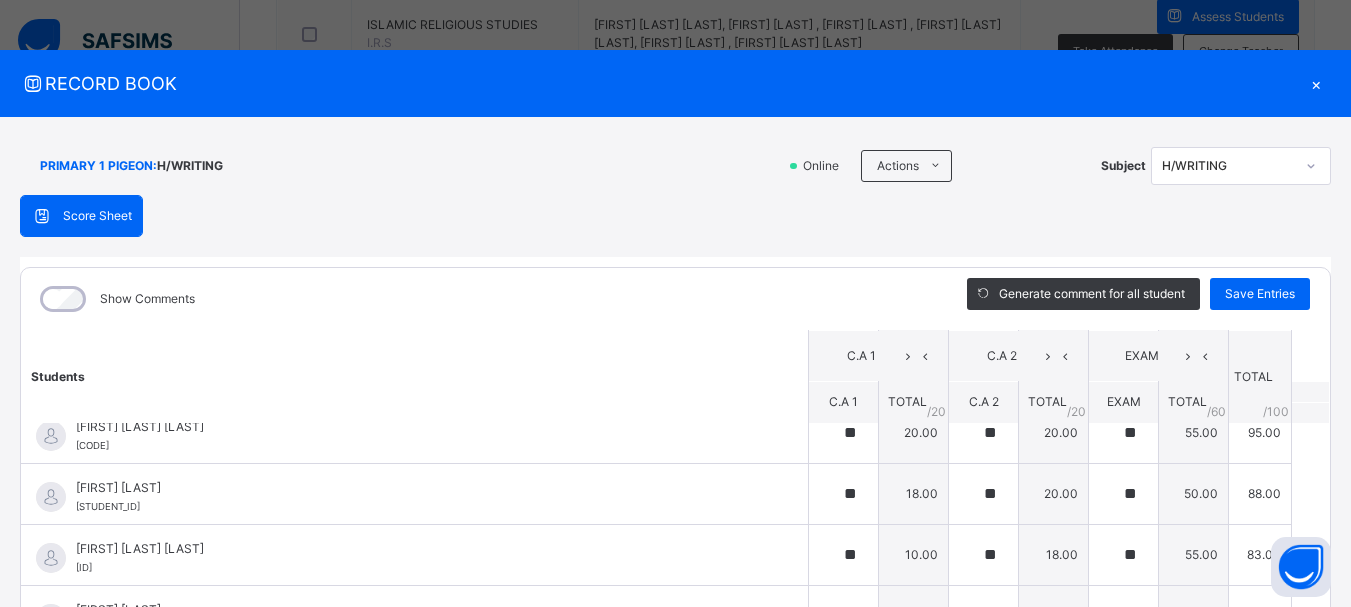 click on "RECORD BOOK × PRIMARY 1   PIGEON :   H/WRITING Online Actions  Download Empty Score Sheet  Upload/map score sheet Subject  H/WRITING SANI YAHAYA MEMORIAL SCHOOL Date: [DATE], [TIME] Score Sheet Score Sheet Show Comments   Generate comment for all student   Save Entries Class Level:  PRIMARY 1   PIGEON Subject:  H/WRITING Session:  2024/2025 Session Session:  Third Term Students C.A 1 C.A 2 EXAM TOTAL /100 Comment C.A 1 TOTAL / 20 C.A 2 TOTAL / 20 EXAM TOTAL / 60 ABDULLAHI ABDULLAHI UMAR SYMS/ADM/21/487 ABDULLAHI ABDULLAHI UMAR SYMS/ADM/21/487 ** 18.00 ** 10.00 ** 40.00 68.00 Generate comment 0 / 250   ×   Subject Teacher’s Comment Generate and see in full the comment developed by the AI with an option to regenerate the comment JS ABDULLAHI ABDULLAHI UMAR   SYMS/ADM/21/487   Total 68.00  / 100.00 Sims Bot   Regenerate     Use this comment   ABDULRAHMAN  KHALID SYMS/ADM/24/724 ABDULRAHMAN  KHALID SYMS/ADM/24/724 ** 10.00 * 5.00 ** 55.00 70.00 Generate comment 0 / 250   ×   JS ABDULRAHMAN  KHALID" at bounding box center (675, 303) 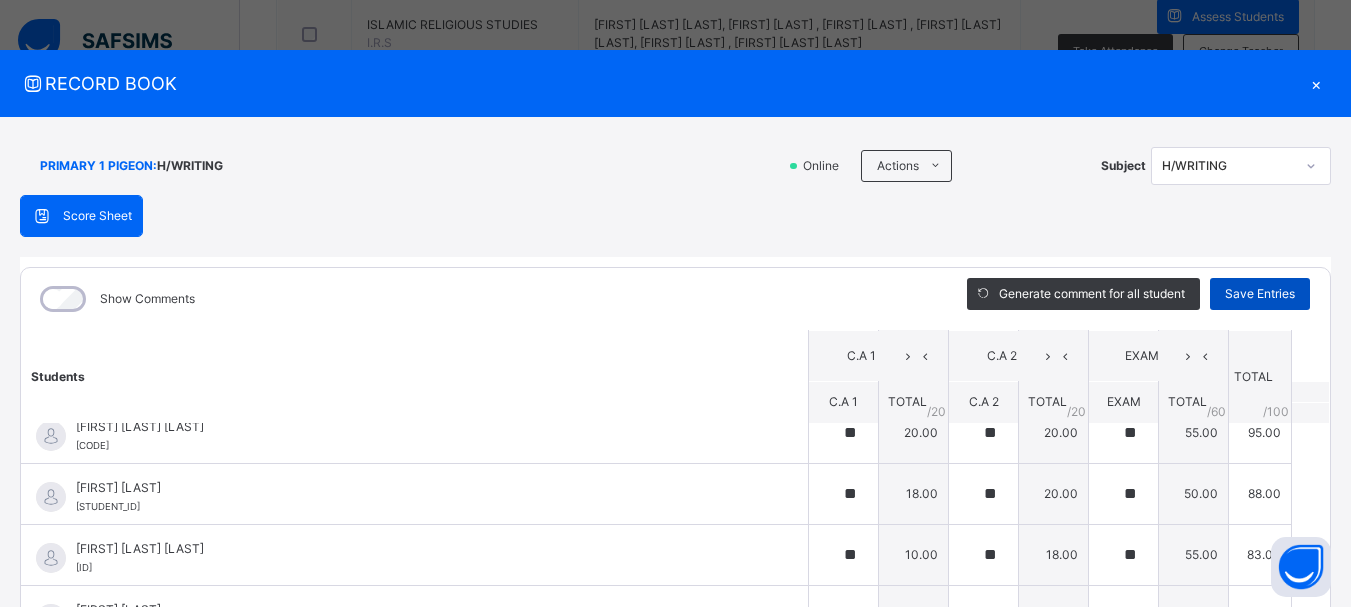 click on "Save Entries" at bounding box center [1260, 294] 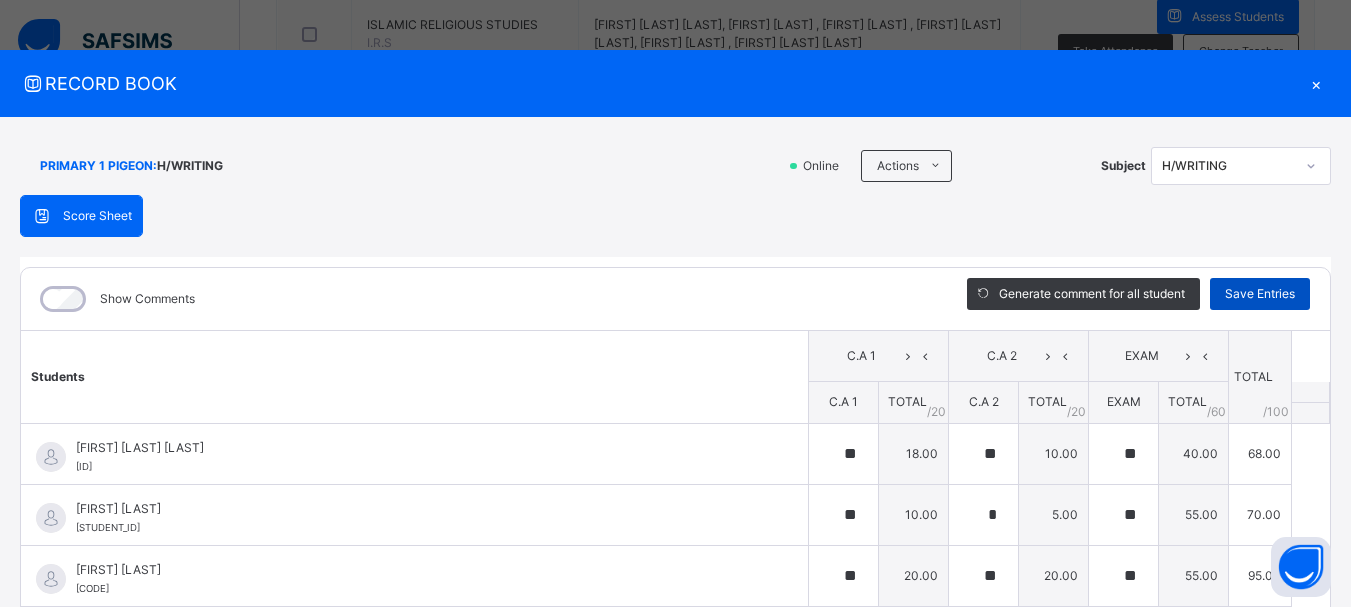 click on "Save Entries" at bounding box center (1260, 294) 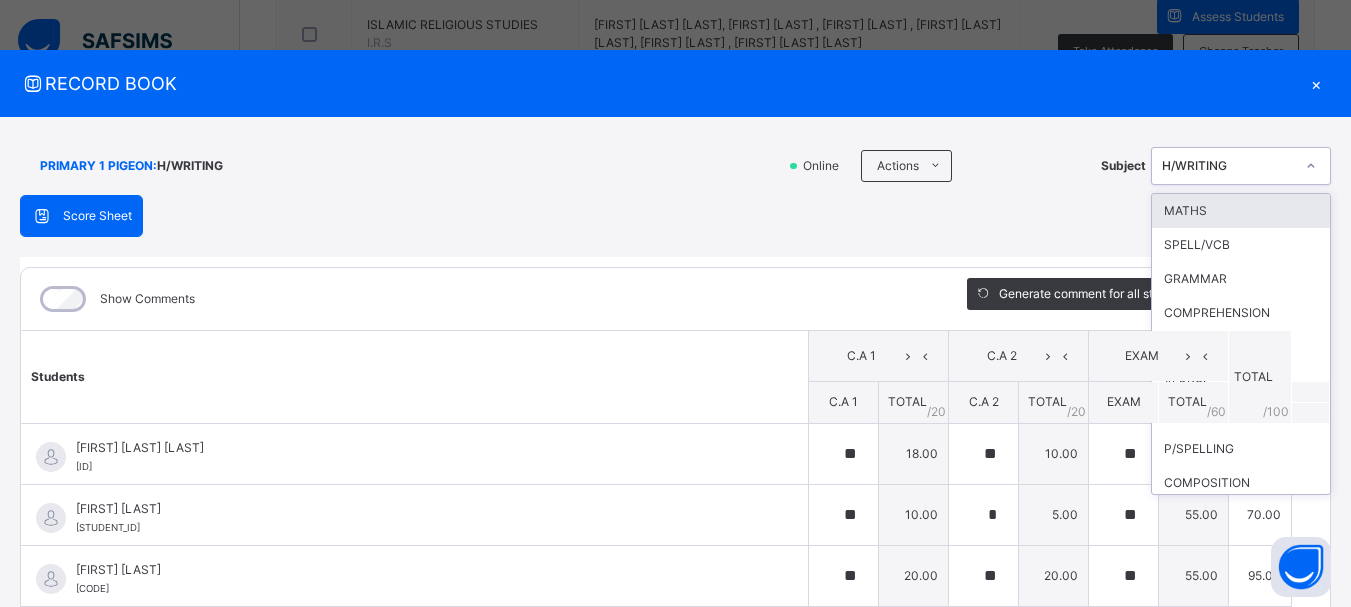 click 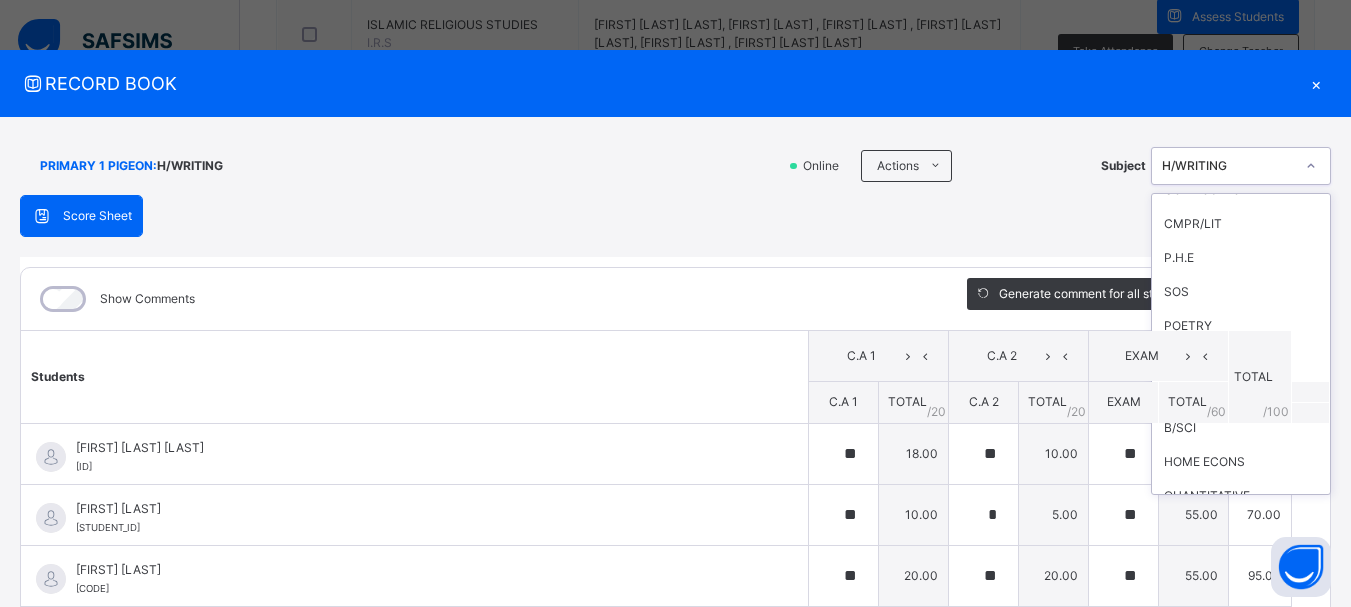 scroll, scrollTop: 333, scrollLeft: 0, axis: vertical 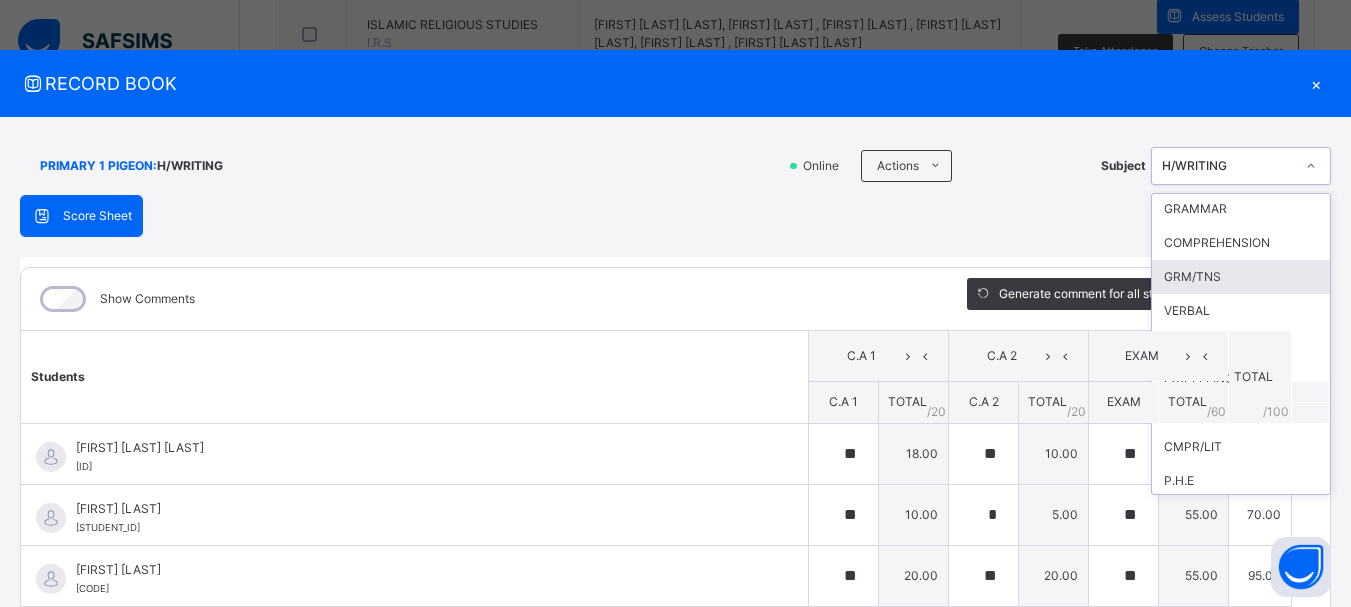 click on "GRM/TNS" at bounding box center (1241, 277) 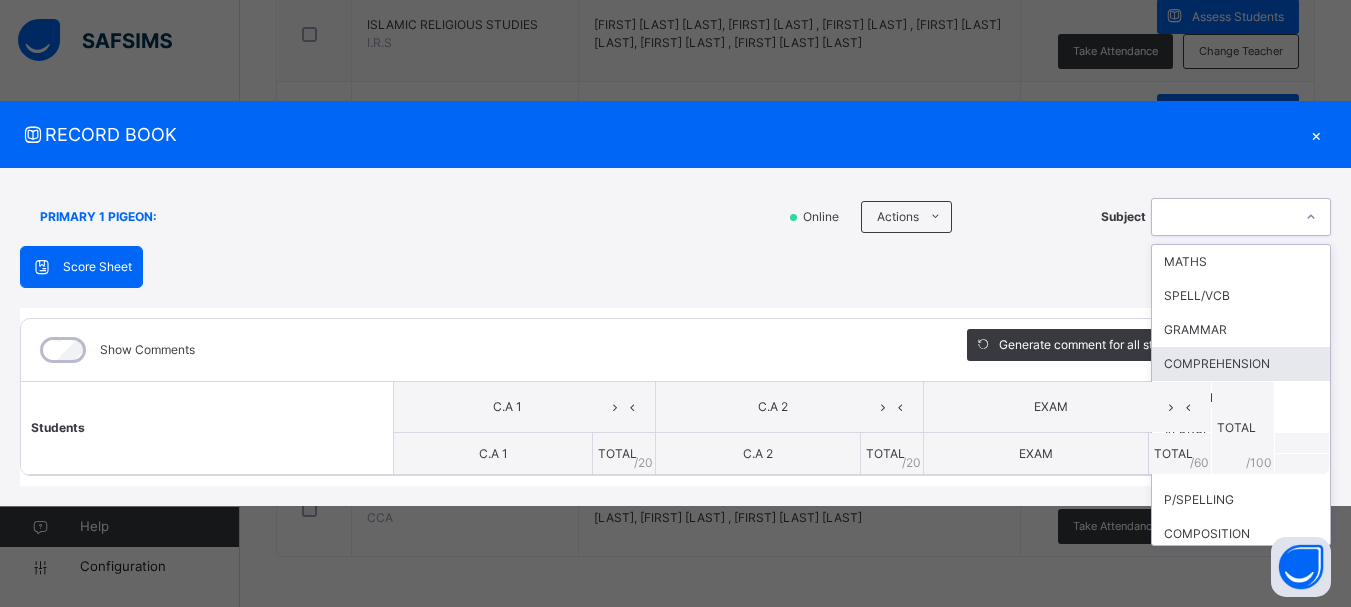 click on "COMPREHENSION" at bounding box center [1241, 364] 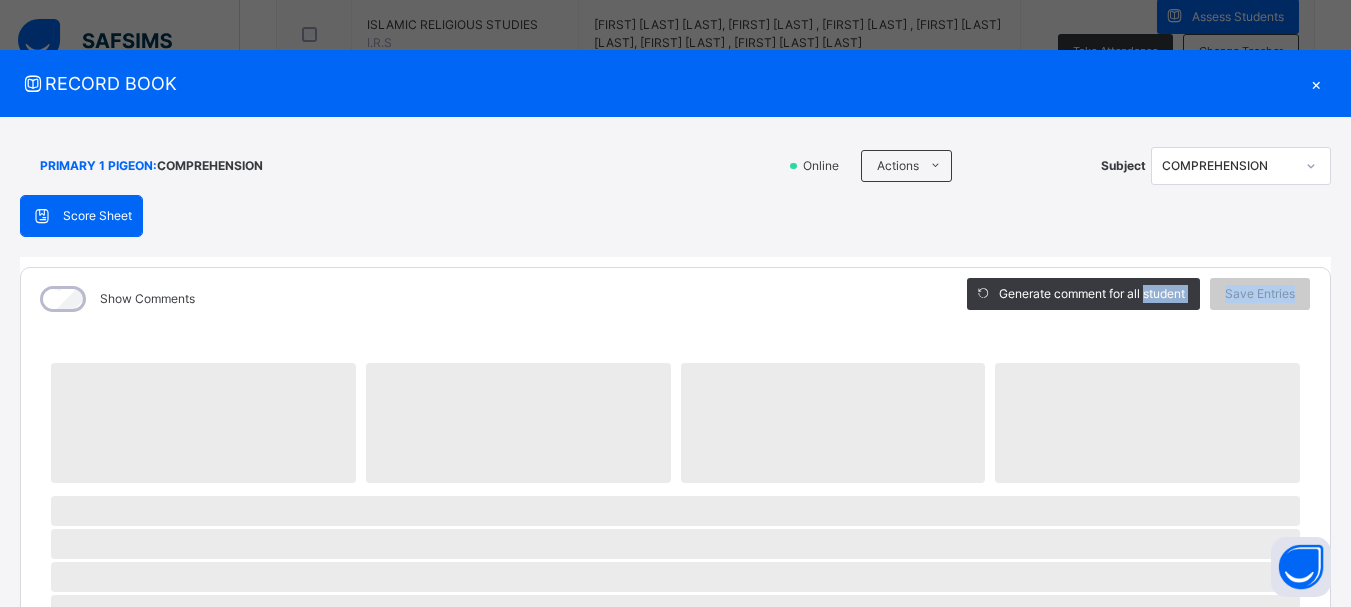 click on "Show Comments   Generate comment for all student   Save Entries Class Level:  PRIMARY 1   PIGEON Subject:  COMPREHENSION  Session:  2024/2025 Session Session:  Third Term ×   Subject Teacher’s Comment Generate and see in full the comment developed by the AI with an option to regenerate the comment Sims Bot Please wait while the Sims Bot generates comments for all your students" at bounding box center (675, 808) 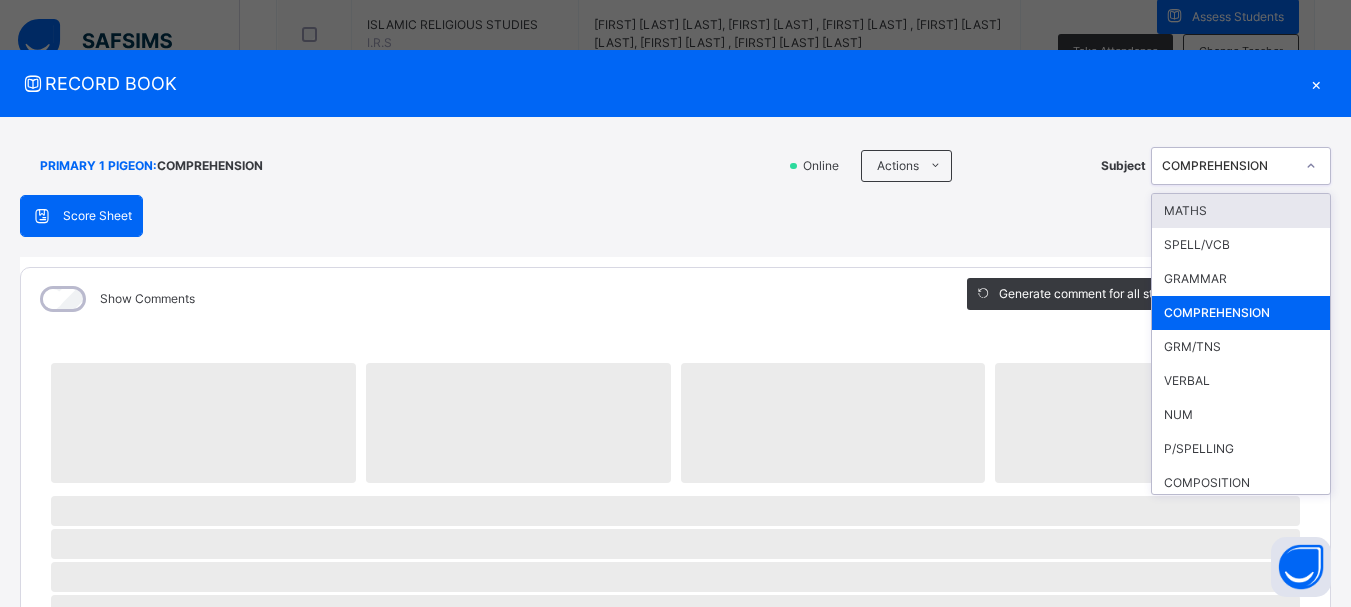click 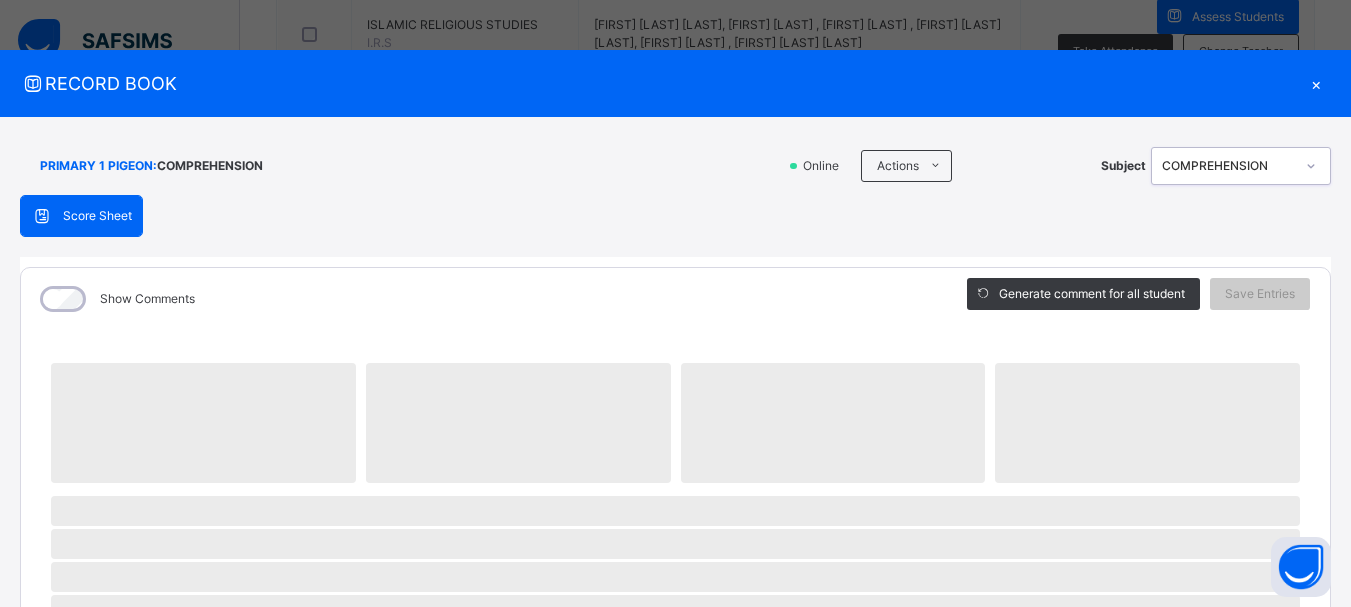 click 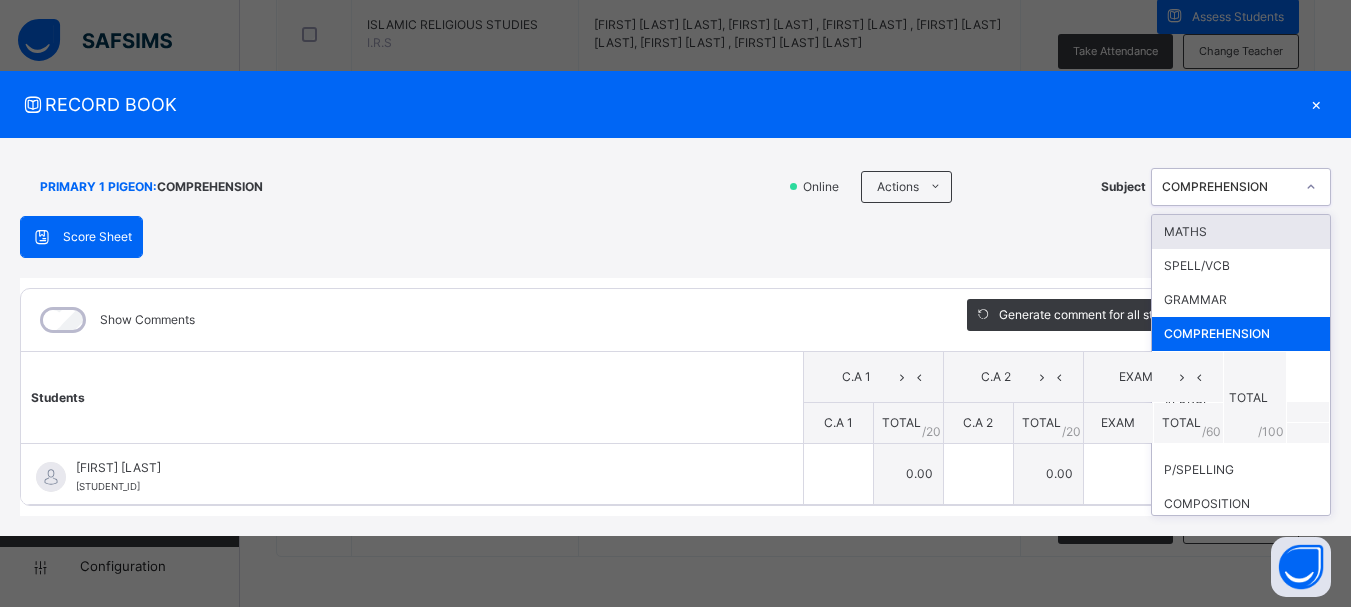 click 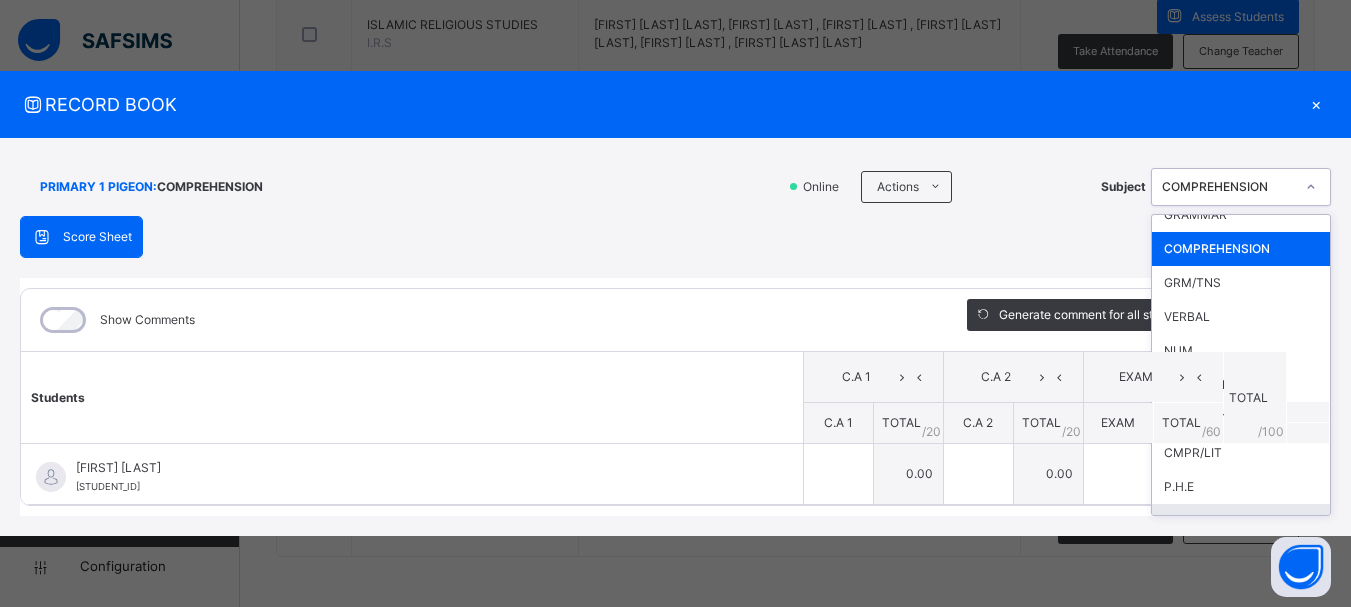 scroll, scrollTop: 119, scrollLeft: 0, axis: vertical 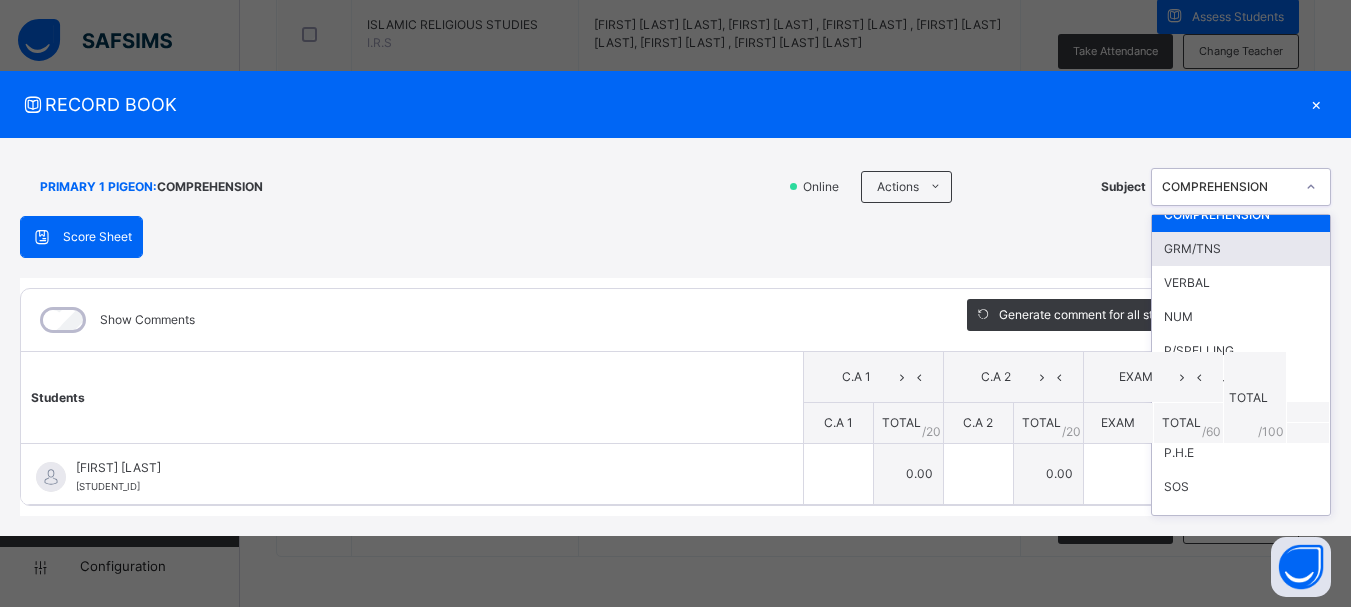 click on "GRM/TNS" at bounding box center [1241, 249] 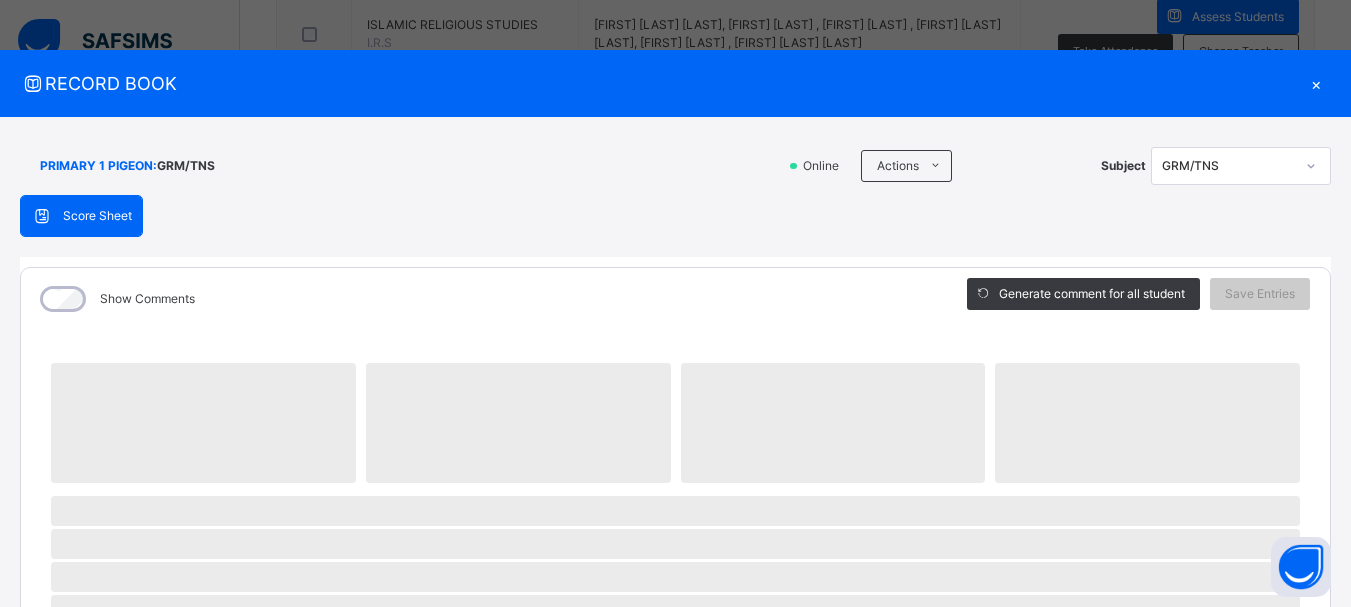 click on "Score Sheet Score Sheet Show Comments   Generate comment for all student   Save Entries Class Level:  PRIMARY 1   PIGEON Subject:  GRM/TNS Session:  2024/2025 Session Session:  Third Term ‌ ‌ ‌ ‌ ‌ ‌ ‌ ‌ ‌ ‌ ‌ ‌ ‌ ‌ ‌ ‌ ‌ ‌ ‌ ‌ ‌ ‌ ‌ ‌ ‌ ‌ ‌ ‌ ‌   ×   Subject Teacher’s Comment Generate and see in full the comment developed by the AI with an option to regenerate the comment Sims Bot Please wait while the Sims Bot generates comments for all your students" at bounding box center (675, 777) 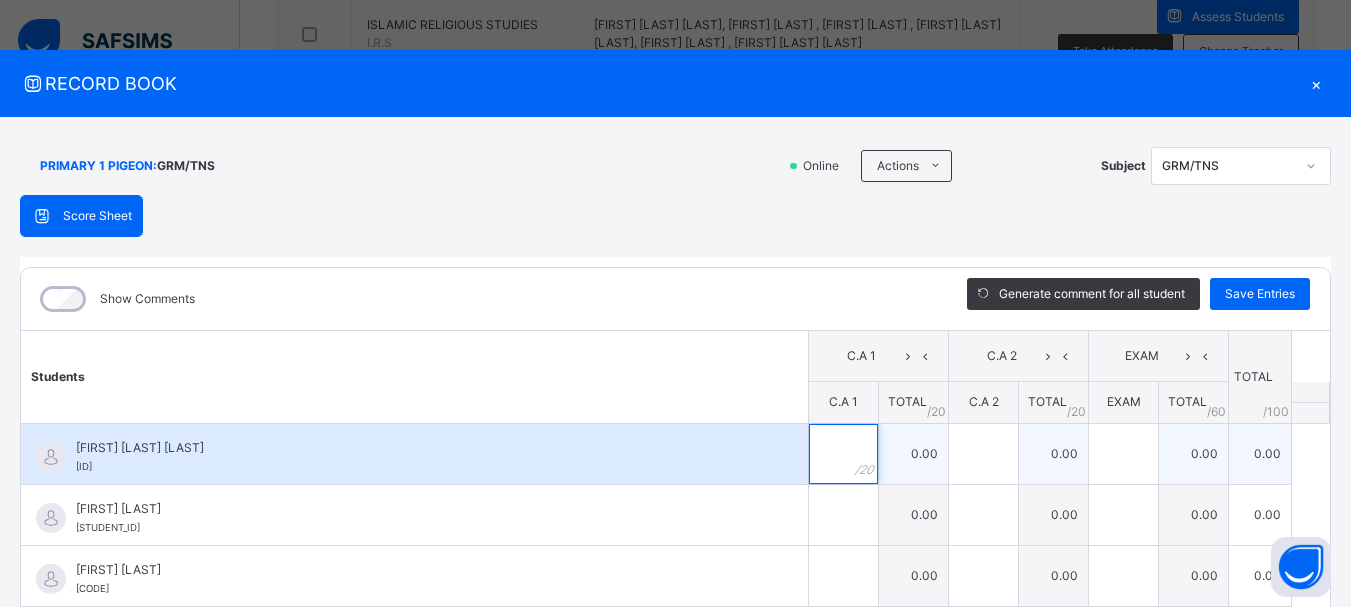 click at bounding box center [843, 454] 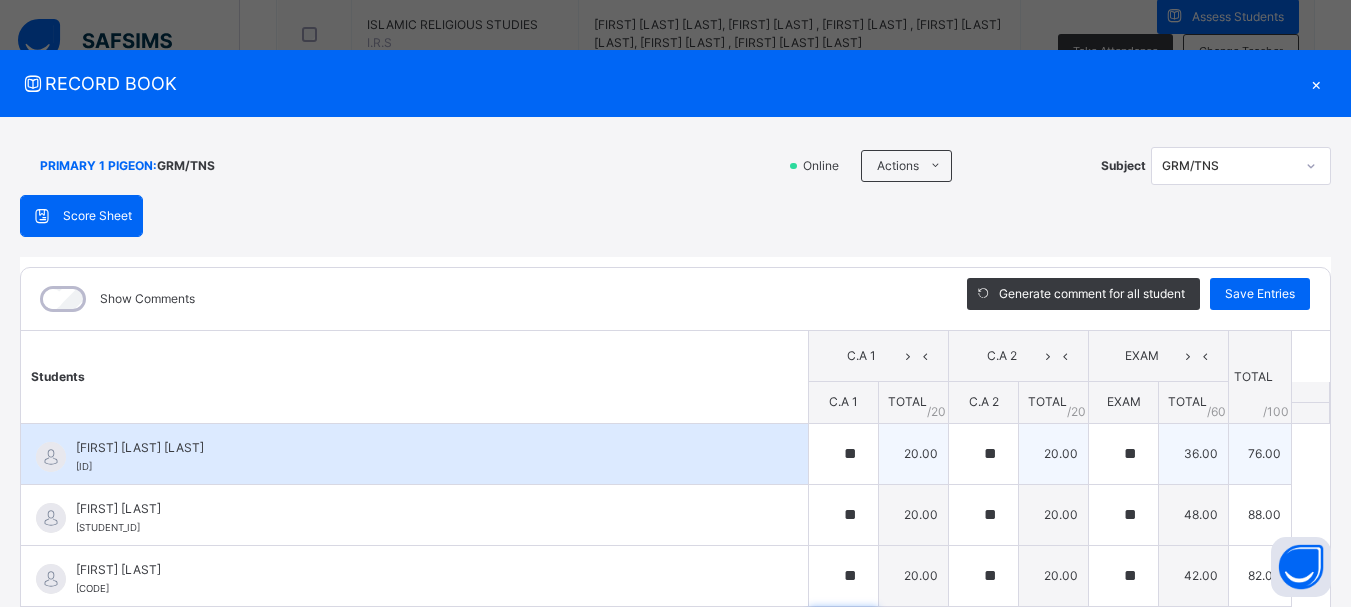 scroll, scrollTop: 60, scrollLeft: 0, axis: vertical 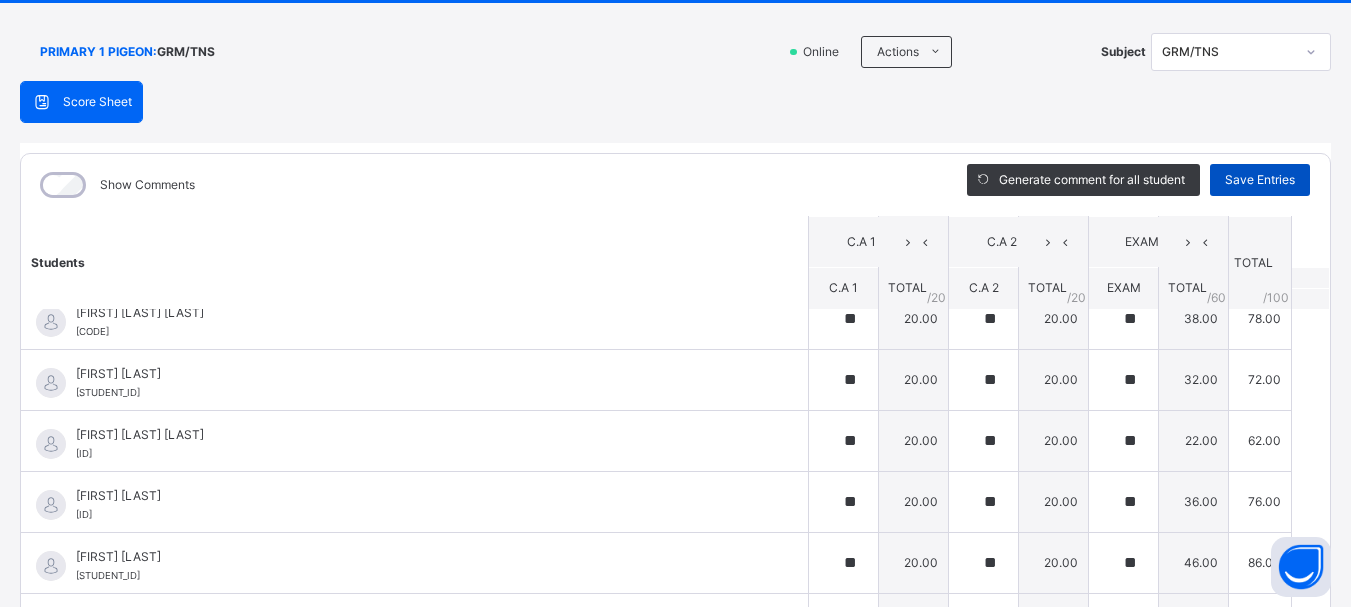click on "Save Entries" at bounding box center [1260, 180] 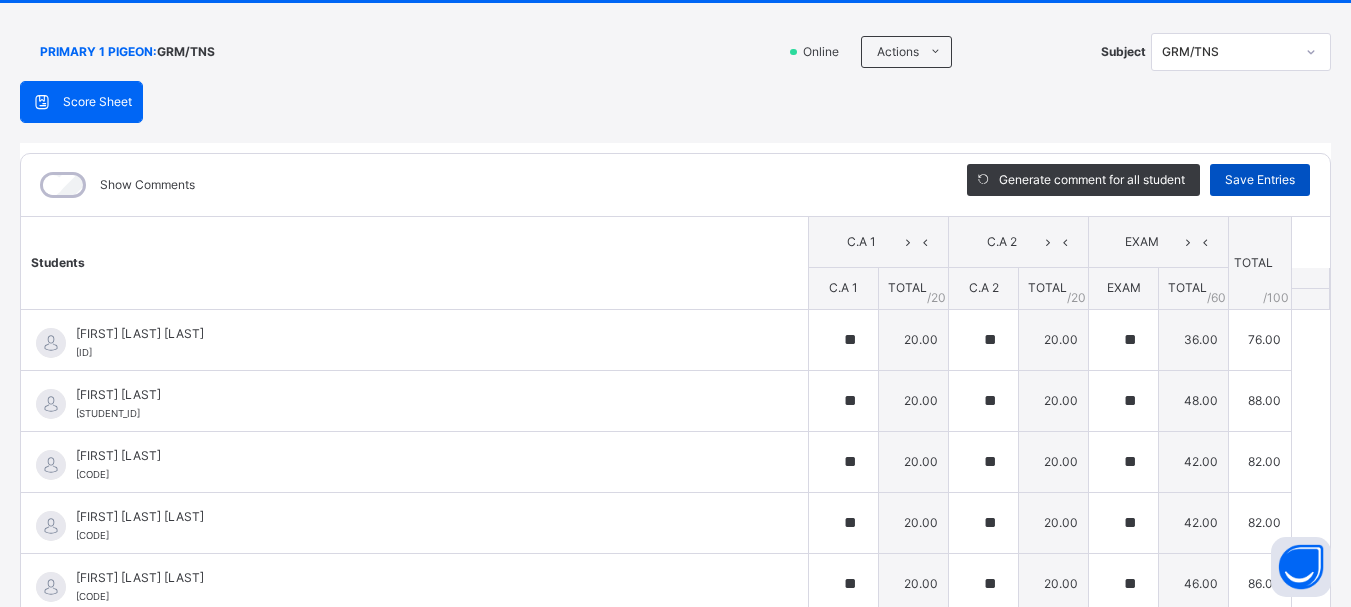 click on "Save Entries" at bounding box center [1260, 180] 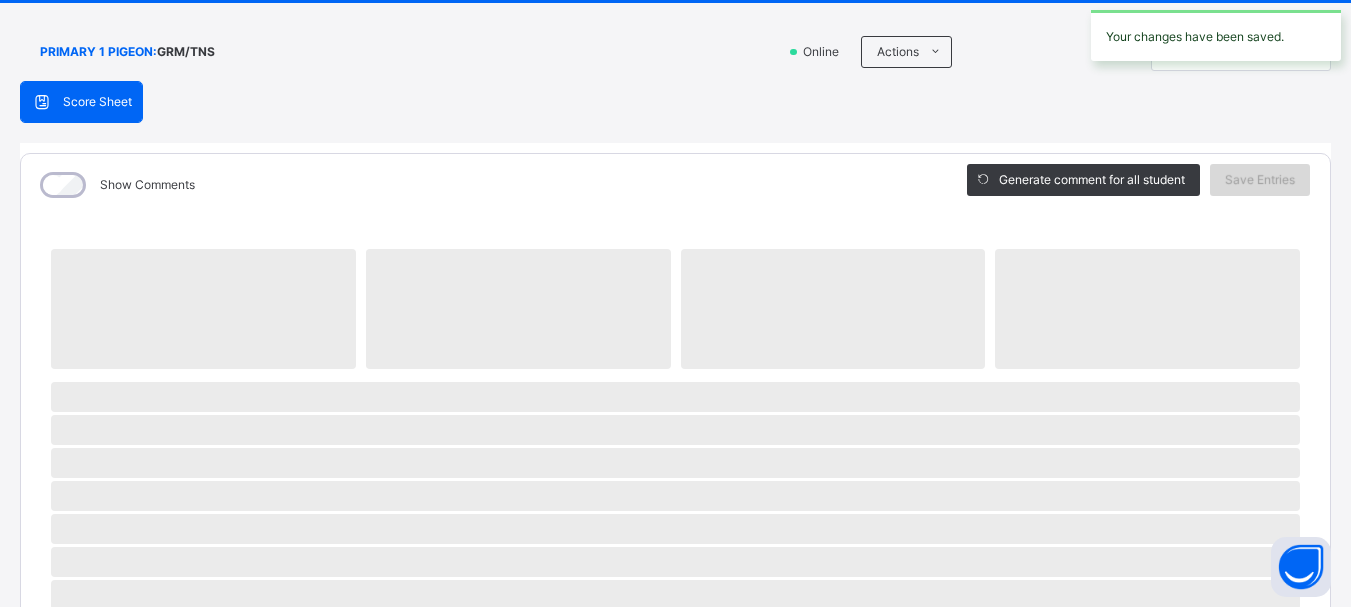 click on "Save Entries" at bounding box center [1260, 180] 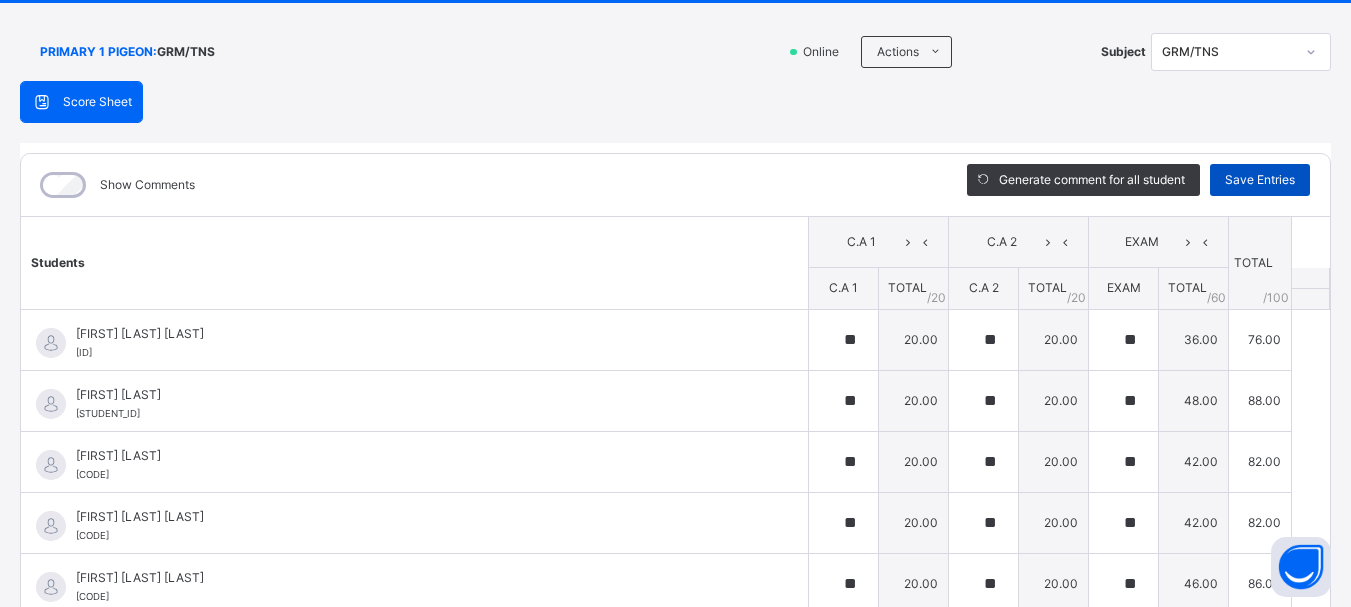 scroll, scrollTop: 74, scrollLeft: 0, axis: vertical 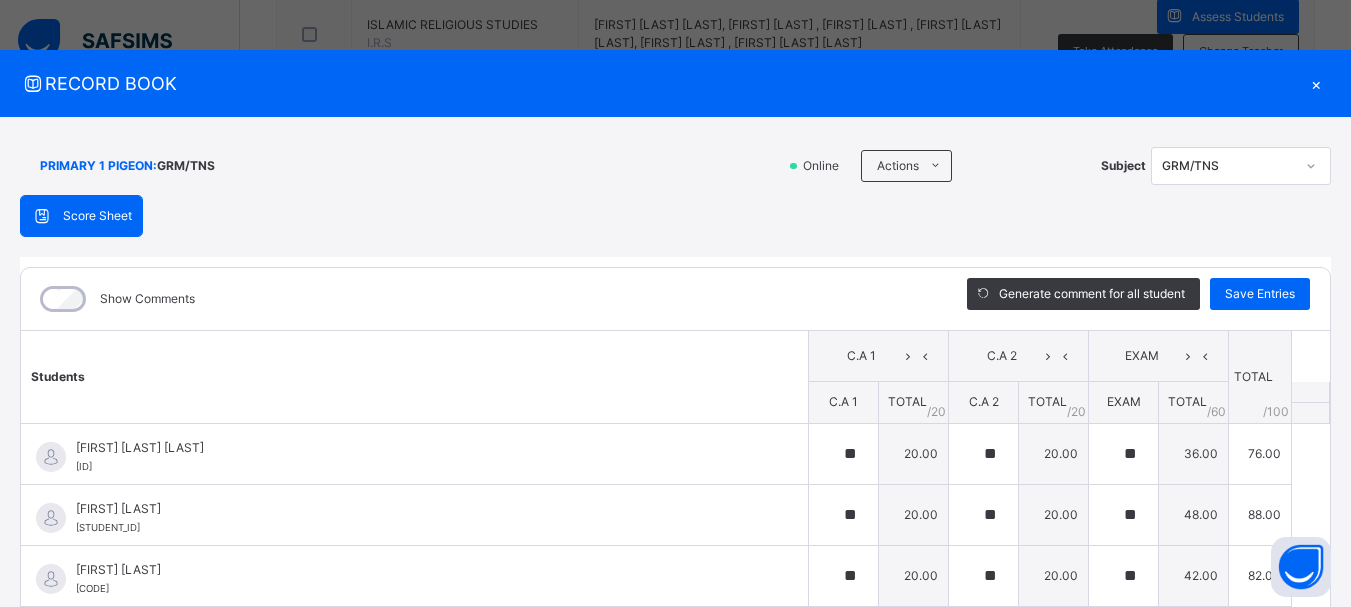 click on "×" at bounding box center (1316, 83) 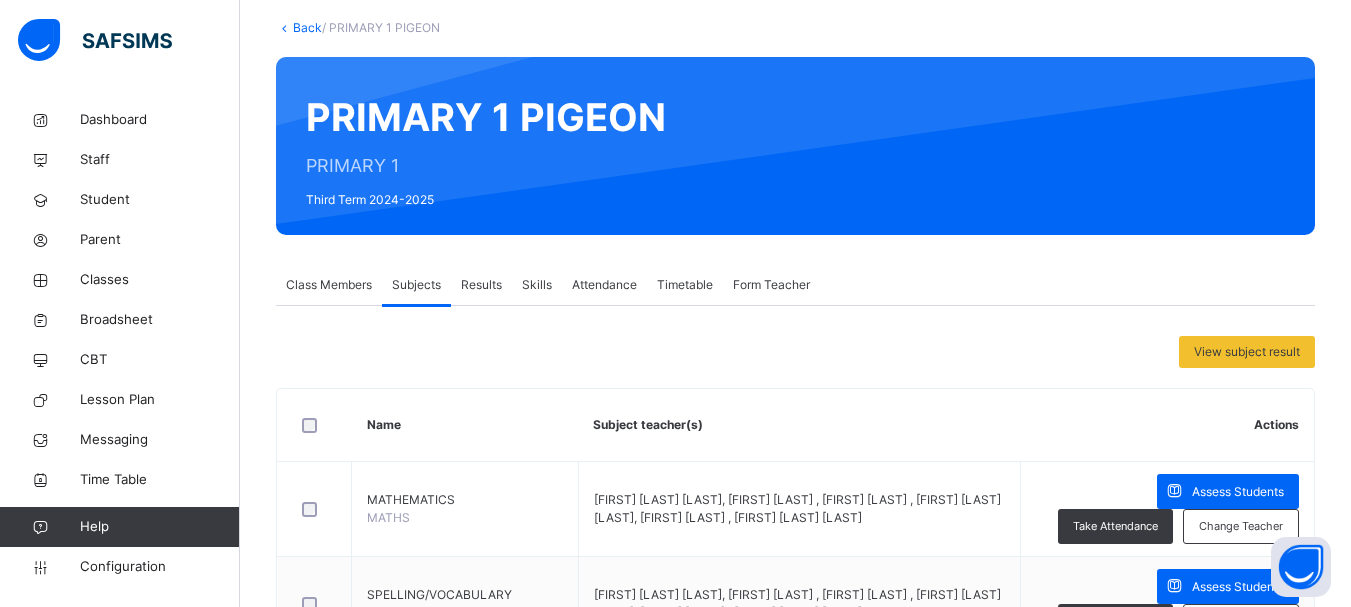 scroll, scrollTop: 0, scrollLeft: 0, axis: both 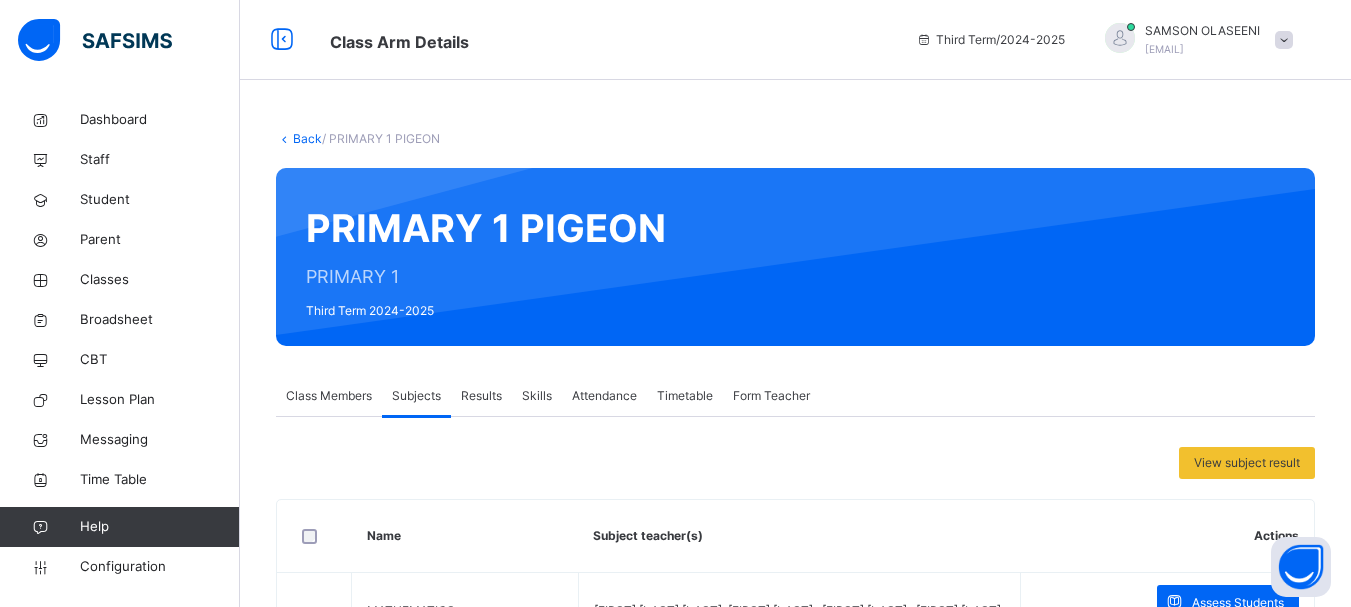 click on "Class Members" at bounding box center (329, 396) 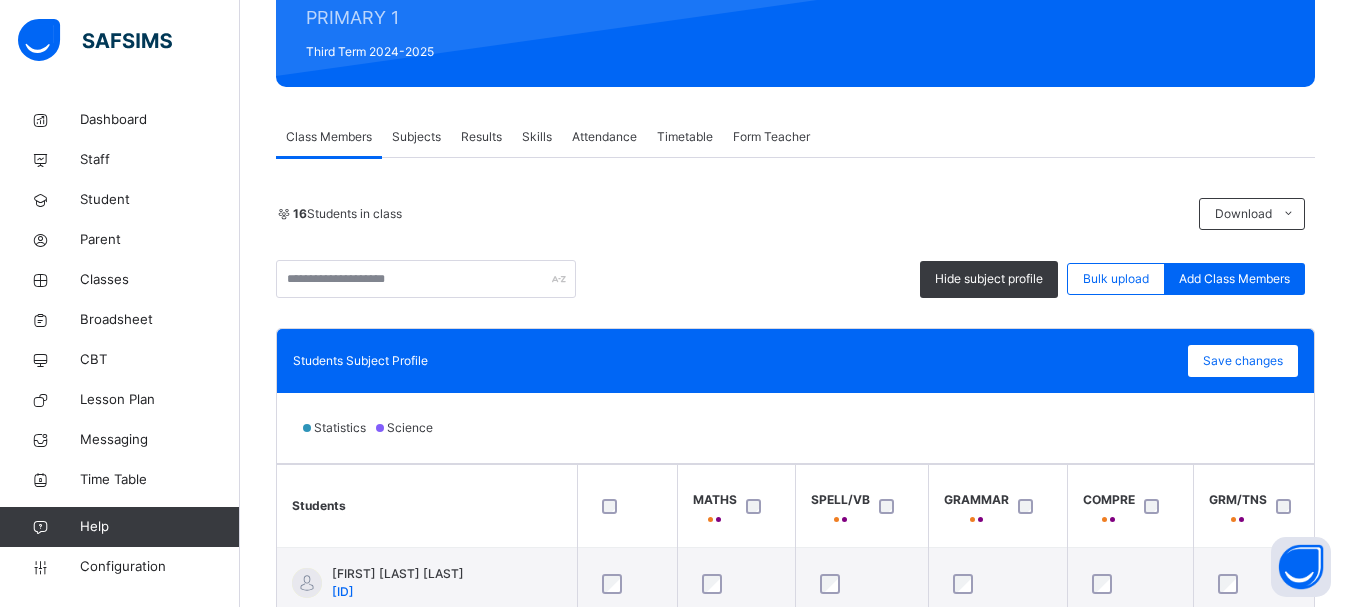 scroll, scrollTop: 280, scrollLeft: 0, axis: vertical 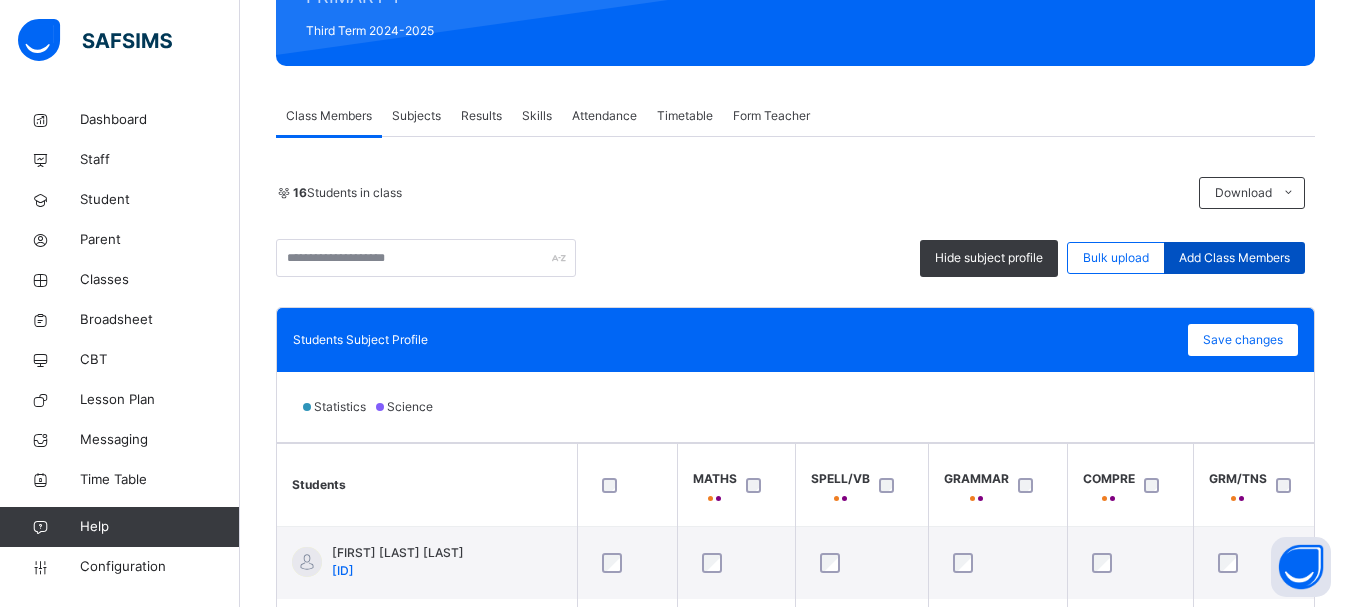 click on "Add Class Members" at bounding box center (1234, 258) 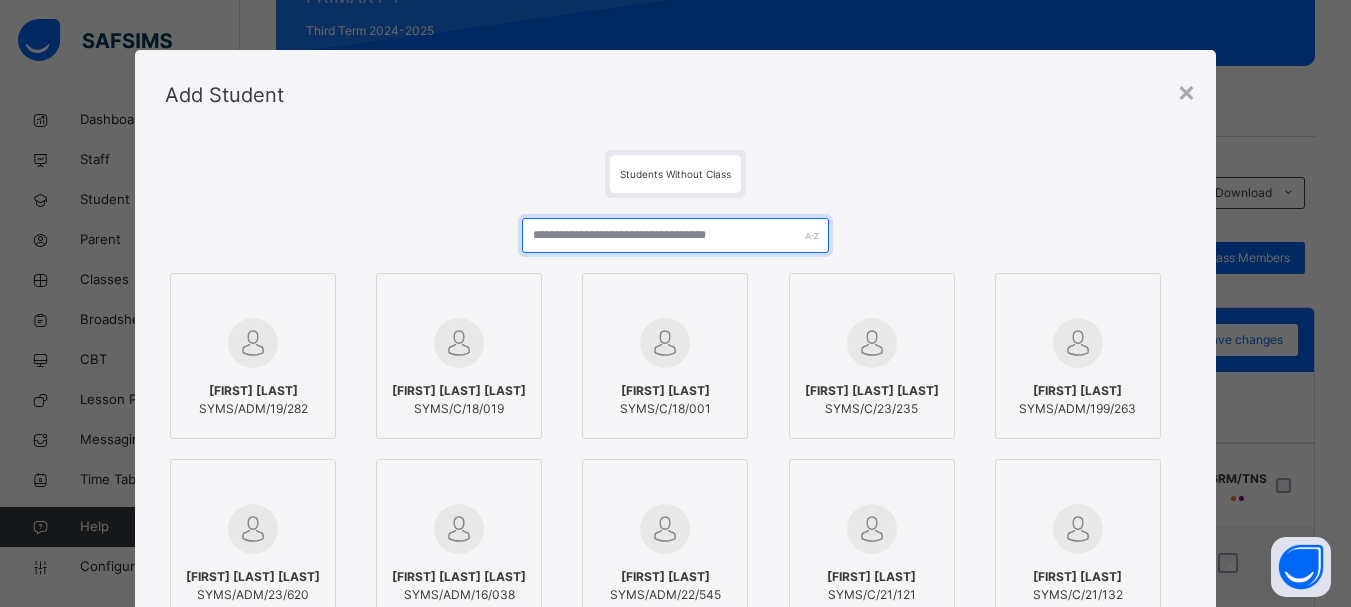 click at bounding box center (675, 235) 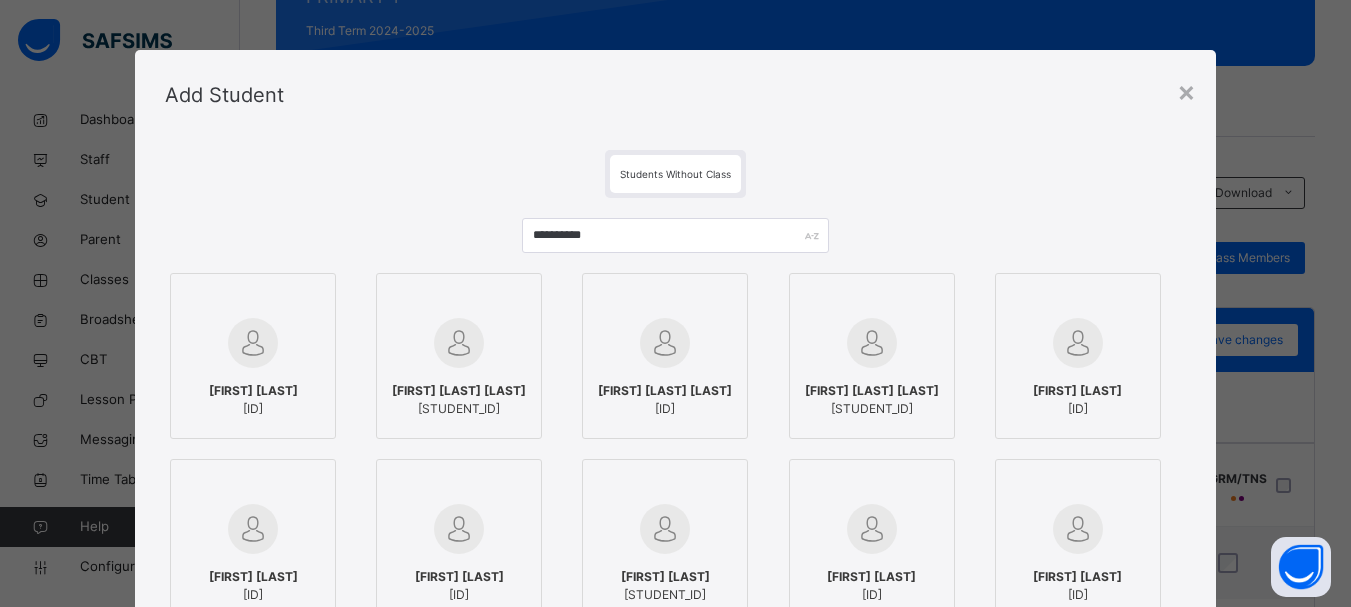 click on "Students Without Class" at bounding box center [675, 174] 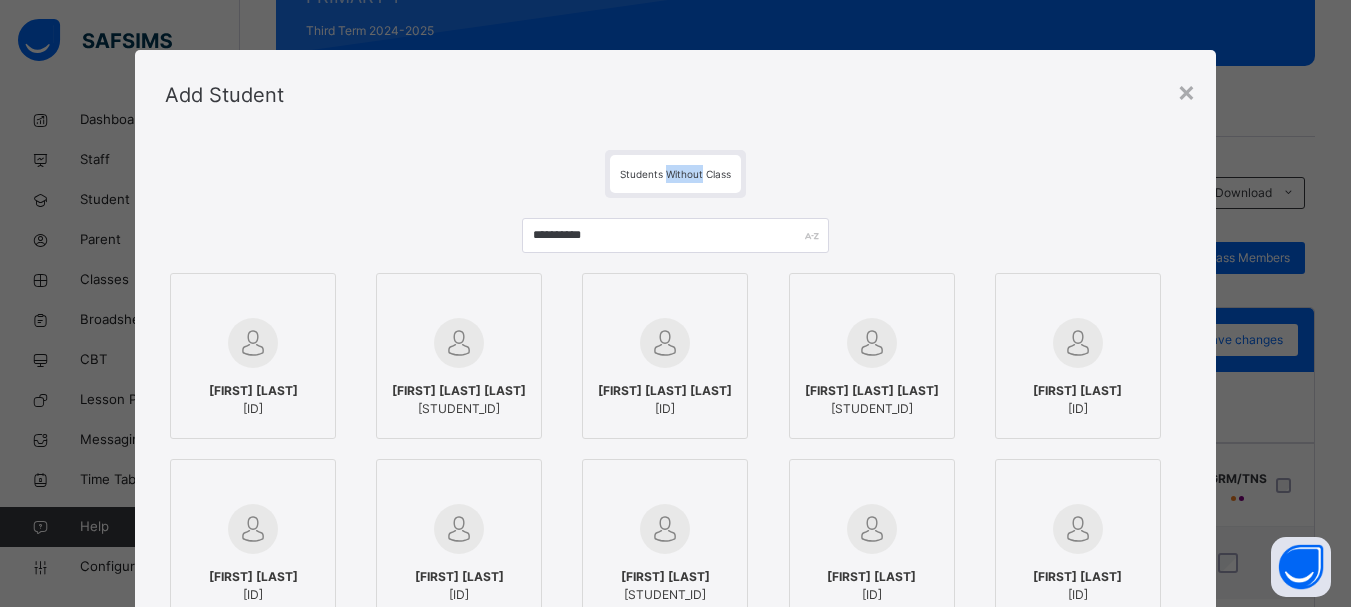 click on "Students Without Class" at bounding box center (675, 174) 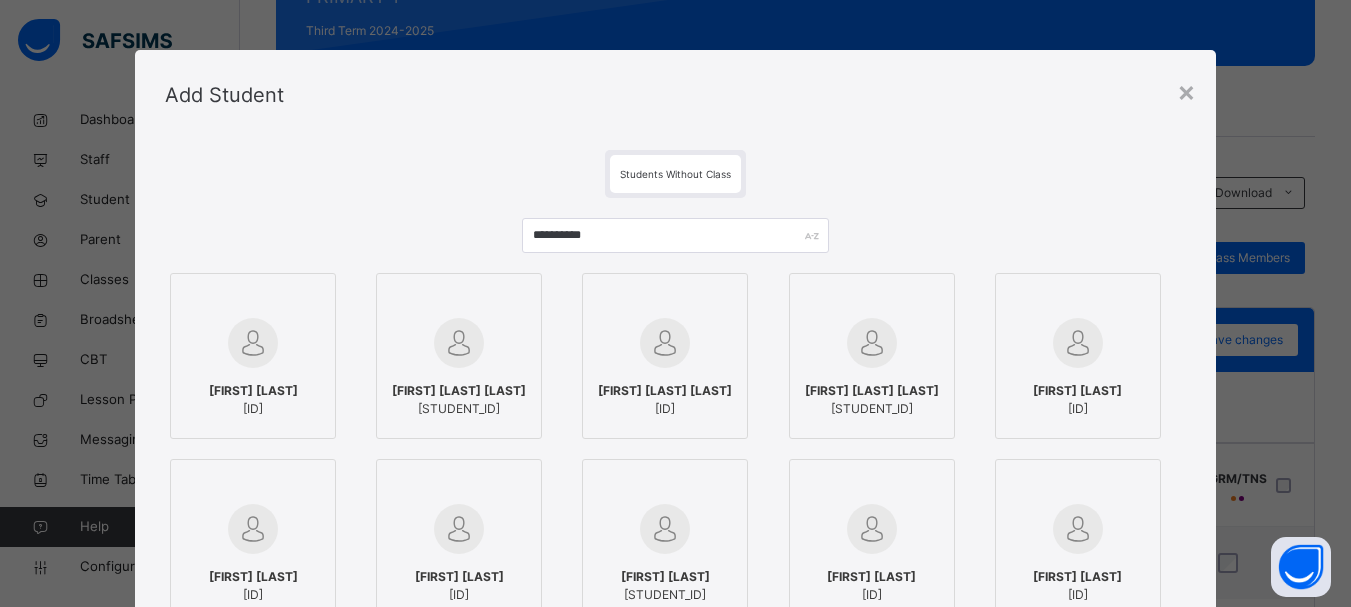 click on "Students Without Class" at bounding box center (675, 174) 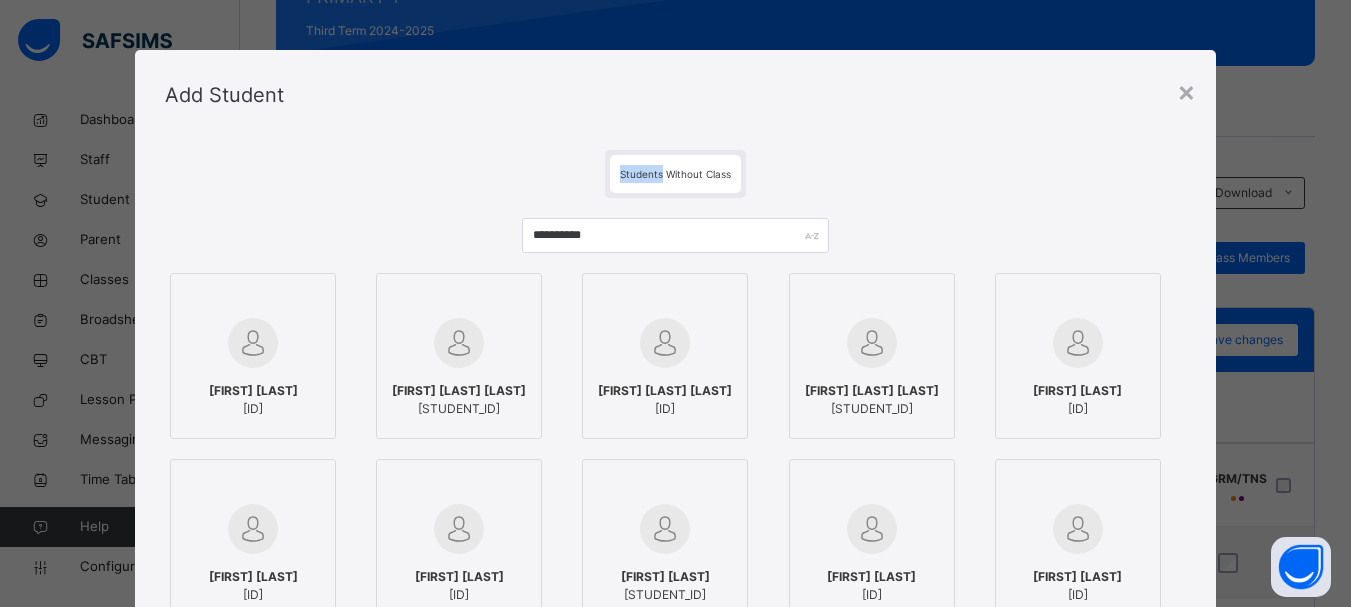 click on "Students Without Class" at bounding box center [675, 174] 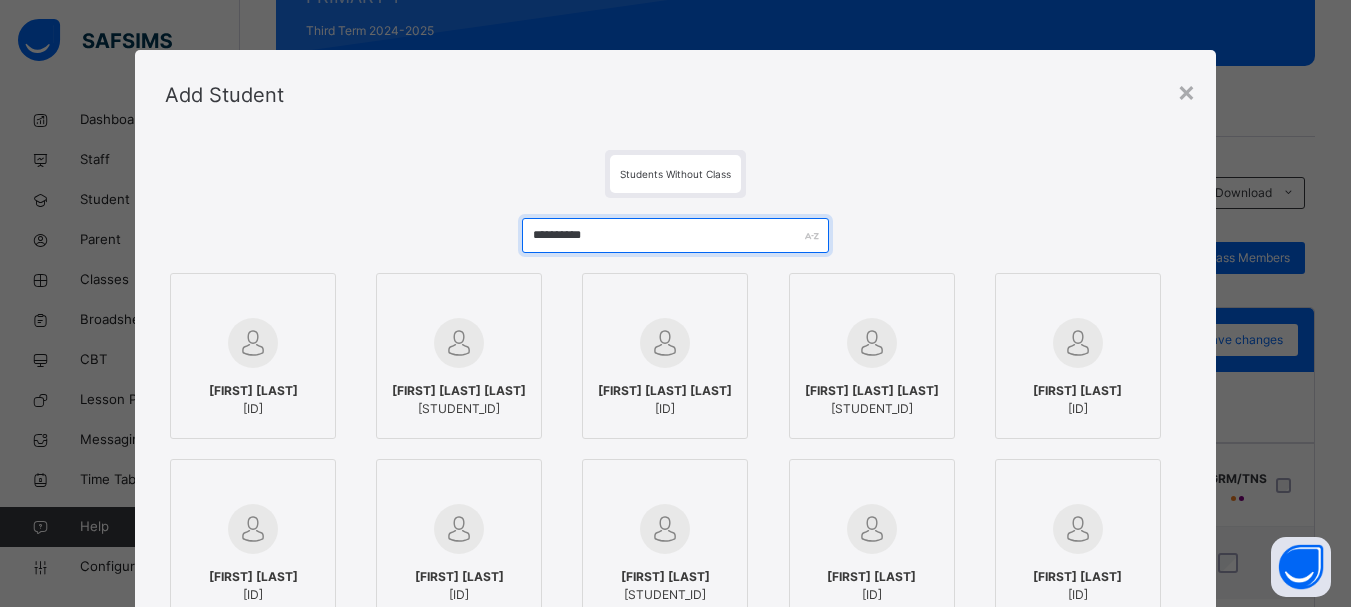click on "**********" at bounding box center [675, 235] 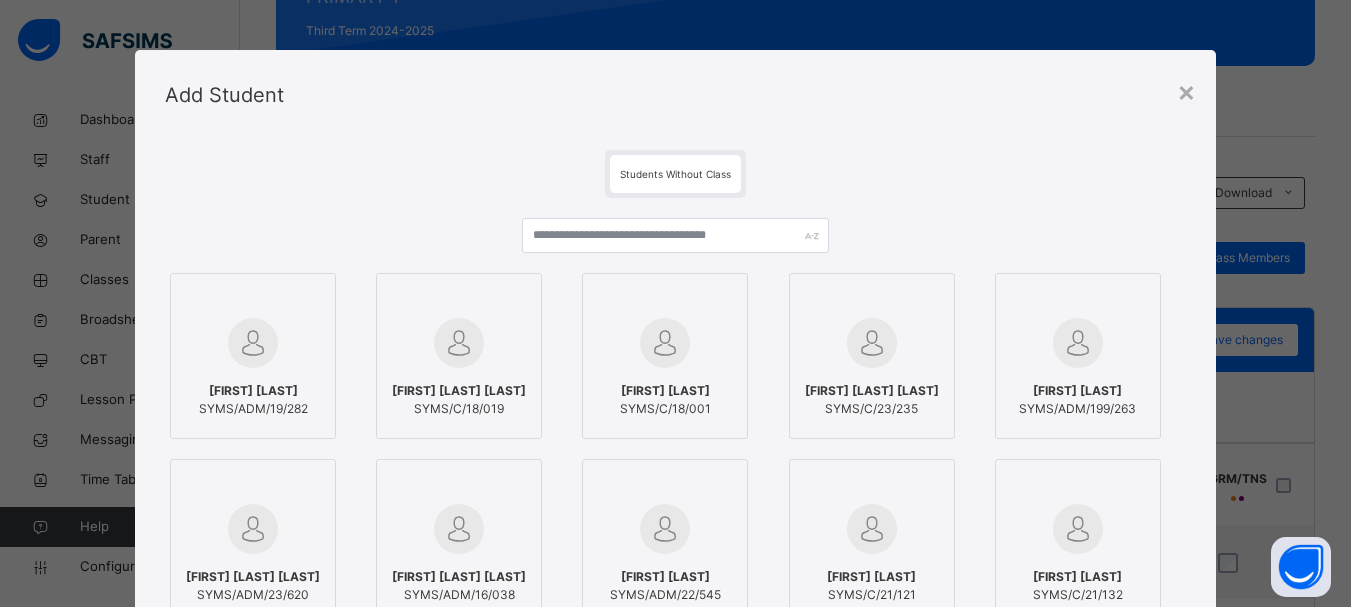 click on "Students Without Class" at bounding box center [675, 174] 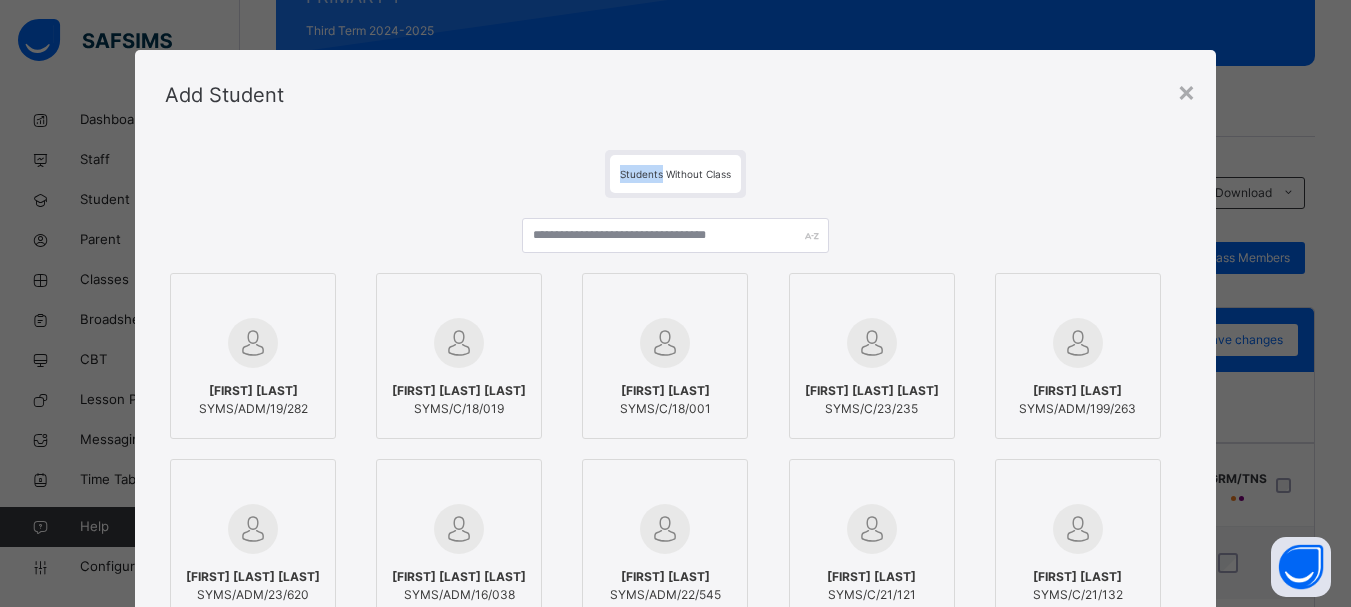 click on "Students Without Class" at bounding box center (675, 174) 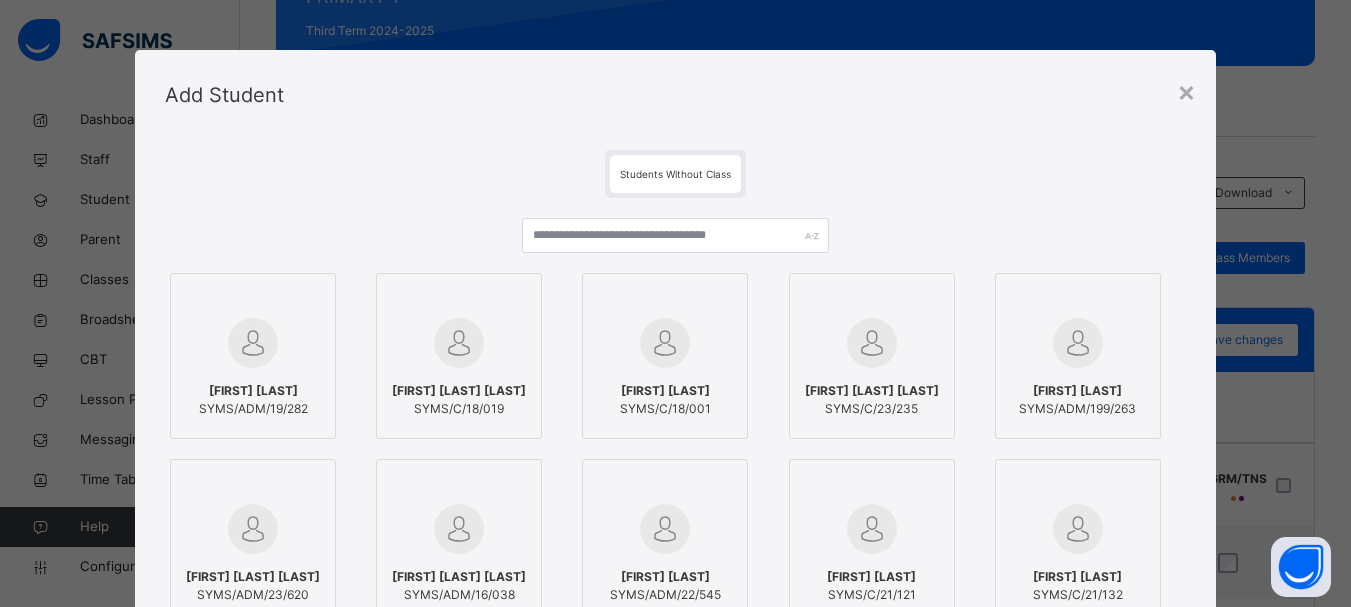 click on "Students Without Class" at bounding box center [675, 174] 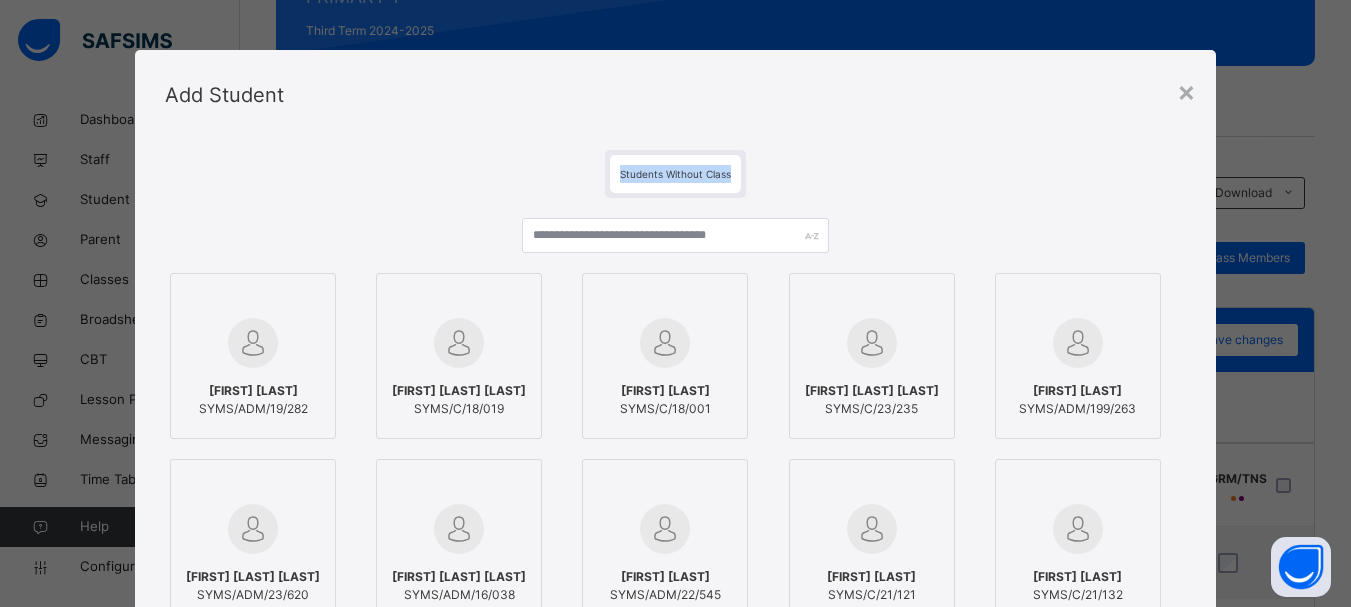 click on "Students Without Class" at bounding box center (675, 174) 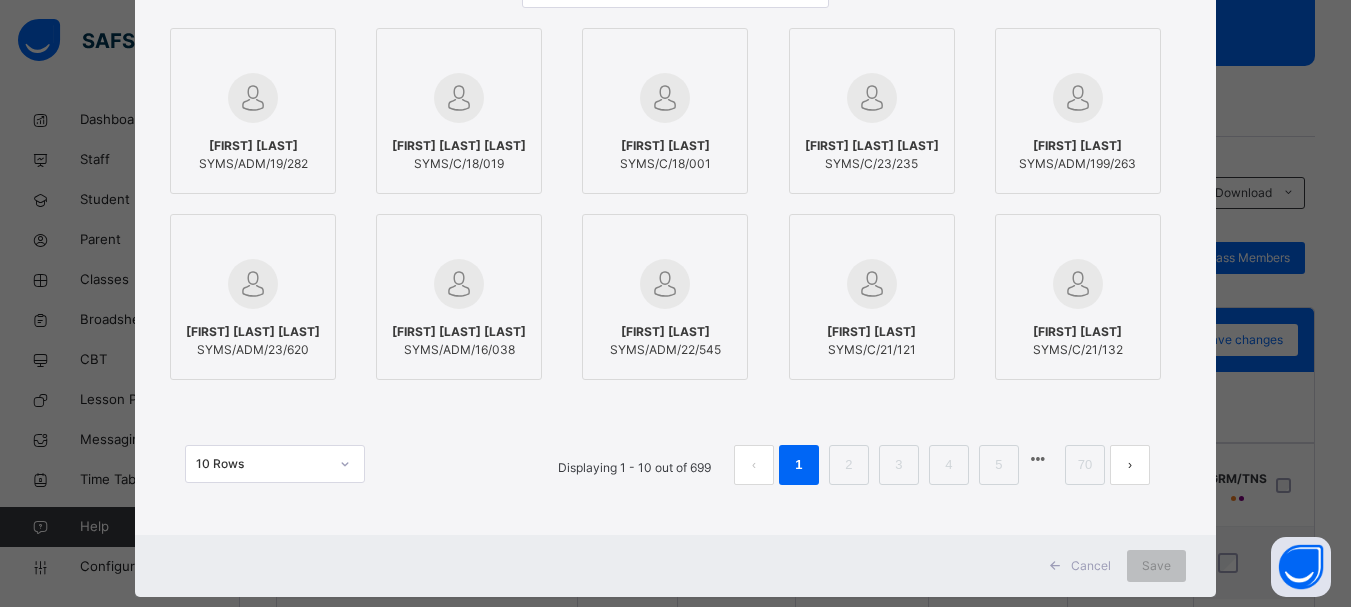 scroll, scrollTop: 77, scrollLeft: 0, axis: vertical 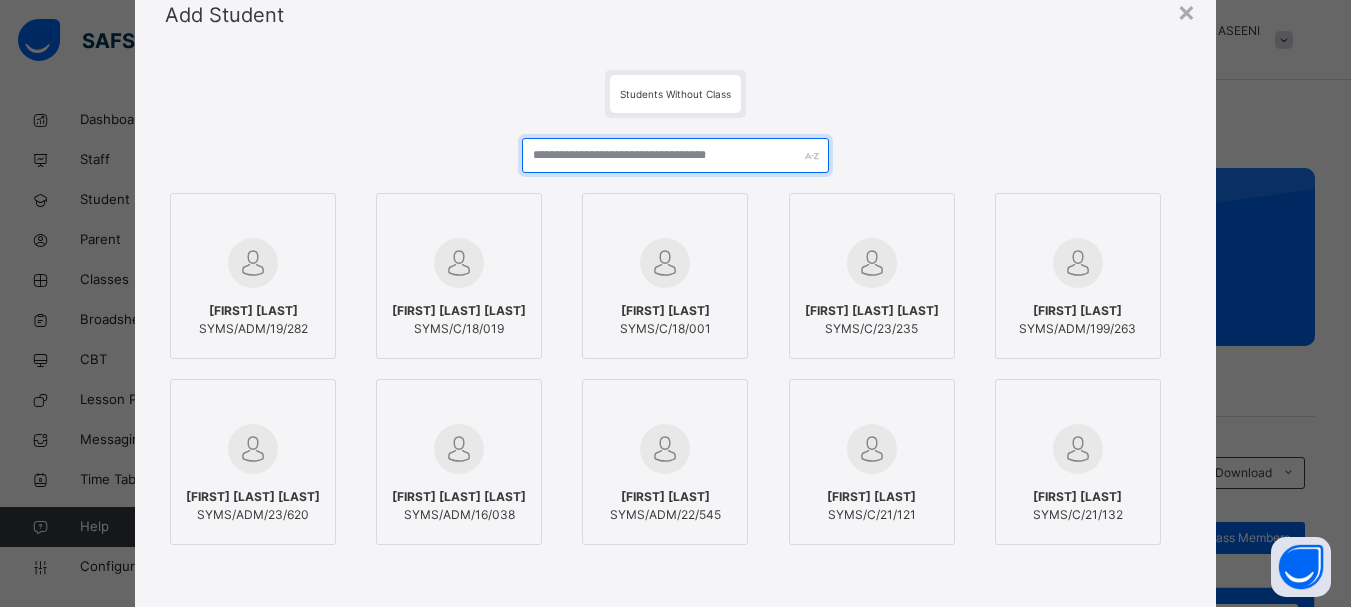 click at bounding box center [675, 155] 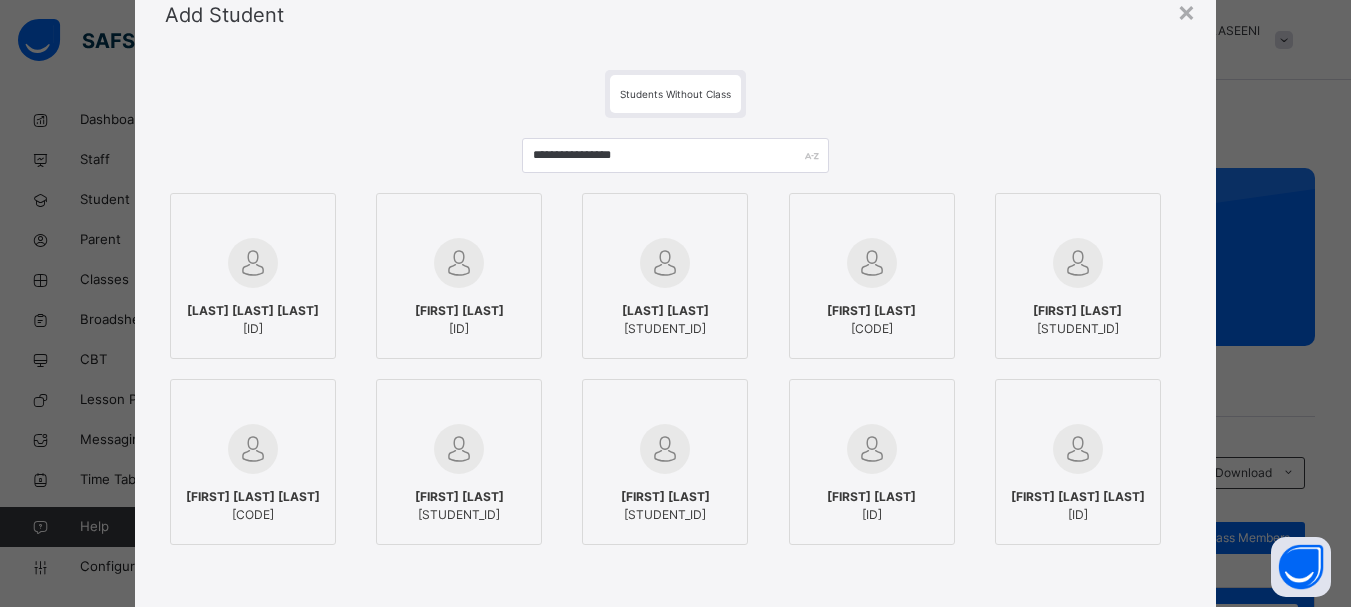 click on "Students Without Class" at bounding box center (675, 94) 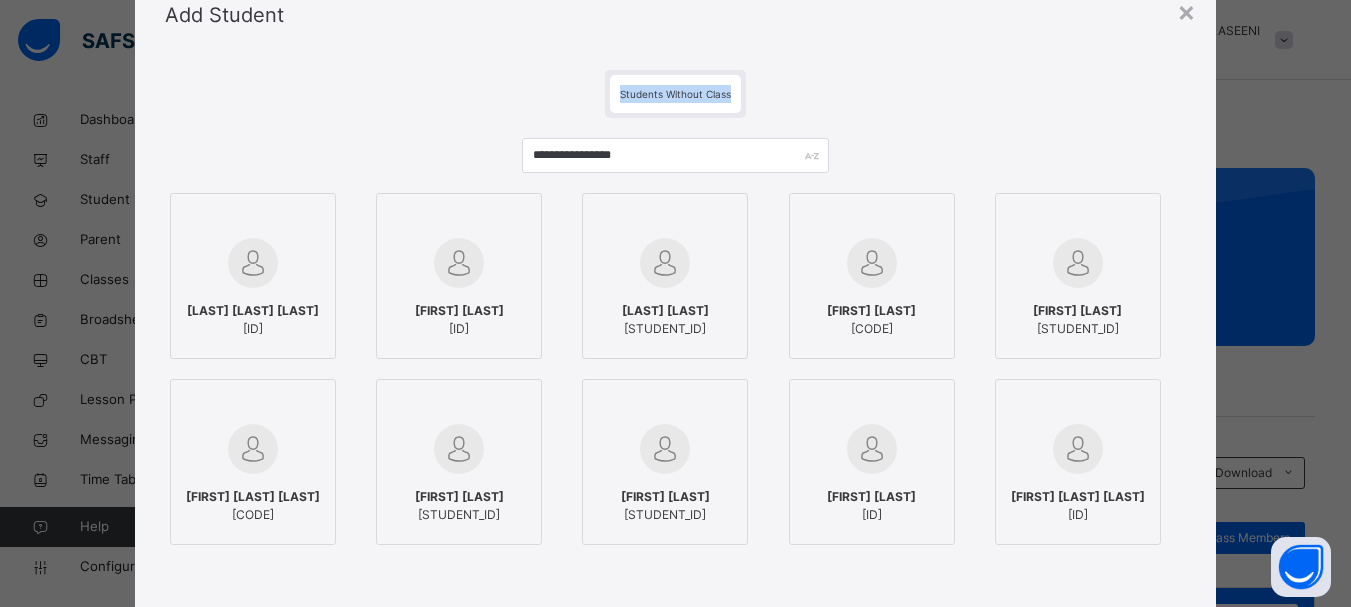 click on "Students Without Class" at bounding box center [675, 94] 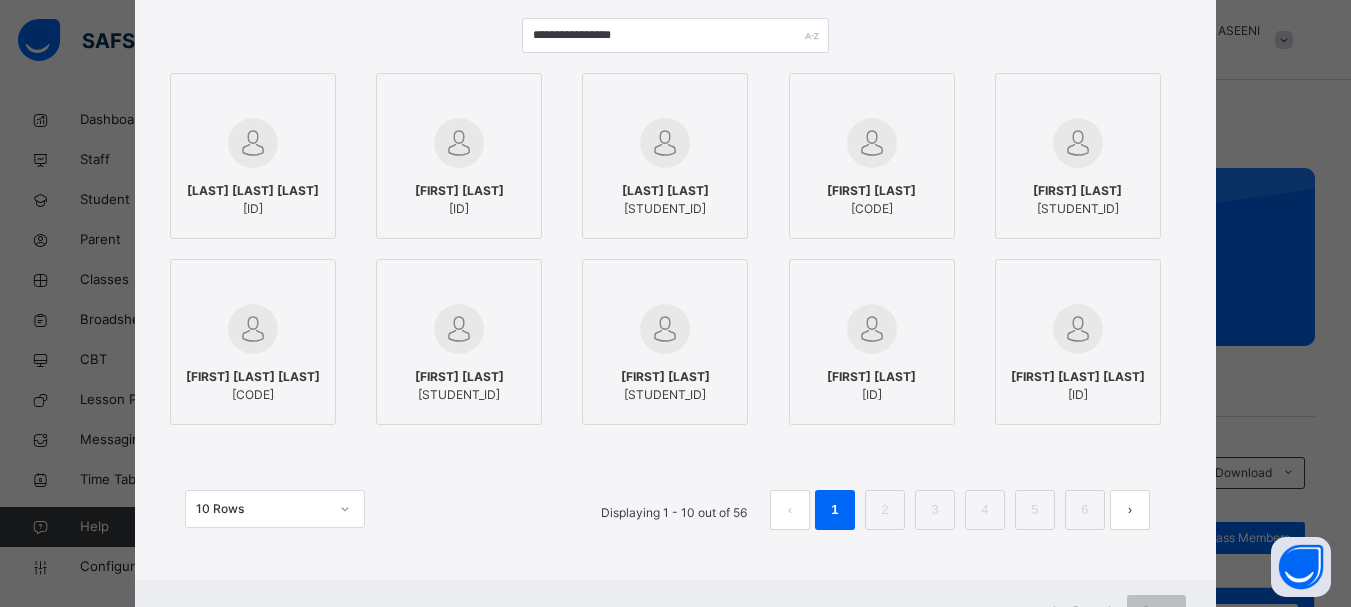 scroll, scrollTop: 240, scrollLeft: 0, axis: vertical 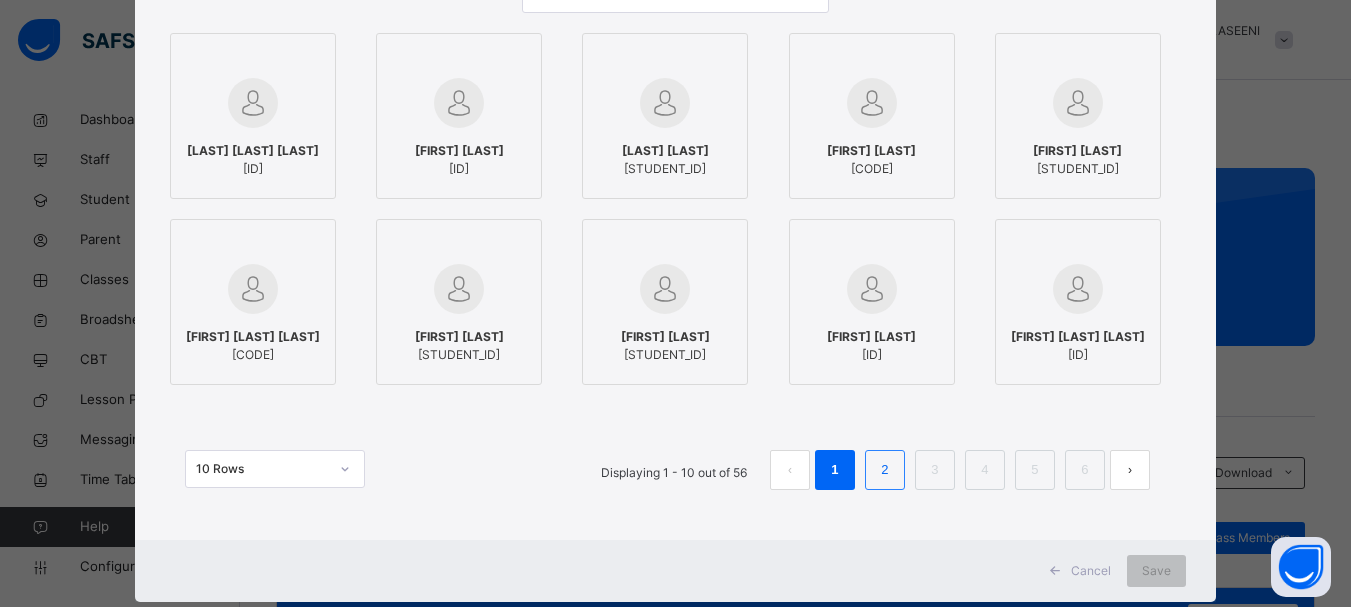 click on "2" at bounding box center (885, 470) 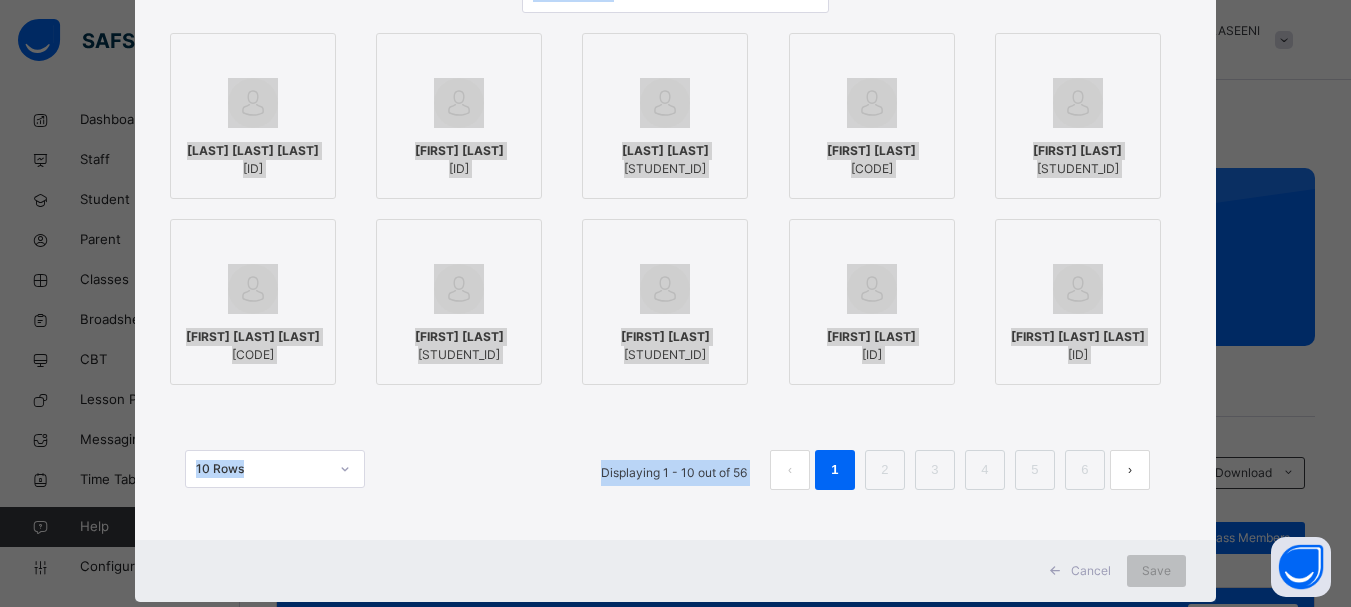 click on "**********" at bounding box center (675, 220) 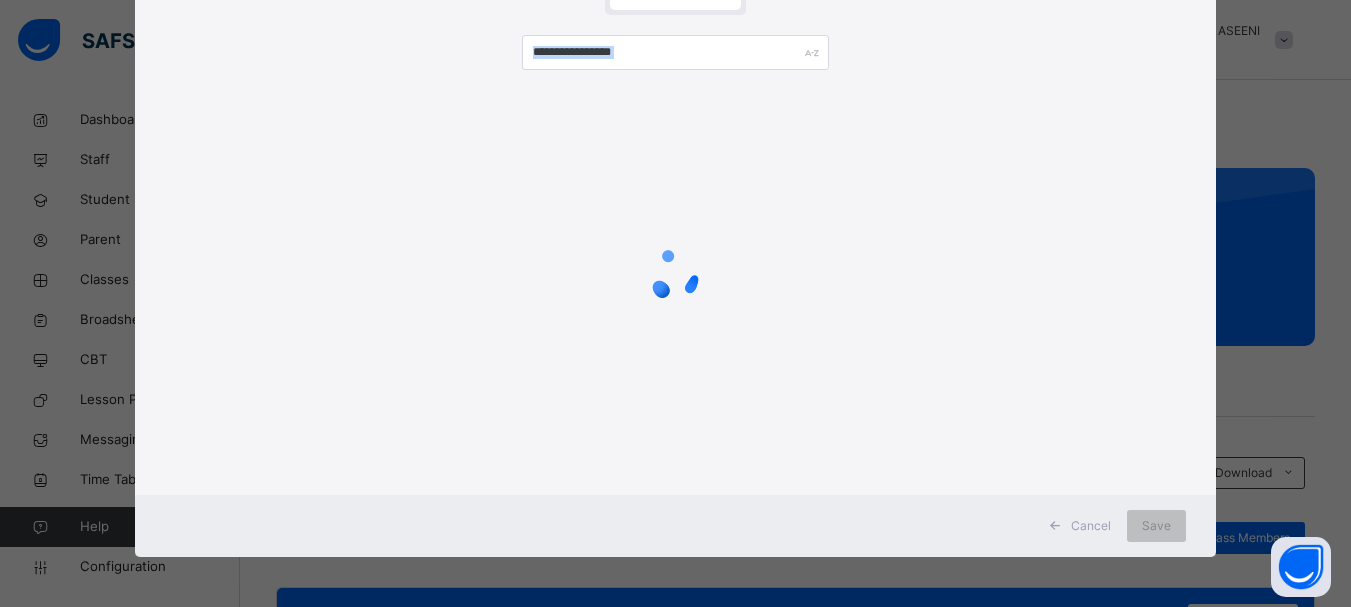 scroll, scrollTop: 240, scrollLeft: 0, axis: vertical 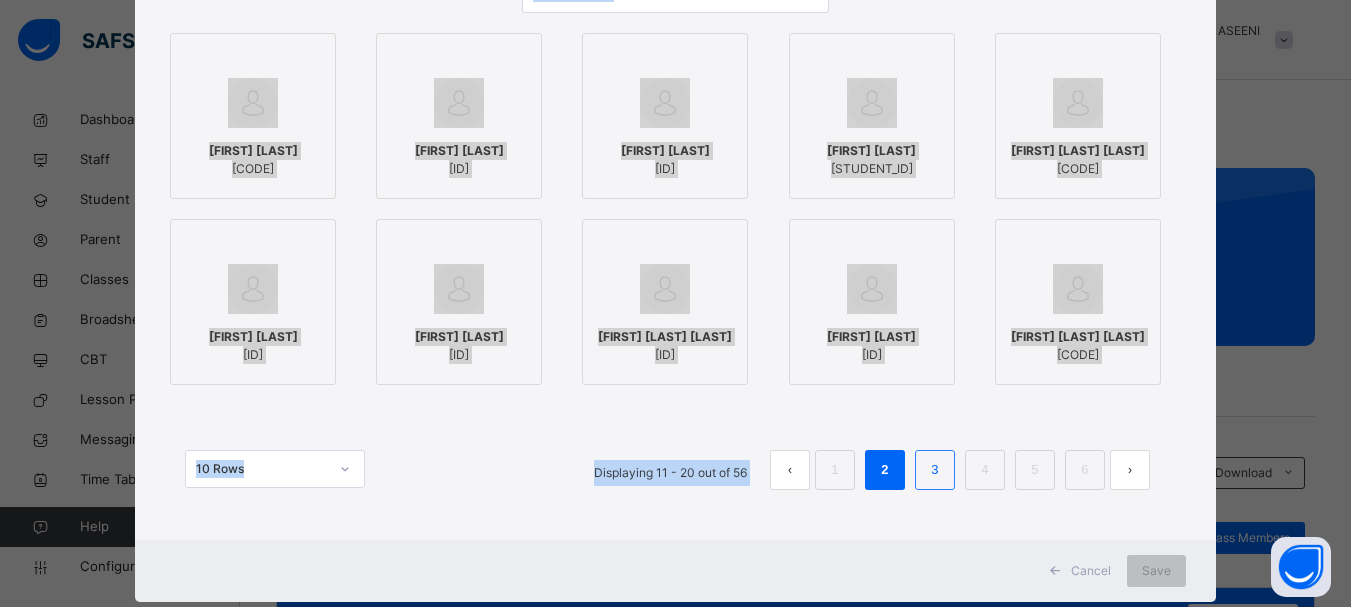 click on "3" at bounding box center (935, 470) 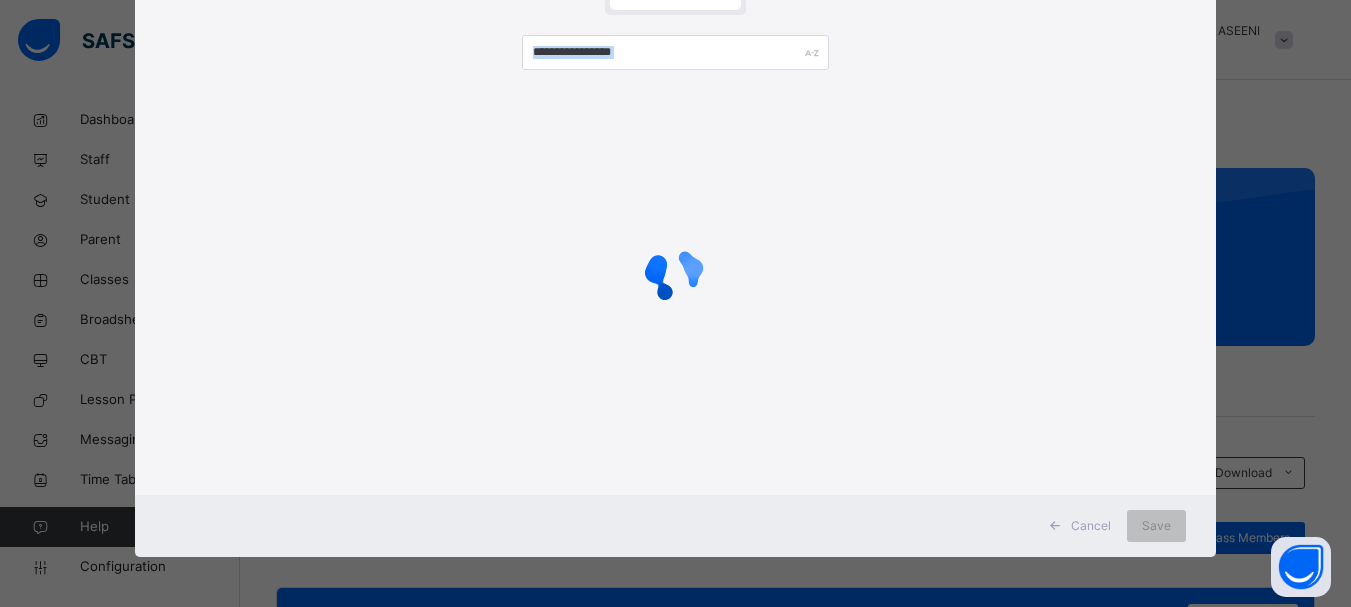 click on "**********" at bounding box center (675, 226) 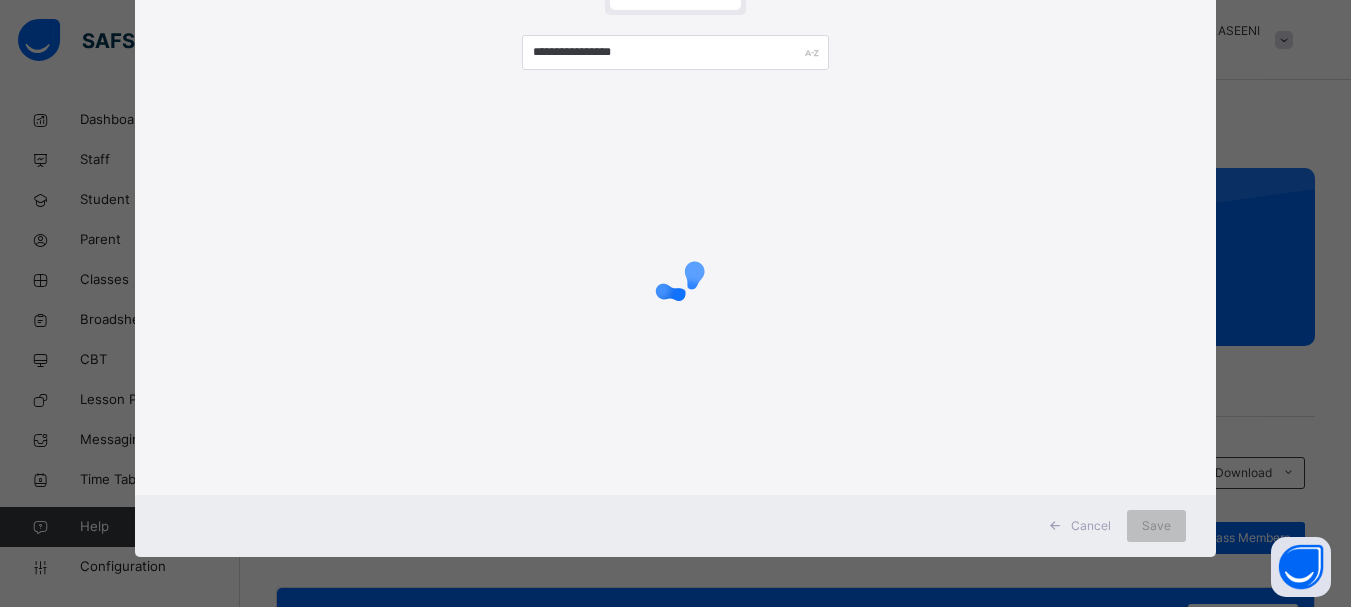 click on "**********" at bounding box center (675, 226) 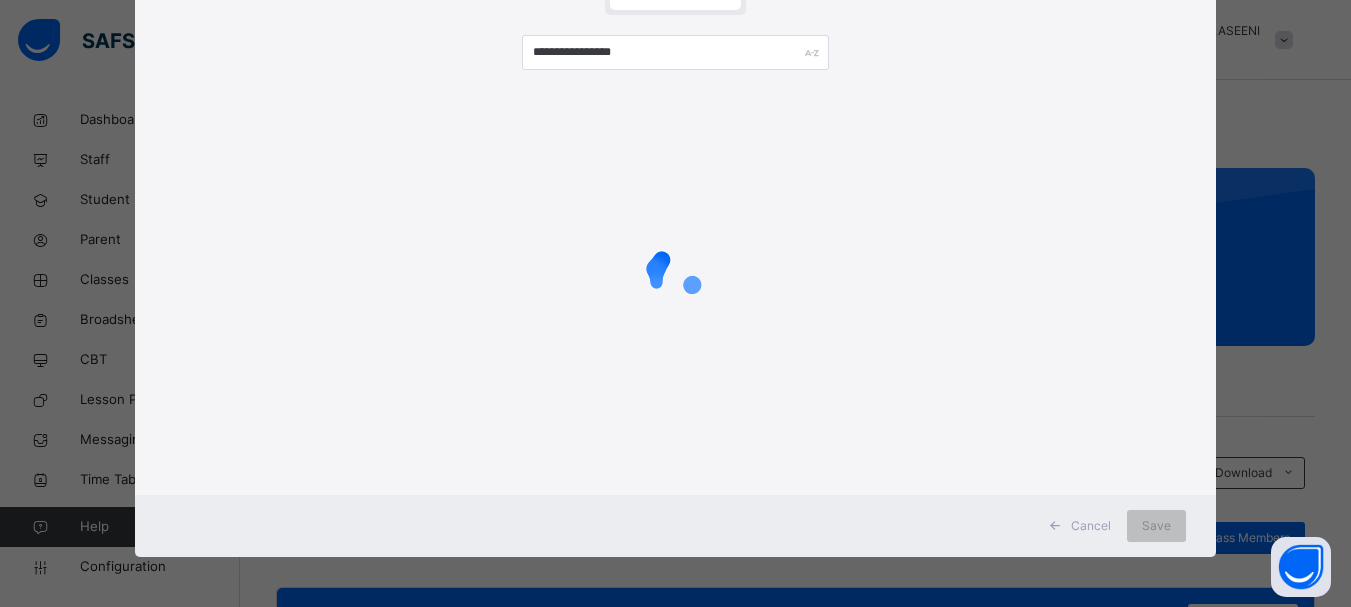 scroll, scrollTop: 240, scrollLeft: 0, axis: vertical 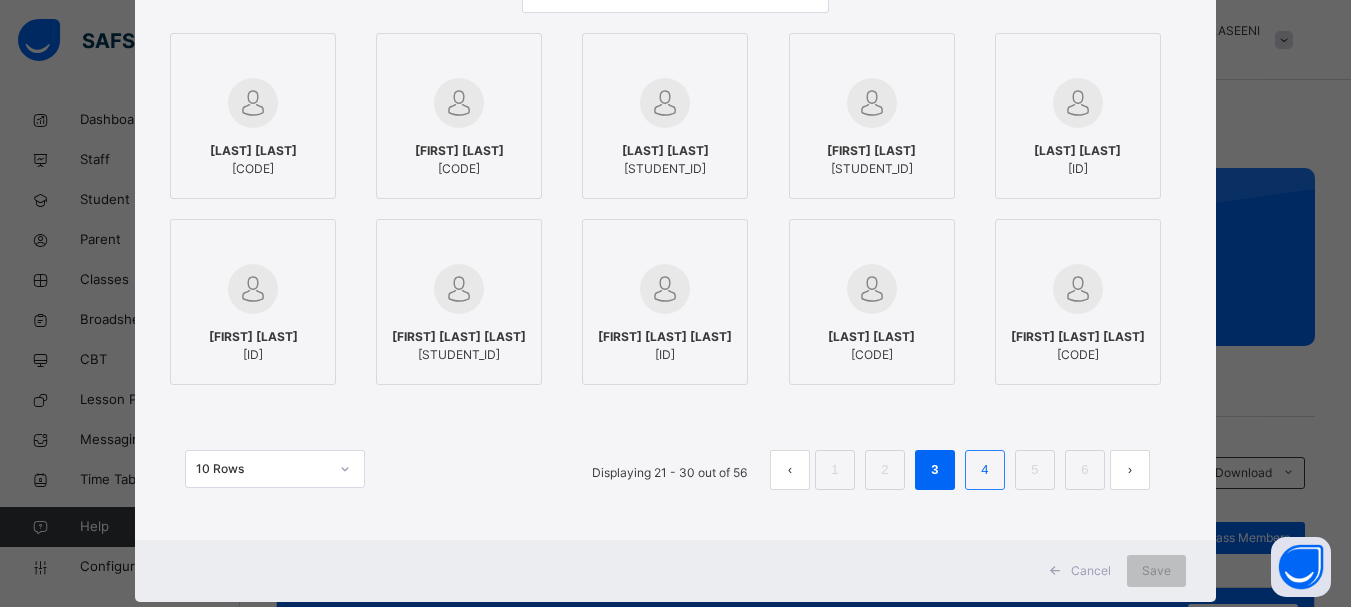 click on "4" at bounding box center (985, 470) 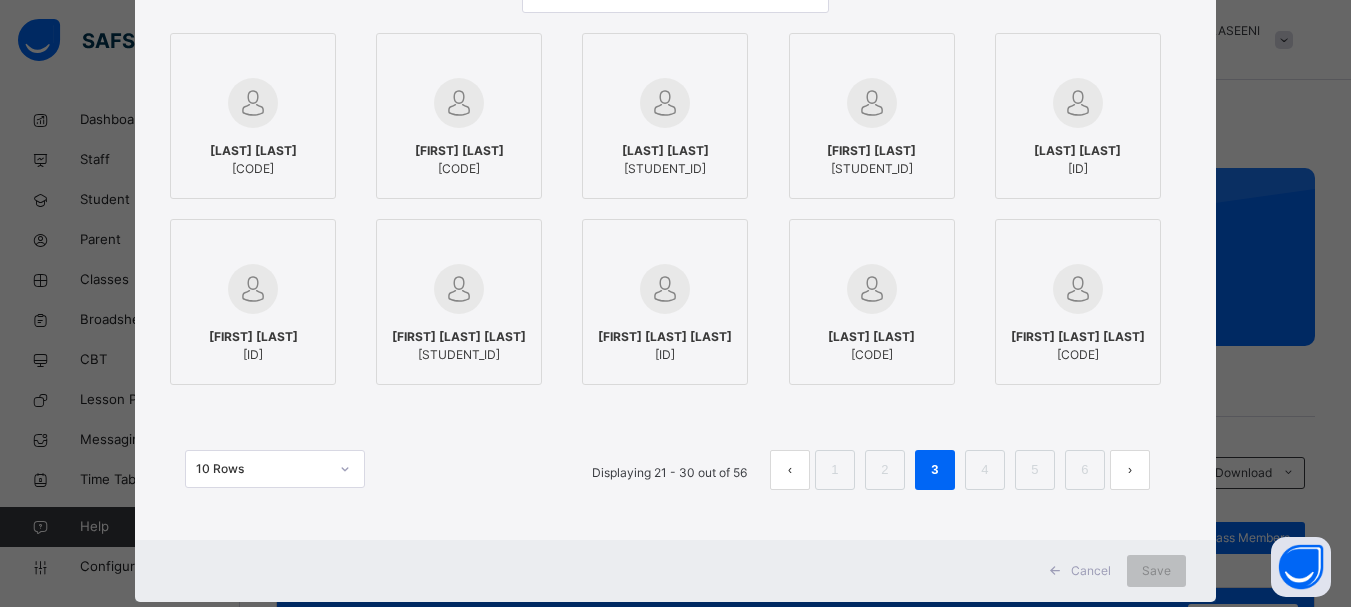 scroll, scrollTop: 183, scrollLeft: 0, axis: vertical 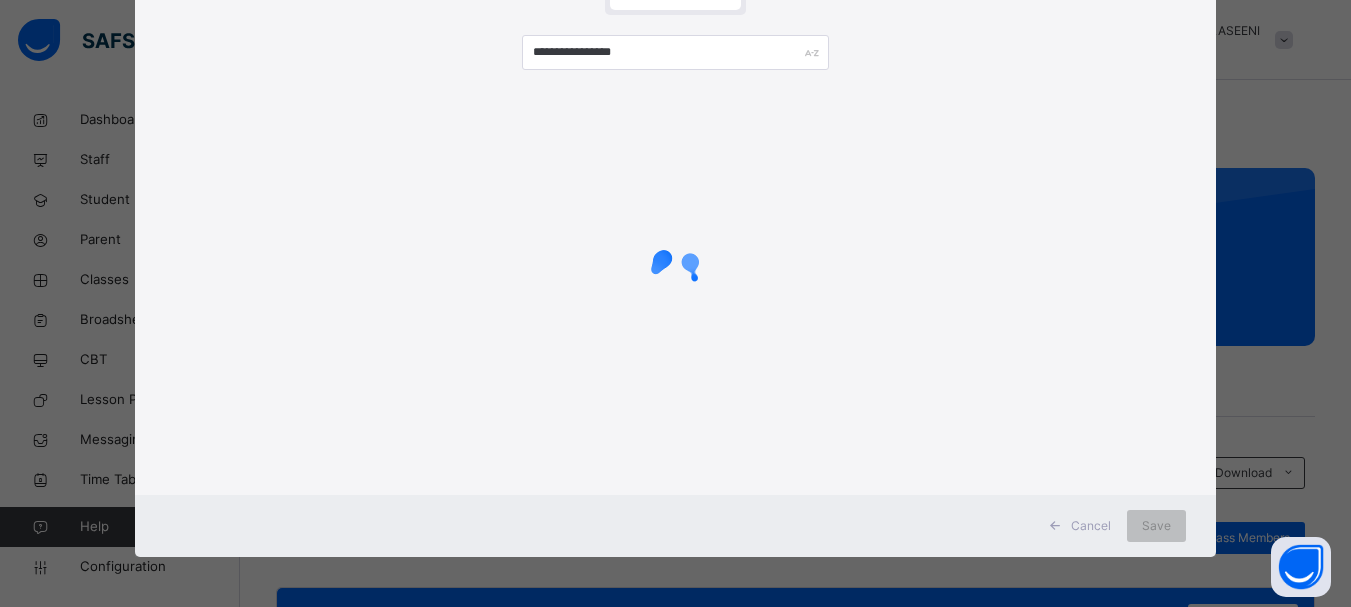 click on "**********" at bounding box center (675, 250) 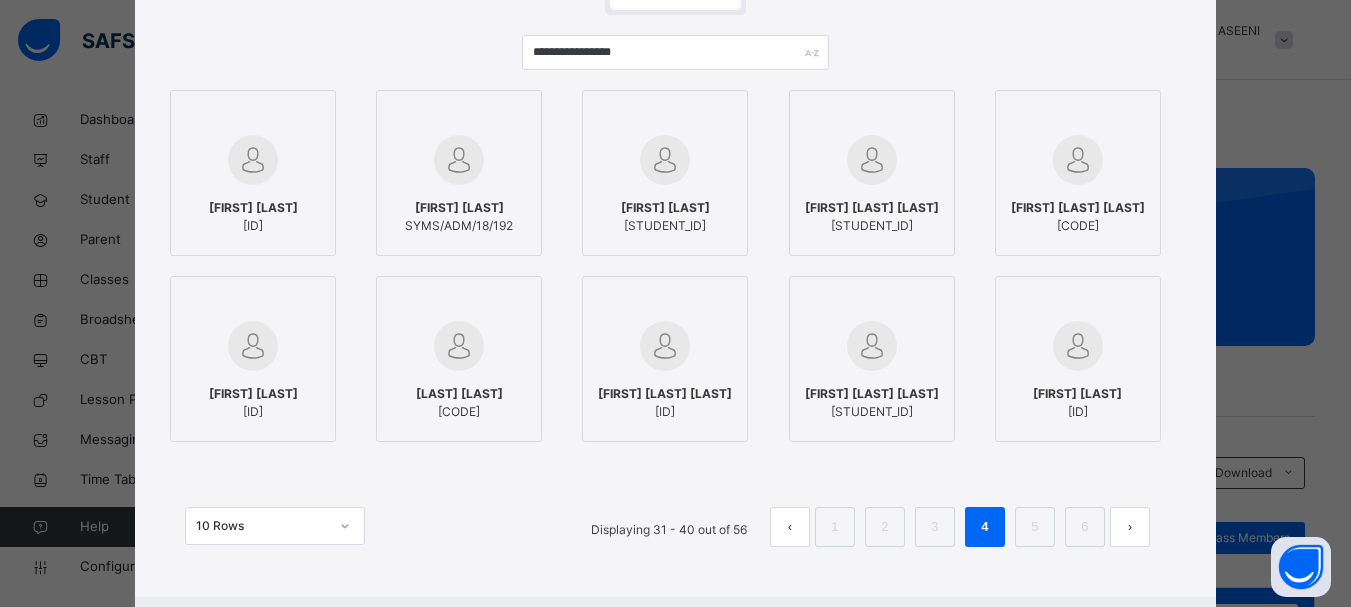 scroll, scrollTop: 240, scrollLeft: 0, axis: vertical 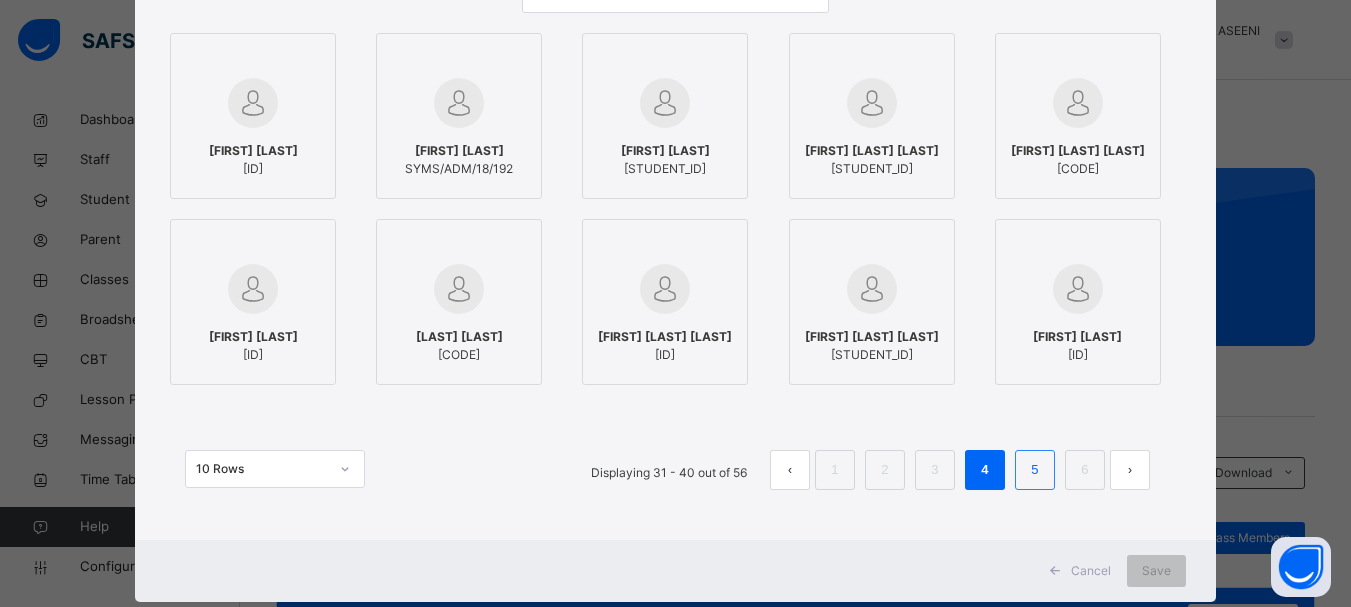 click on "5" at bounding box center [1034, 470] 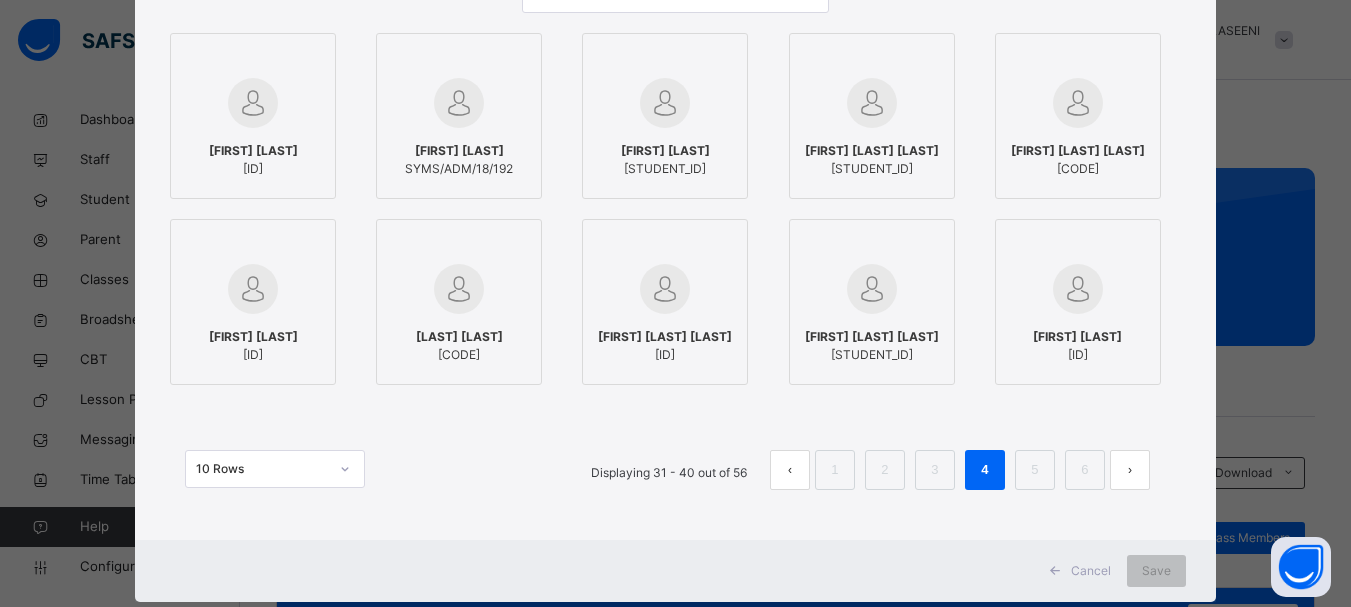 scroll, scrollTop: 183, scrollLeft: 0, axis: vertical 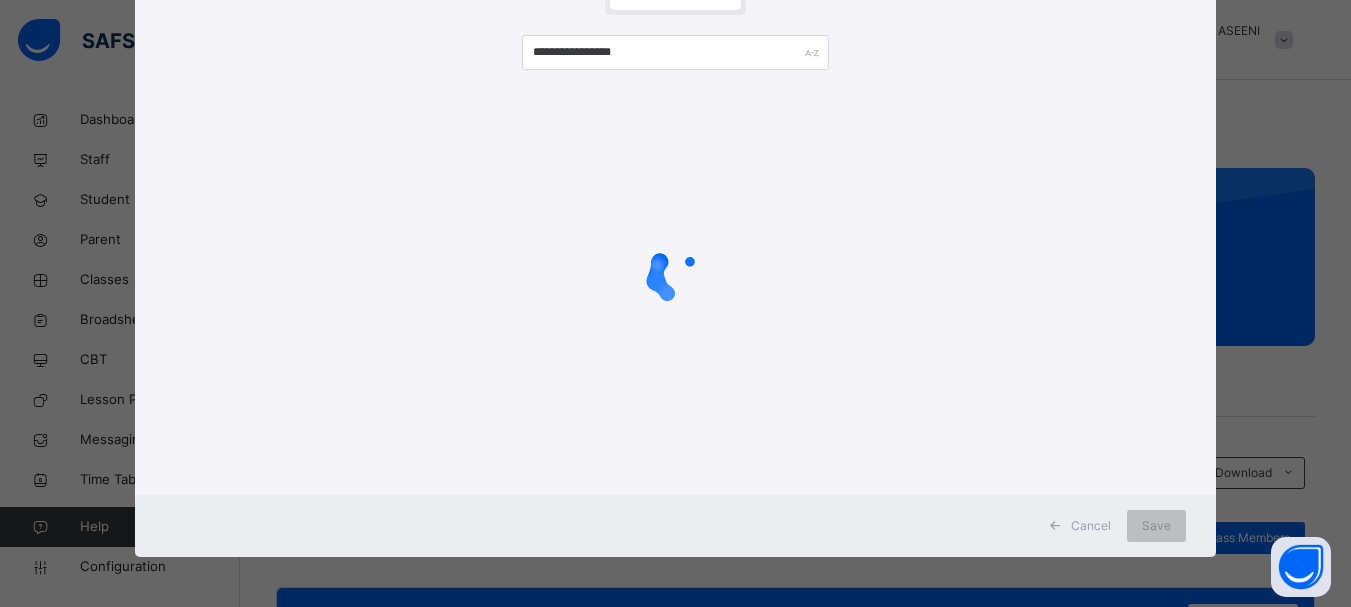 click on "**********" at bounding box center (675, 250) 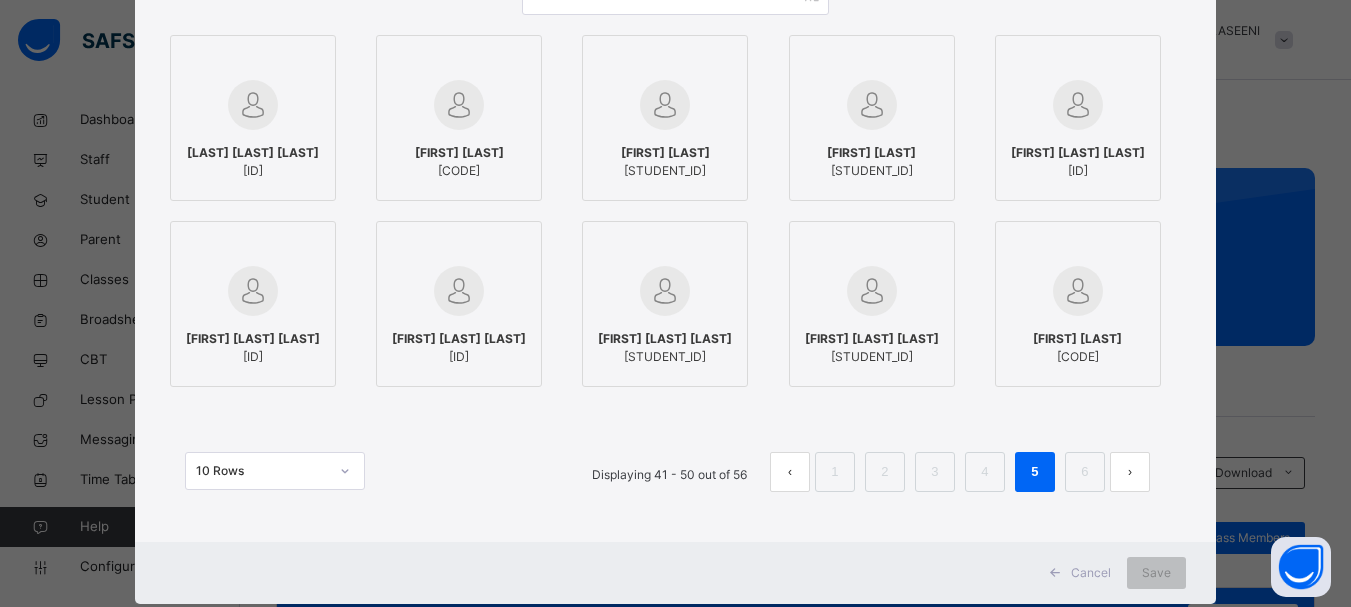scroll, scrollTop: 240, scrollLeft: 0, axis: vertical 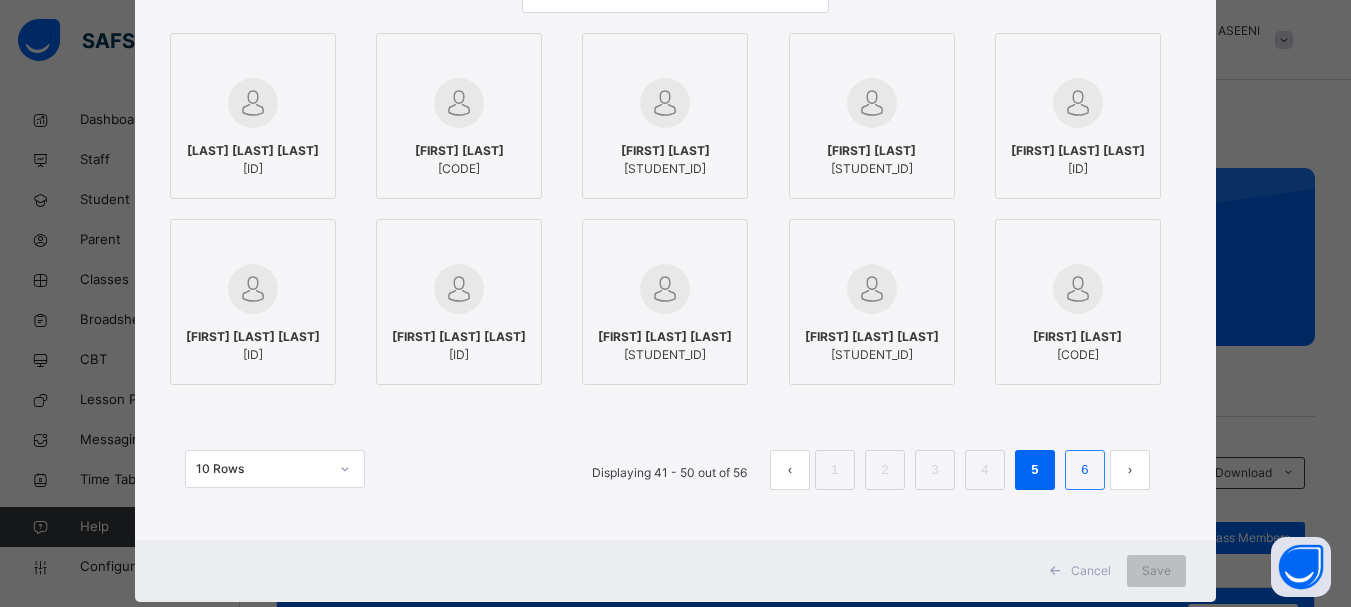 click on "6" at bounding box center (1084, 470) 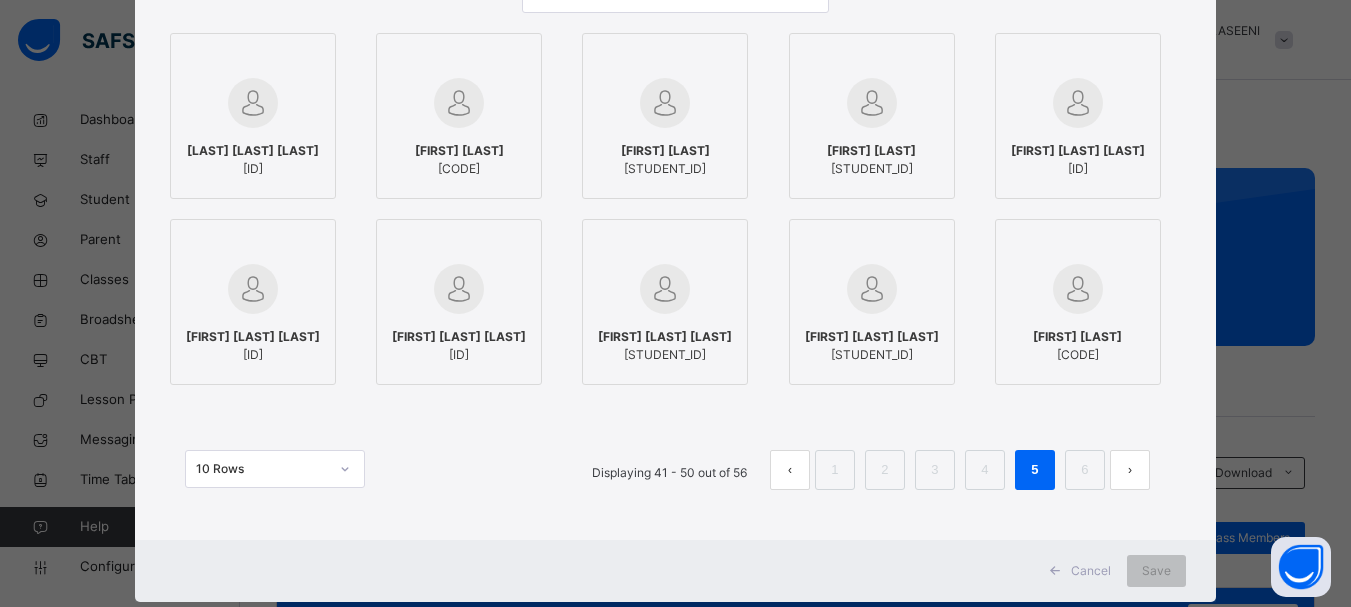 scroll, scrollTop: 183, scrollLeft: 0, axis: vertical 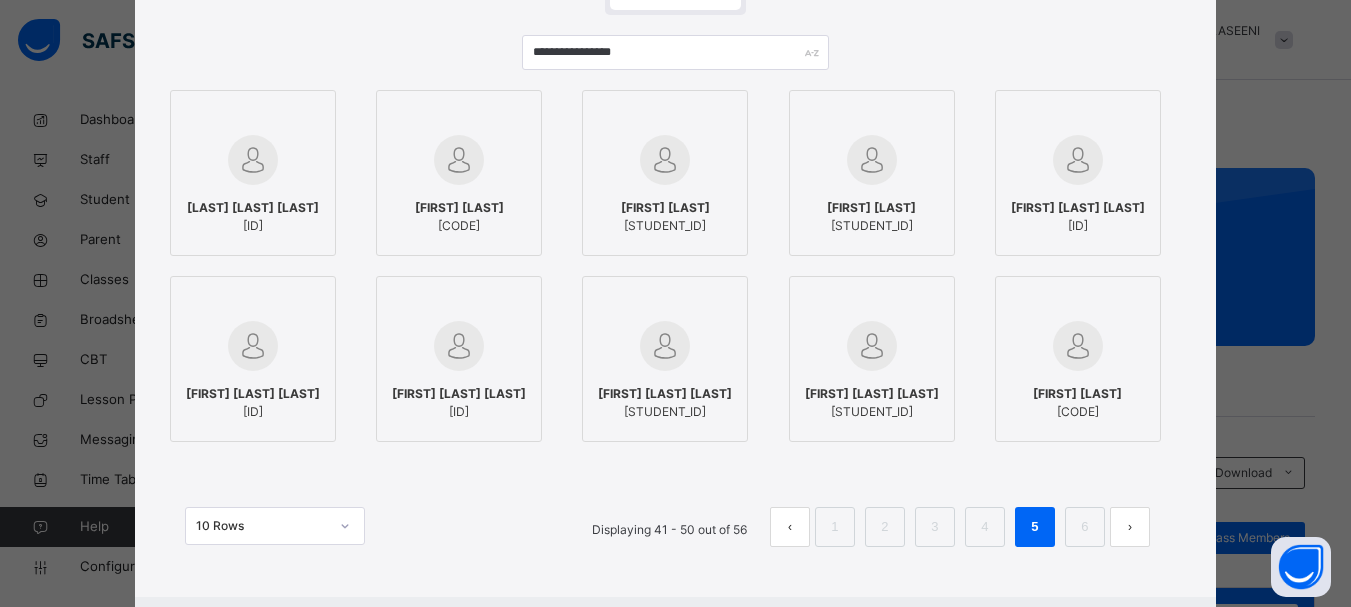 click on "**********" at bounding box center [675, 301] 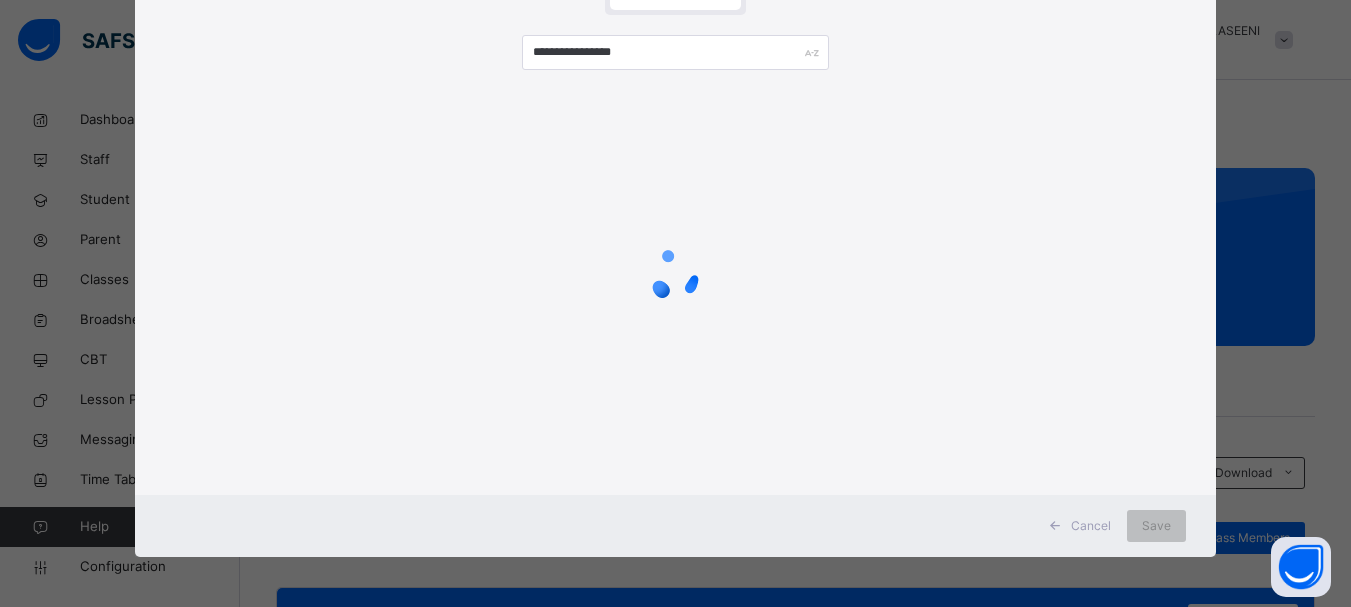scroll, scrollTop: 240, scrollLeft: 0, axis: vertical 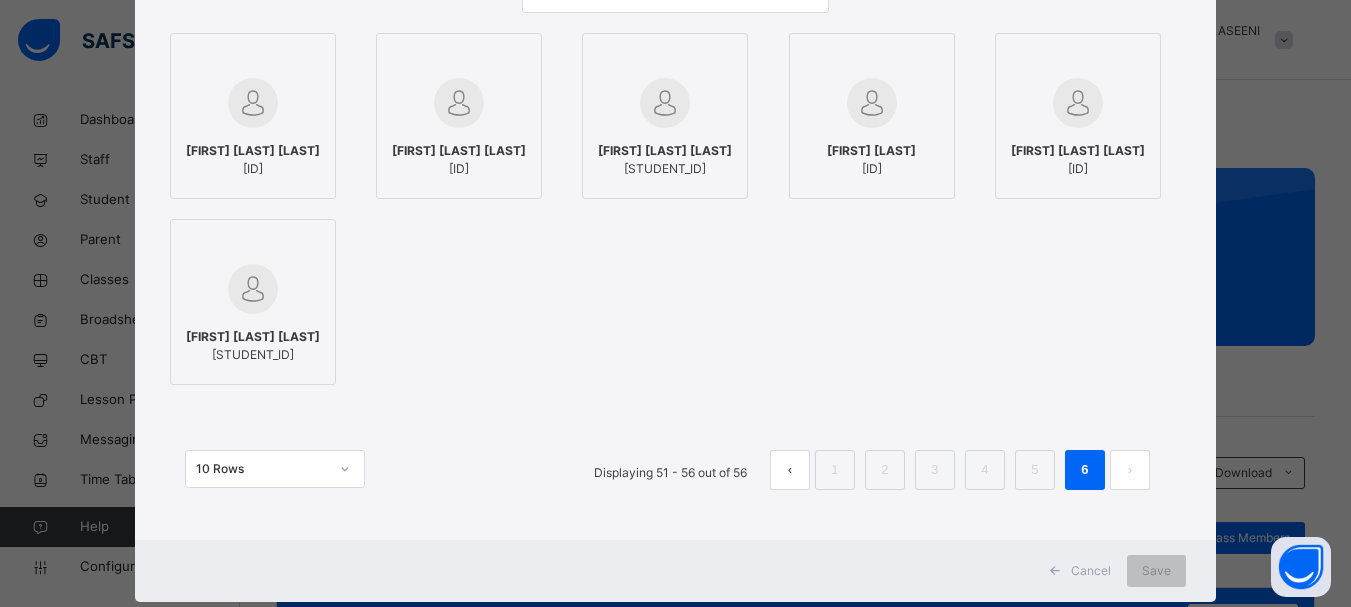click on "Cancel" at bounding box center (1091, 571) 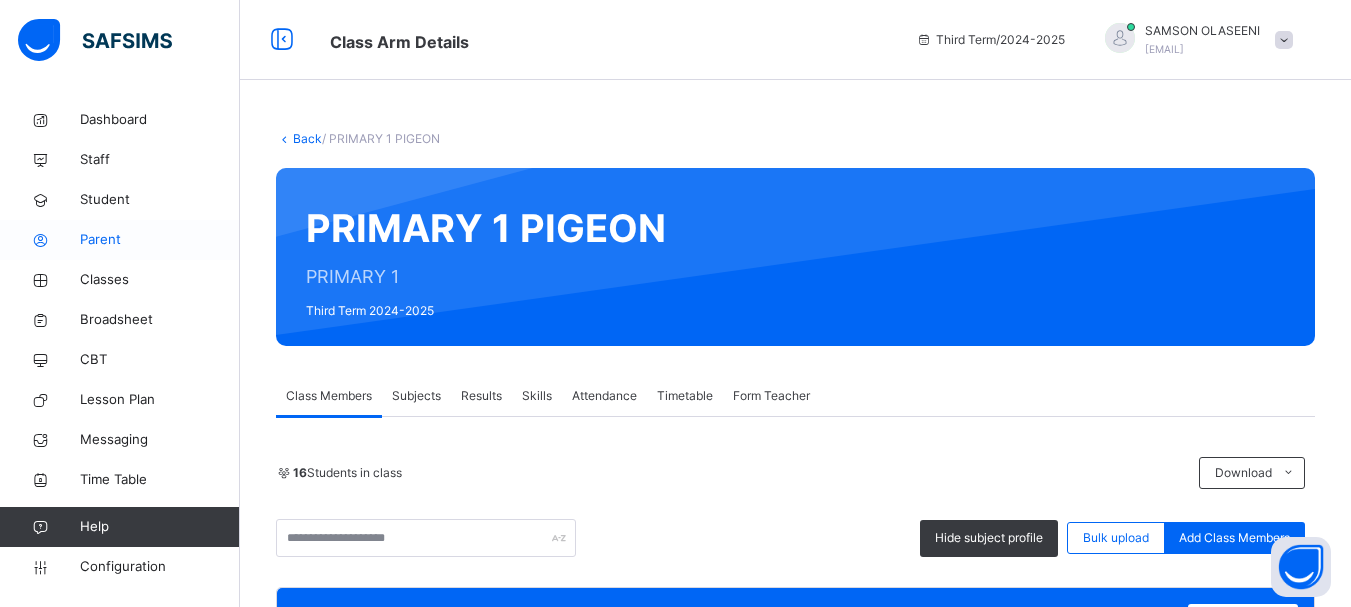 click on "Parent" at bounding box center (160, 240) 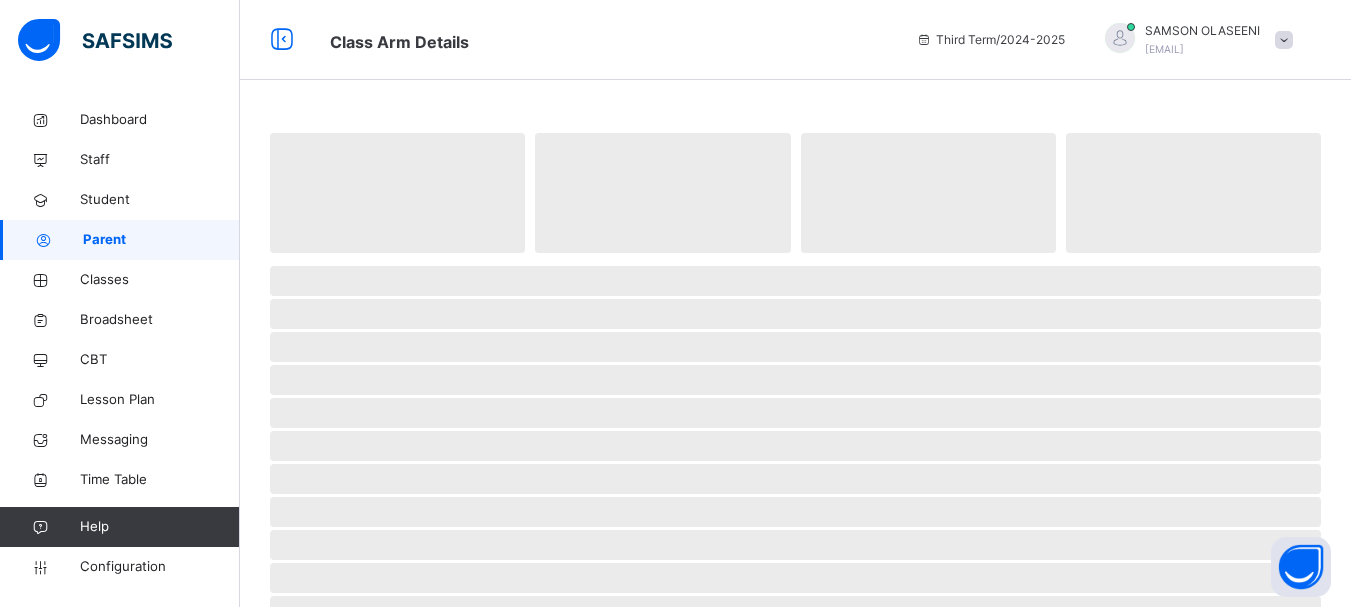 click on "Parent" at bounding box center (161, 240) 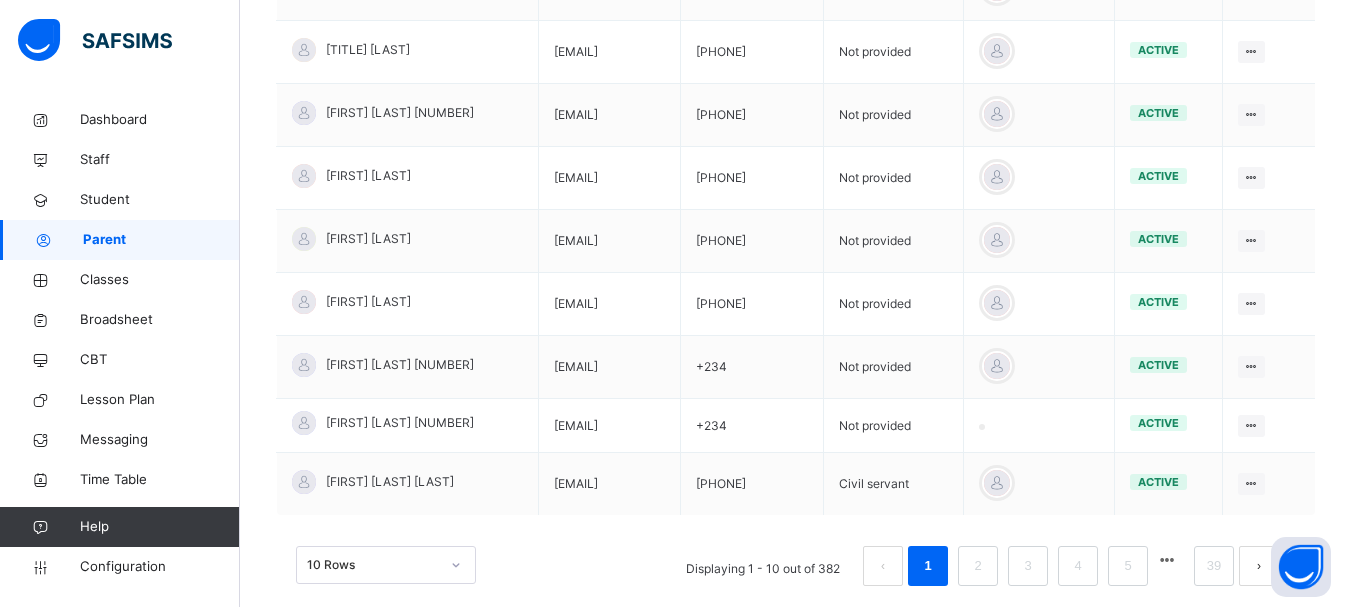 scroll, scrollTop: 667, scrollLeft: 0, axis: vertical 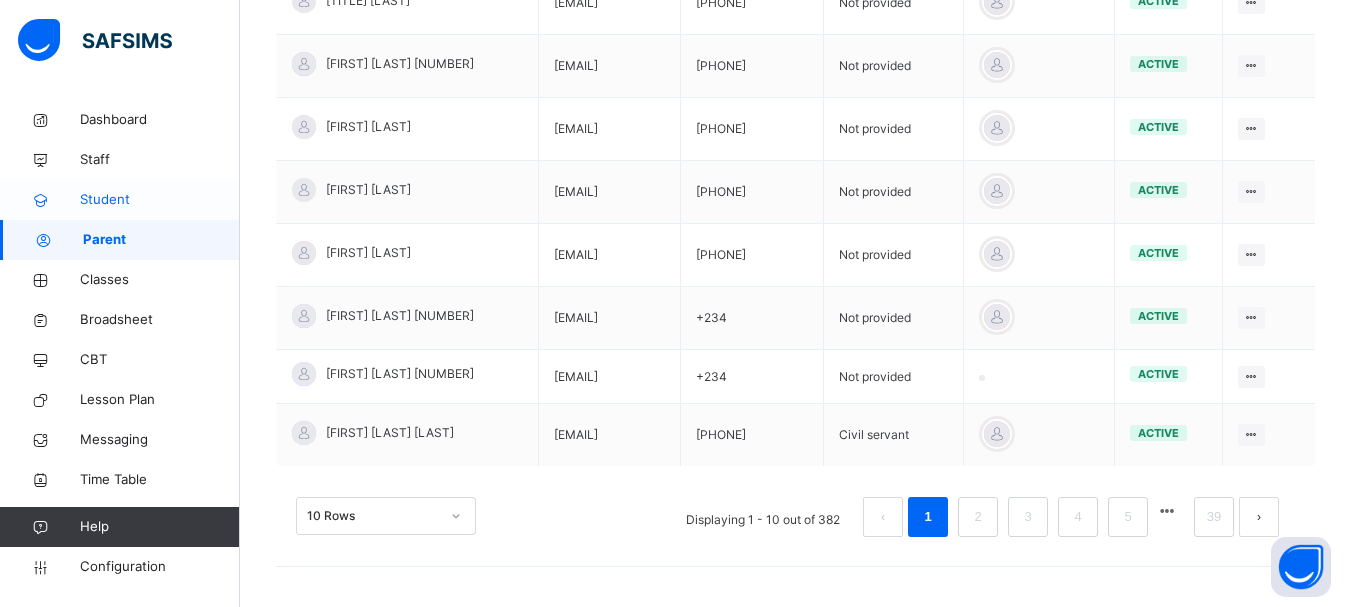 click on "Student" at bounding box center [160, 200] 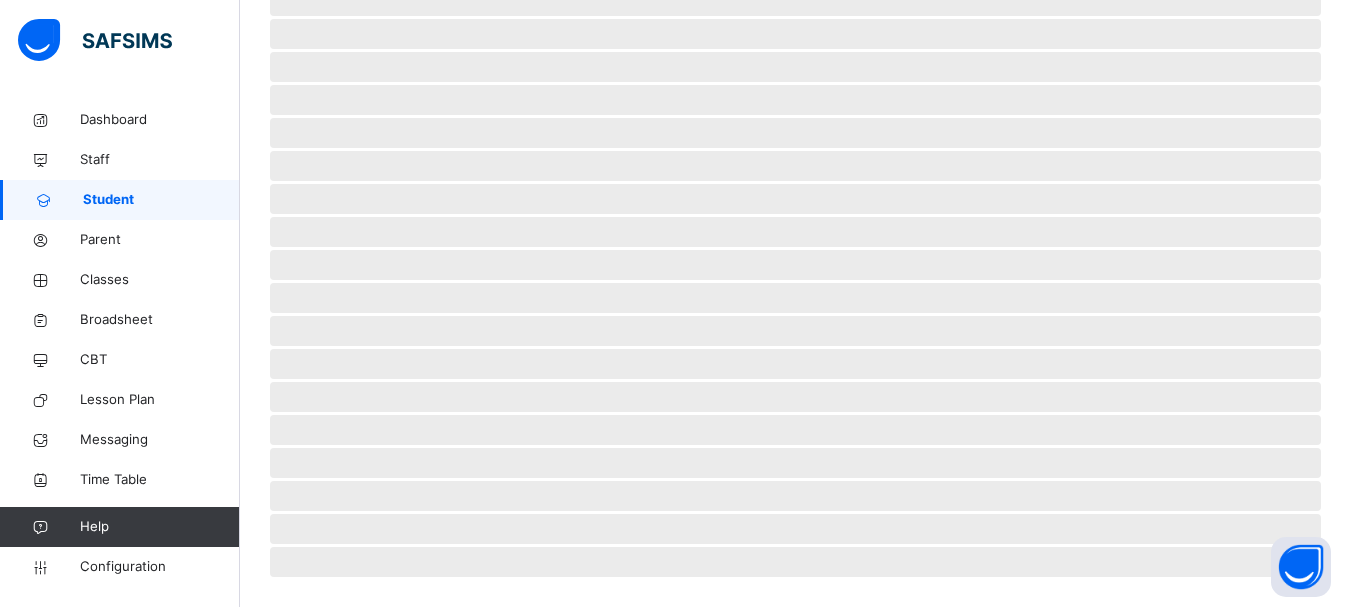 click on "Student" at bounding box center (161, 200) 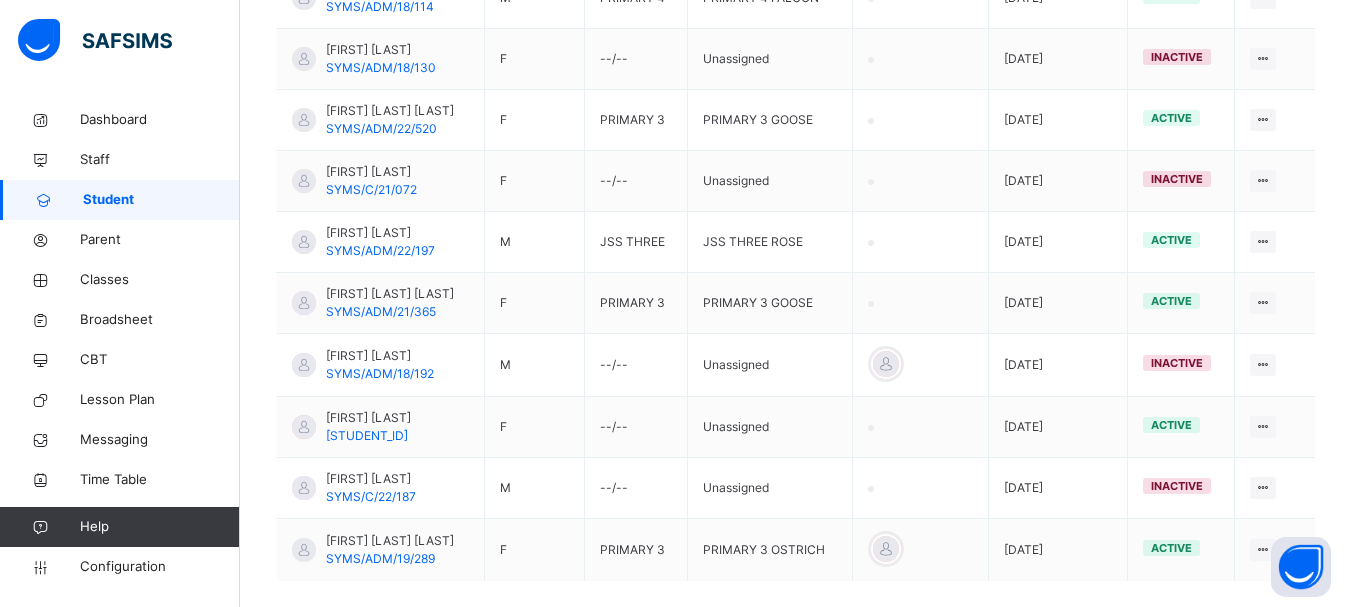 scroll, scrollTop: 677, scrollLeft: 0, axis: vertical 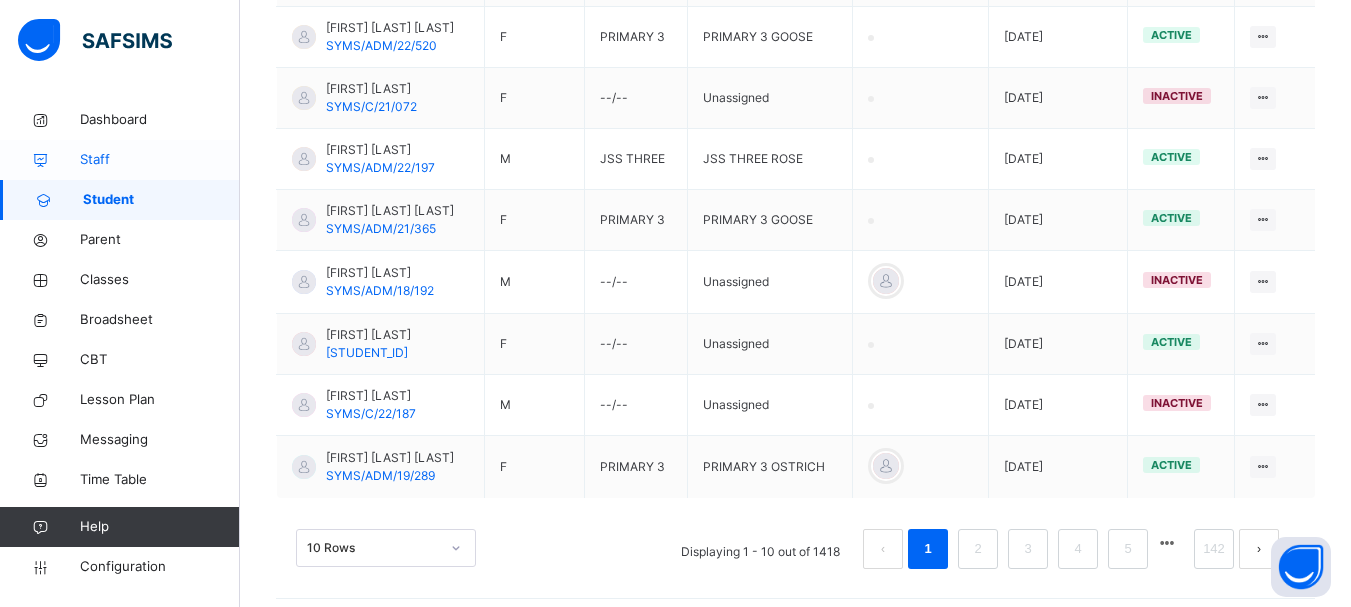 click on "Staff" at bounding box center [160, 160] 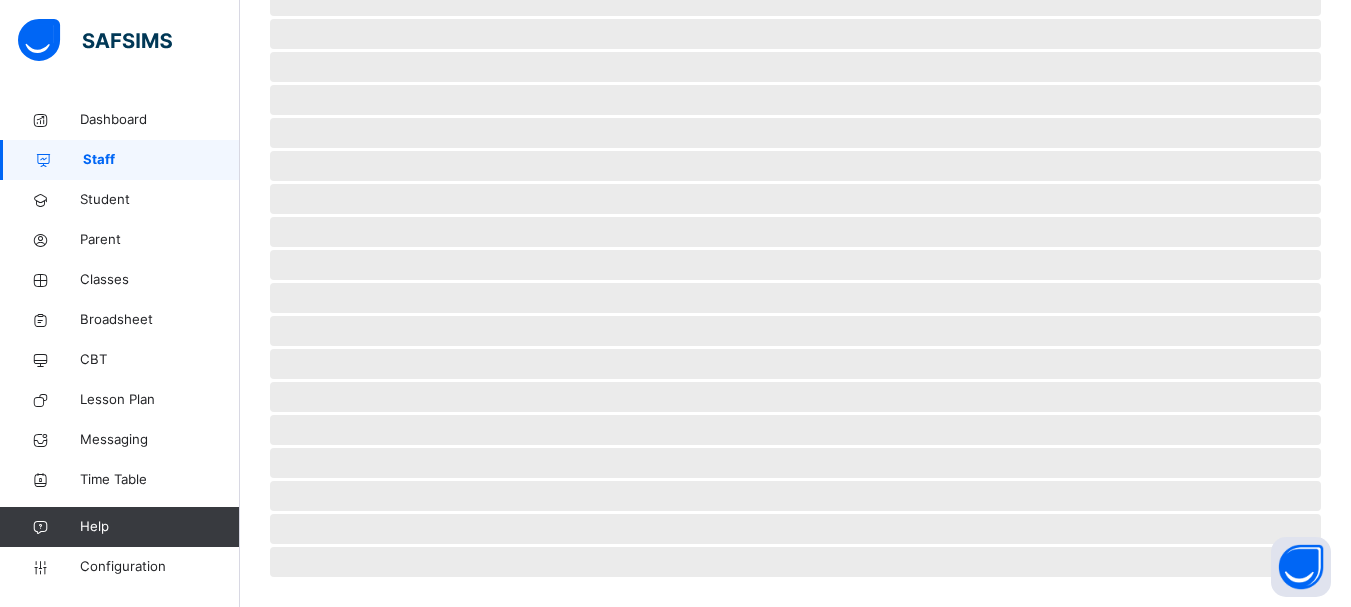 scroll, scrollTop: 511, scrollLeft: 0, axis: vertical 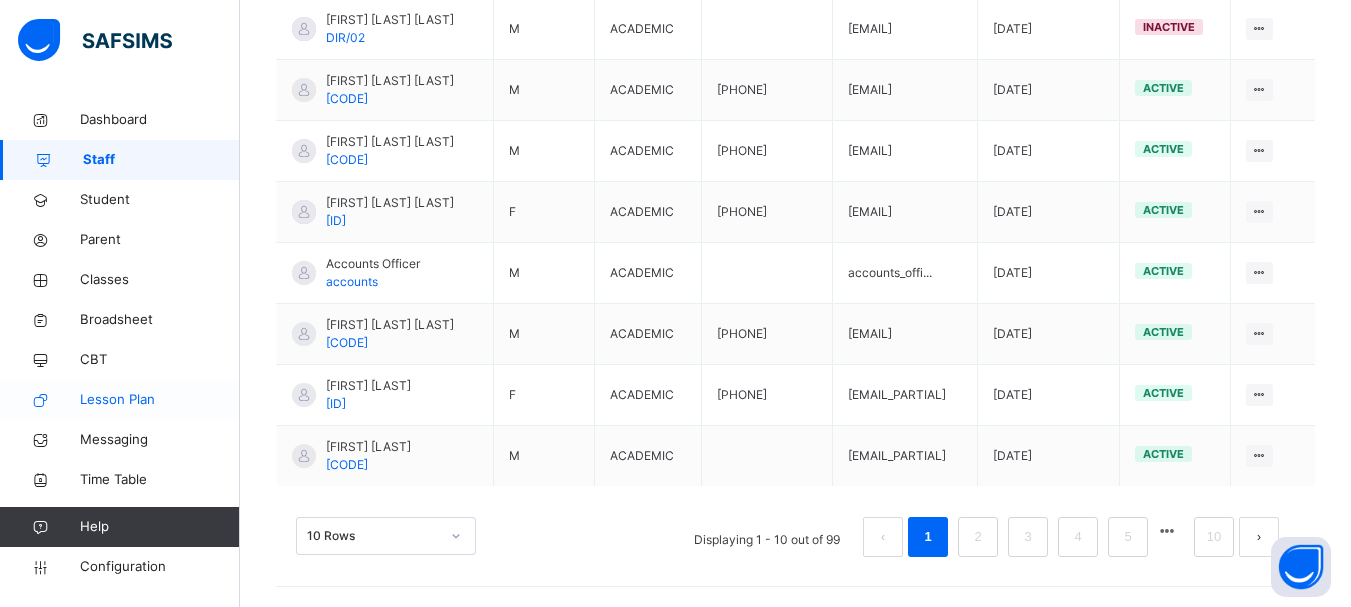 click on "Lesson Plan" at bounding box center [160, 400] 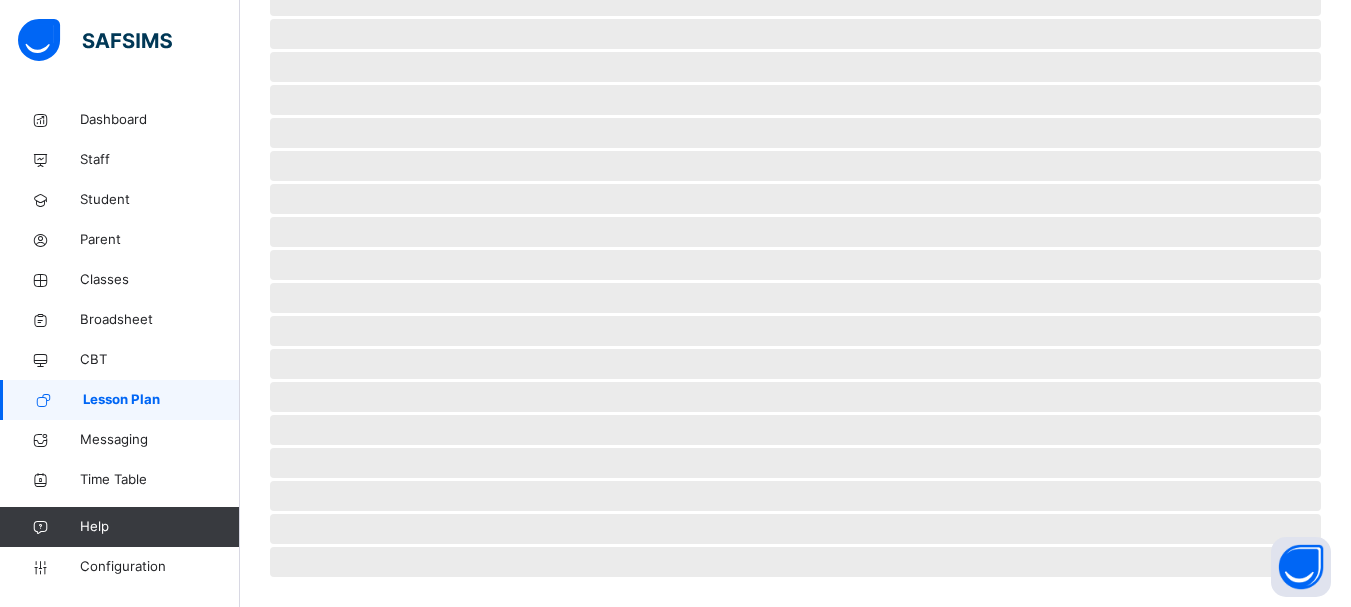 scroll, scrollTop: 511, scrollLeft: 0, axis: vertical 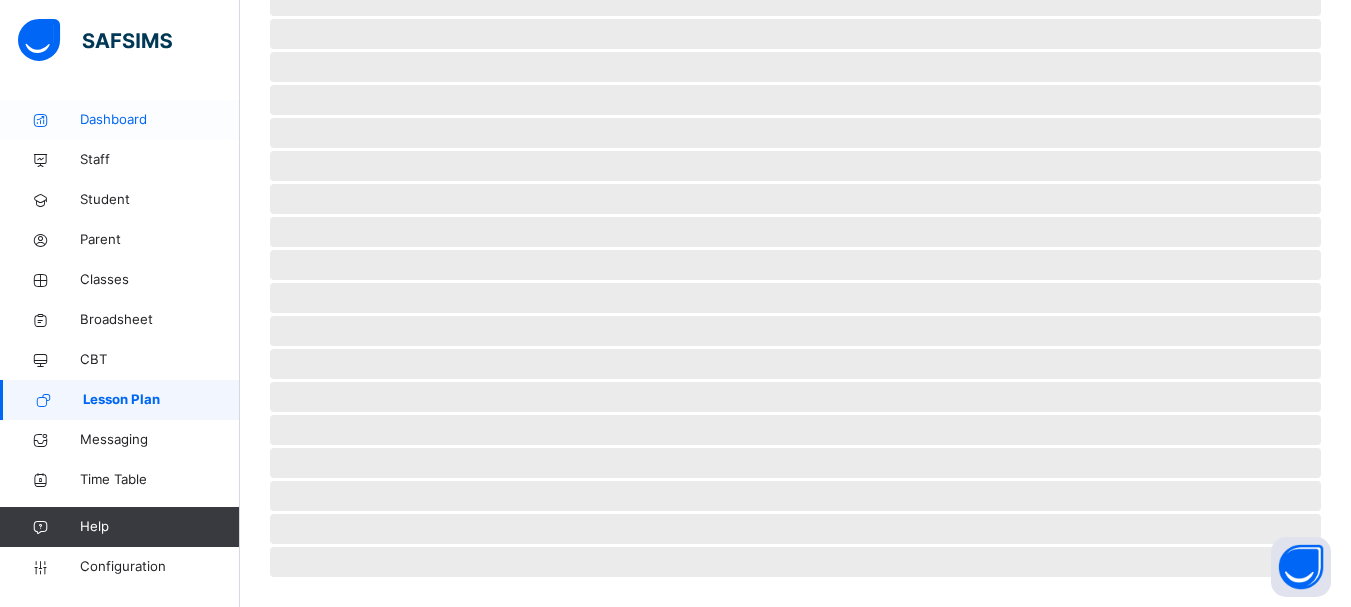 click on "Dashboard" at bounding box center [160, 120] 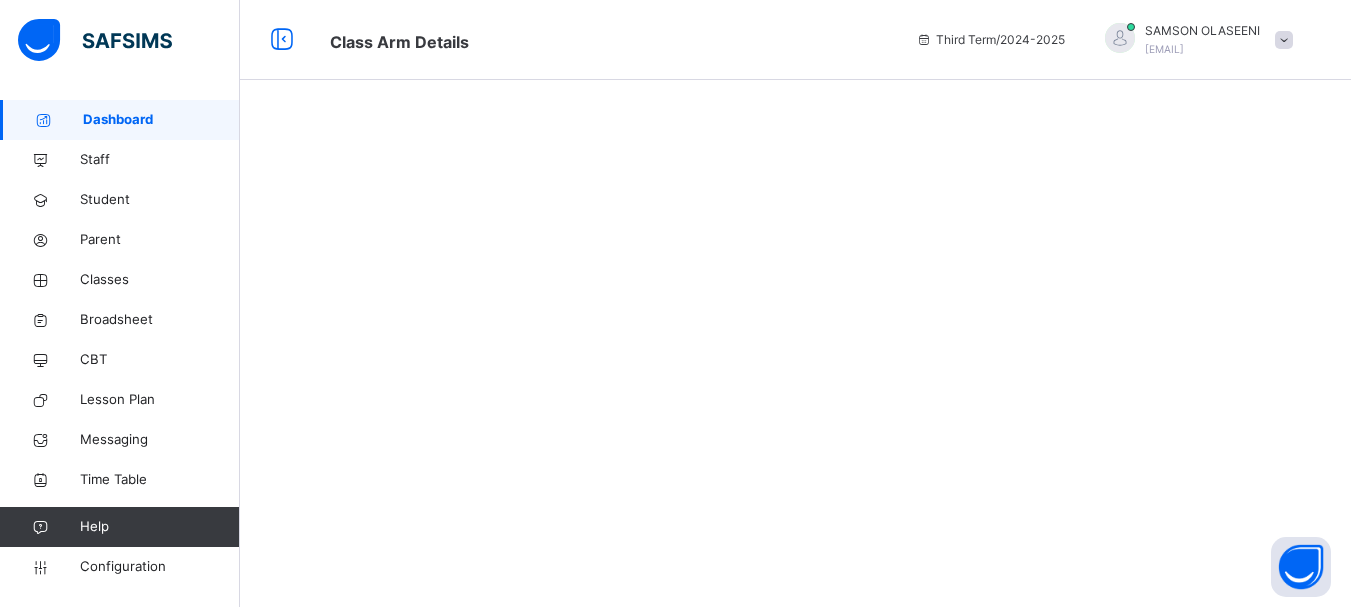 scroll, scrollTop: 0, scrollLeft: 0, axis: both 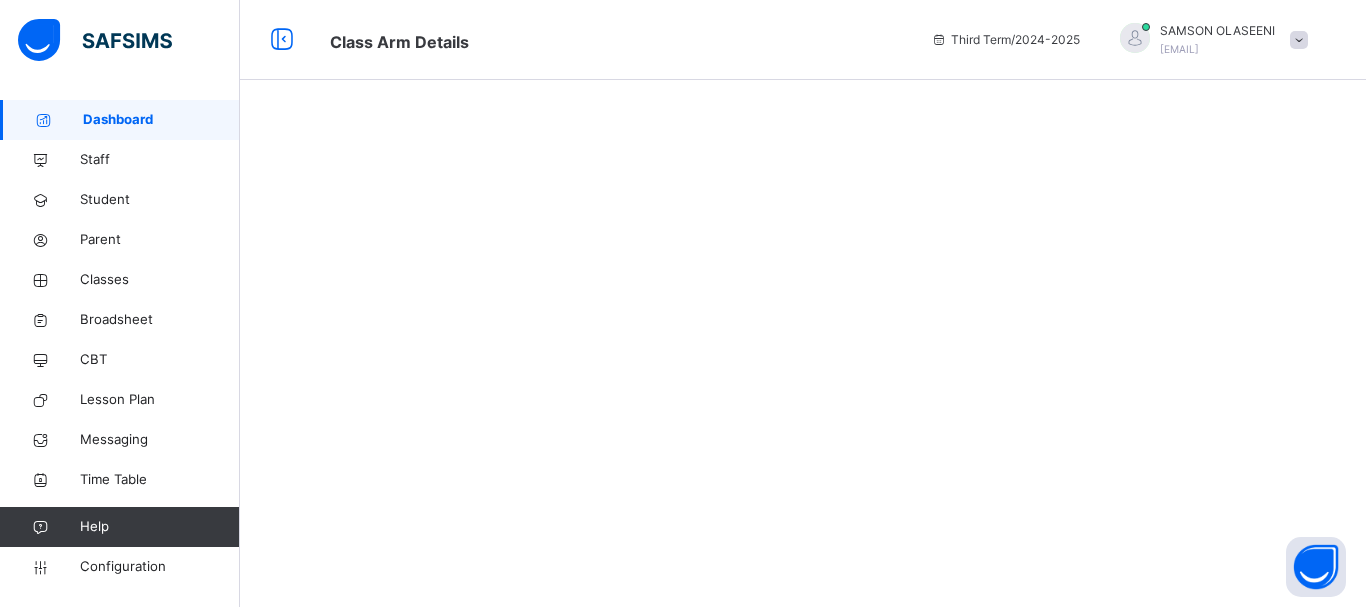 click on "Dashboard" at bounding box center (161, 120) 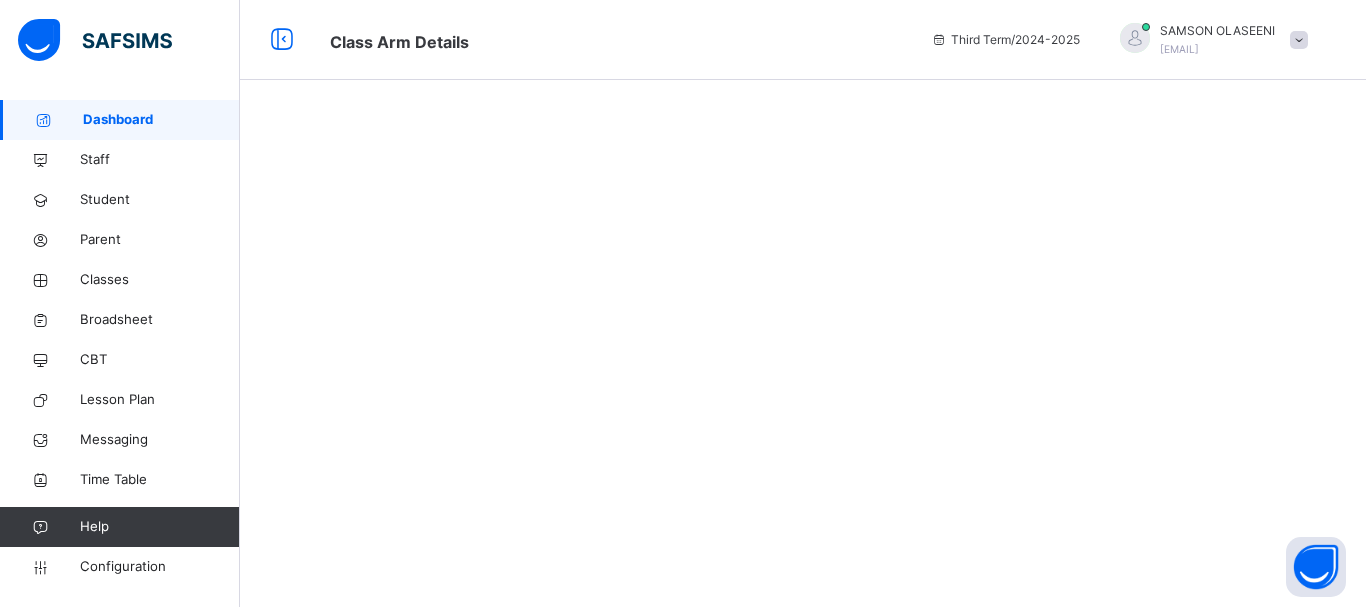 click on "Dashboard" at bounding box center [120, 120] 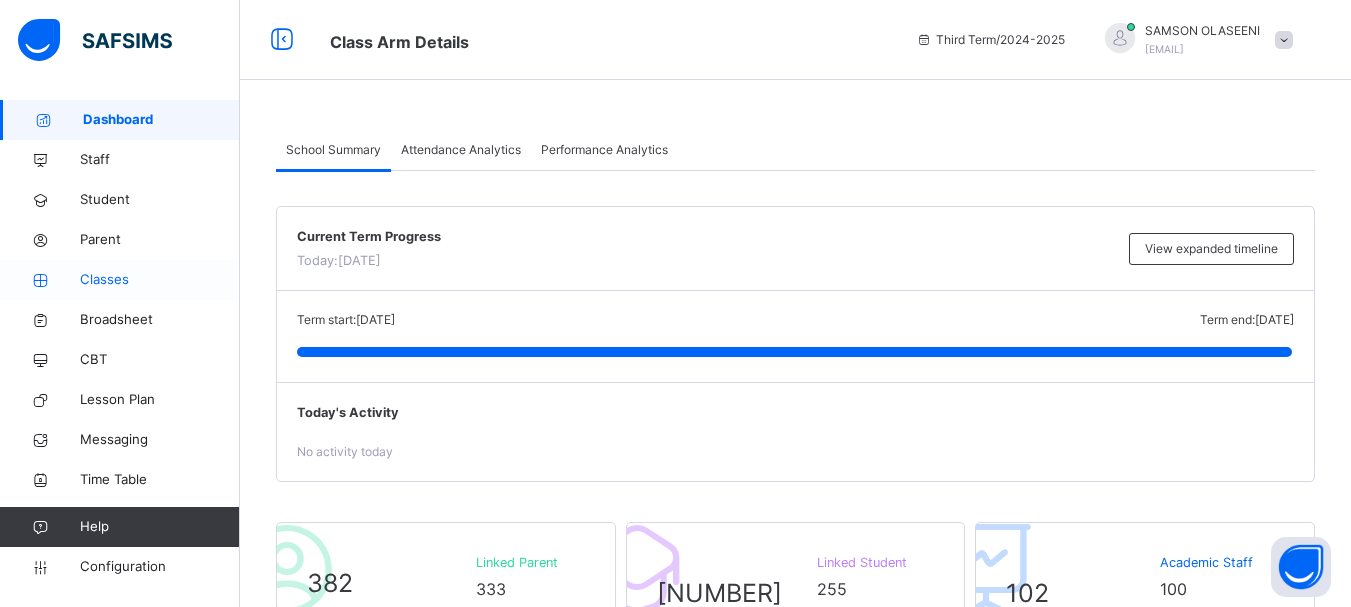 click on "Classes" at bounding box center [160, 280] 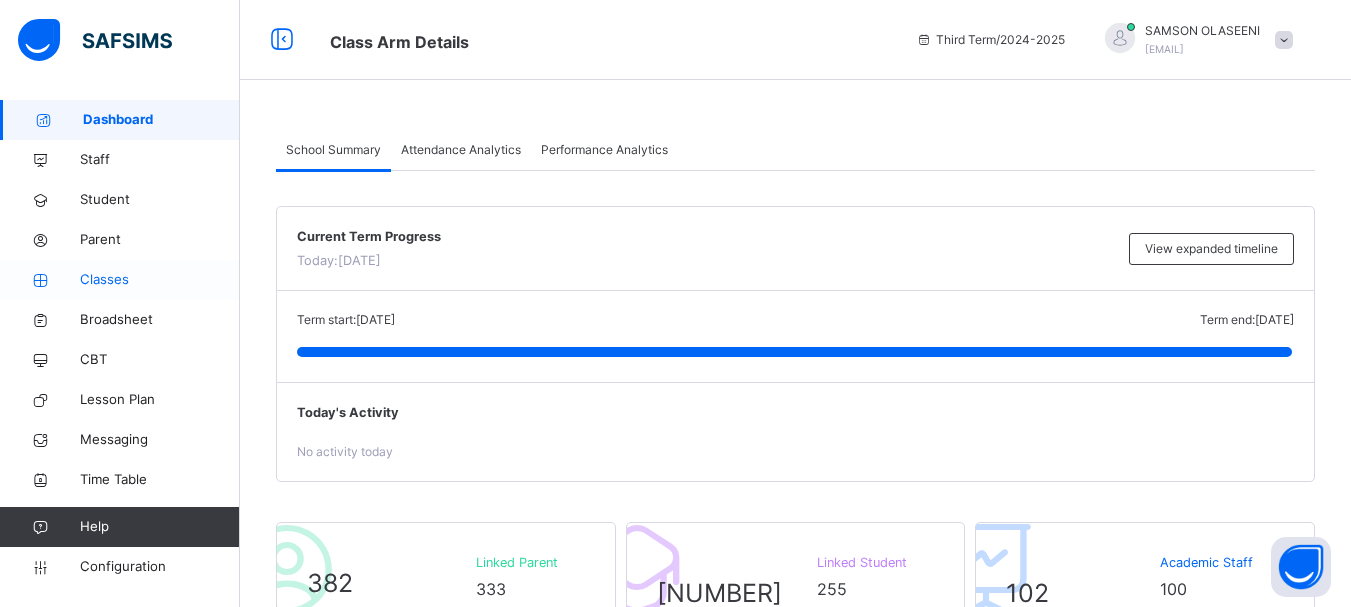click on "Classes" at bounding box center (160, 280) 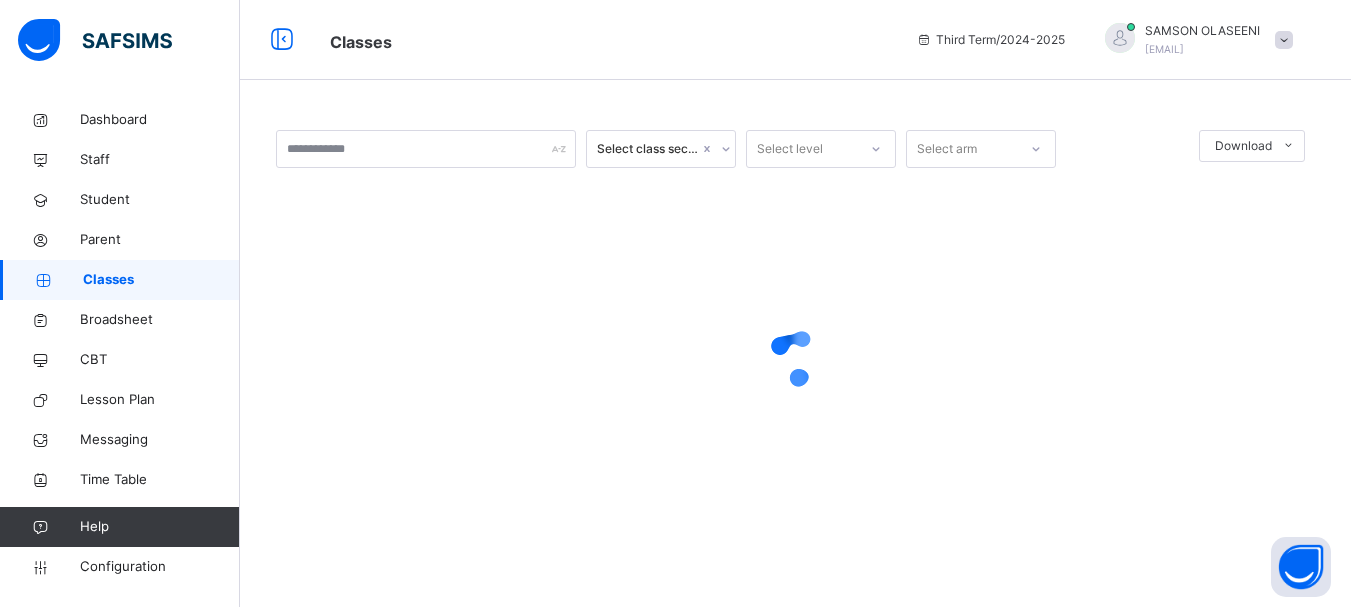 click on "Classes" at bounding box center (161, 280) 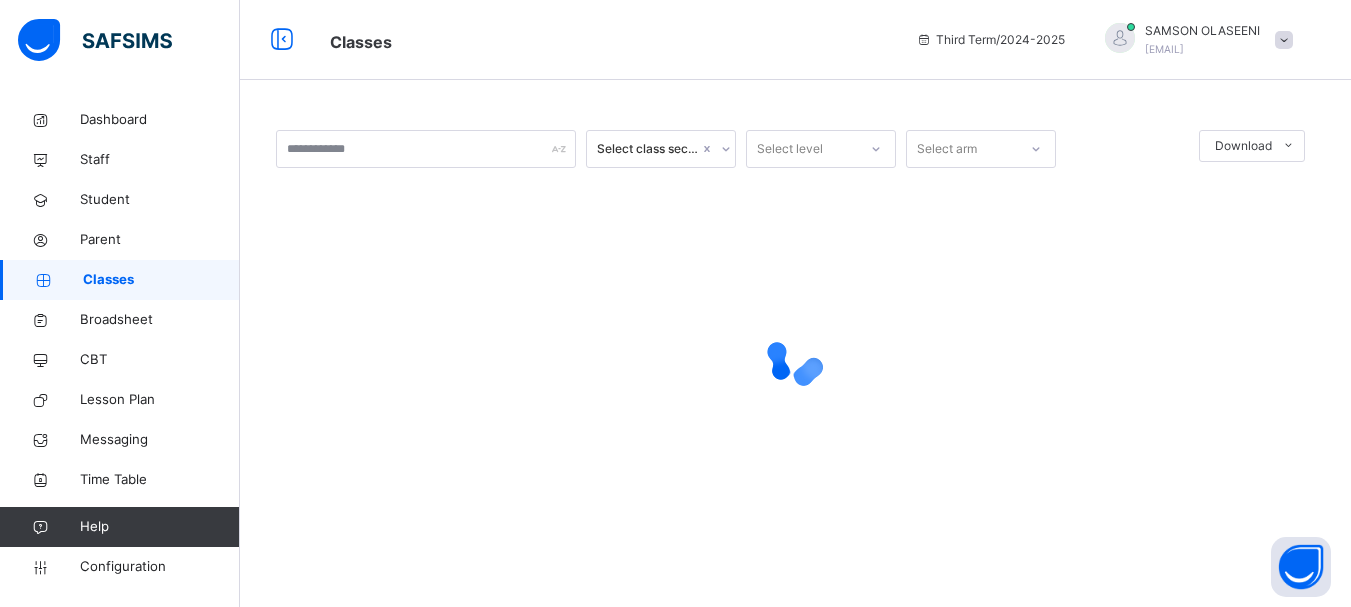 click on "Classes" at bounding box center [161, 280] 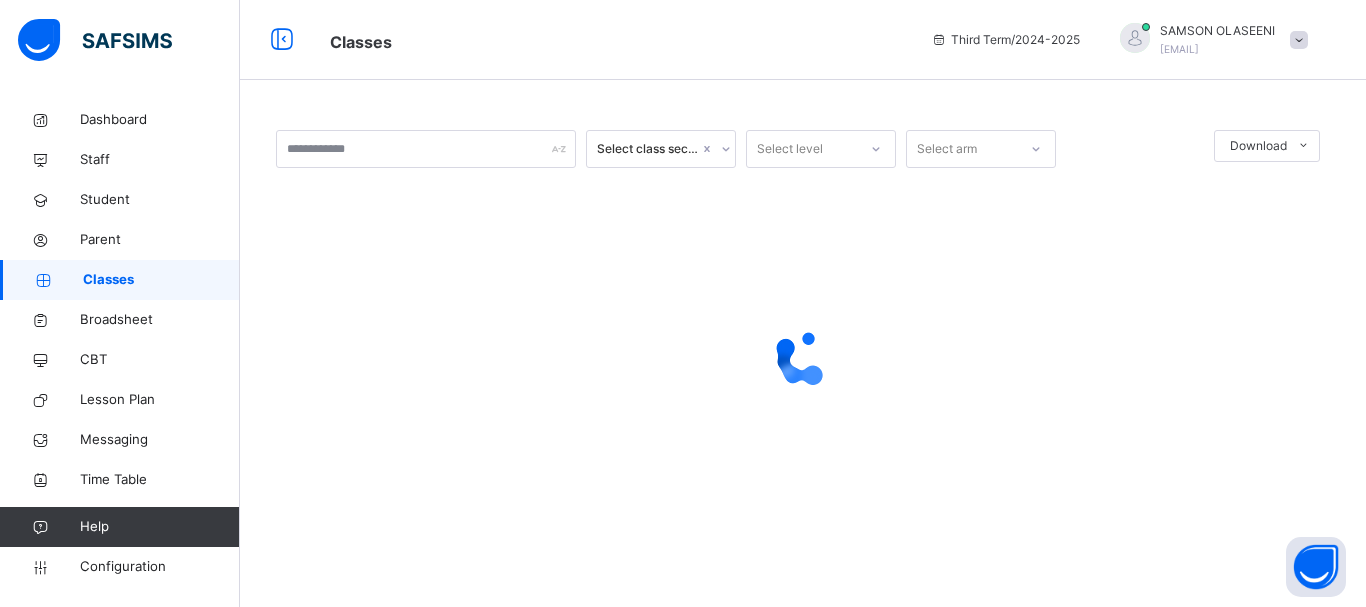 click on "Classes" at bounding box center [161, 280] 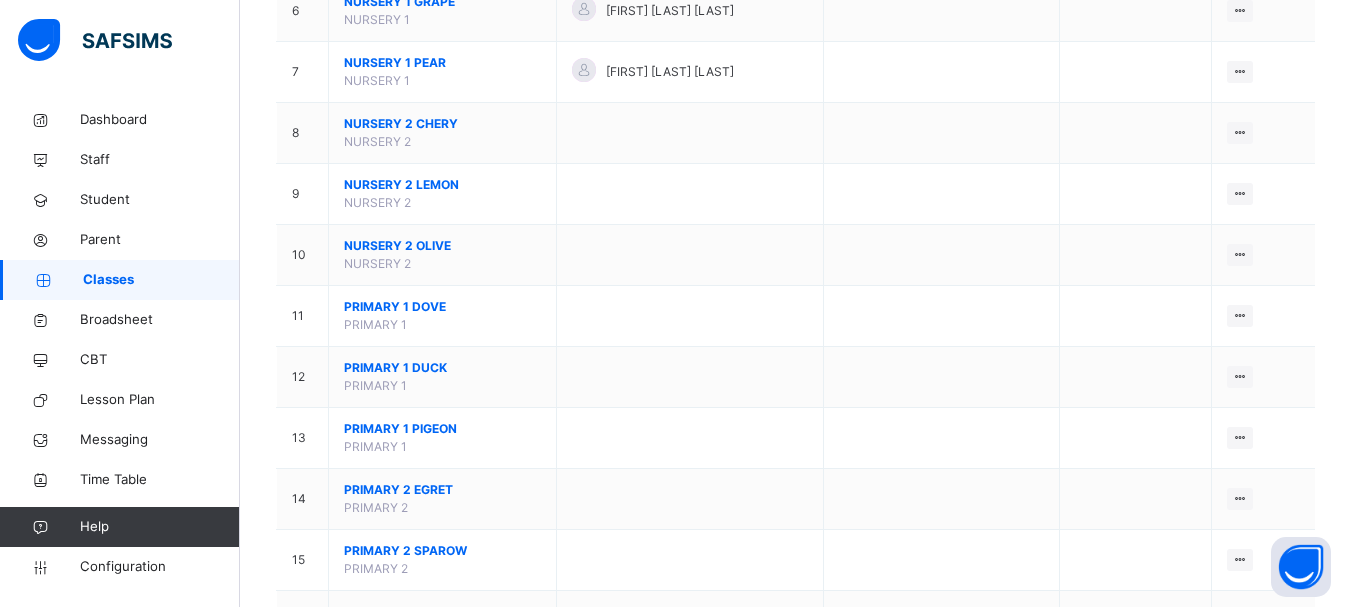scroll, scrollTop: 560, scrollLeft: 0, axis: vertical 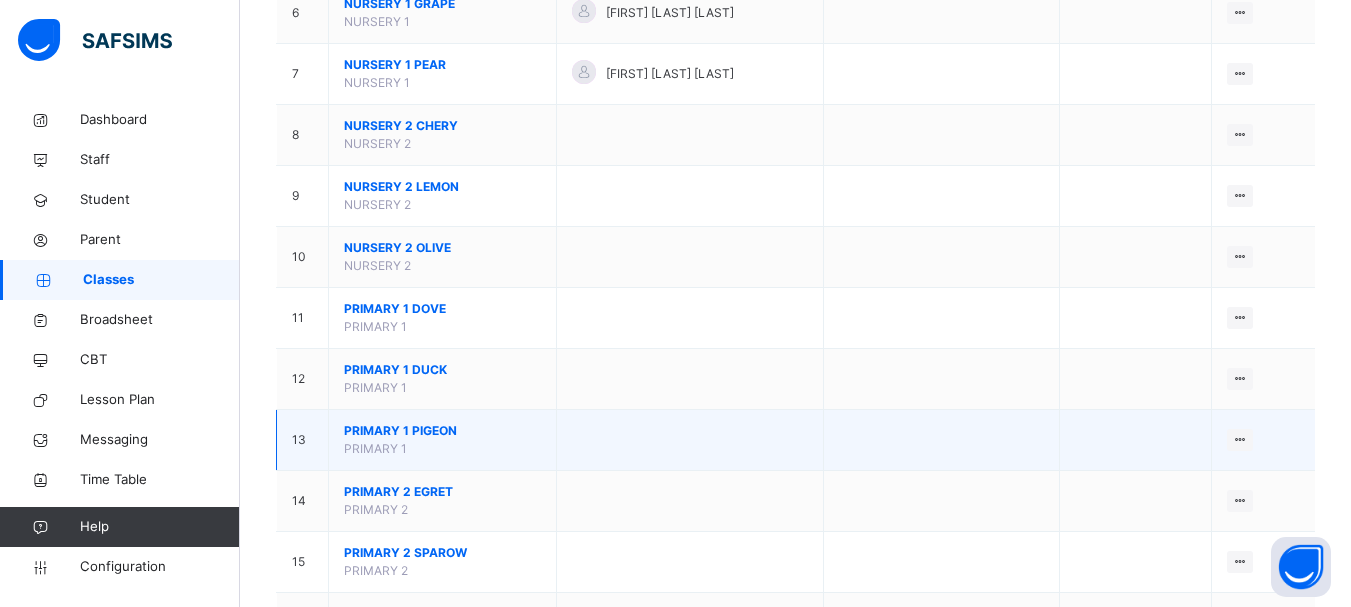 click on "PRIMARY 1 PIGEON" at bounding box center [442, 431] 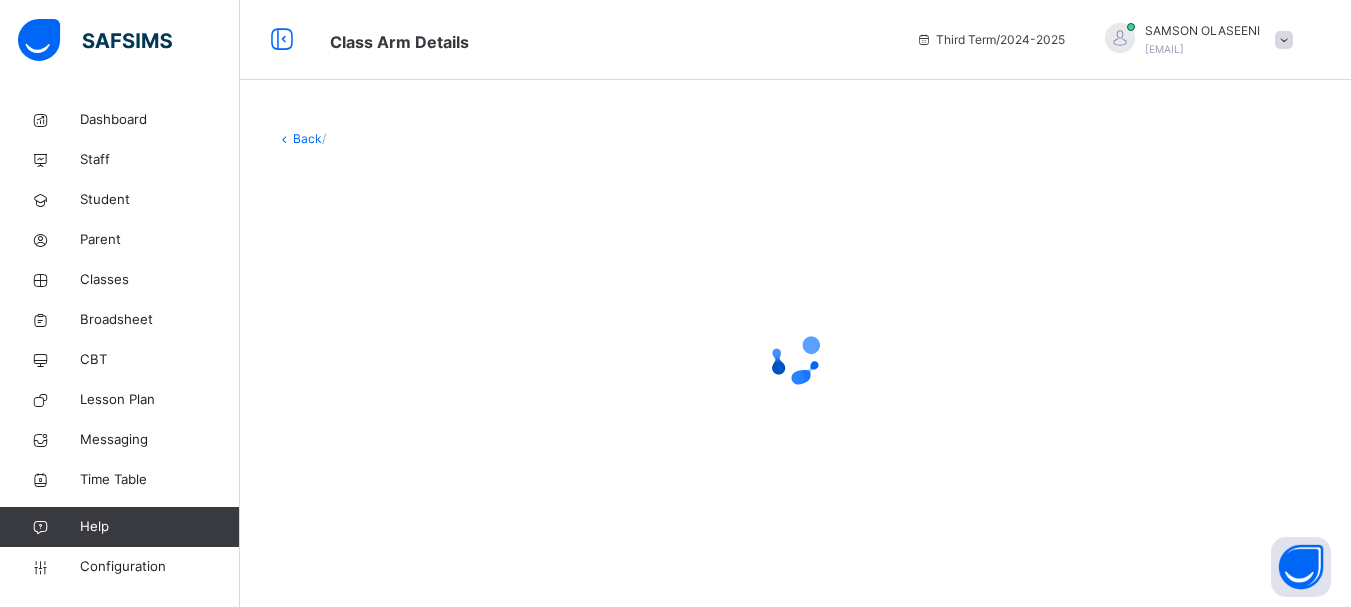 scroll, scrollTop: 0, scrollLeft: 0, axis: both 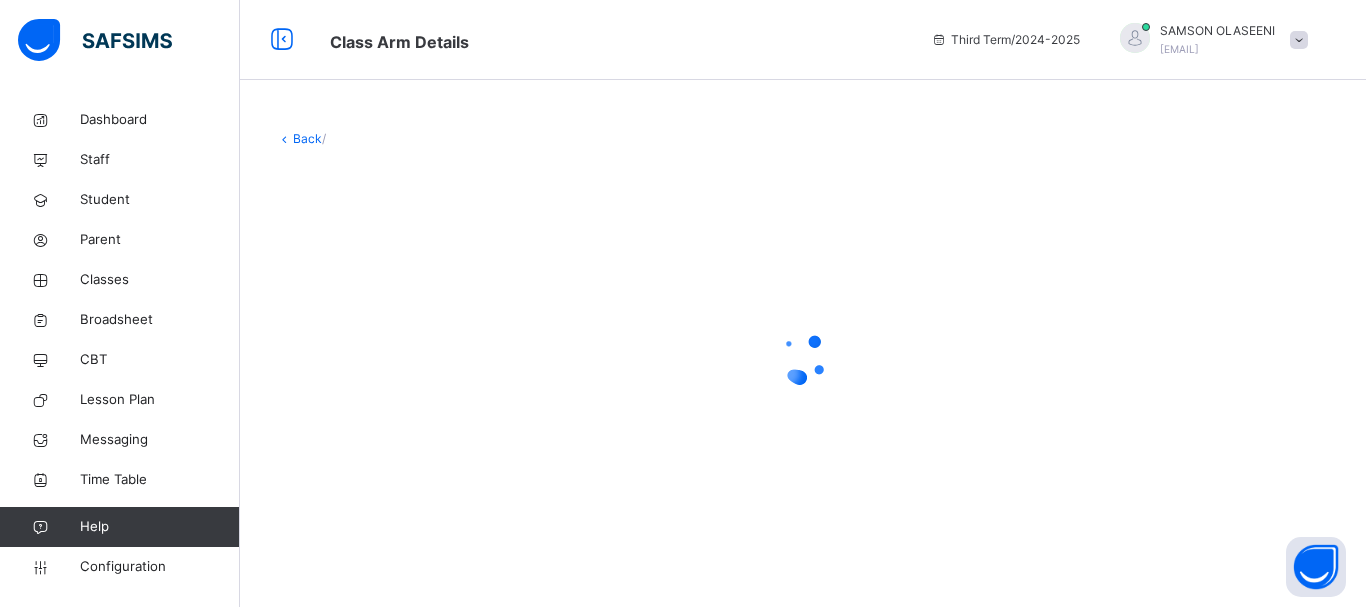 click at bounding box center [803, 358] 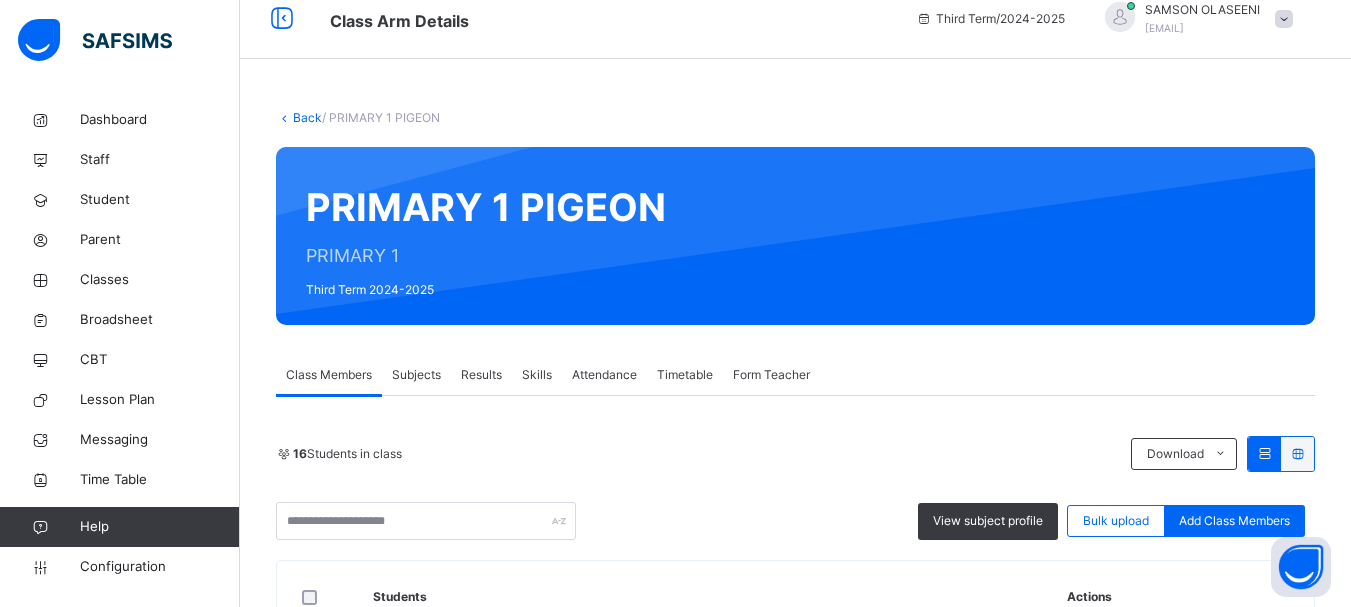 scroll, scrollTop: 0, scrollLeft: 0, axis: both 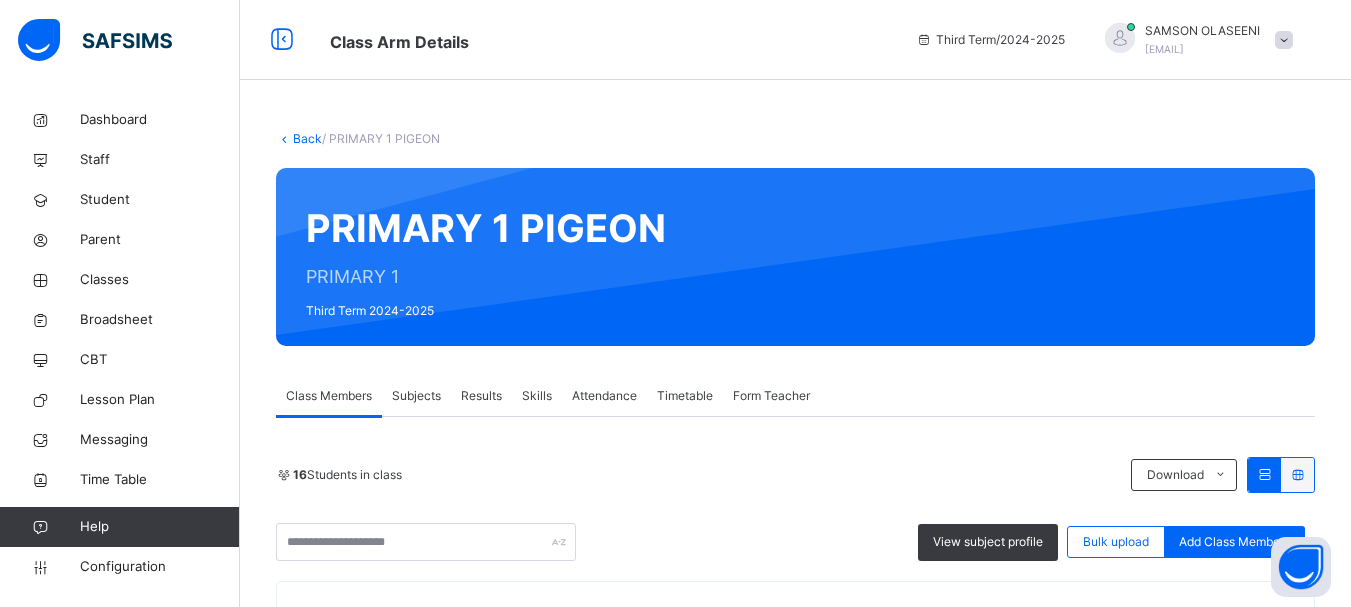 click on "Subjects" at bounding box center (416, 396) 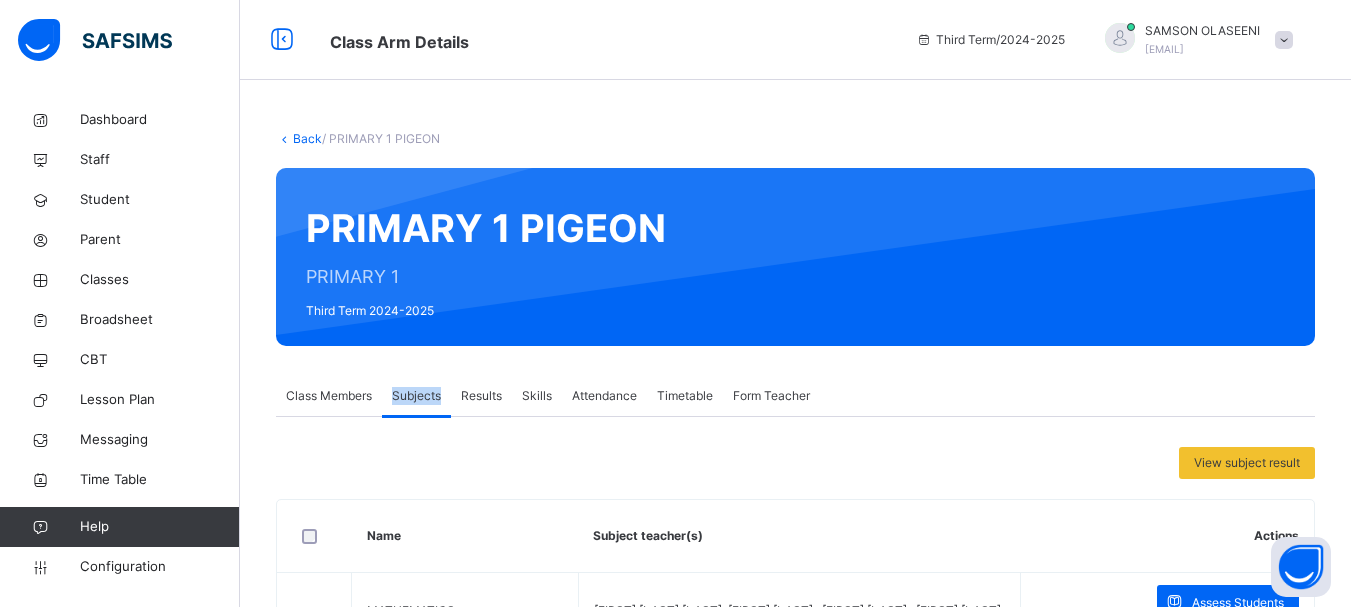 click on "Subjects" at bounding box center (416, 396) 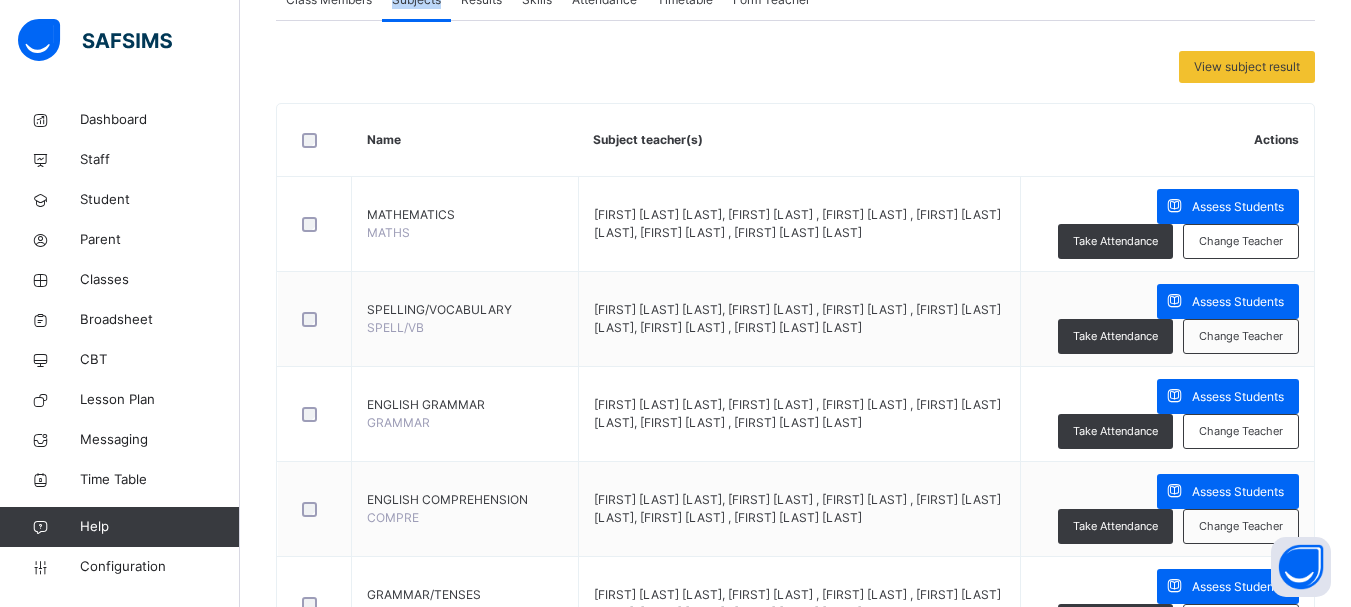 scroll, scrollTop: 440, scrollLeft: 0, axis: vertical 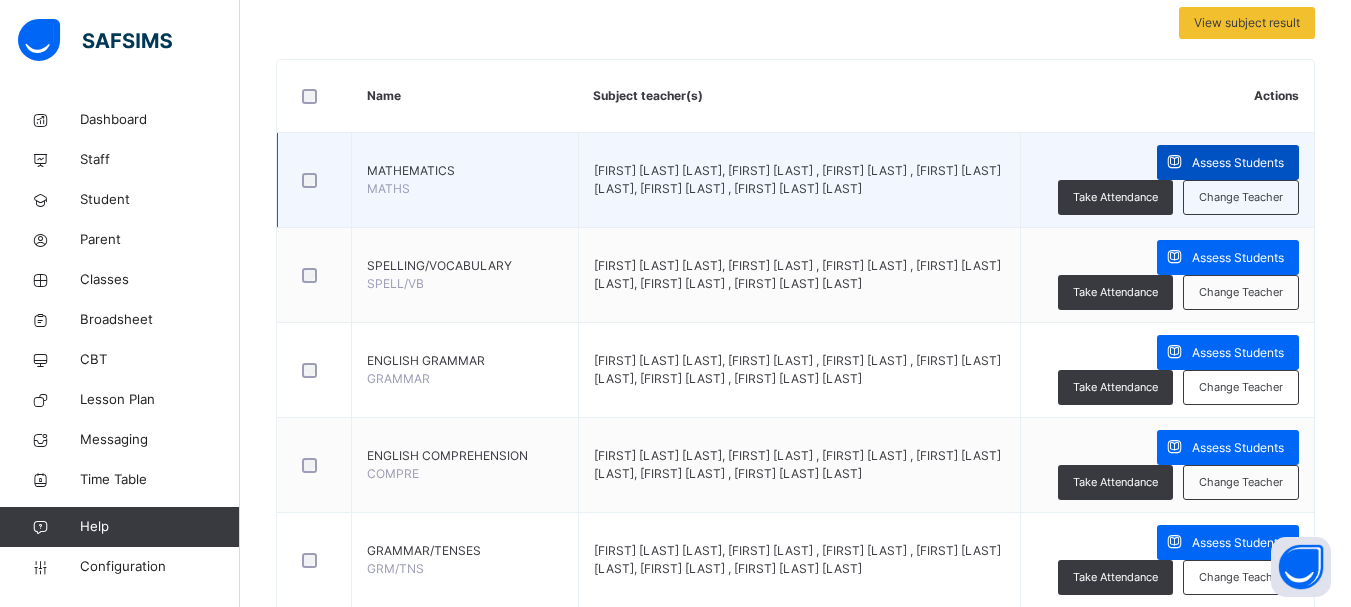 click on "Assess Students" at bounding box center [1238, 163] 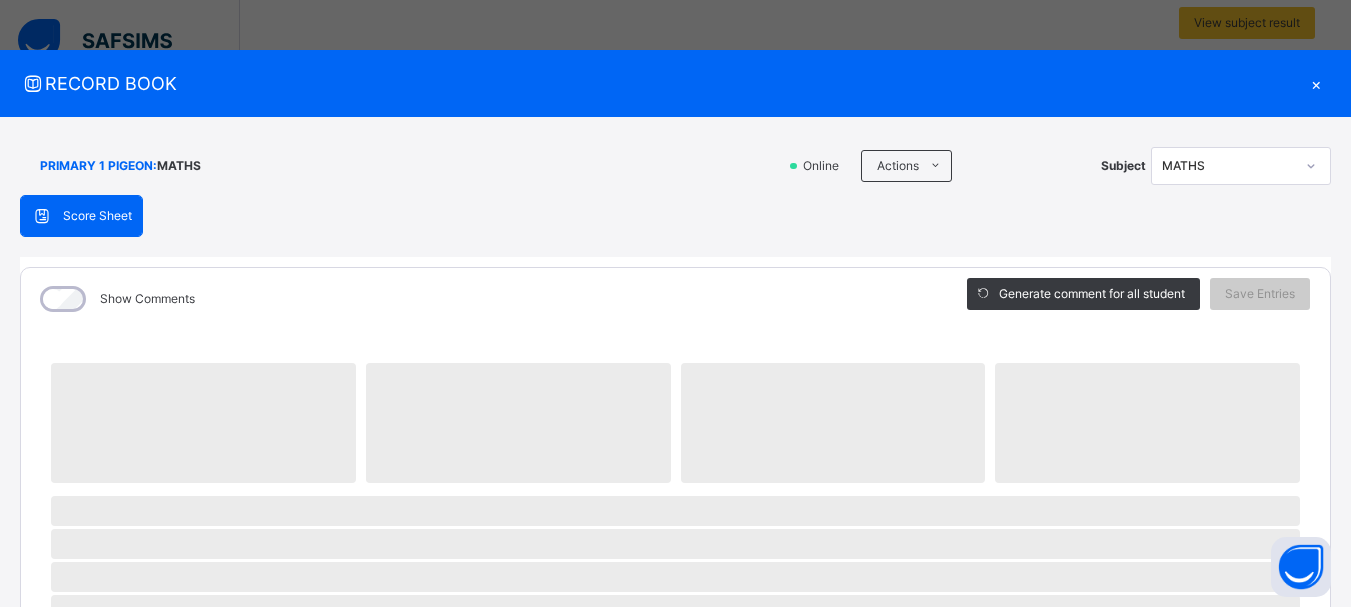 click on "RECORD BOOK × PRIMARY 1   PIGEON :   MATHS Online Actions  Download Empty Score Sheet  Upload/map score sheet Subject  MATHS [LAST] [LAST] [LAST] Date: [DATE], [TIME] Score Sheet Score Sheet Show Comments   Generate comment for all student   Save Entries Class Level:  PRIMARY 1   PIGEON Subject:  MATHS Session:  2024/2025 Session Session:  Third Term ‌ ‌ ‌ ‌ ‌ ‌ ‌ ‌ ‌ ‌ ‌ ‌ ‌ ‌ ‌ ‌ ‌ ‌ ‌ ‌ ‌ ‌ ‌ ‌ ‌ ‌ ‌ ‌ ‌   ×   Subject Teacher’s Comment Generate and see in full the comment developed by the AI with an option to regenerate the comment Sims Bot Please wait while the Sims Bot generates comments for all your students" at bounding box center [675, 714] 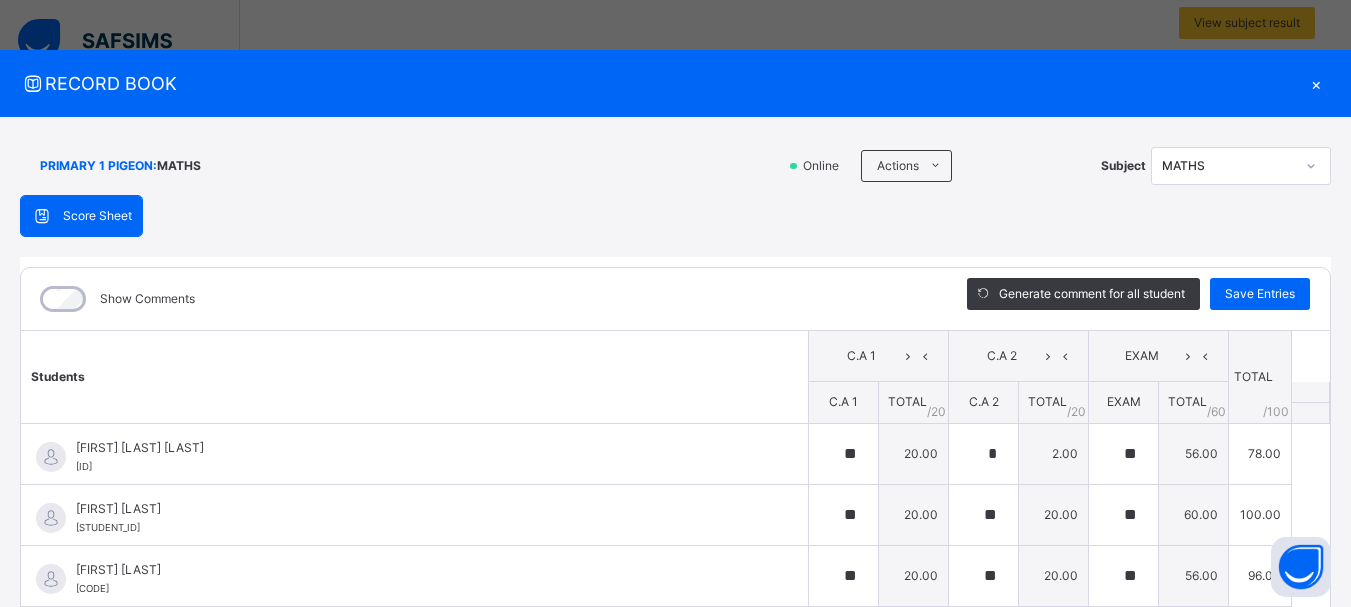 click on "×" at bounding box center (1316, 83) 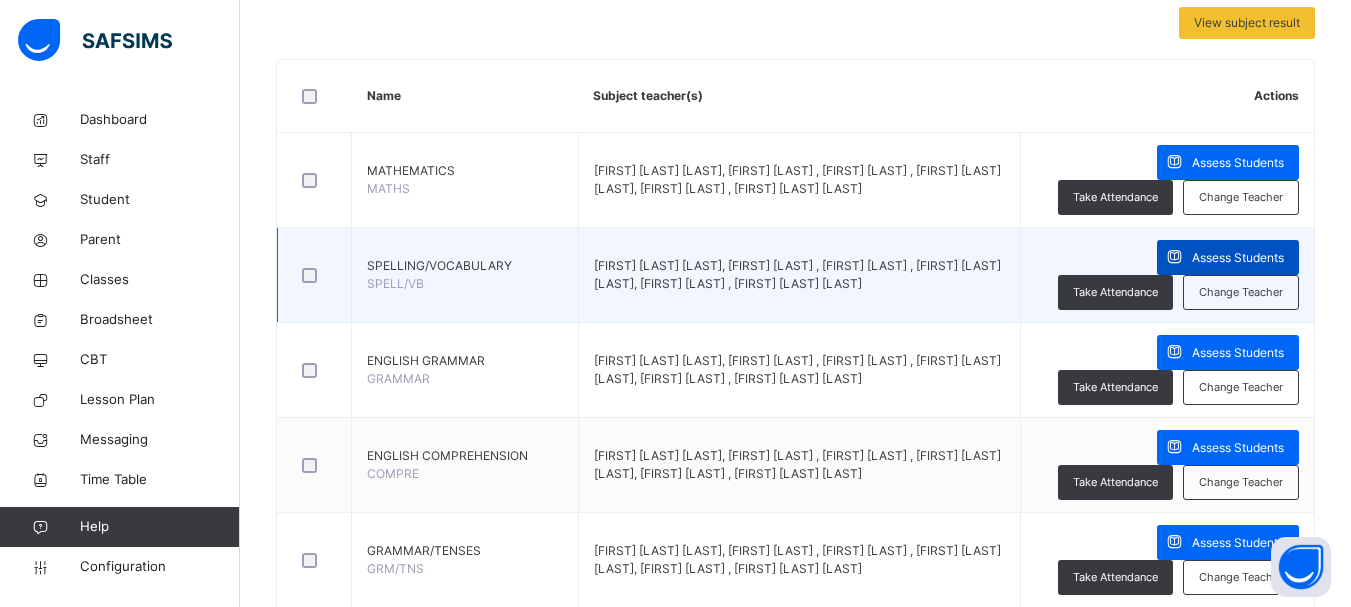 click on "Assess Students" at bounding box center (1238, 258) 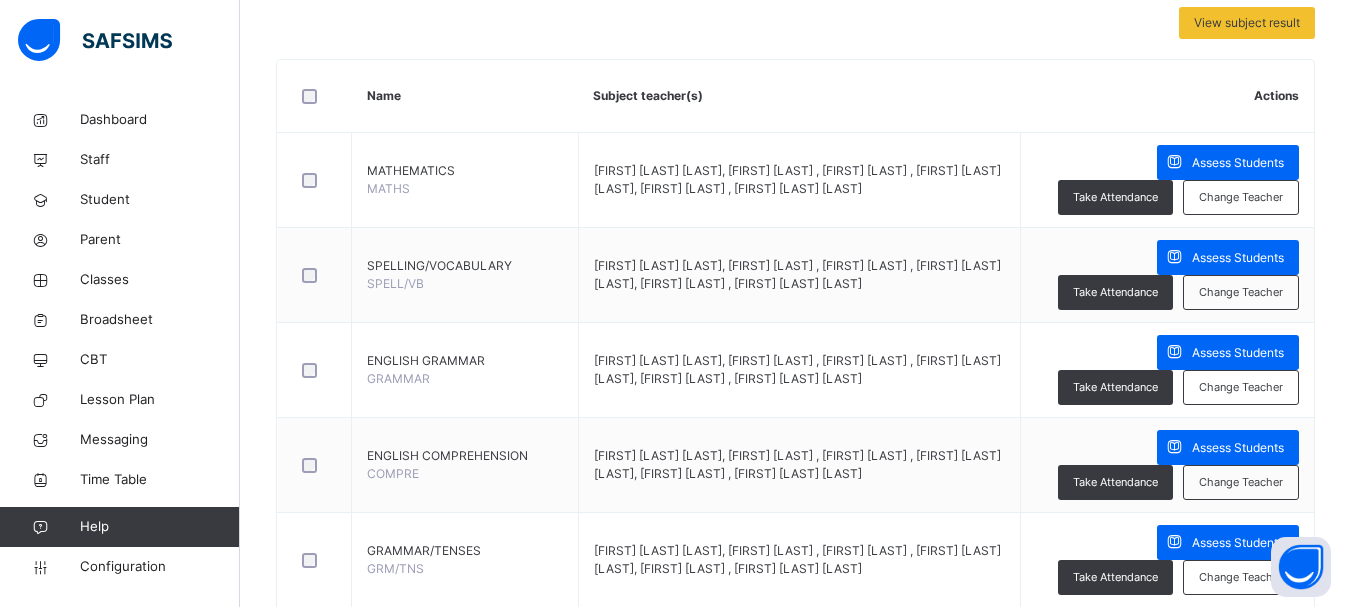 click on "Save Entries" at bounding box center [0, 0] 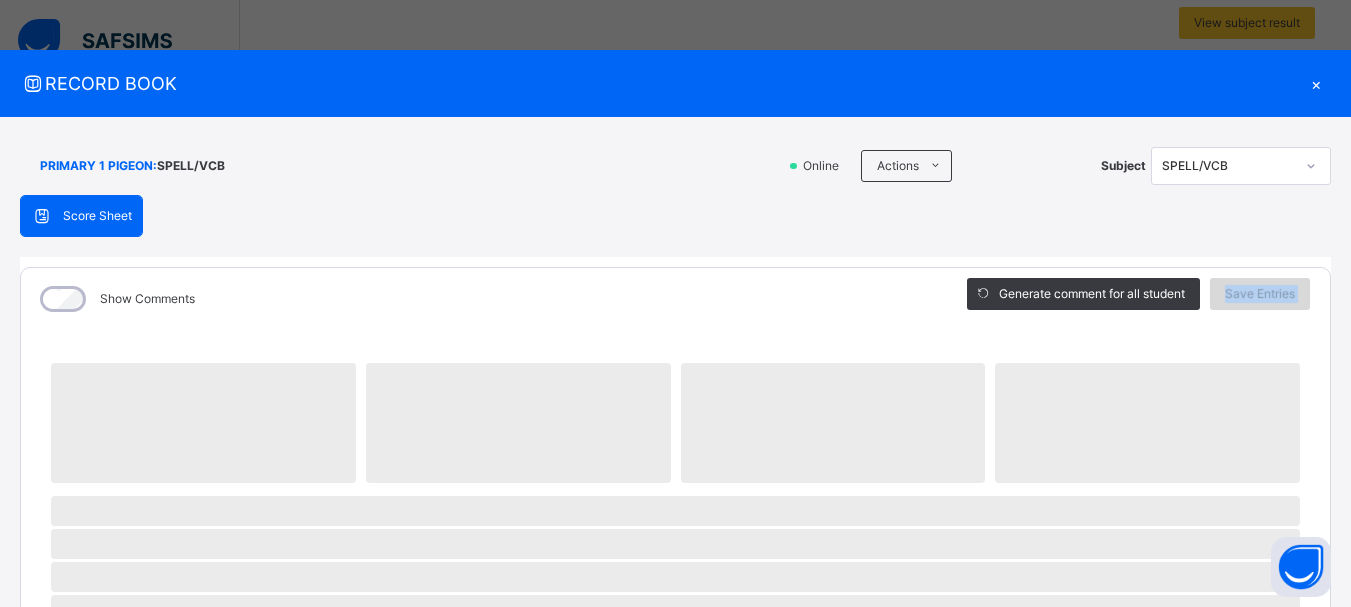 click on "Save Entries" at bounding box center [1260, 294] 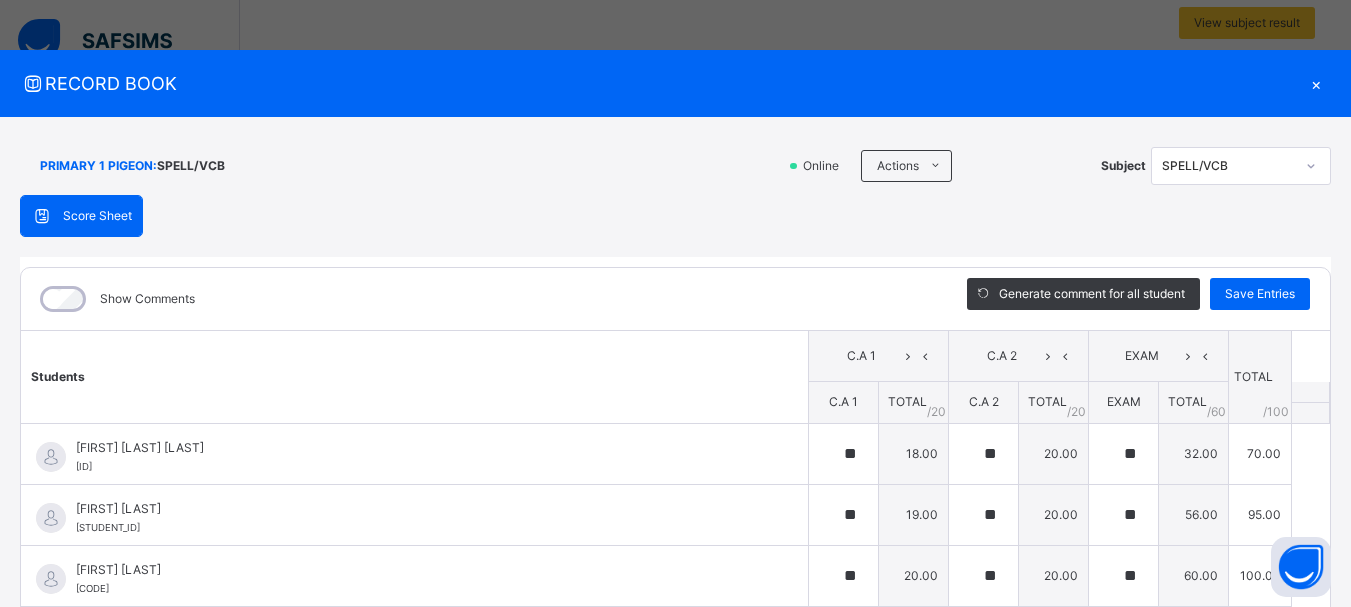 click on "×" at bounding box center (1316, 83) 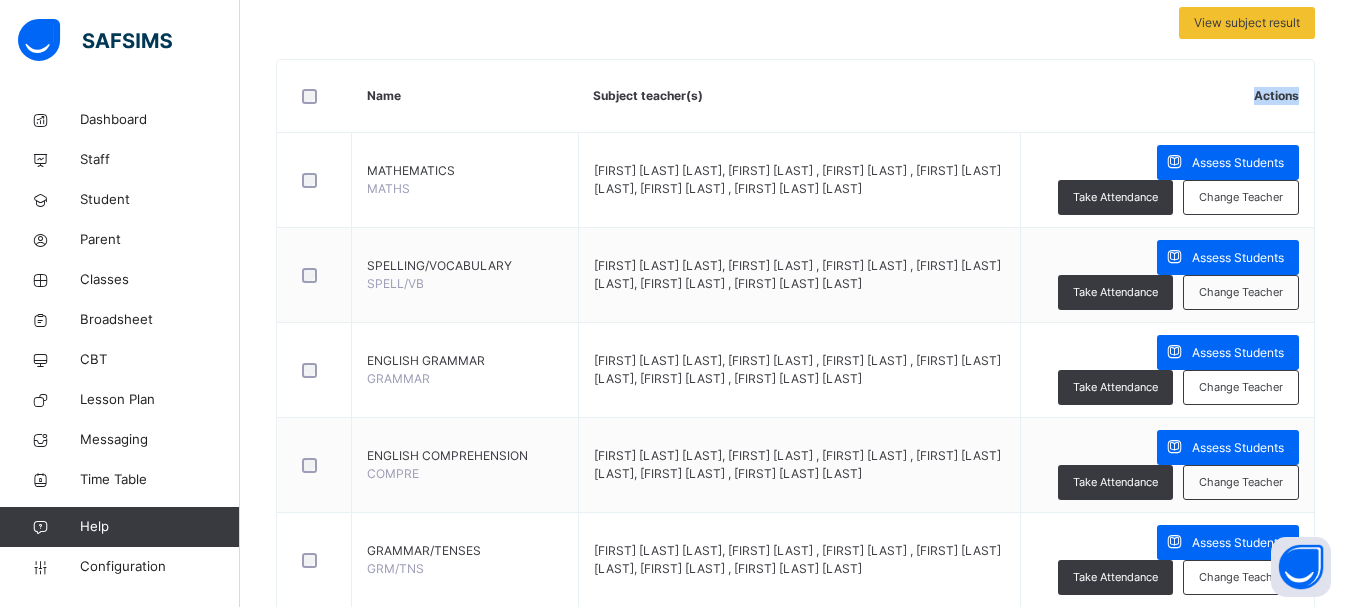 click on "Actions" at bounding box center [1167, 96] 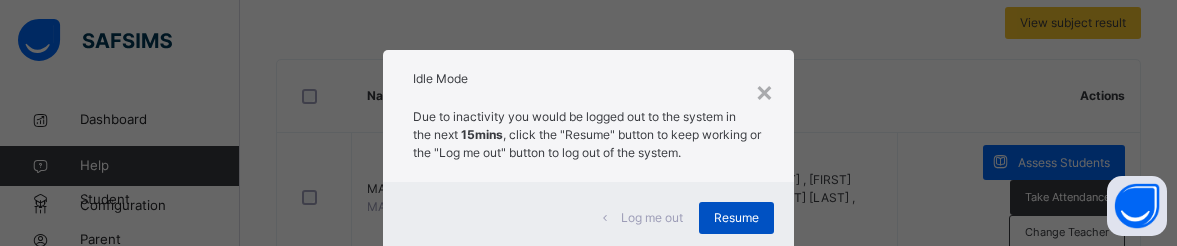 click on "Resume" at bounding box center [736, 218] 